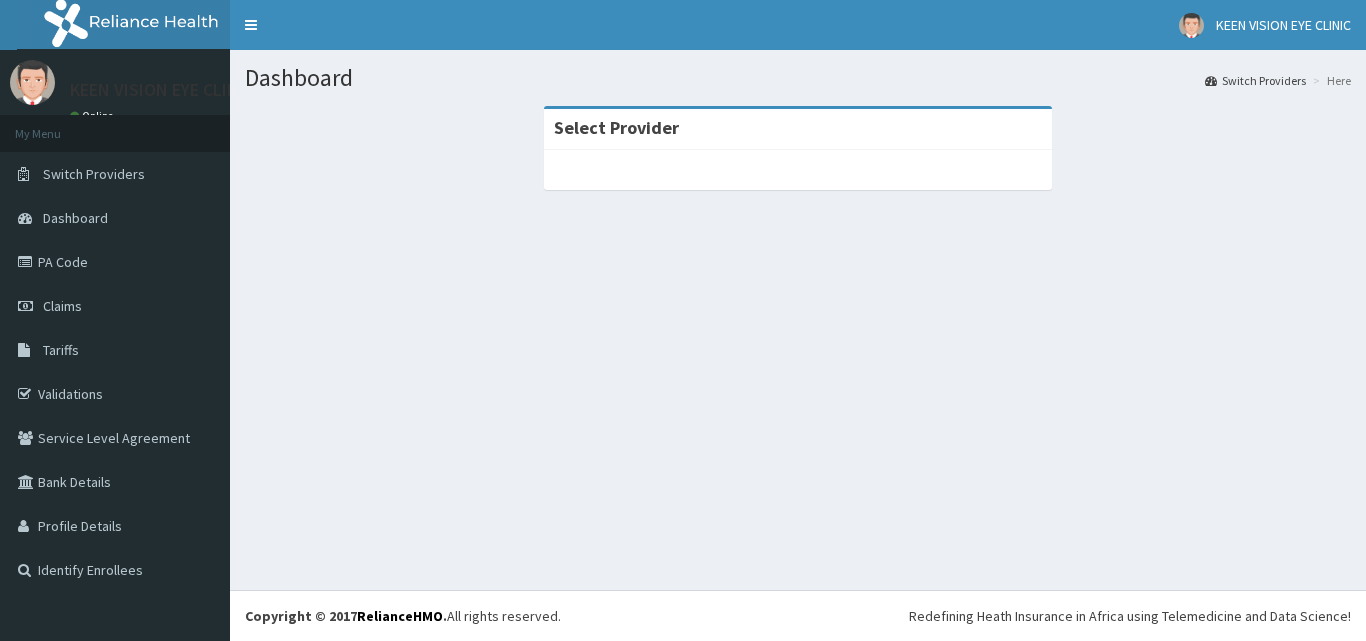 scroll, scrollTop: 0, scrollLeft: 0, axis: both 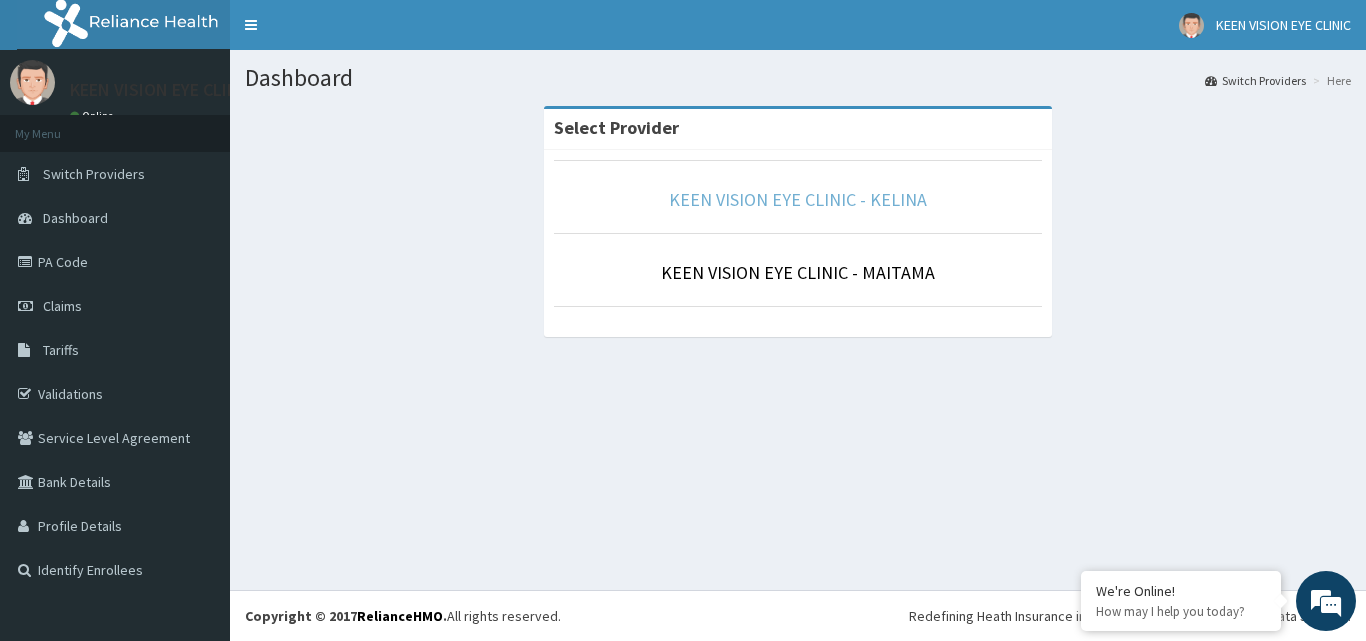 click on "KEEN VISION EYE CLINIC - KELINA" at bounding box center (798, 199) 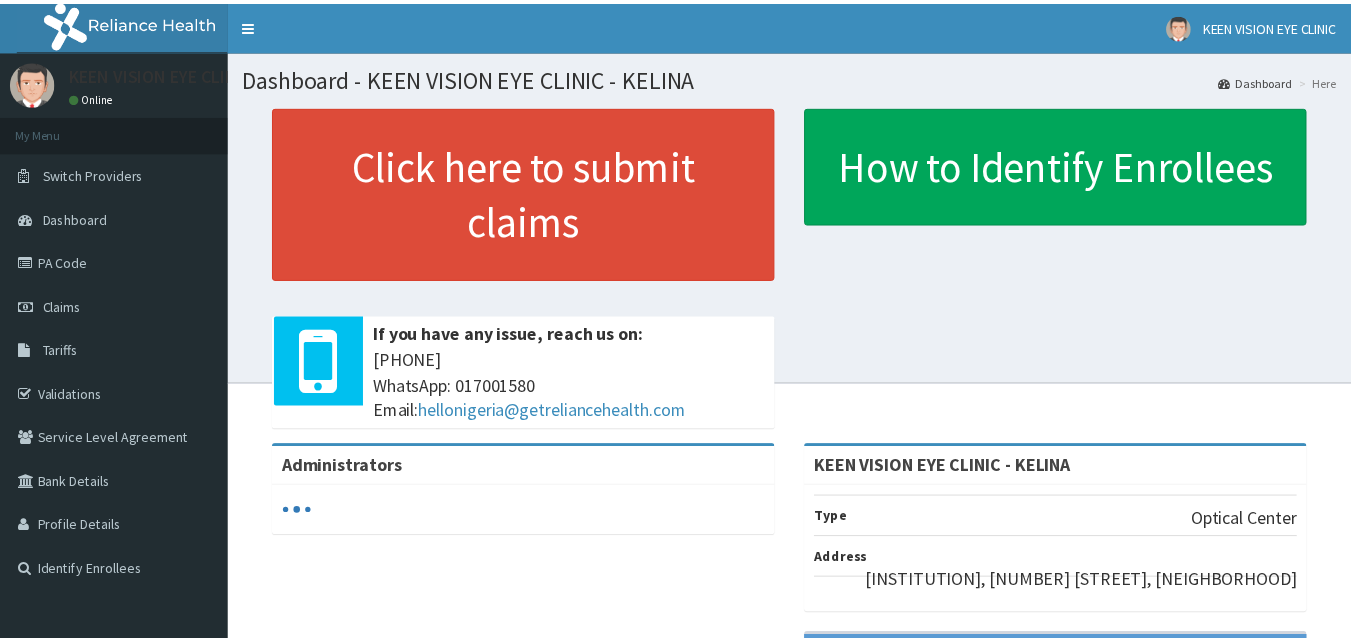 scroll, scrollTop: 0, scrollLeft: 0, axis: both 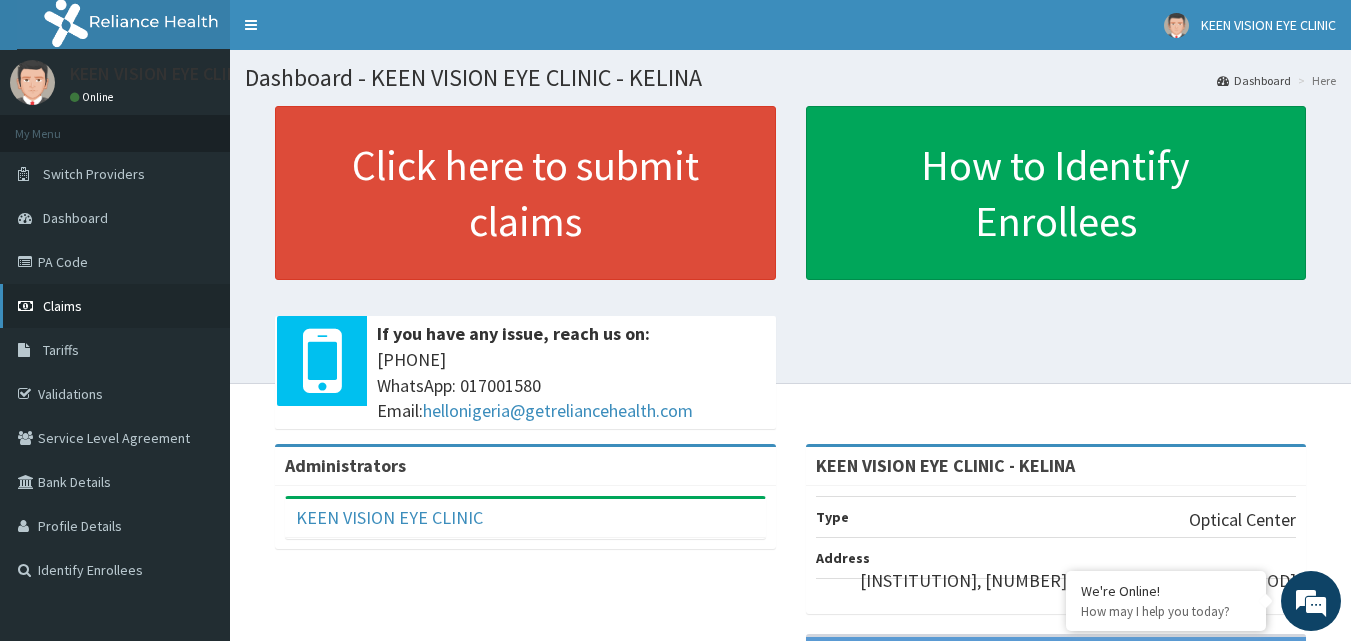 click on "Claims" at bounding box center [62, 306] 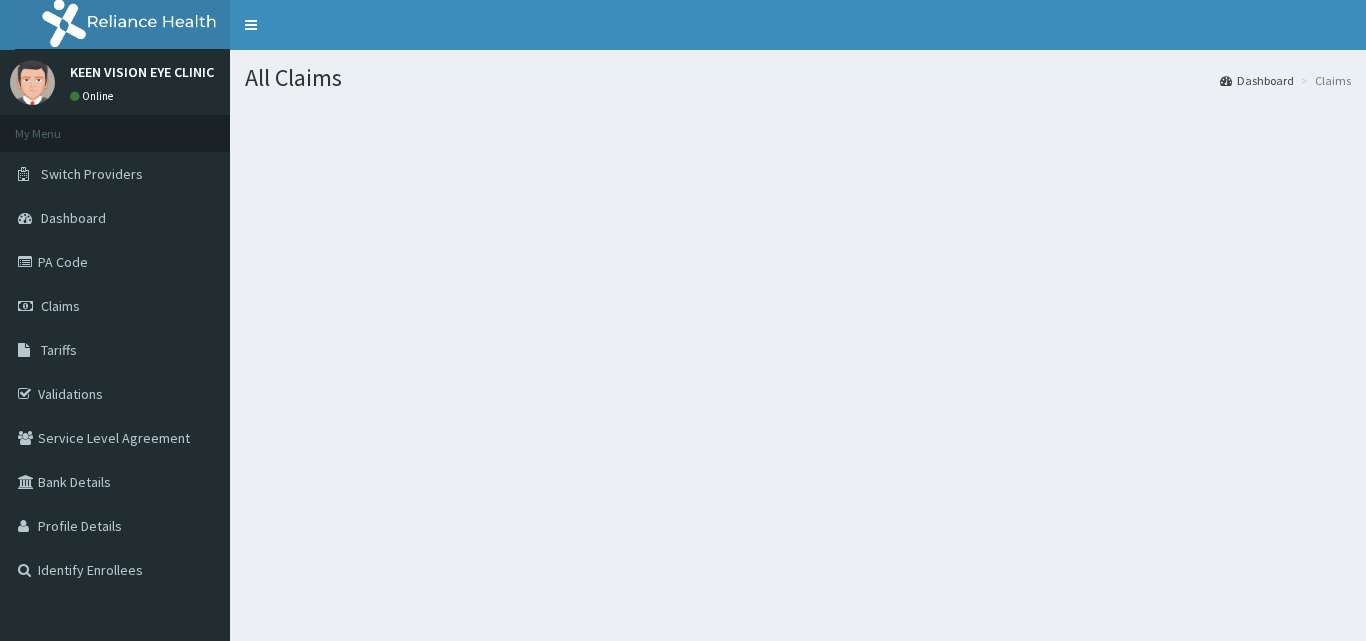 scroll, scrollTop: 0, scrollLeft: 0, axis: both 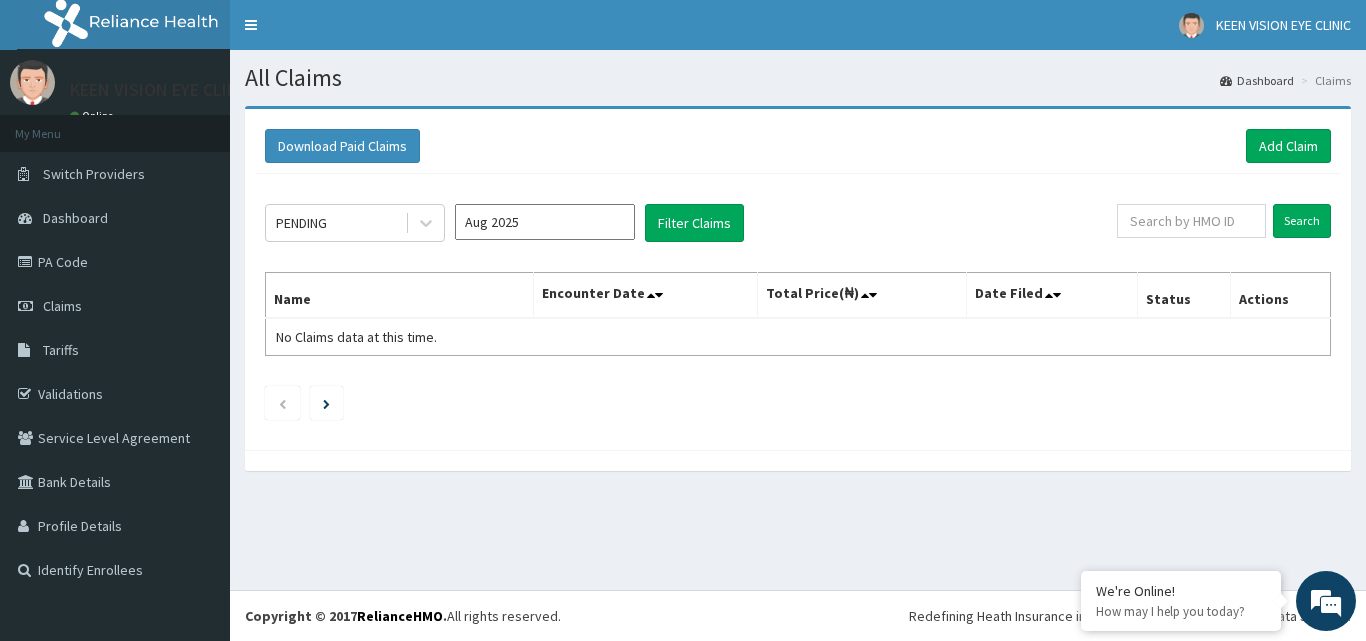 click on "Aug 2025" at bounding box center [545, 222] 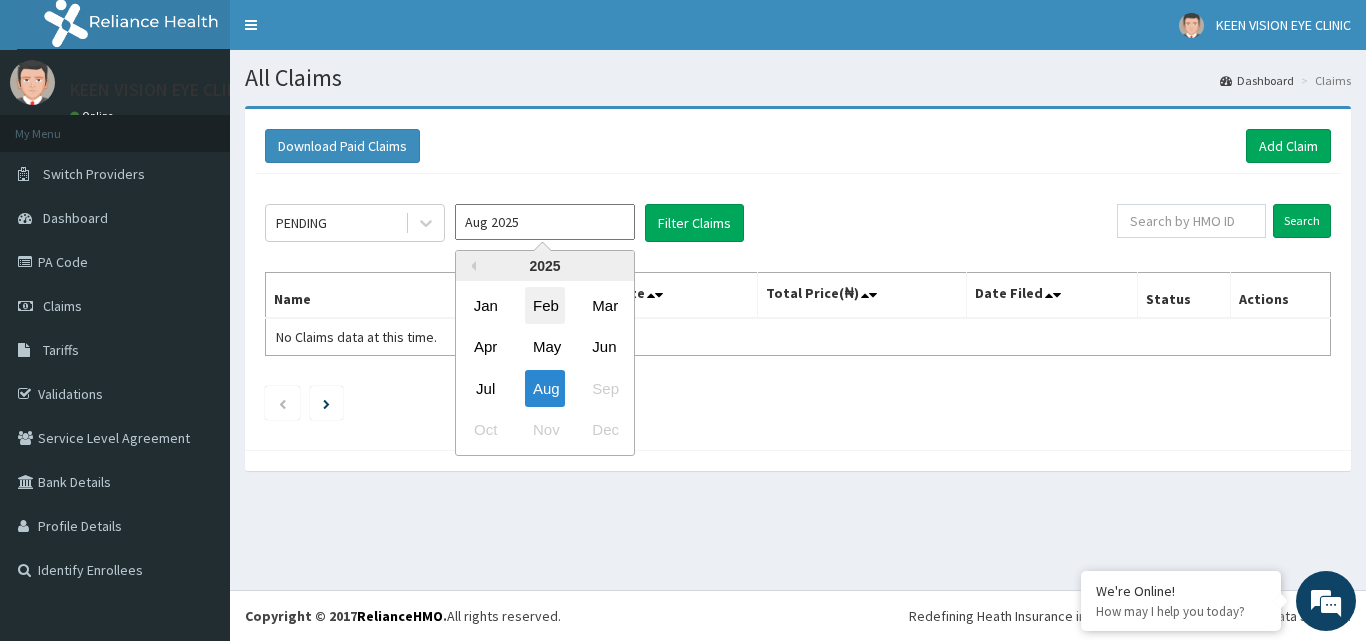 click on "Feb" at bounding box center (545, 305) 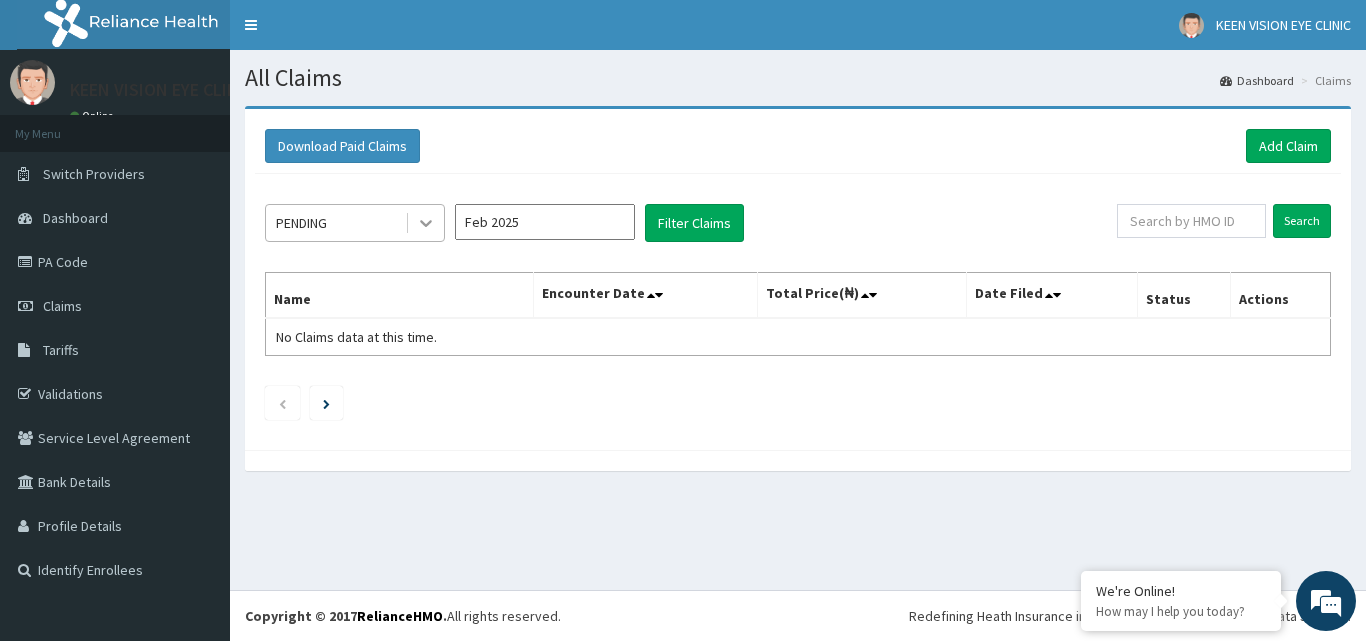 click 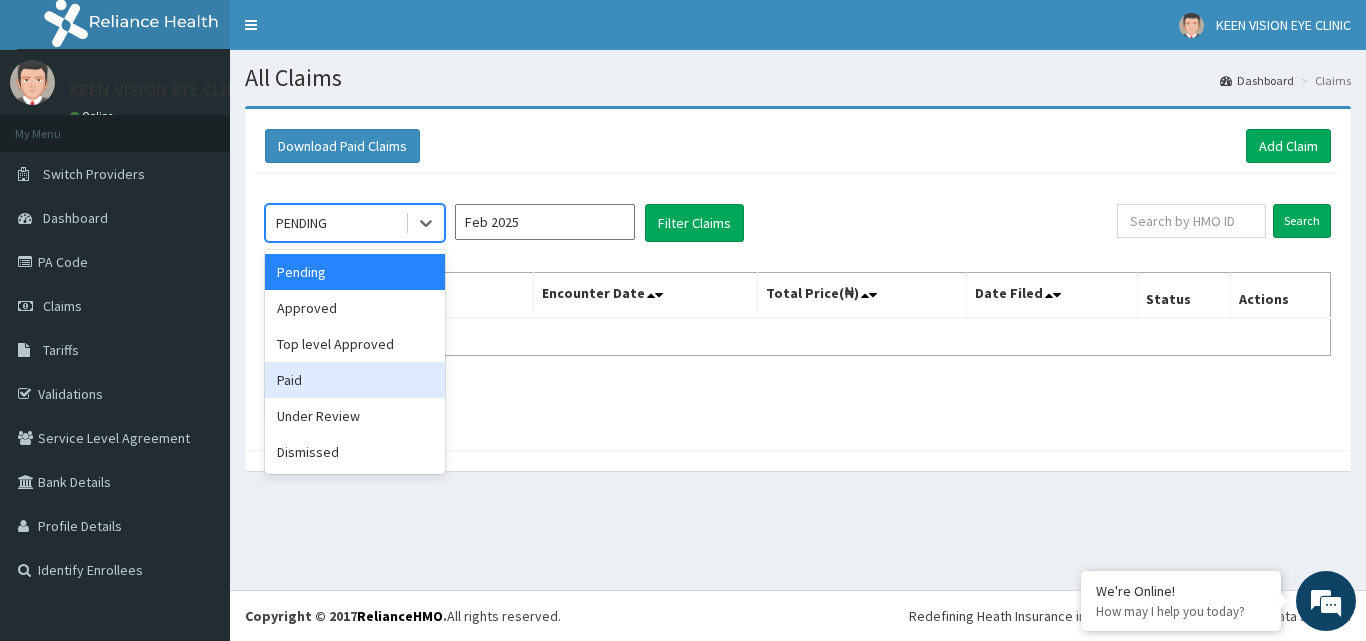 click on "Paid" at bounding box center [355, 380] 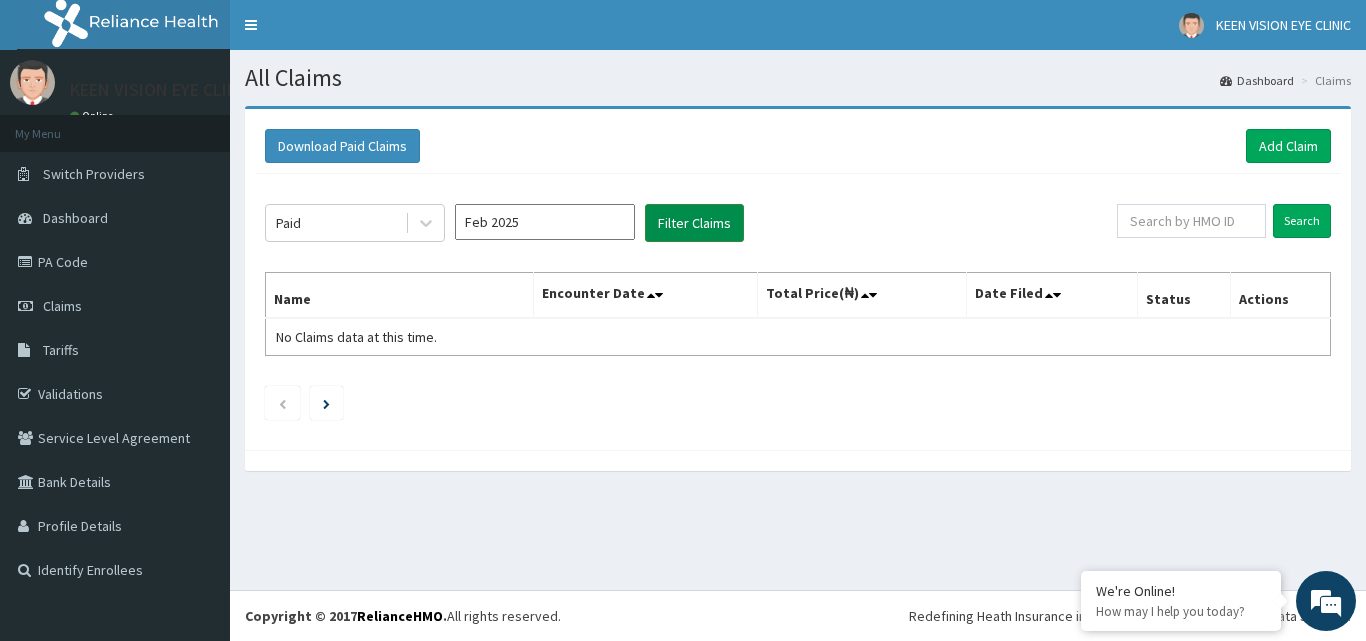 click on "Filter Claims" at bounding box center [694, 223] 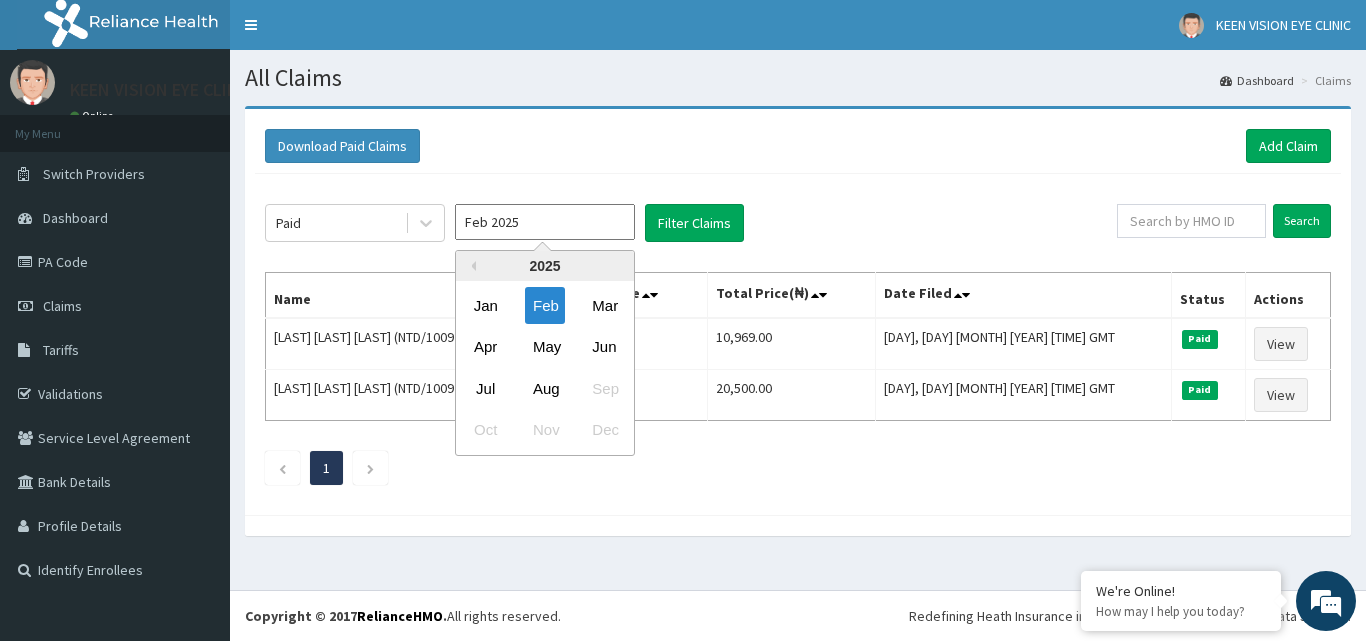 click on "Feb 2025" at bounding box center (545, 222) 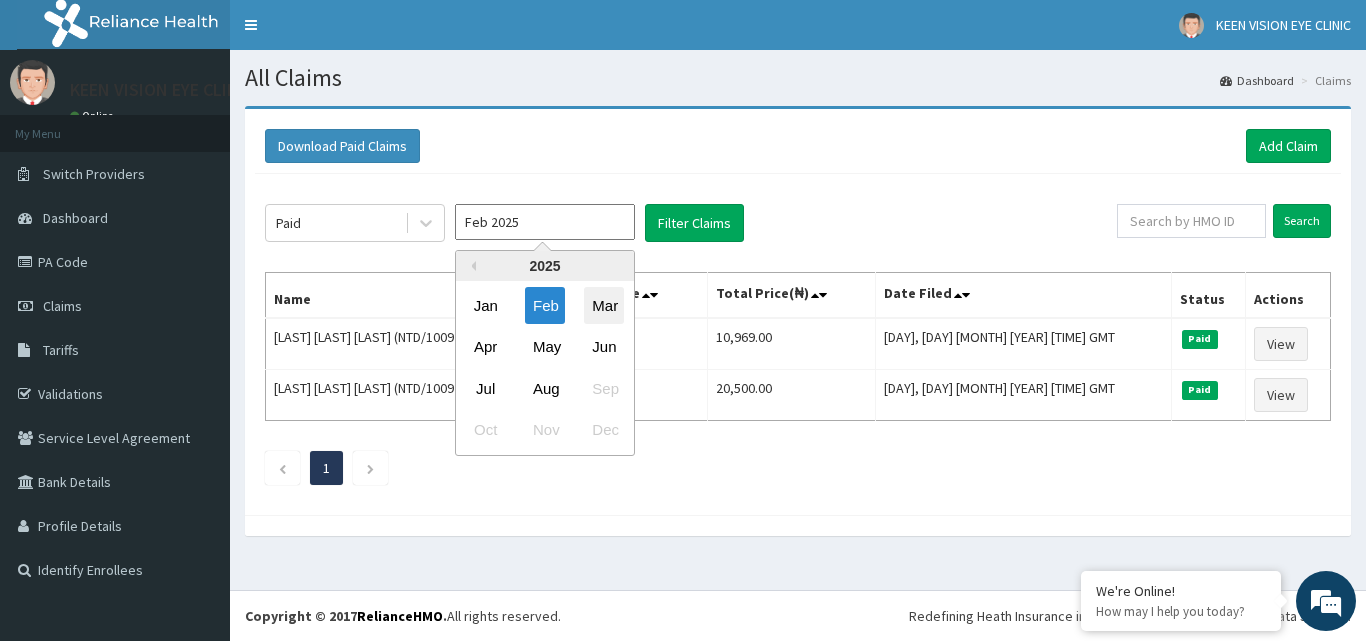 click on "Mar" at bounding box center [604, 305] 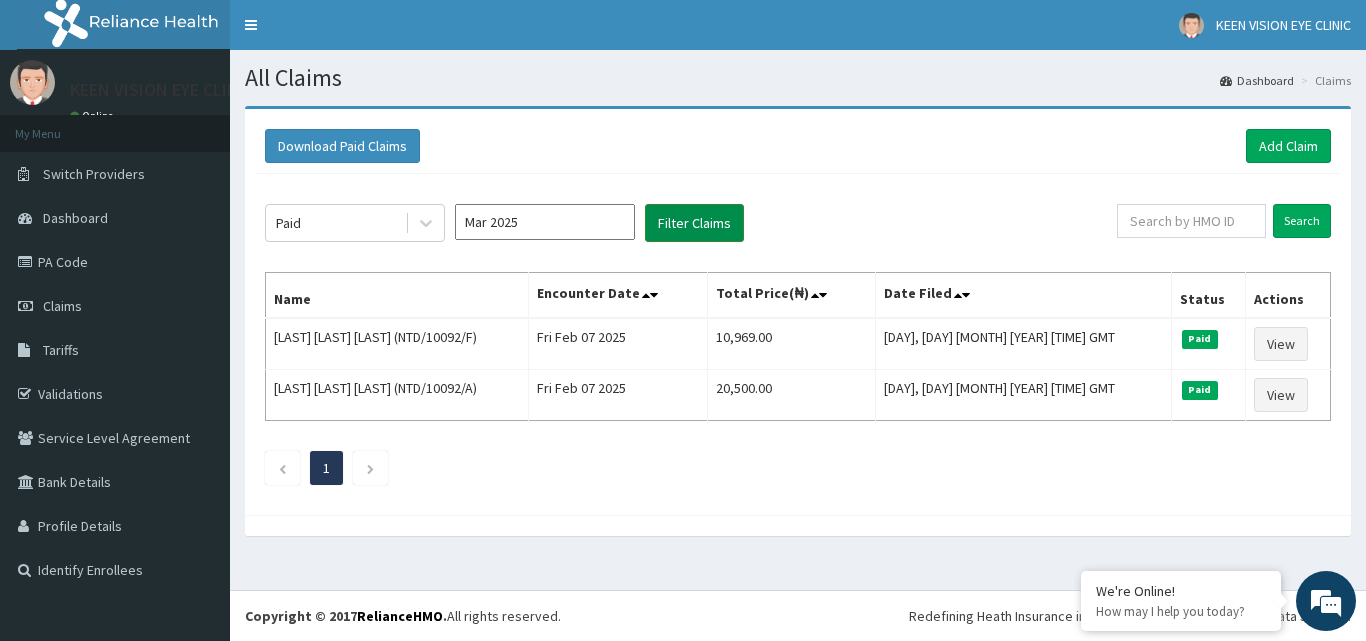 click on "Filter Claims" at bounding box center (694, 223) 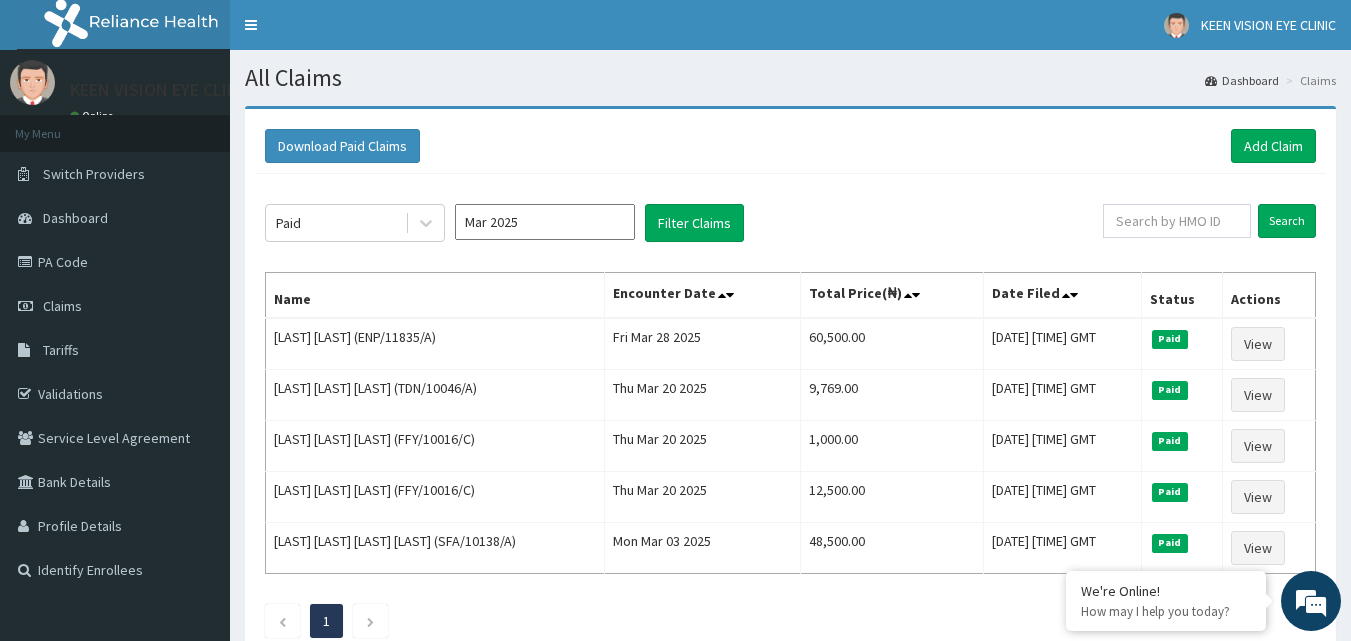 click on "Mar 2025" at bounding box center (545, 222) 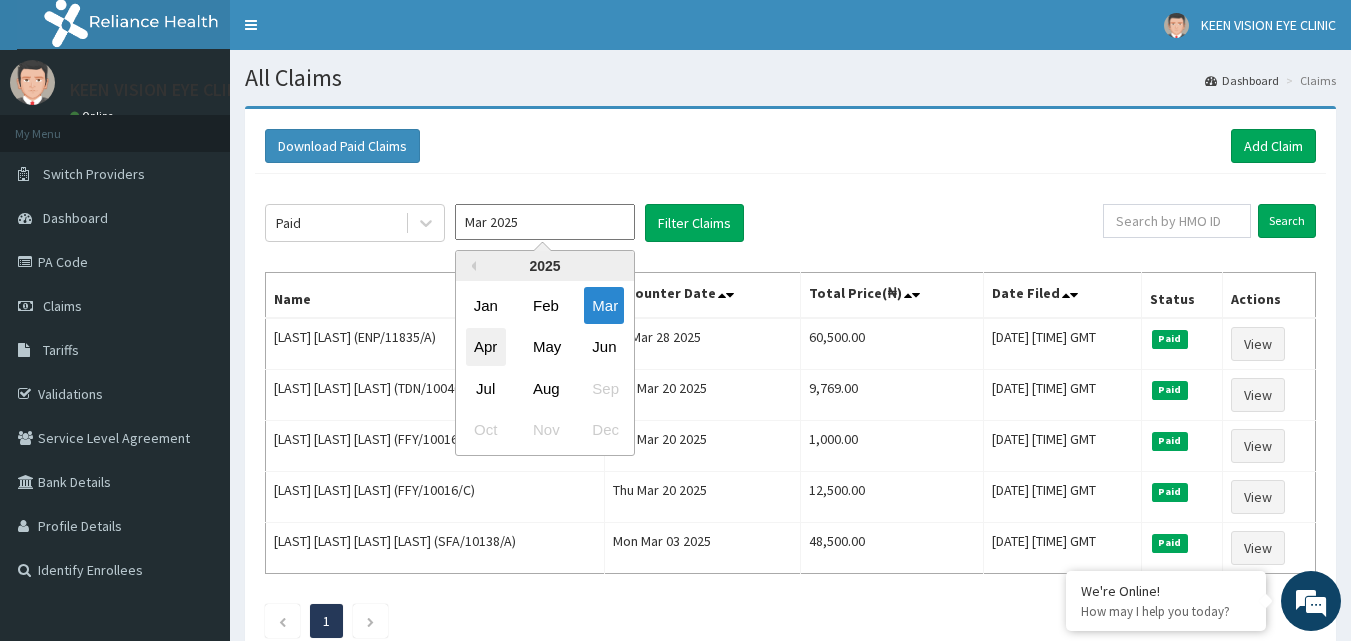 click on "Apr" at bounding box center (486, 347) 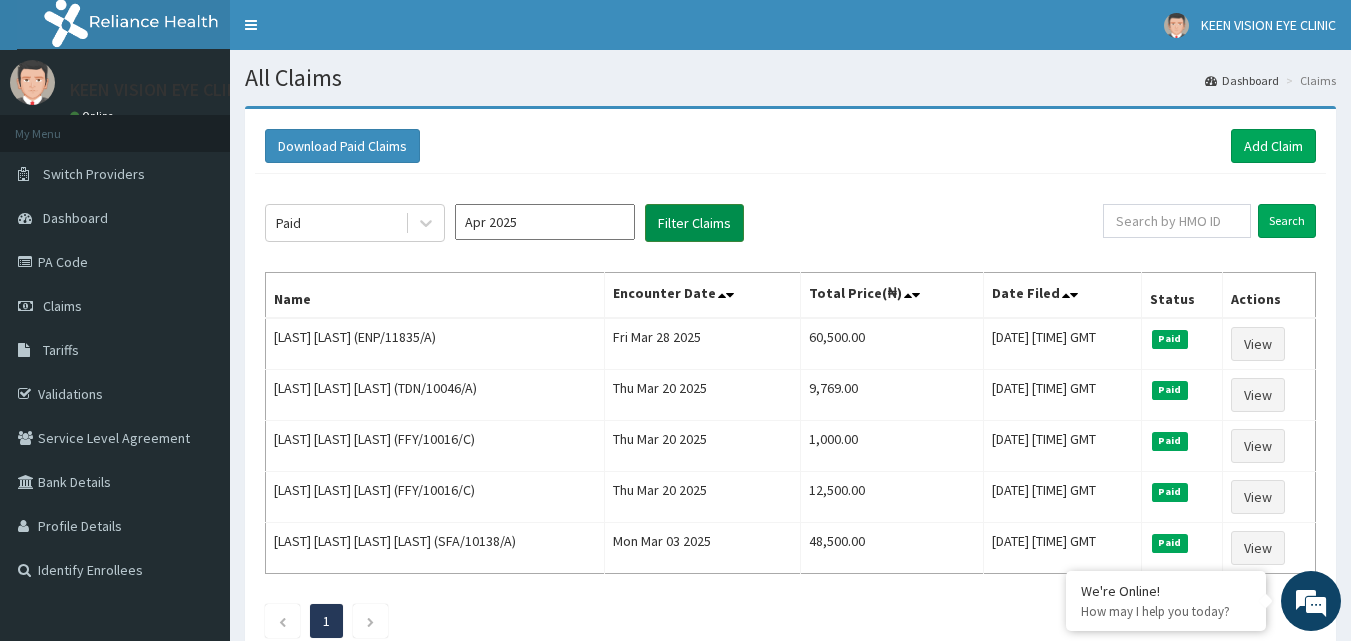 click on "Filter Claims" at bounding box center [694, 223] 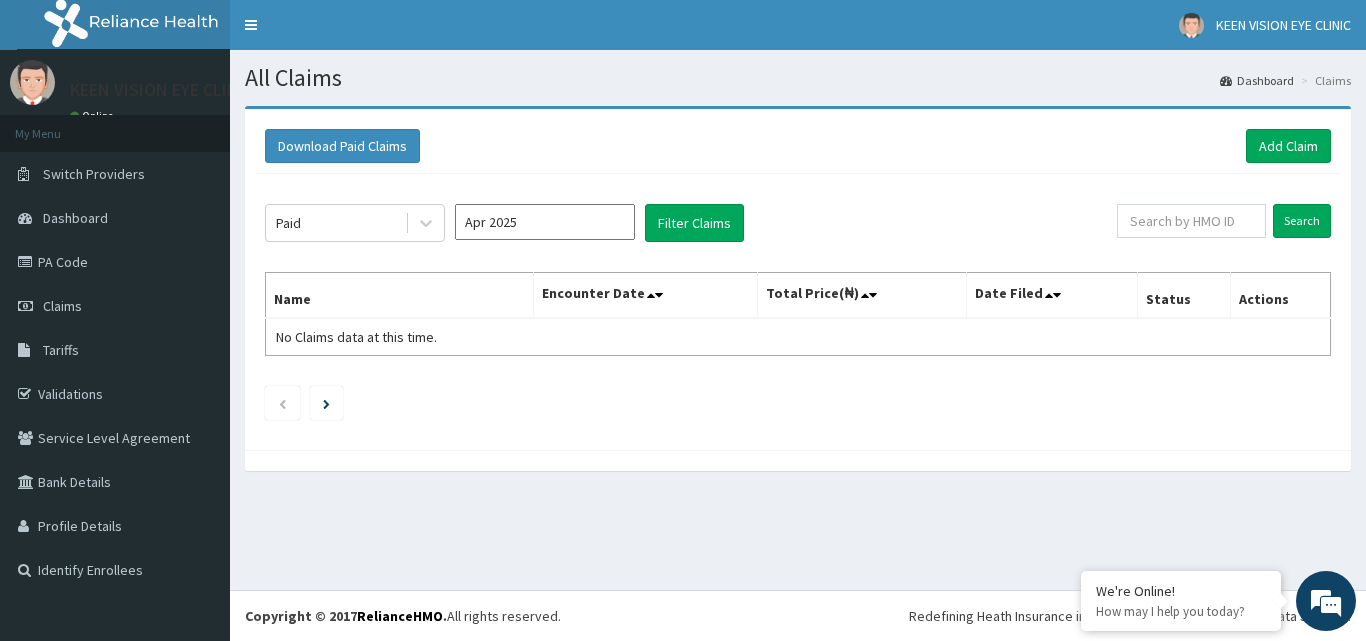 click on "Apr 2025" at bounding box center (545, 222) 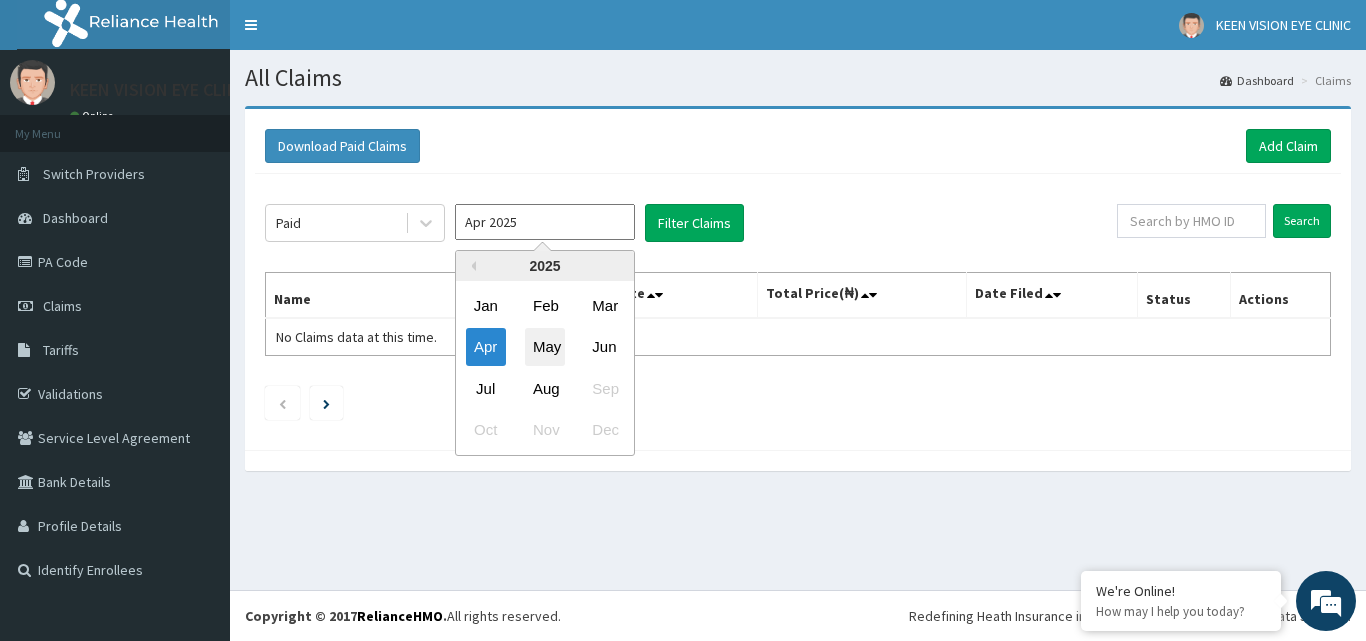 click on "May" at bounding box center (545, 347) 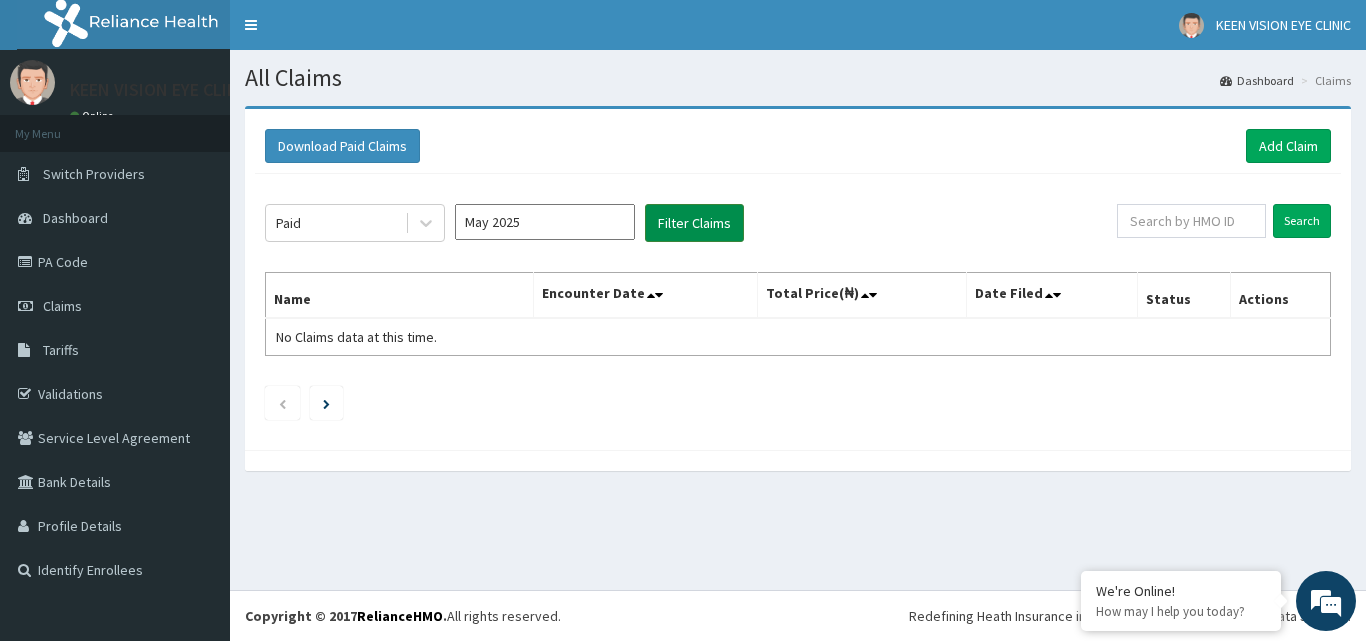click on "Filter Claims" at bounding box center (694, 223) 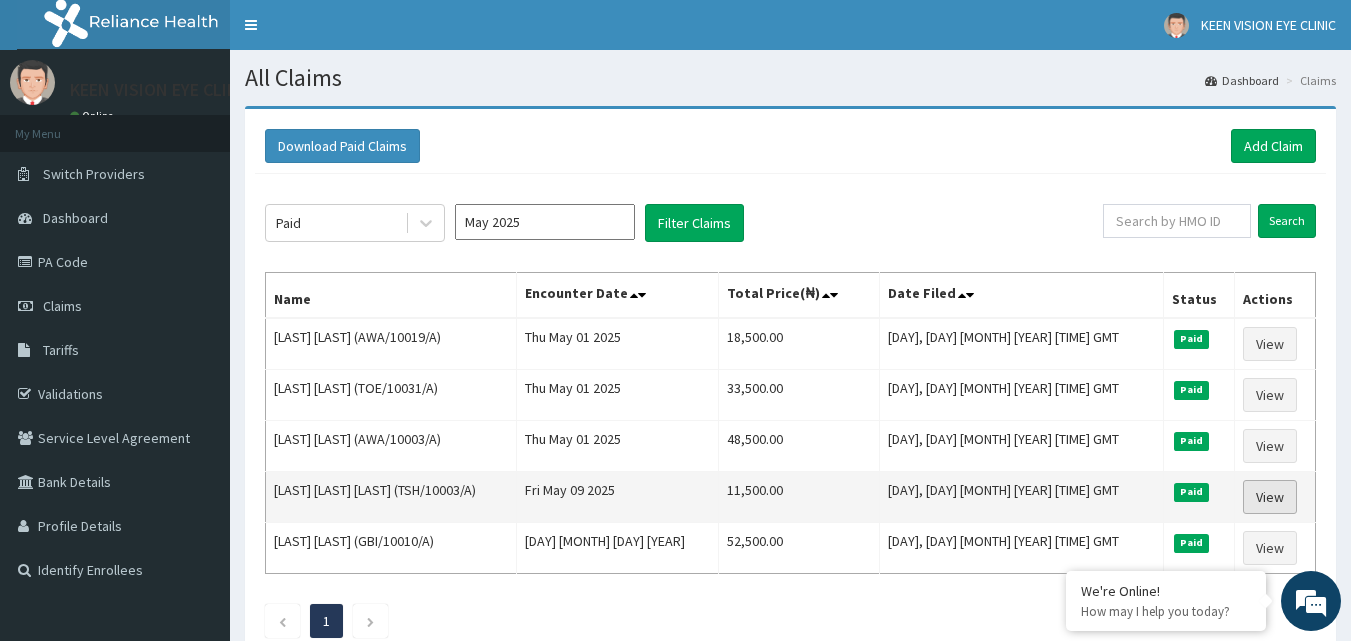 click on "View" at bounding box center [1270, 497] 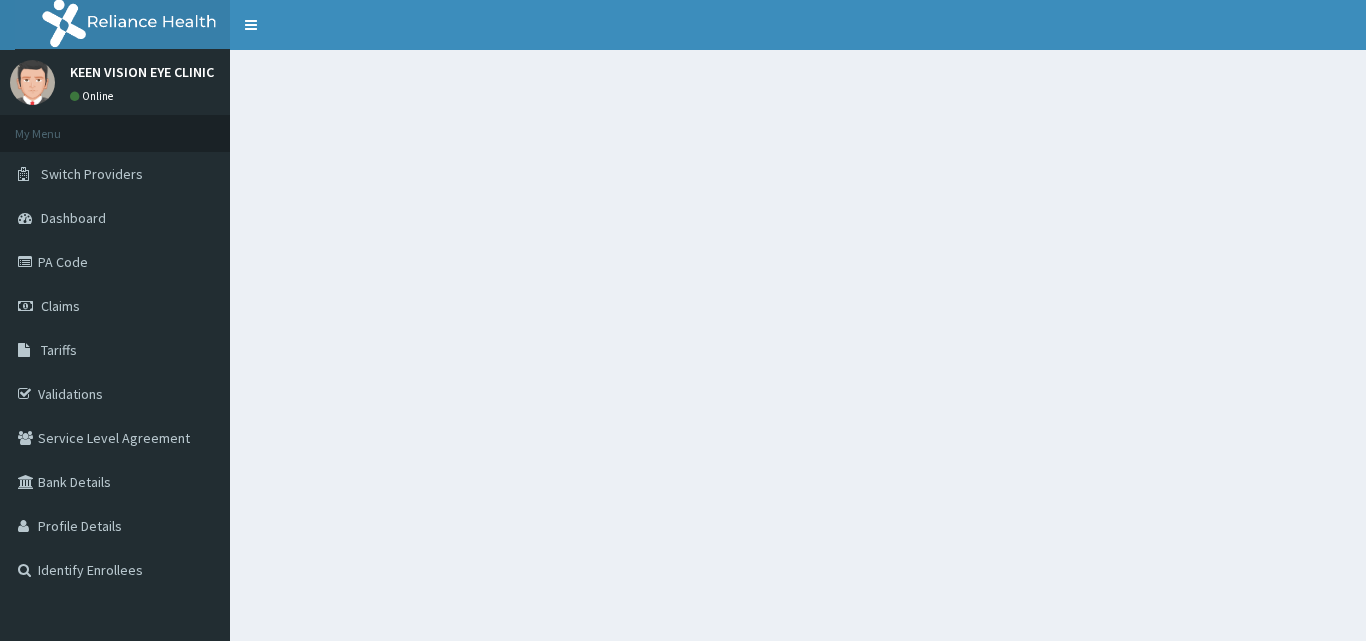 scroll, scrollTop: 0, scrollLeft: 0, axis: both 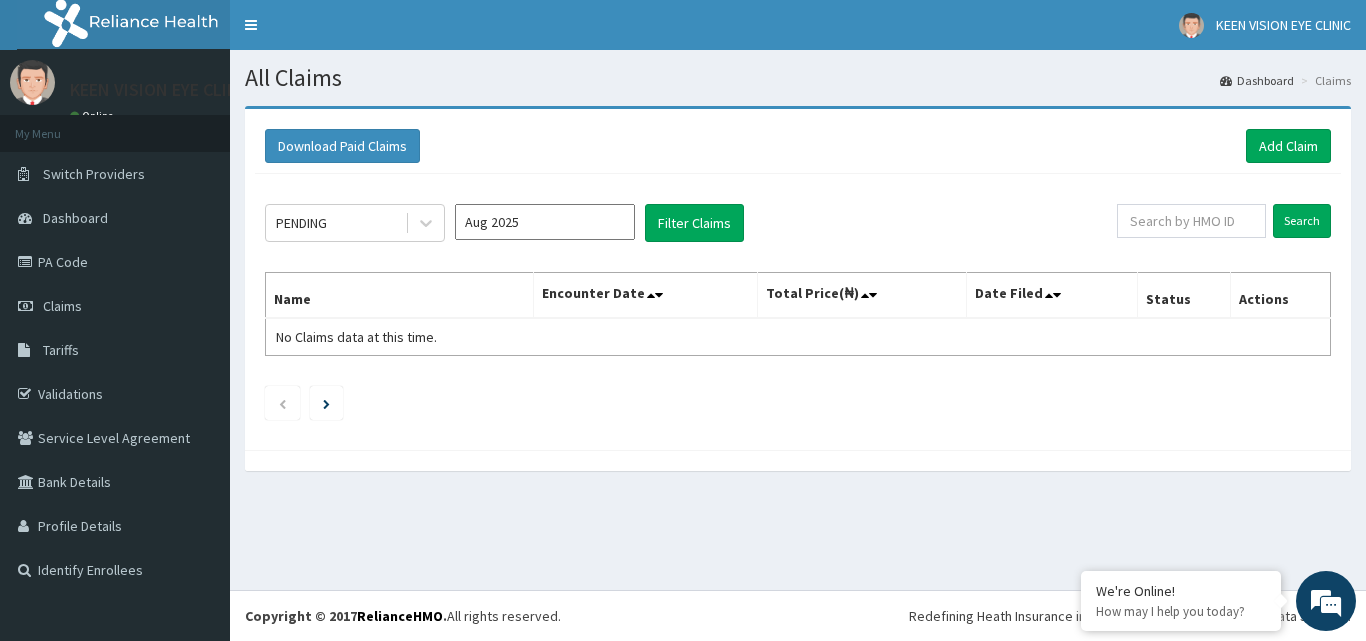 click on "Aug 2025" at bounding box center [545, 222] 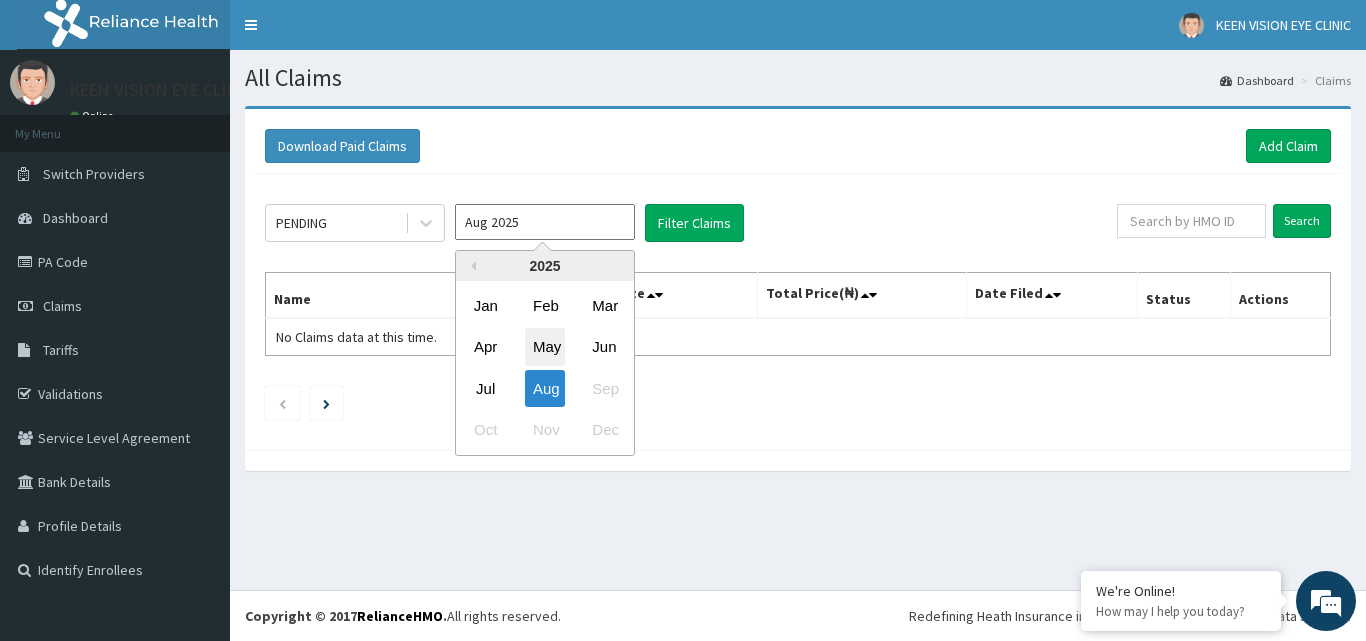click on "May" at bounding box center [545, 347] 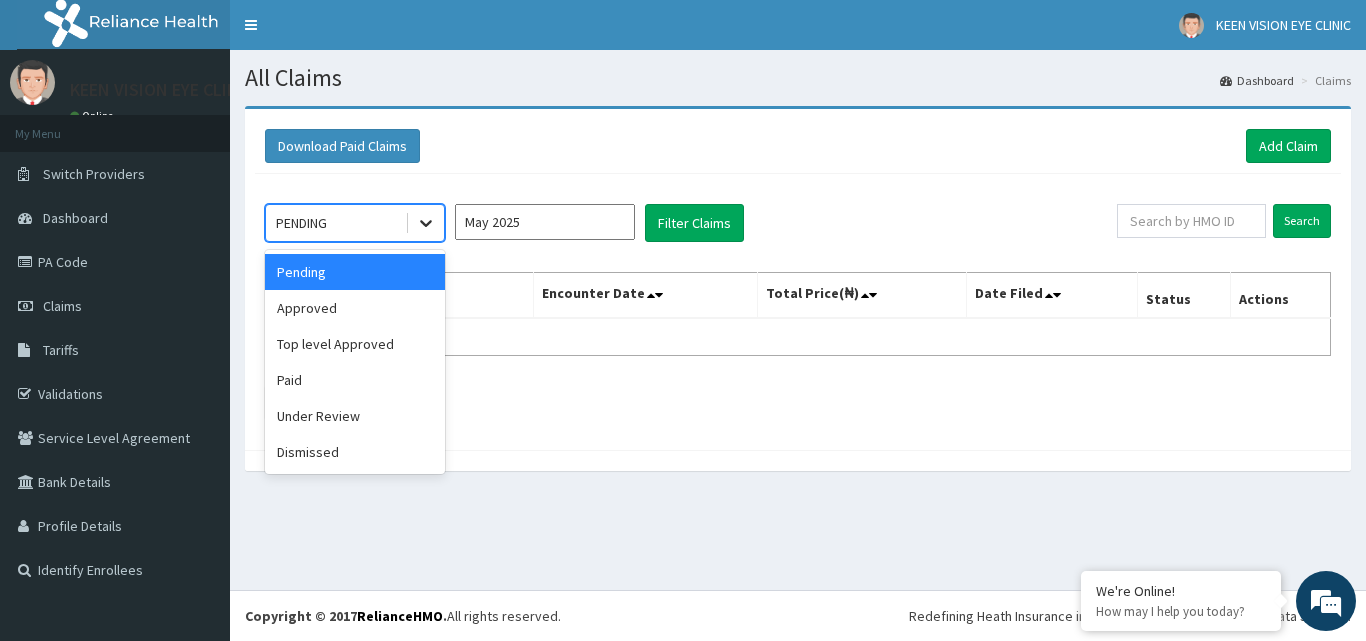 click 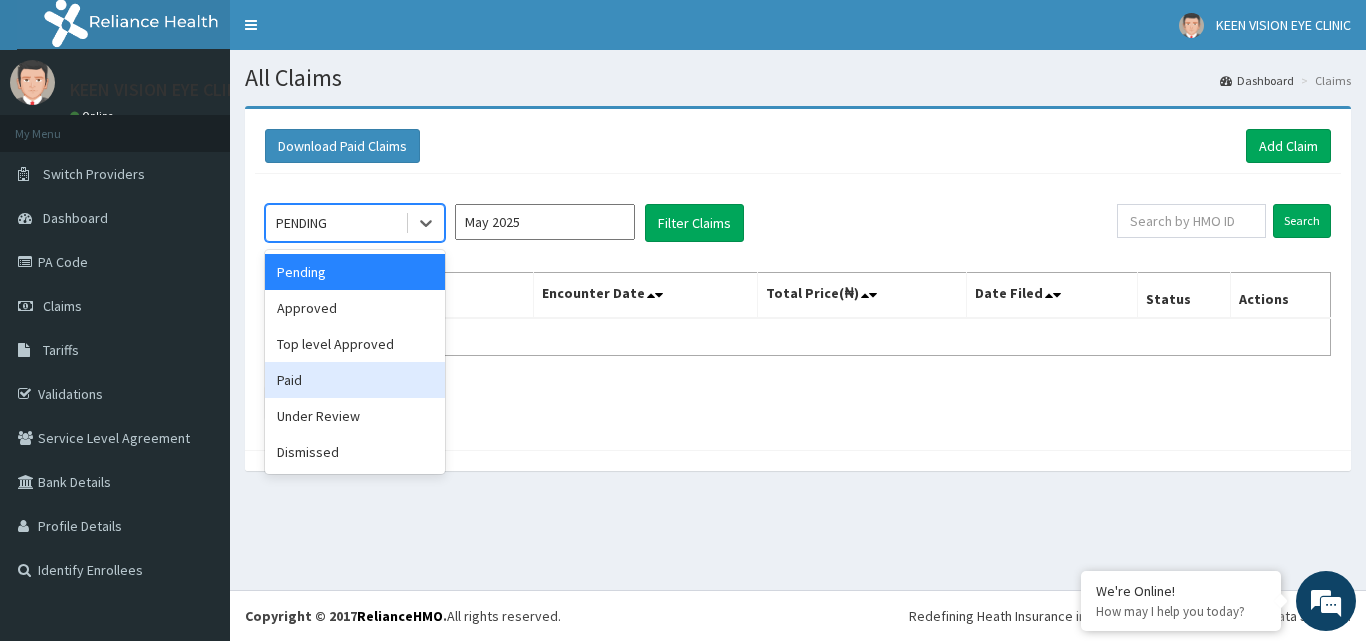 click on "Paid" at bounding box center [355, 380] 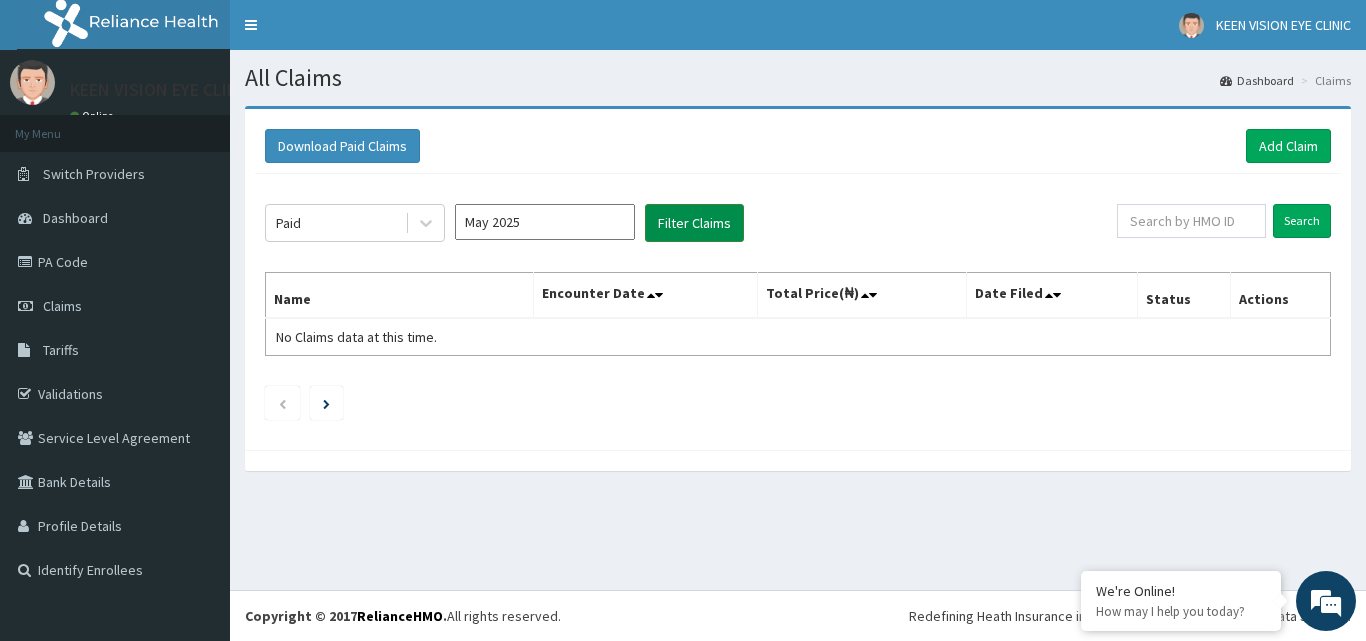 click on "Filter Claims" at bounding box center (694, 223) 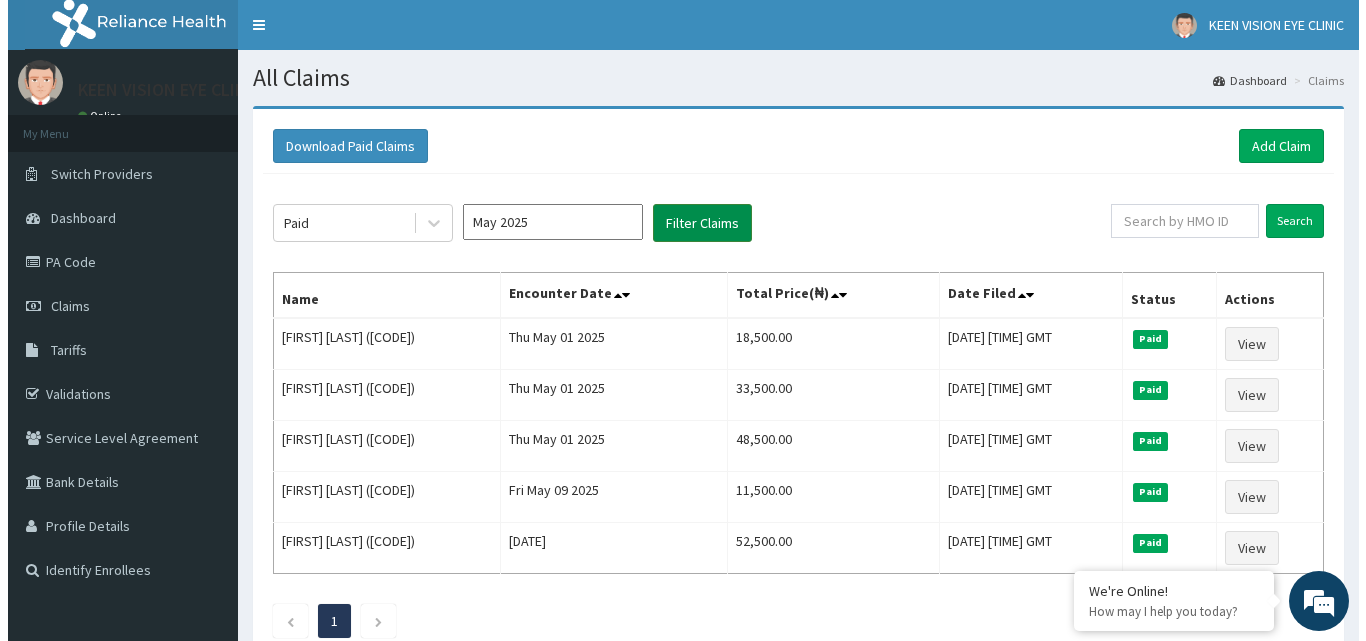 scroll, scrollTop: 0, scrollLeft: 0, axis: both 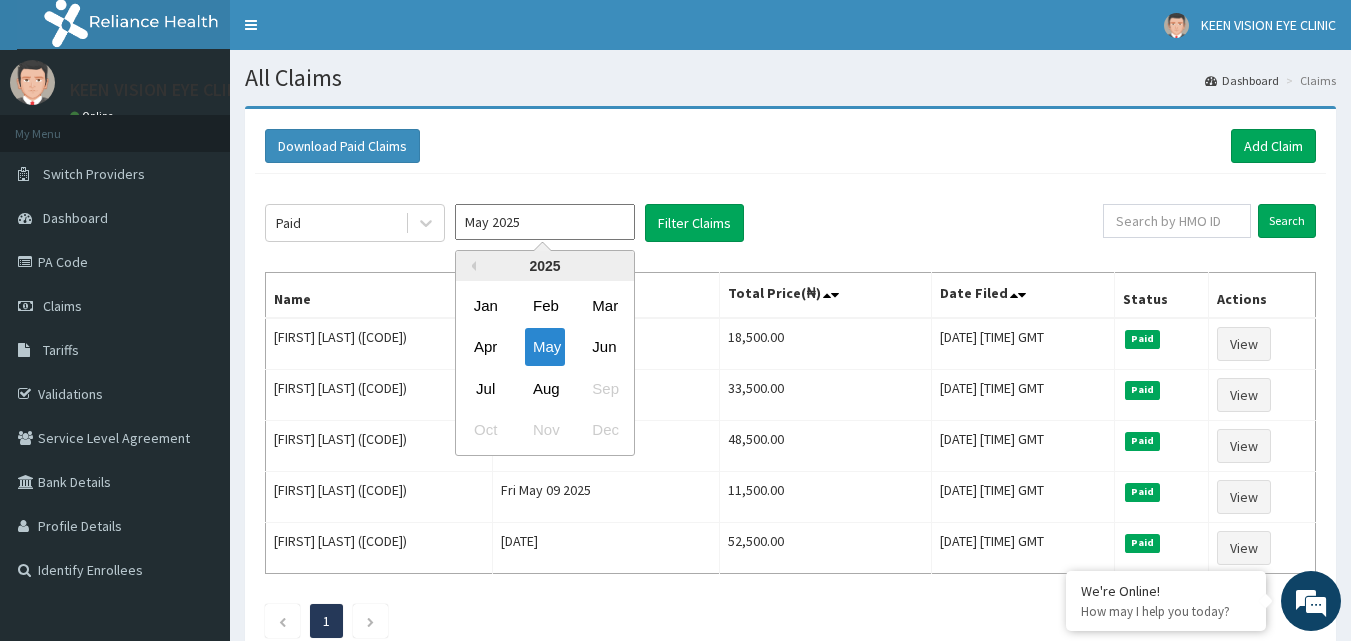 click on "May 2025" at bounding box center [545, 222] 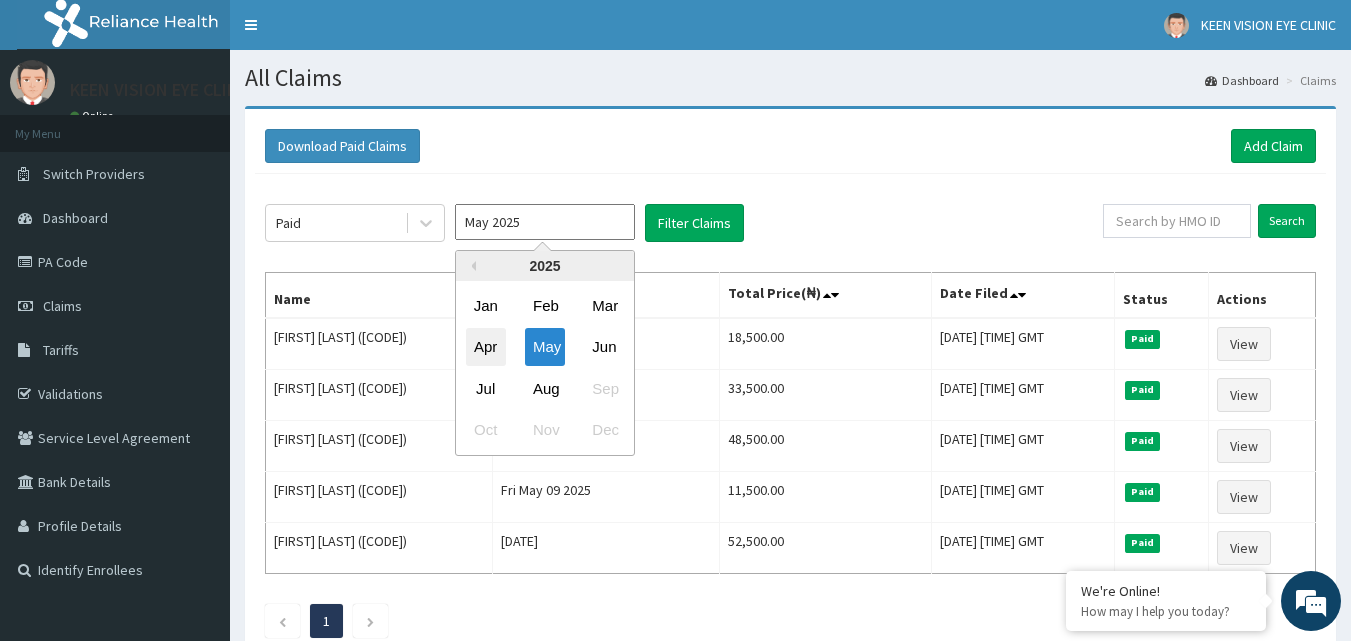 click on "Apr" at bounding box center [486, 347] 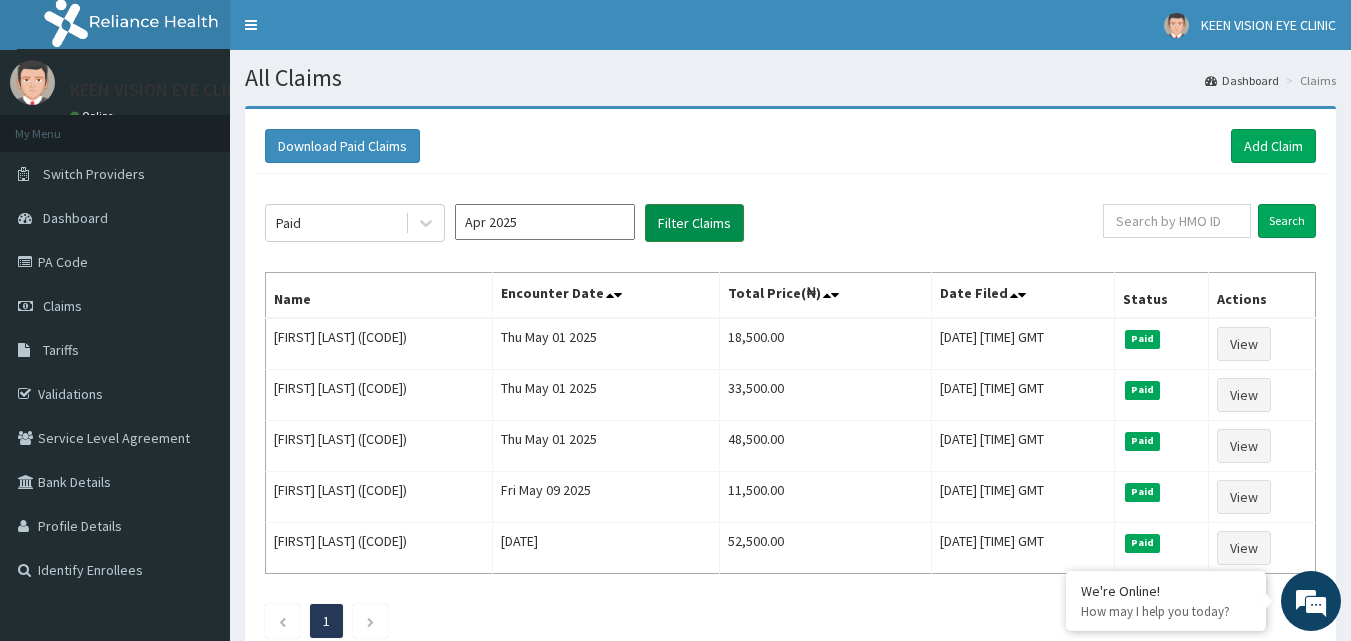 click on "Filter Claims" at bounding box center (694, 223) 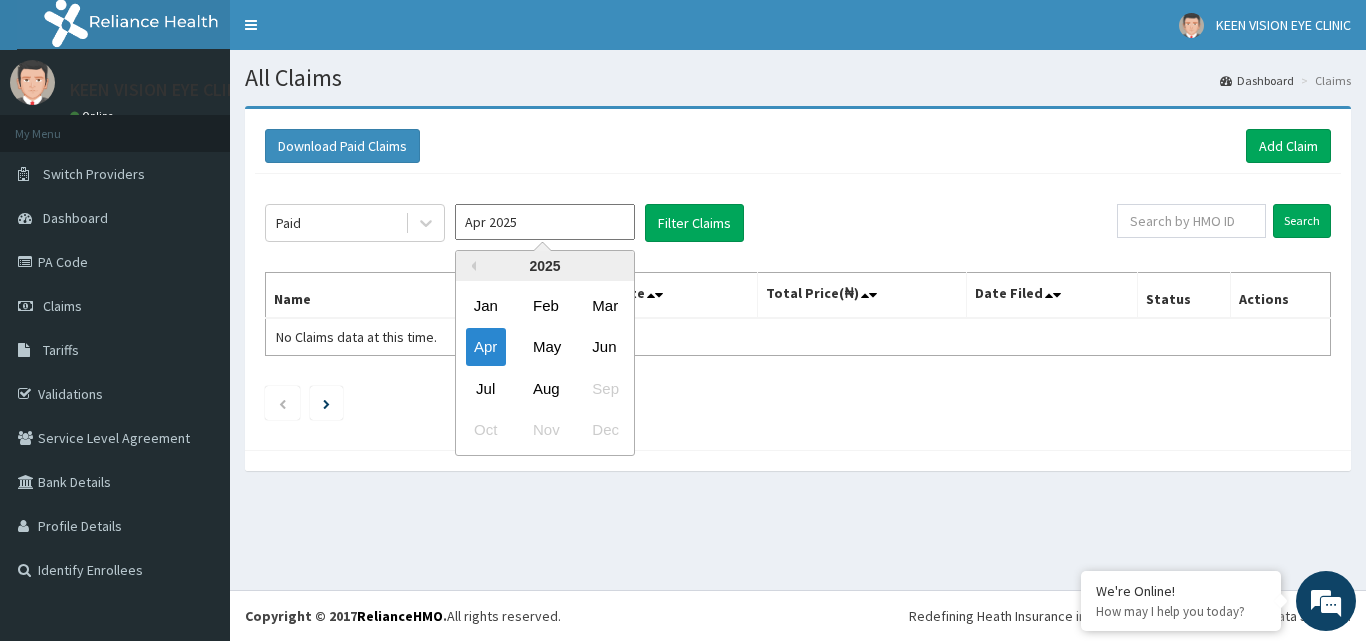 click on "Apr 2025" at bounding box center [545, 222] 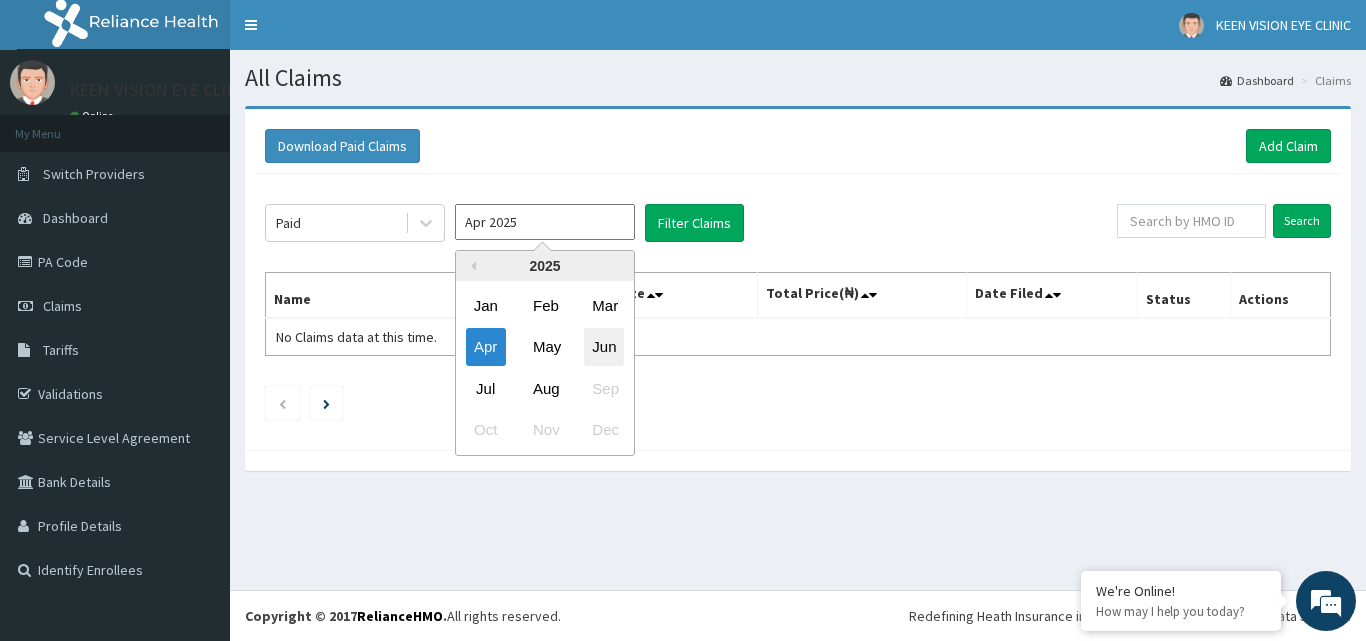 click on "Jun" at bounding box center (604, 347) 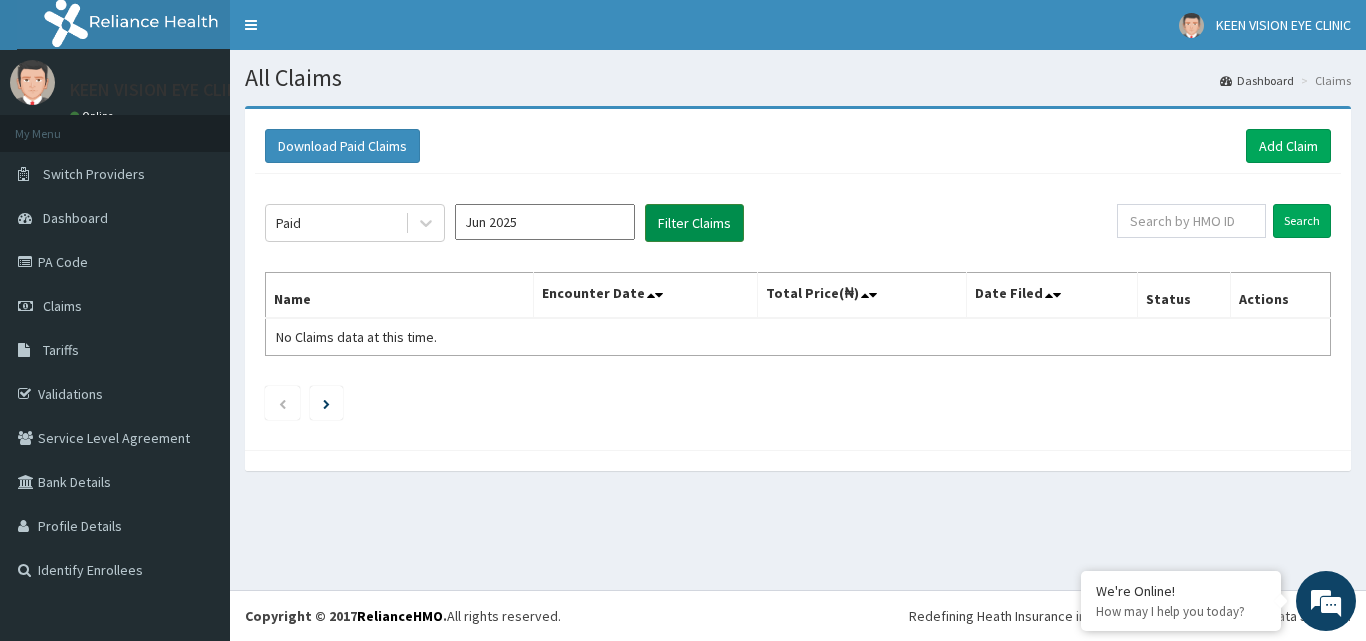 click on "Filter Claims" at bounding box center (694, 223) 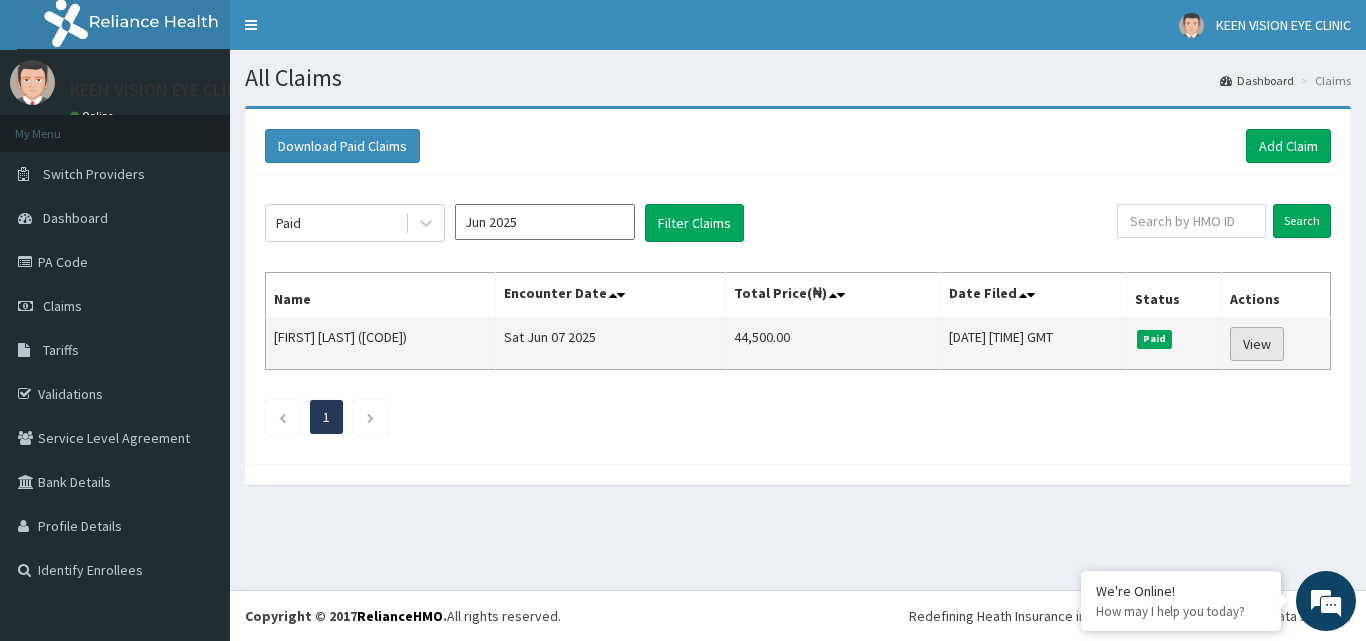 click on "View" at bounding box center [1257, 344] 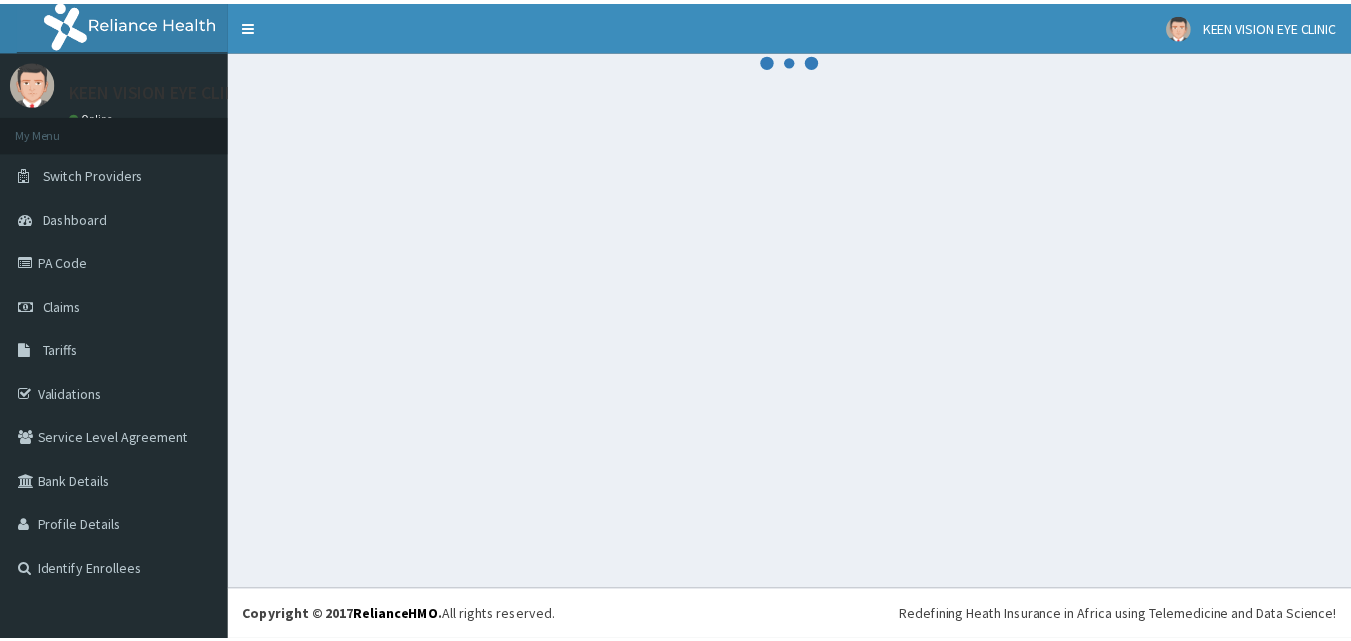scroll, scrollTop: 0, scrollLeft: 0, axis: both 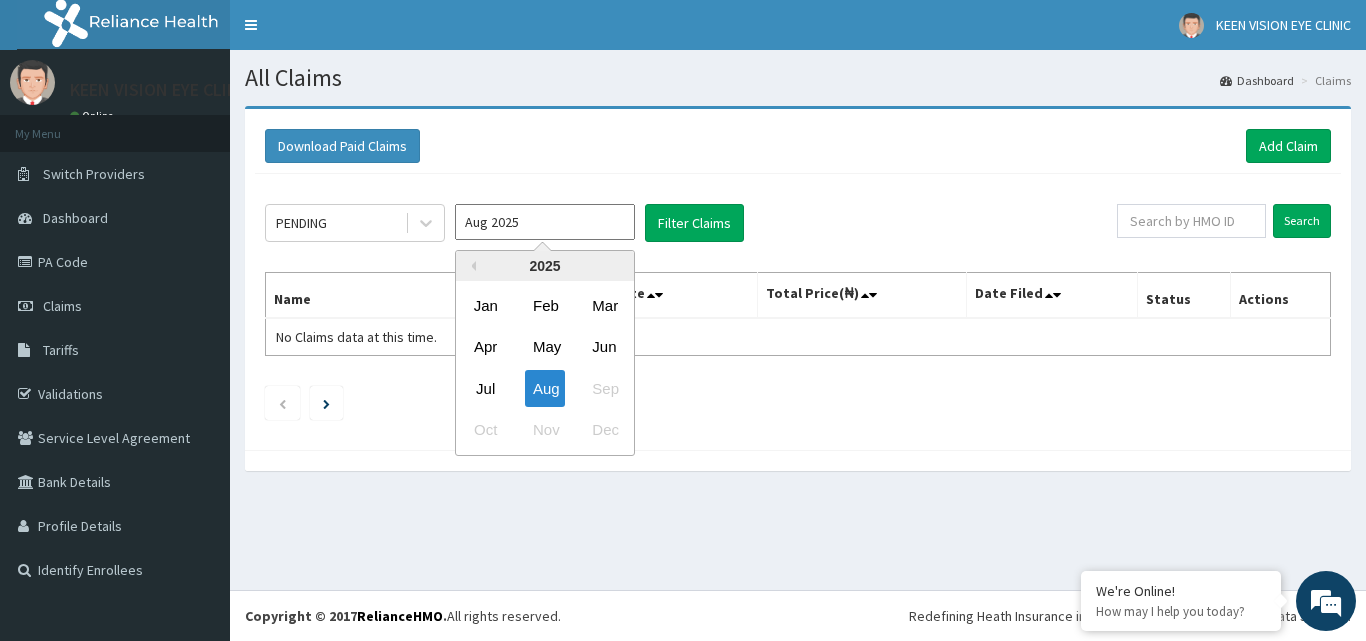 click on "Aug 2025" at bounding box center (545, 222) 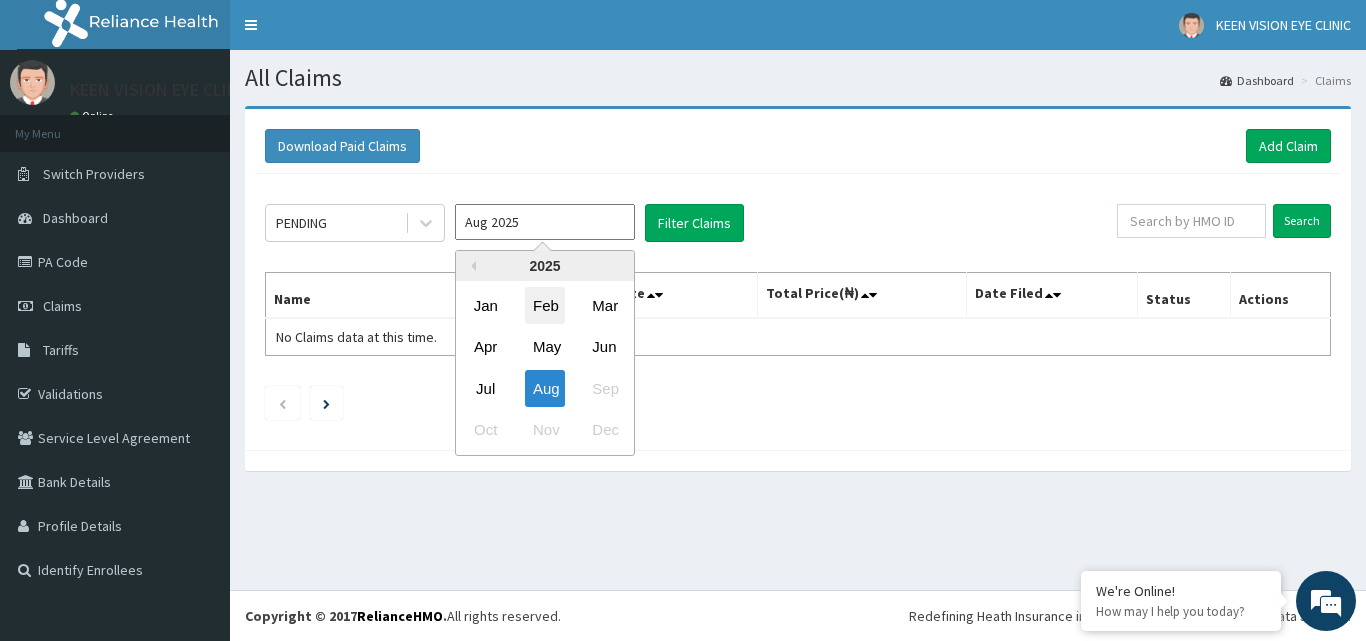 click on "Feb" at bounding box center [545, 305] 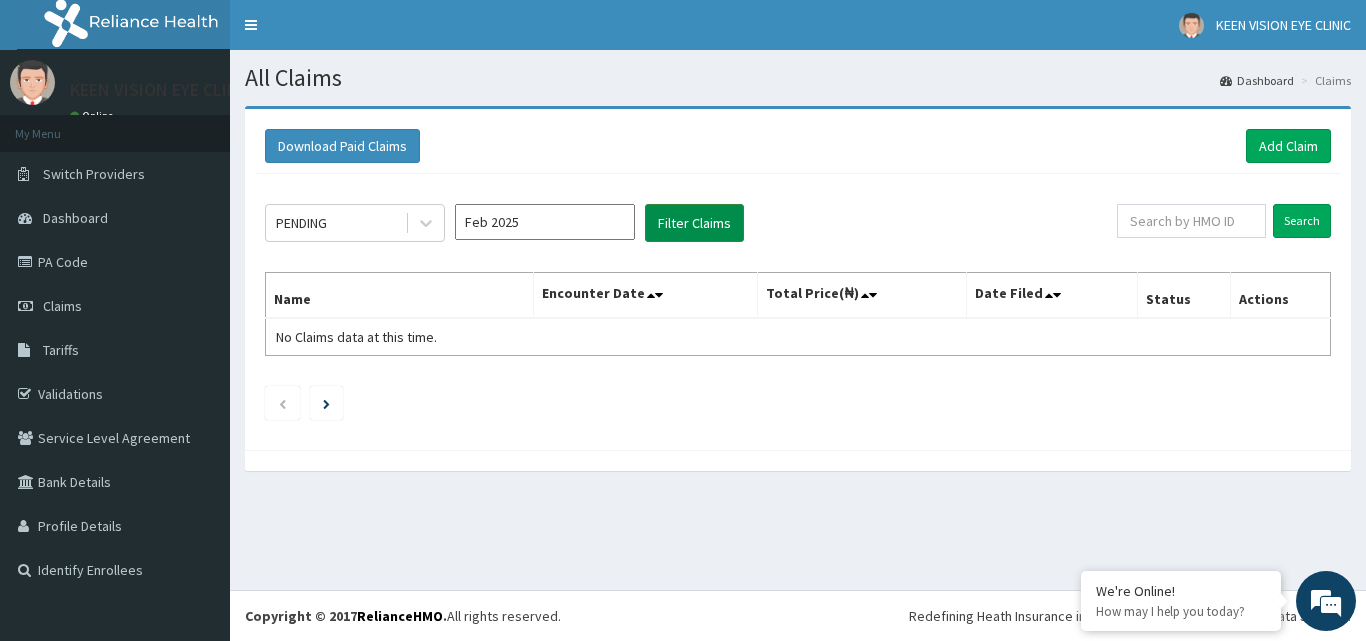 click on "Filter Claims" at bounding box center (694, 223) 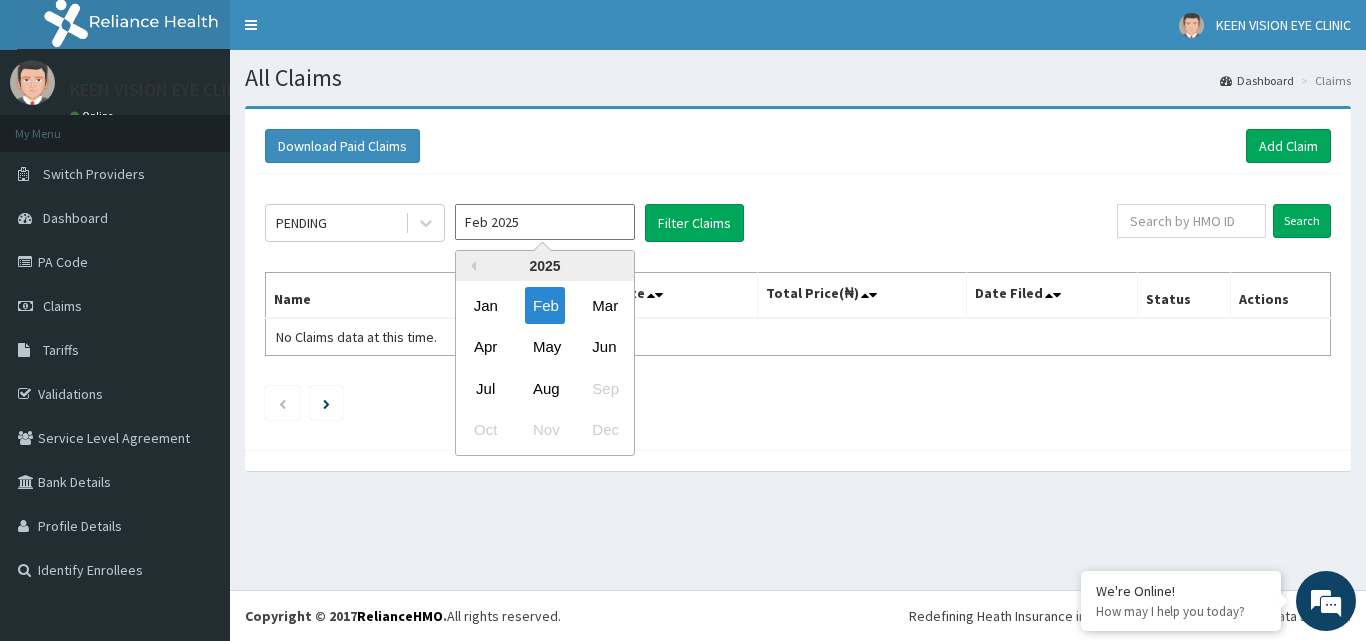 click on "Feb 2025" at bounding box center [545, 222] 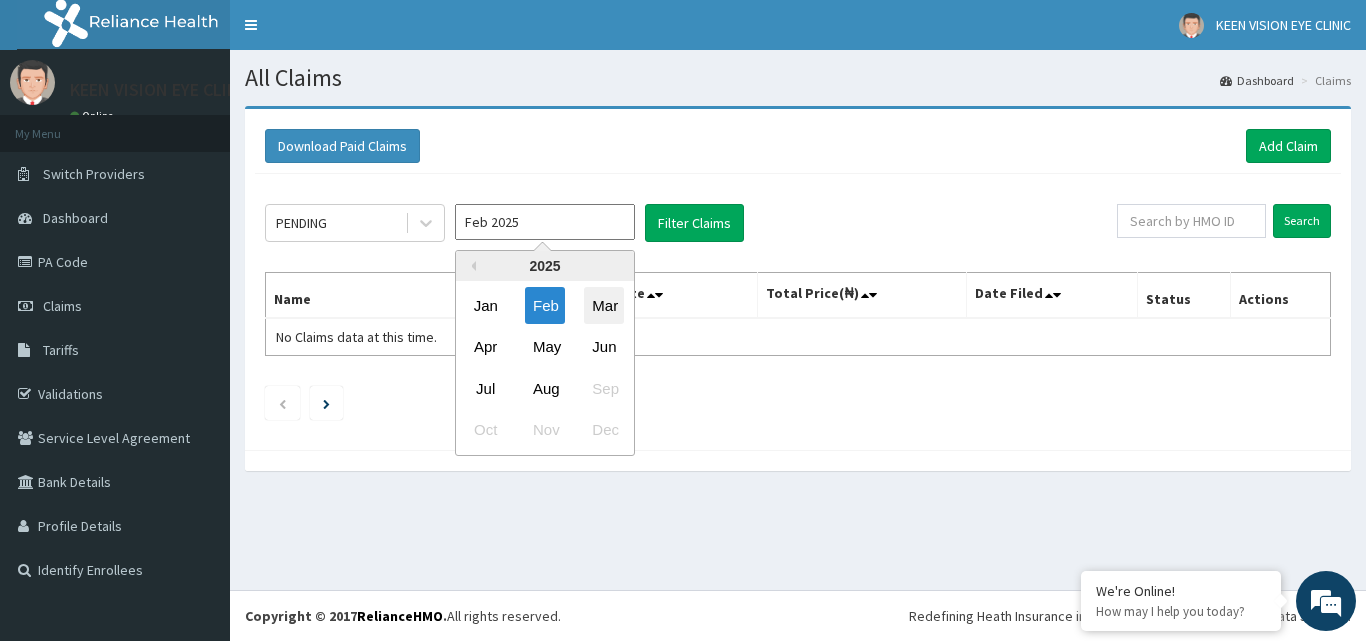 click on "Mar" at bounding box center (604, 305) 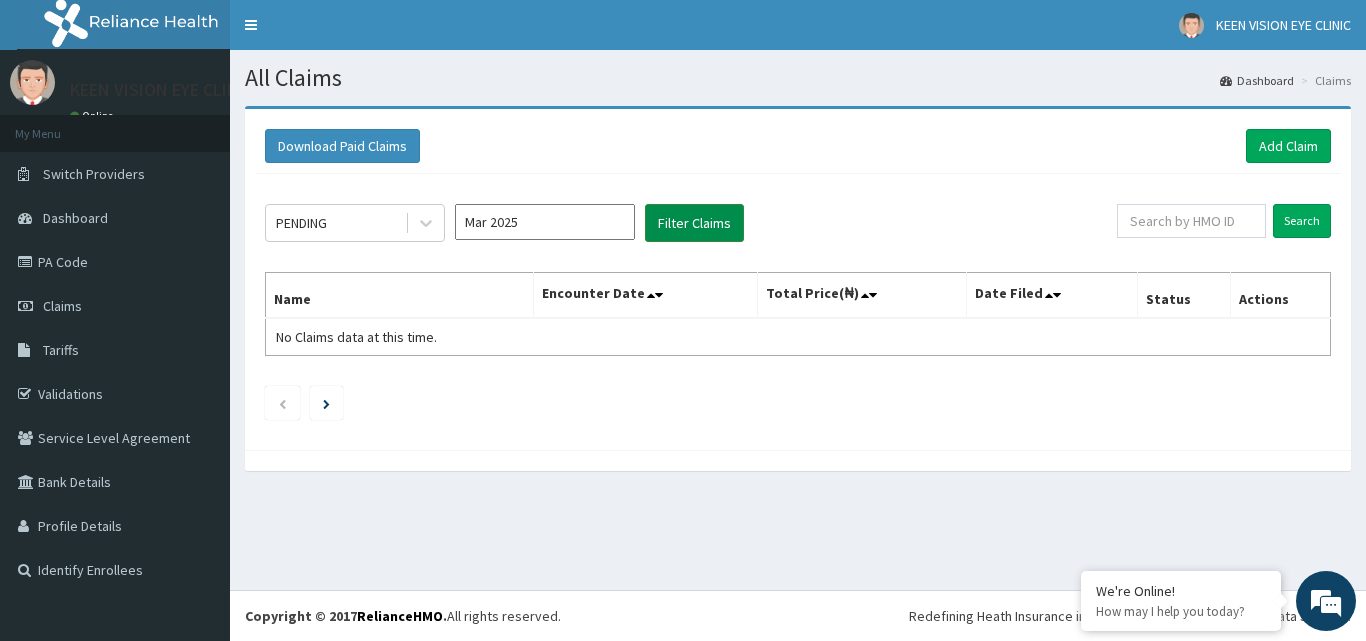 click on "Filter Claims" at bounding box center [694, 223] 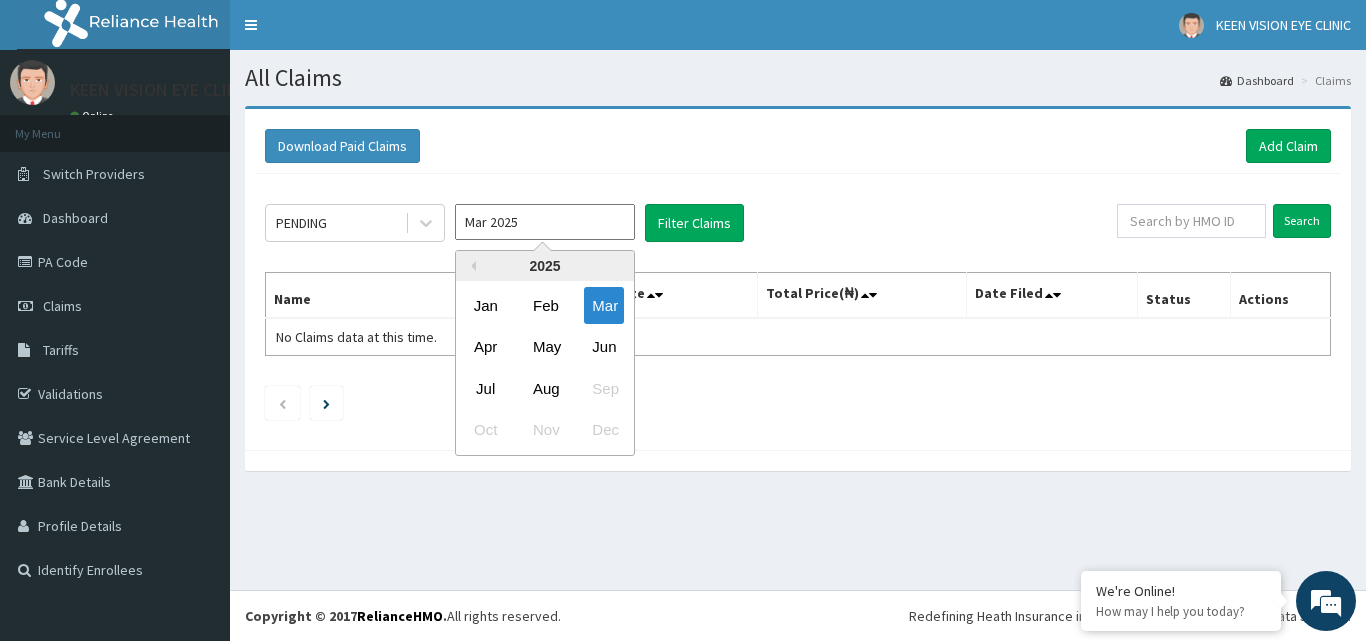 click on "Mar 2025" at bounding box center (545, 222) 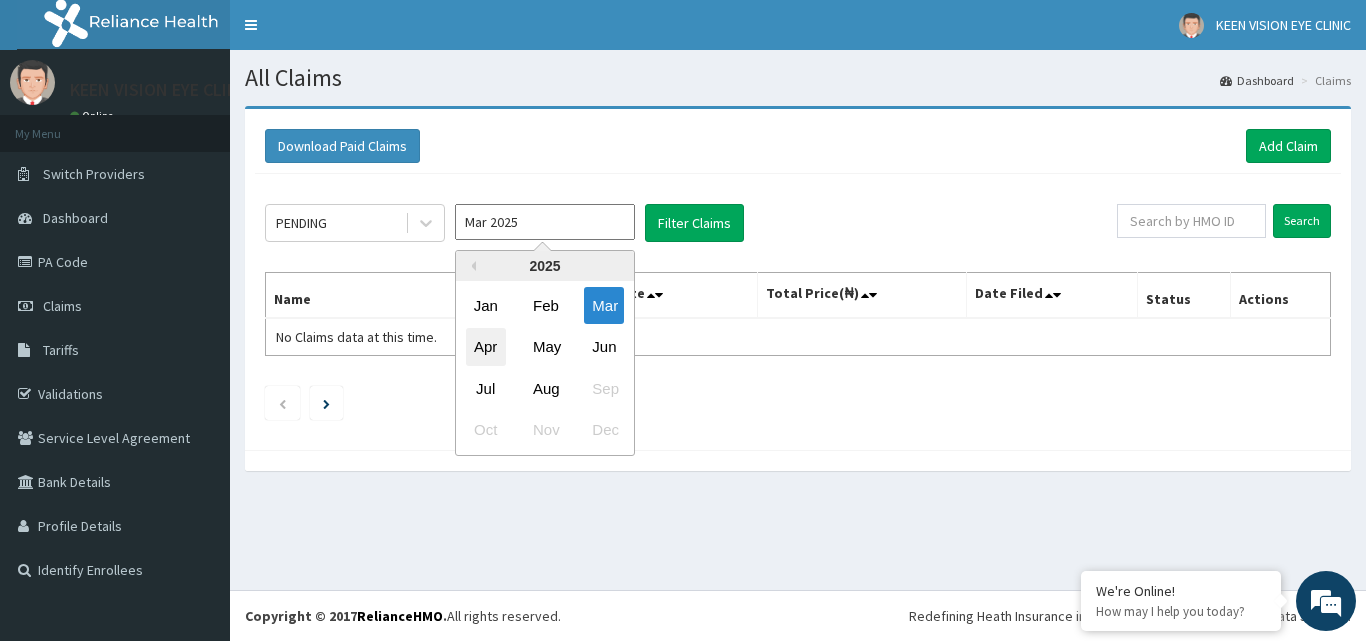 click on "Apr" at bounding box center [486, 347] 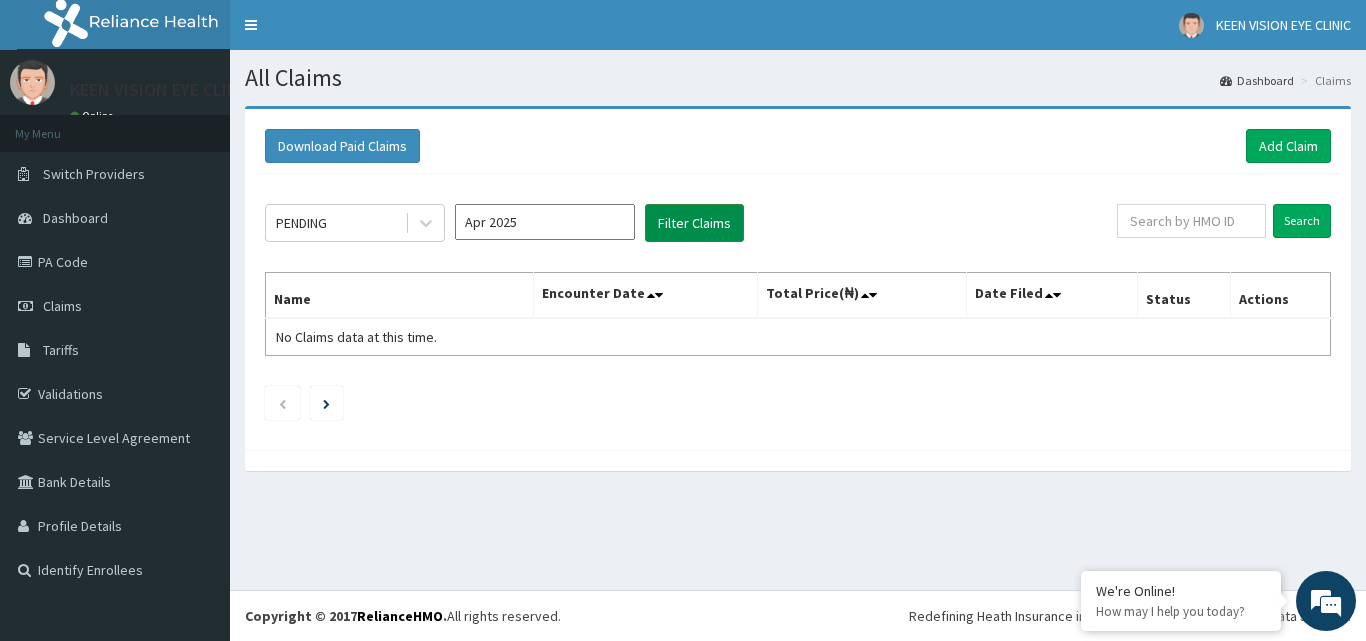 click on "Filter Claims" at bounding box center [694, 223] 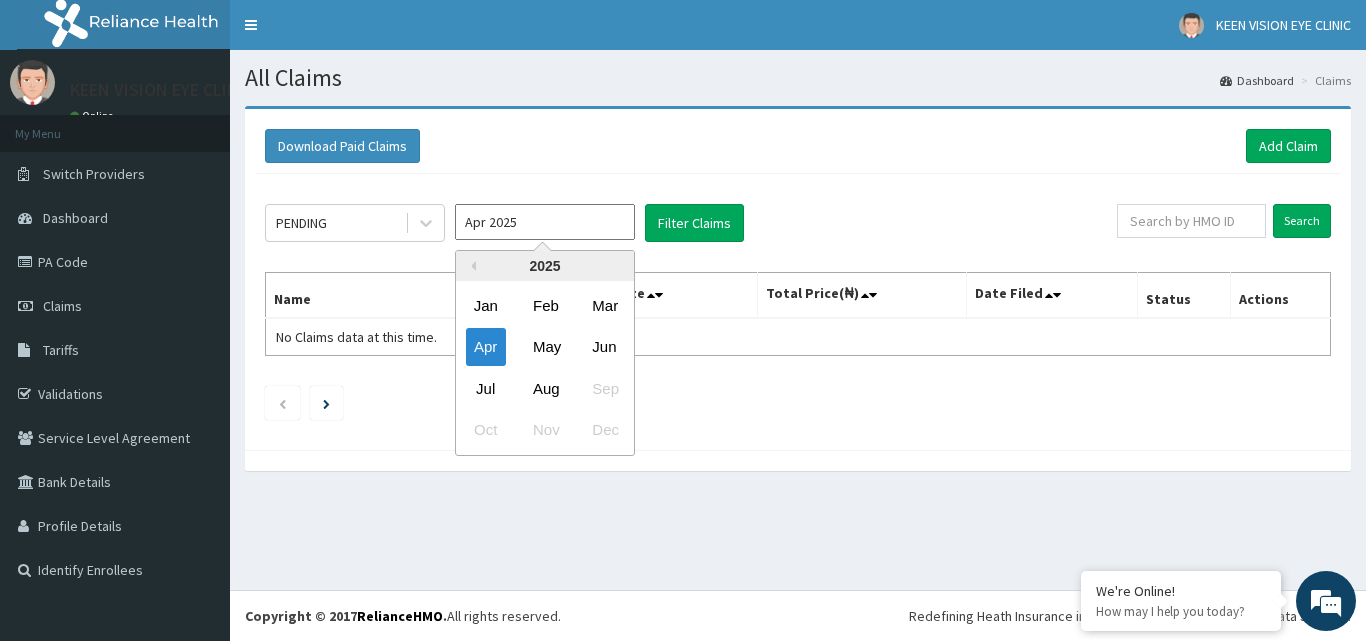 click on "Apr 2025" at bounding box center [545, 222] 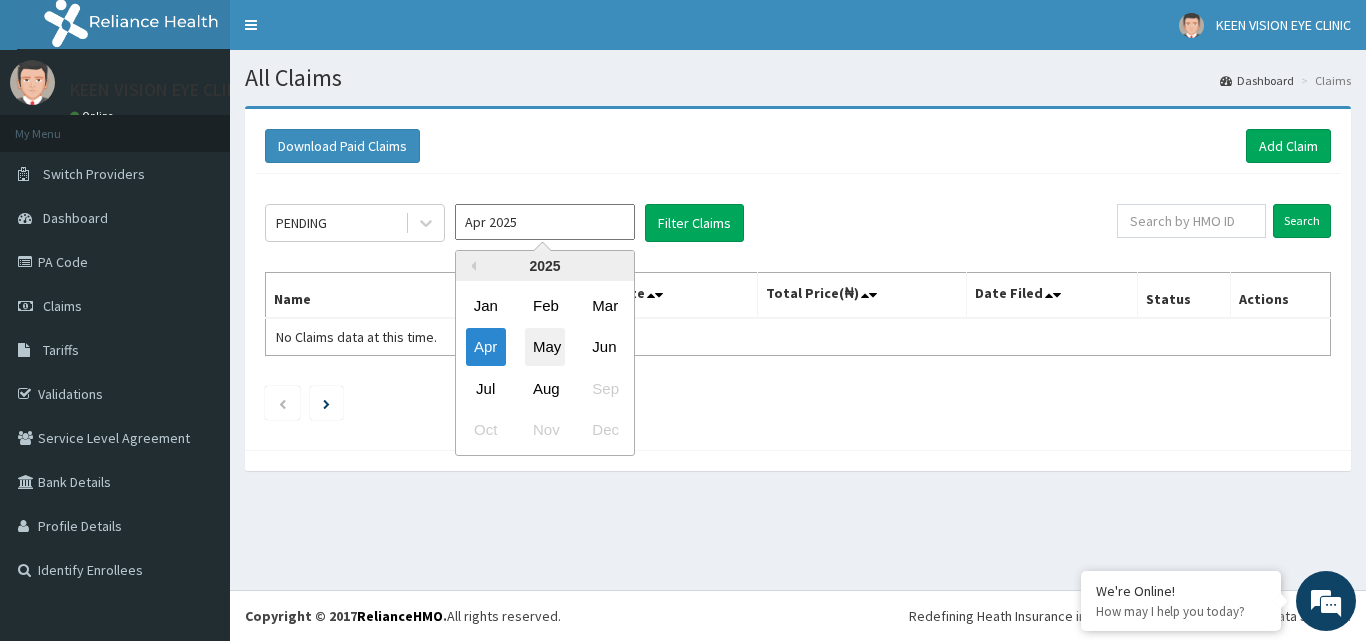 click on "May" at bounding box center (545, 347) 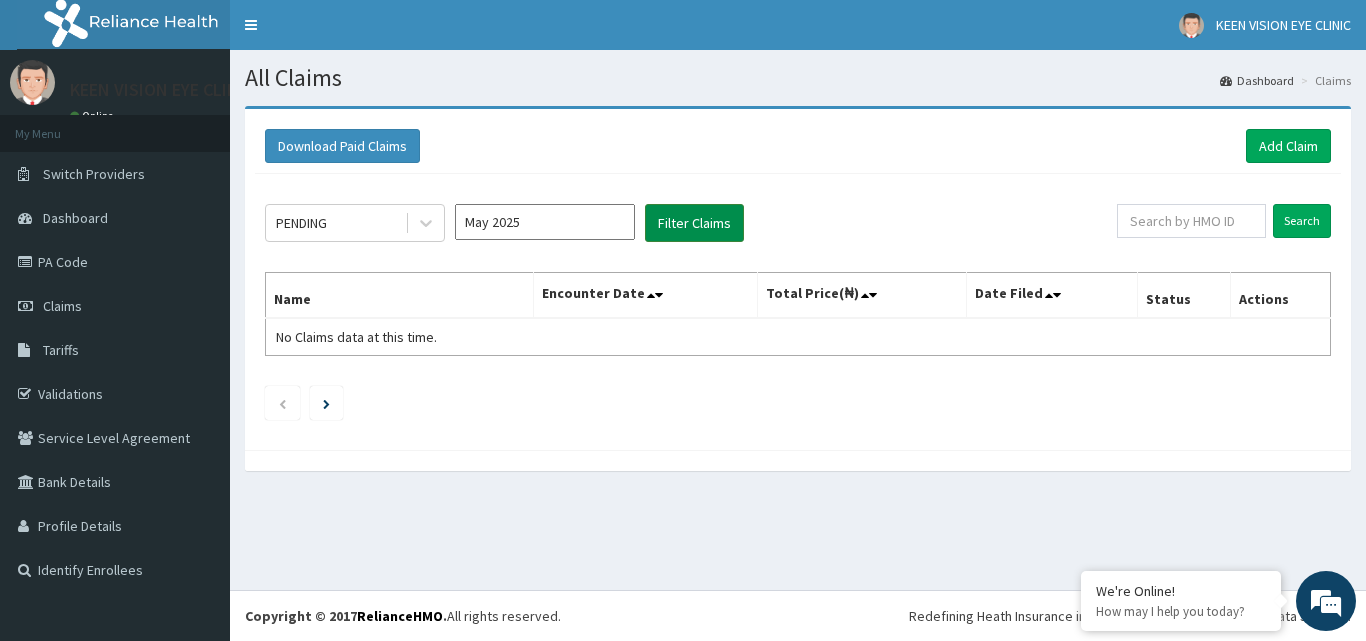 click on "Filter Claims" at bounding box center (694, 223) 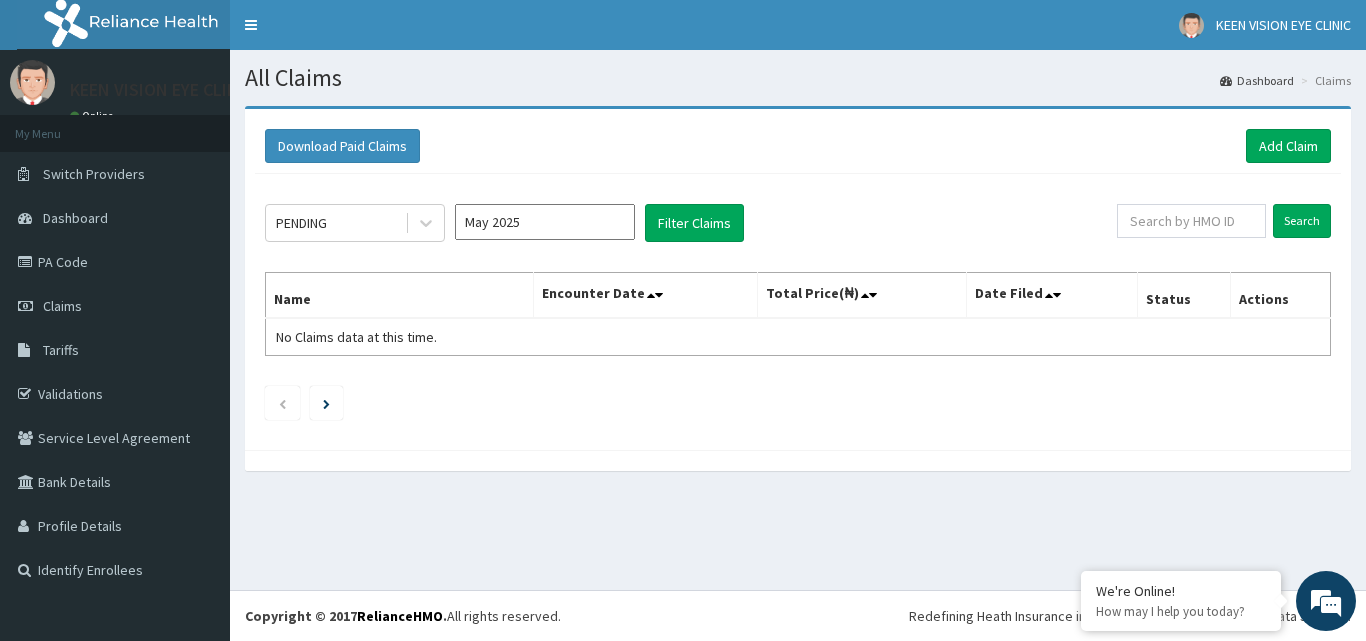 click on "May 2025" at bounding box center [545, 222] 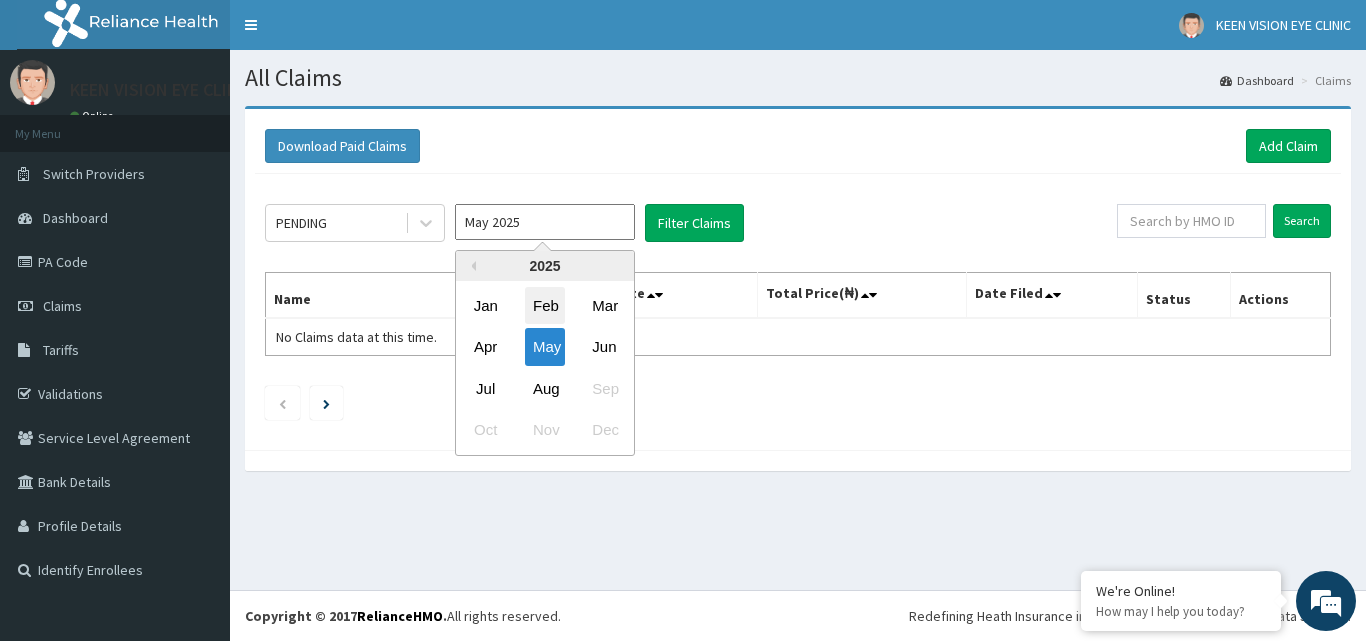 click on "Feb" at bounding box center (545, 305) 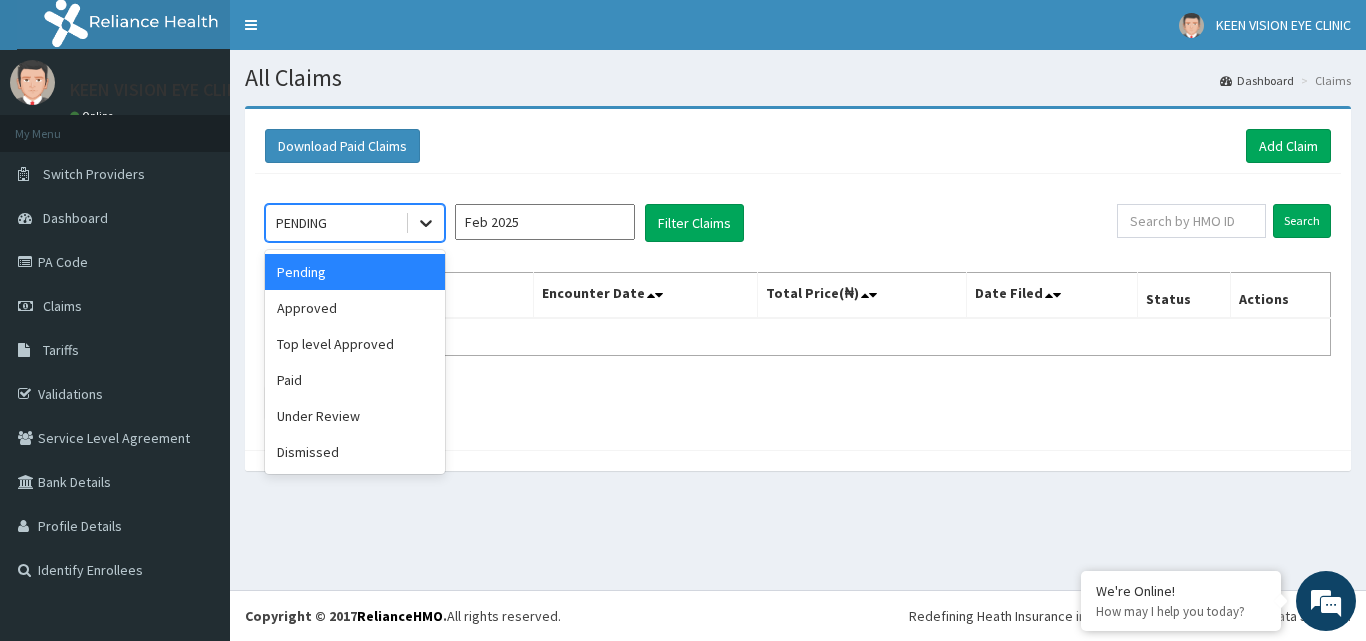 click 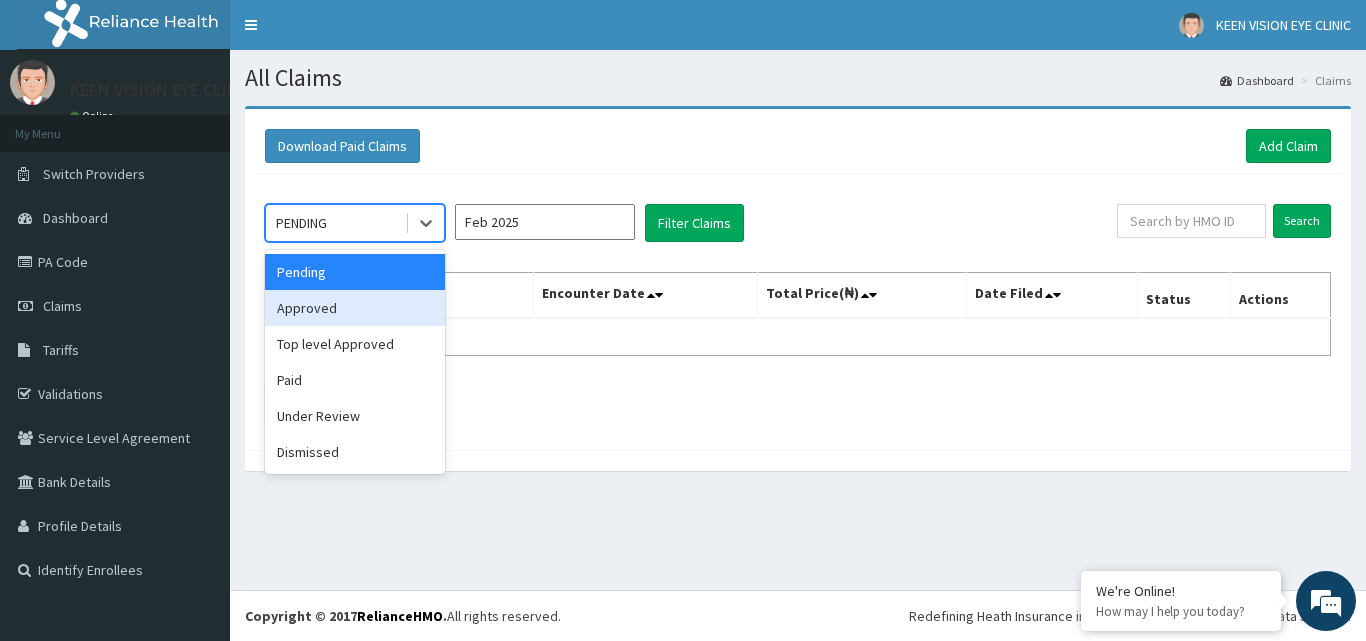 click on "Approved" at bounding box center (355, 308) 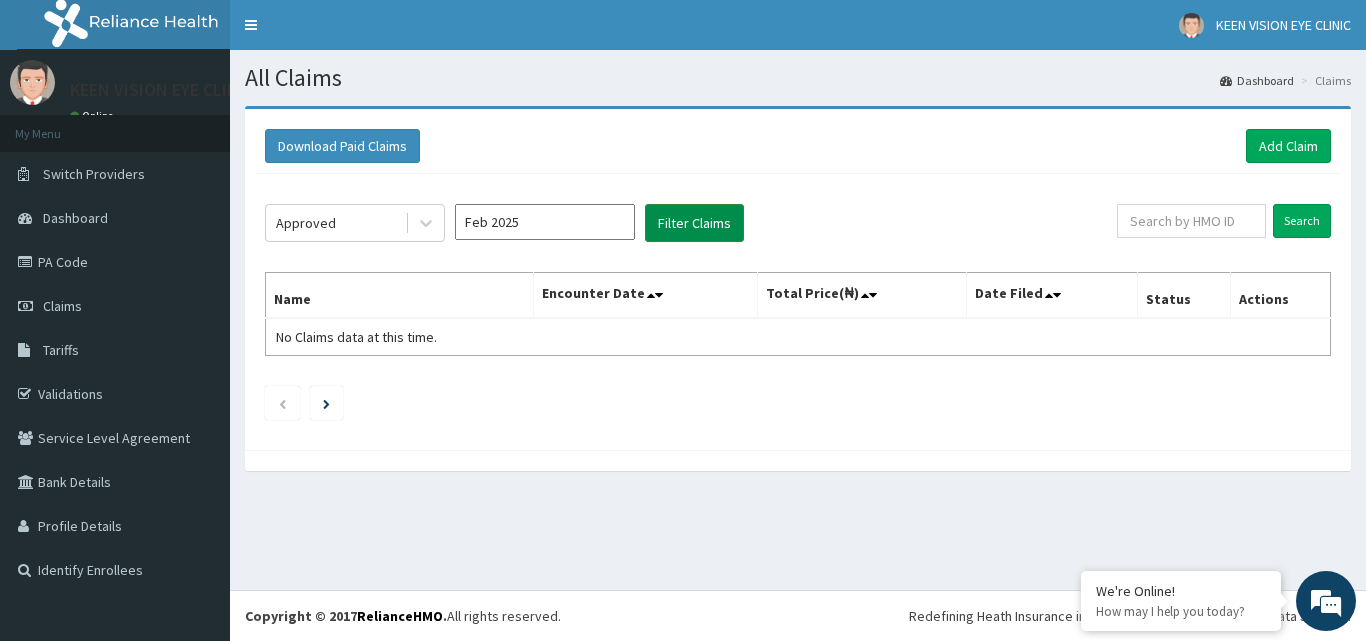 click on "Filter Claims" at bounding box center (694, 223) 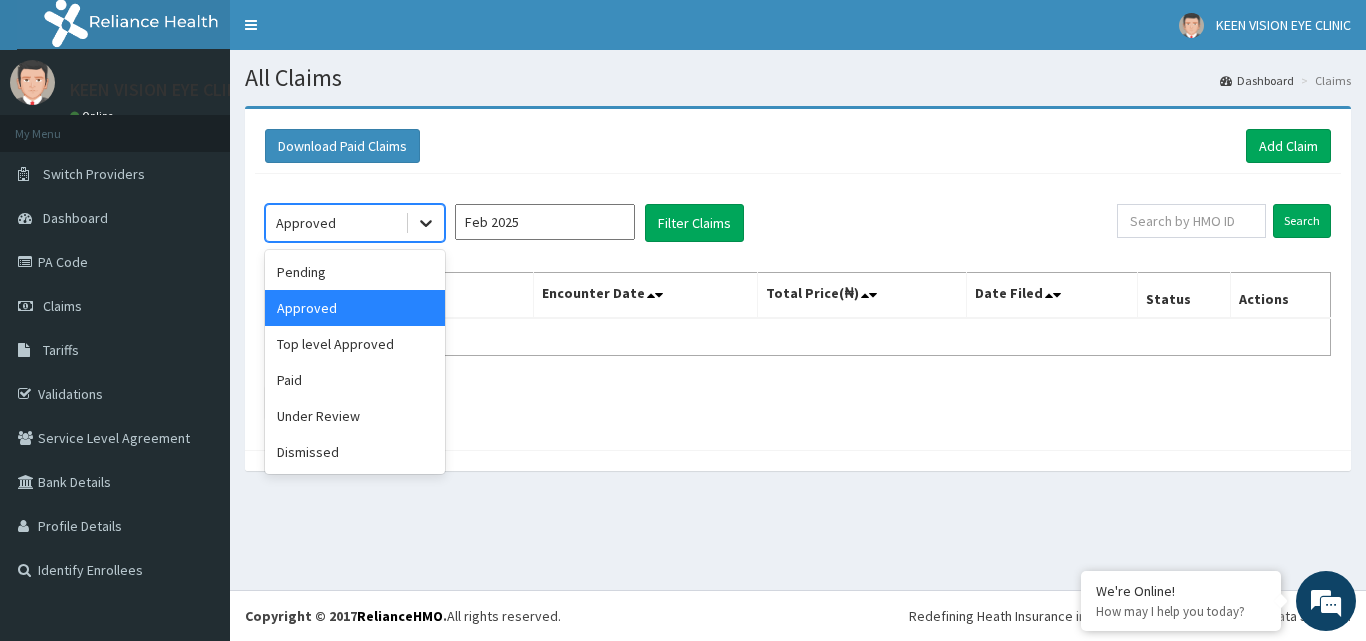 click 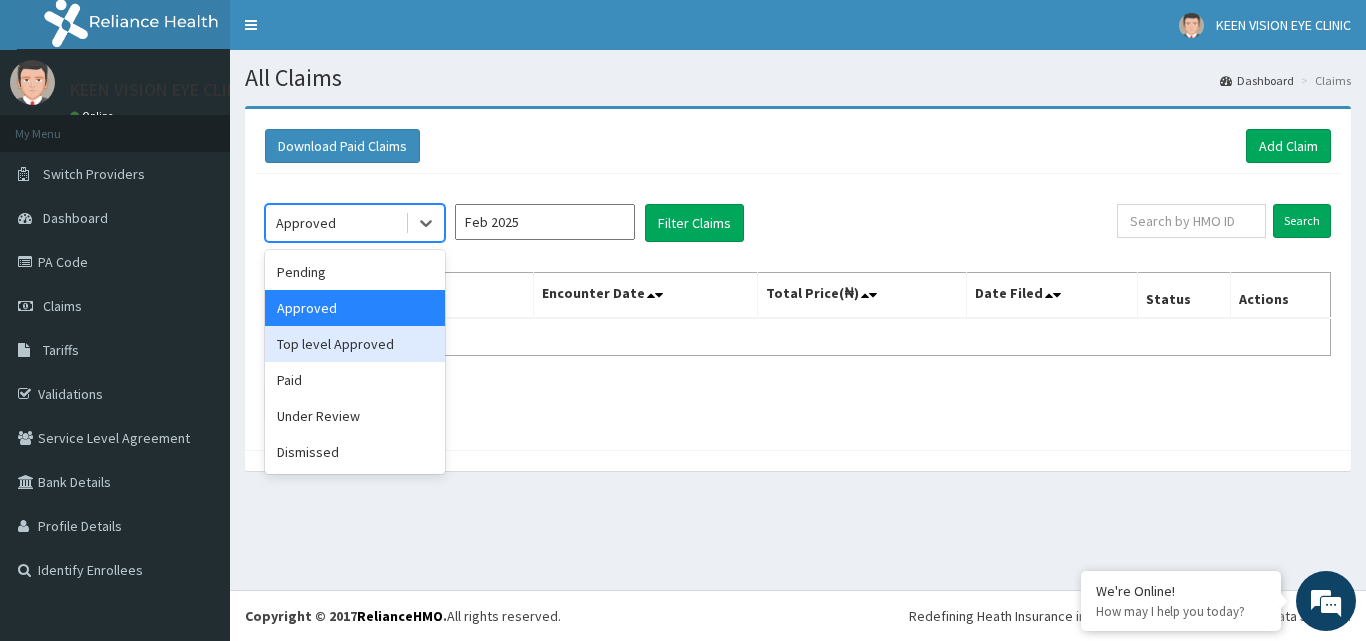 click on "Top level Approved" at bounding box center [355, 344] 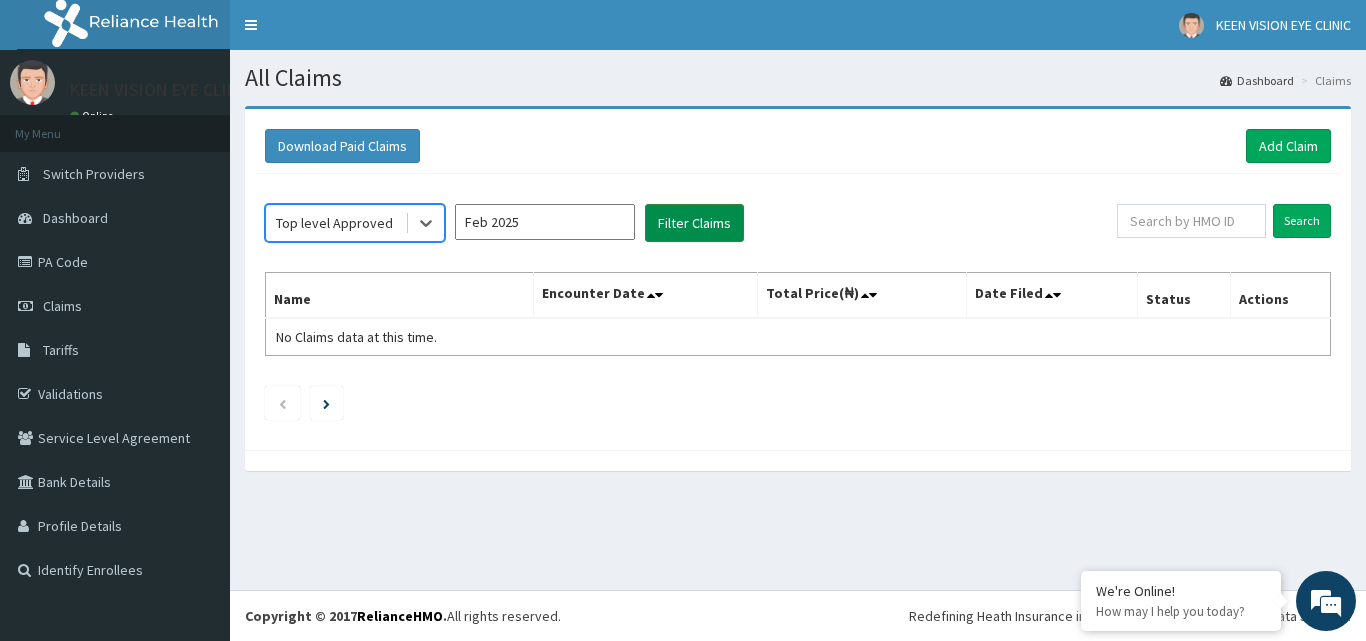 click on "Filter Claims" at bounding box center (694, 223) 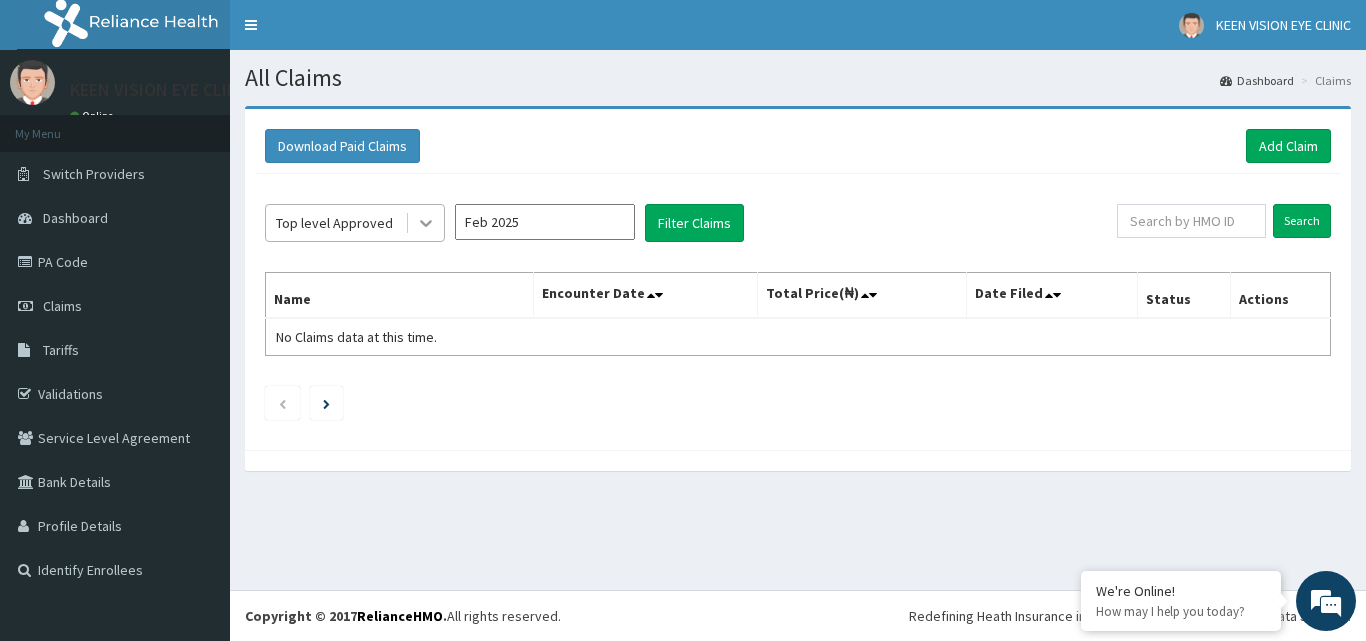 click 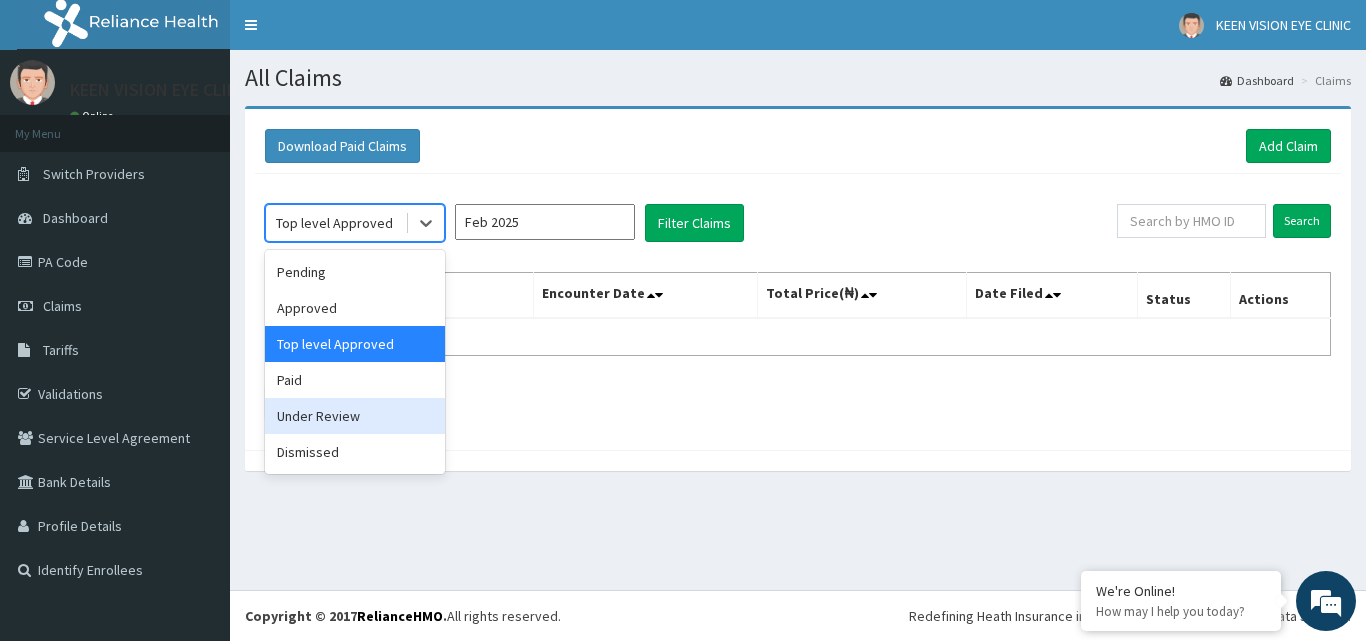 click on "Under Review" at bounding box center [355, 416] 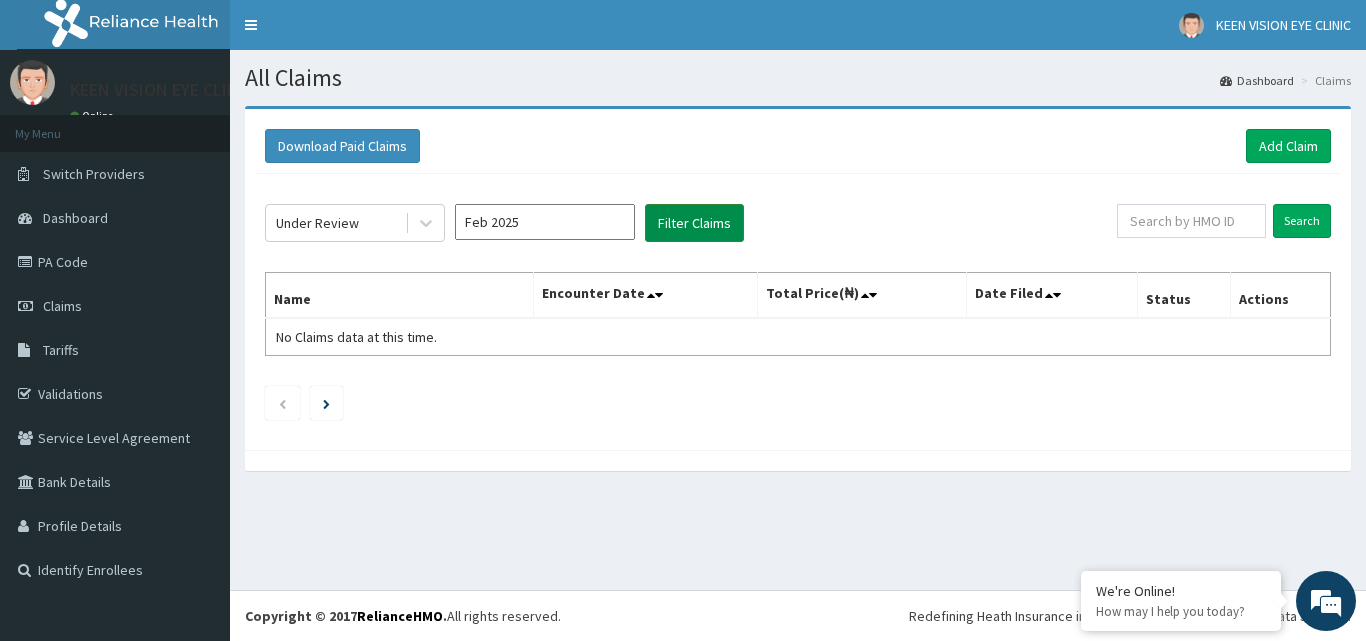 click on "Filter Claims" at bounding box center [694, 223] 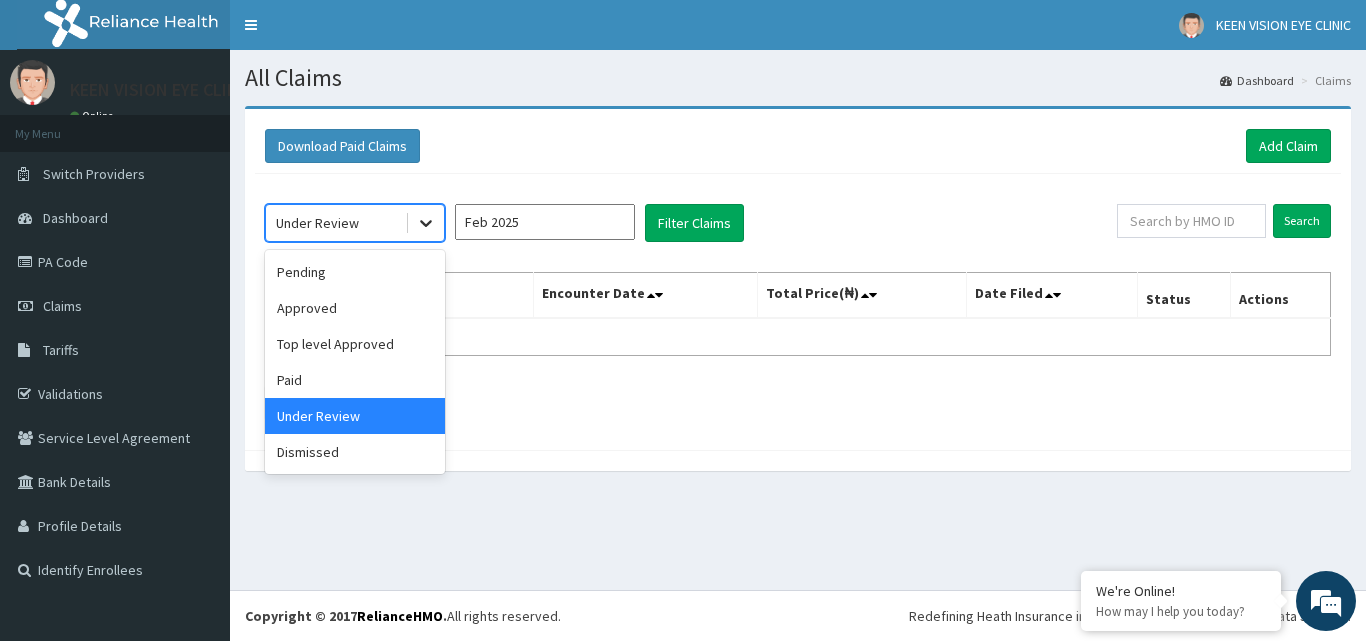 click 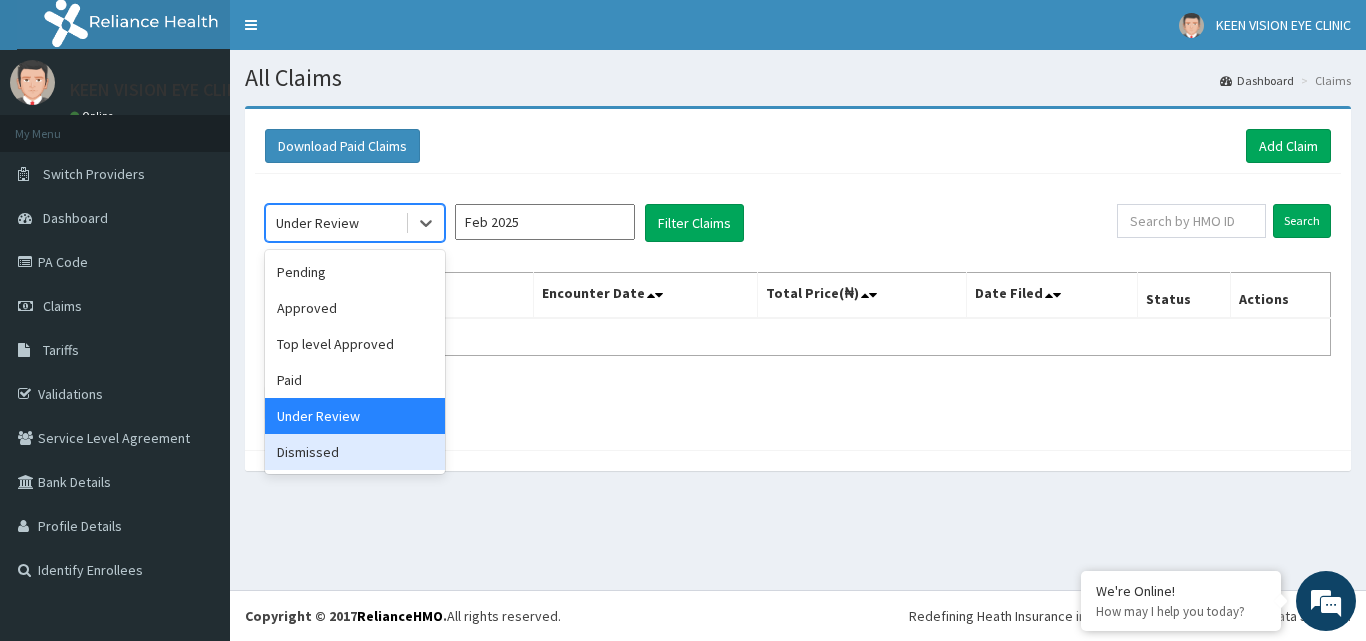 click on "Dismissed" at bounding box center [355, 452] 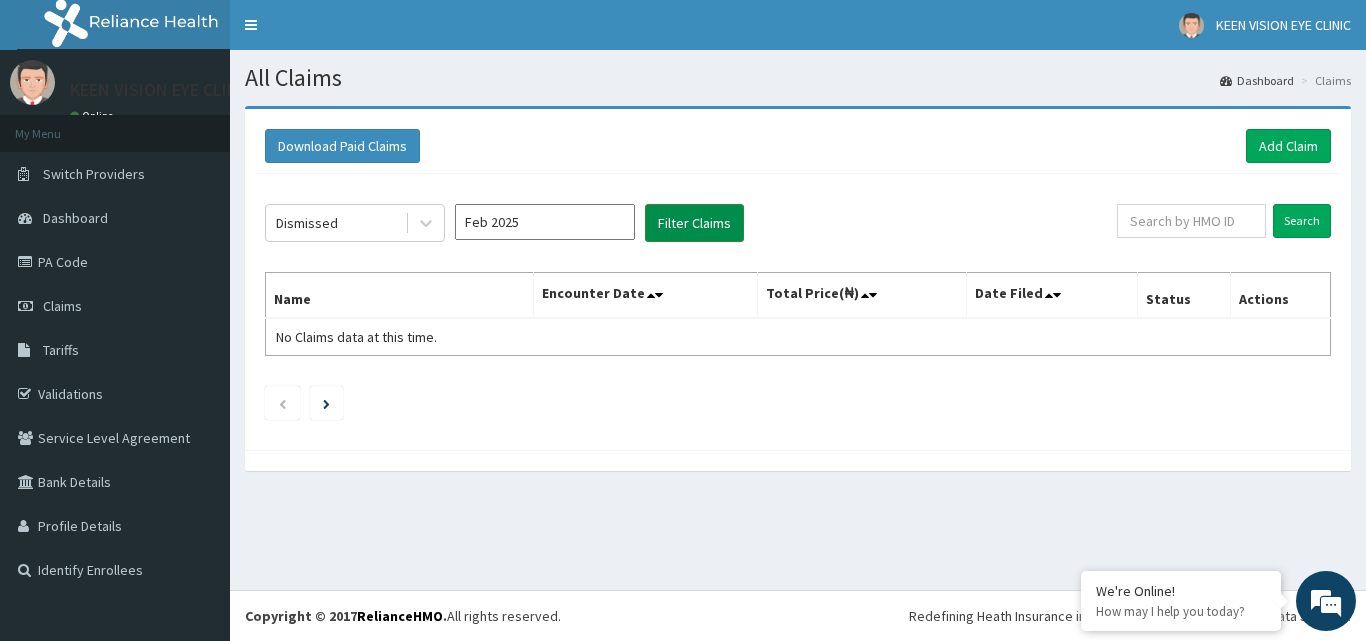 click on "Filter Claims" at bounding box center (694, 223) 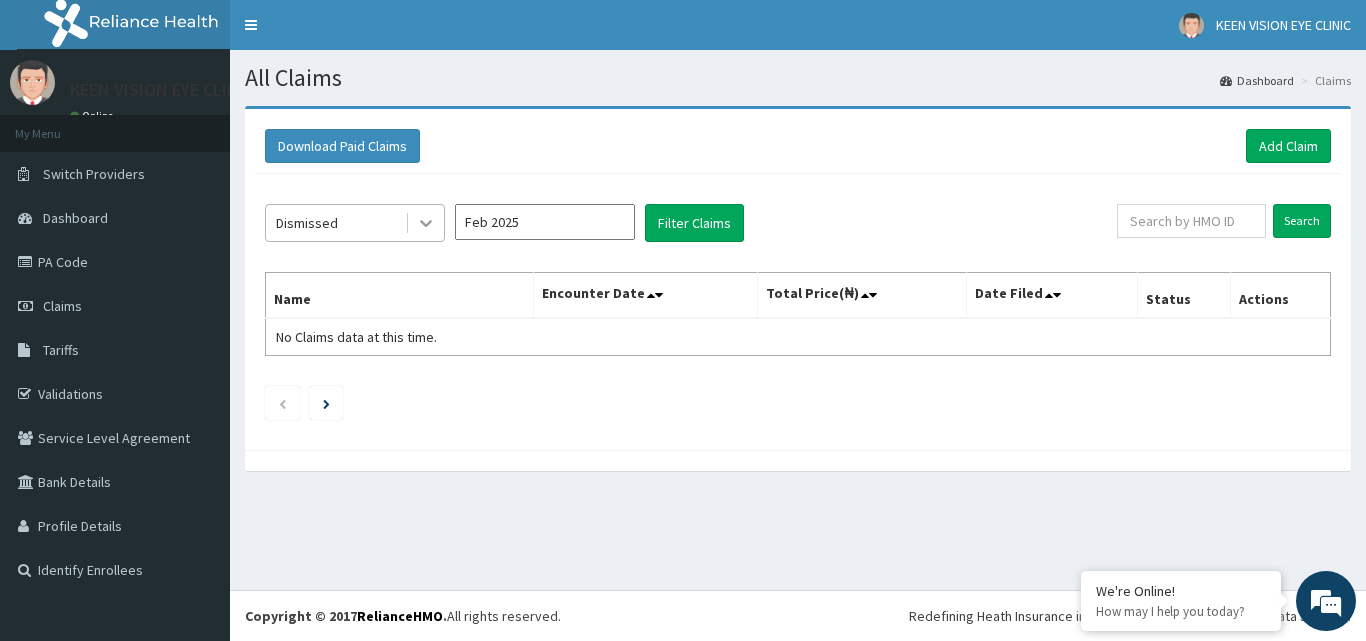 click 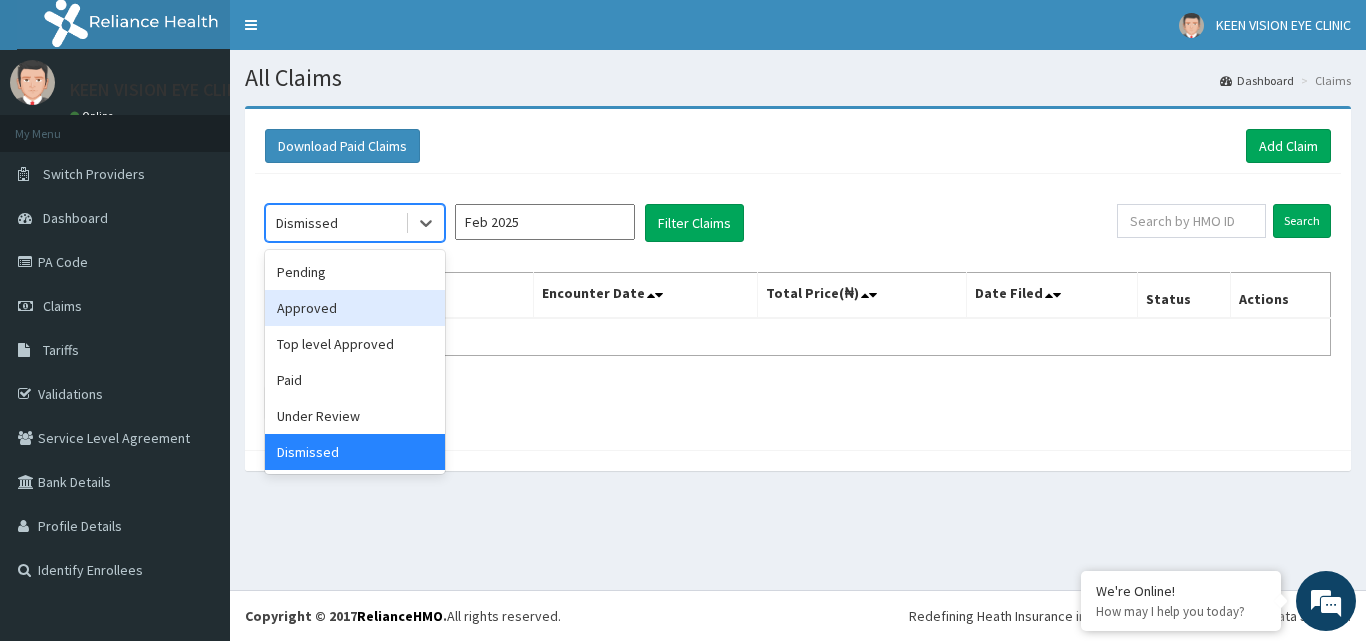 click on "Approved" at bounding box center [355, 308] 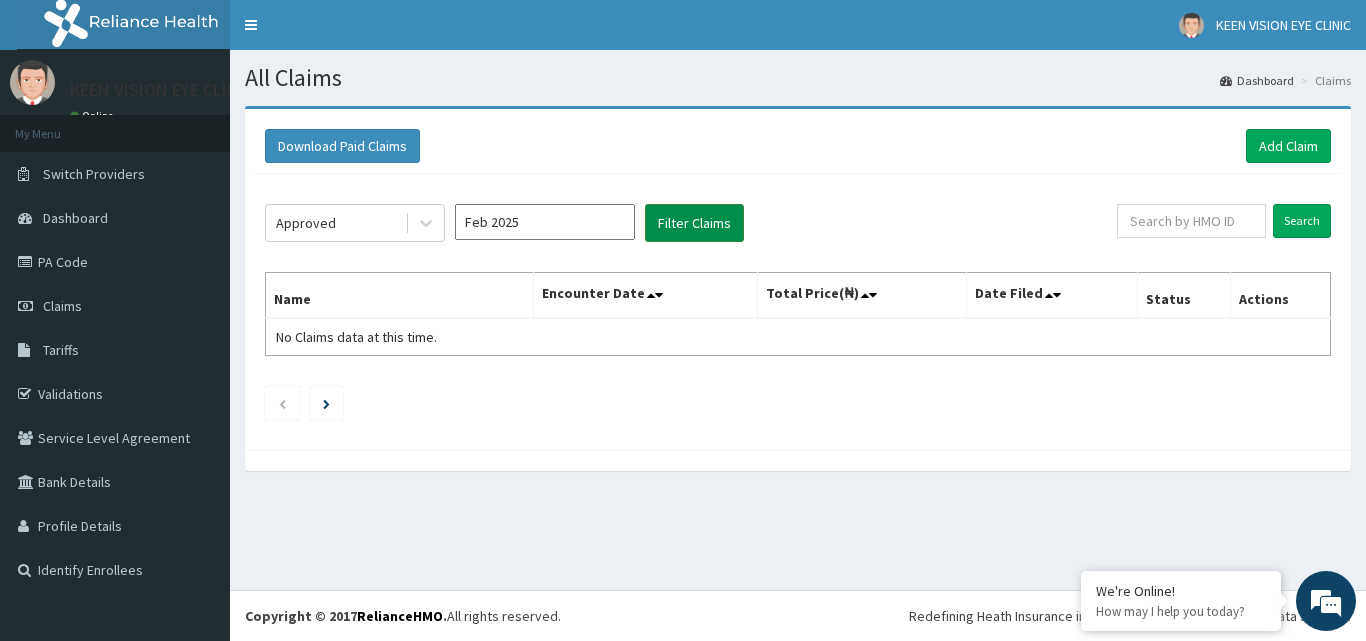 click on "Filter Claims" at bounding box center [694, 223] 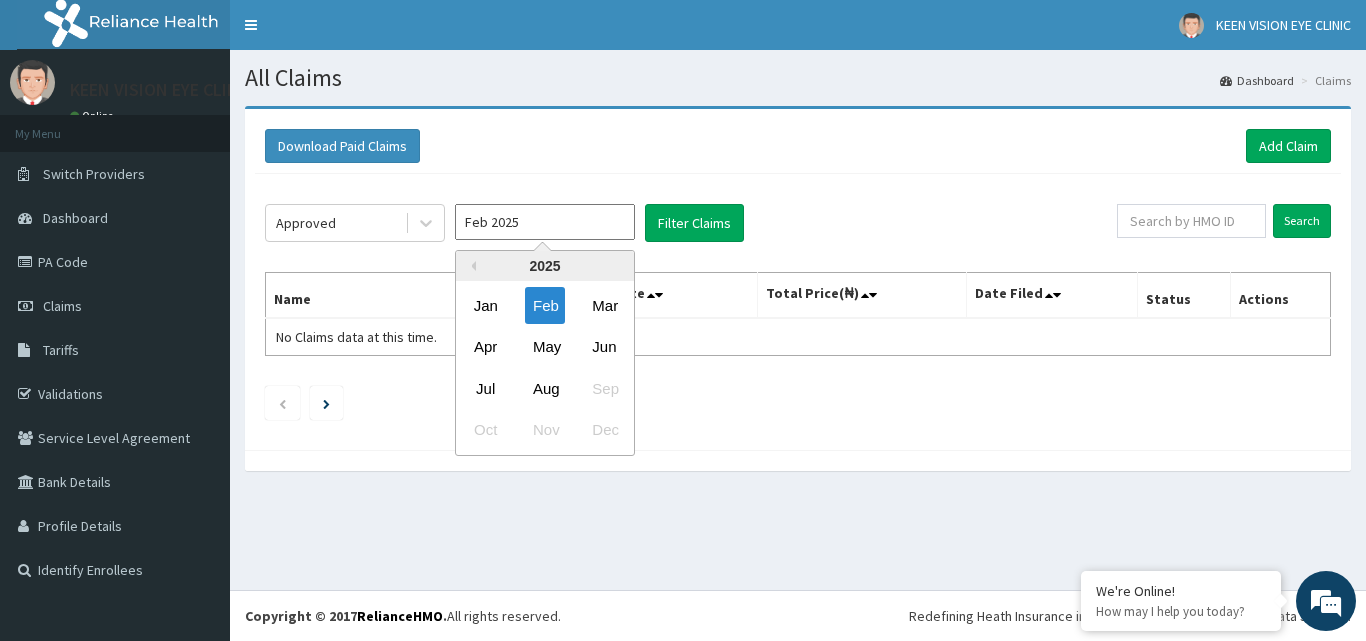 click on "Feb 2025" at bounding box center (545, 222) 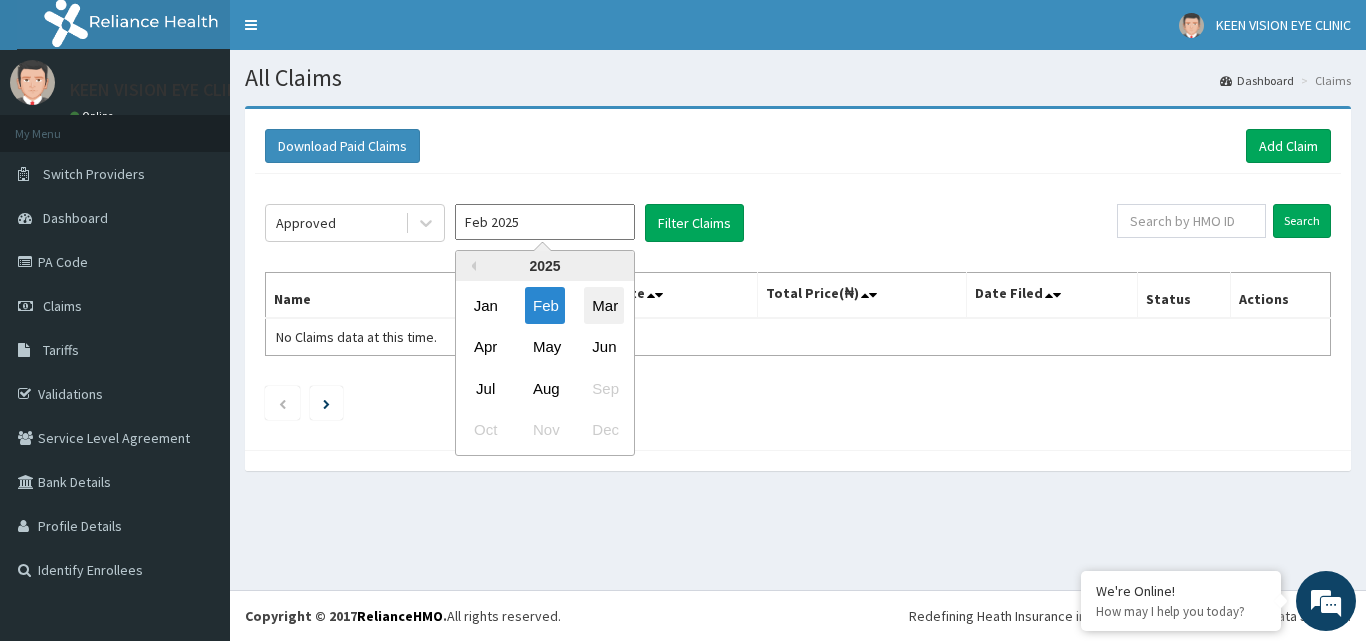 click on "Mar" at bounding box center (604, 305) 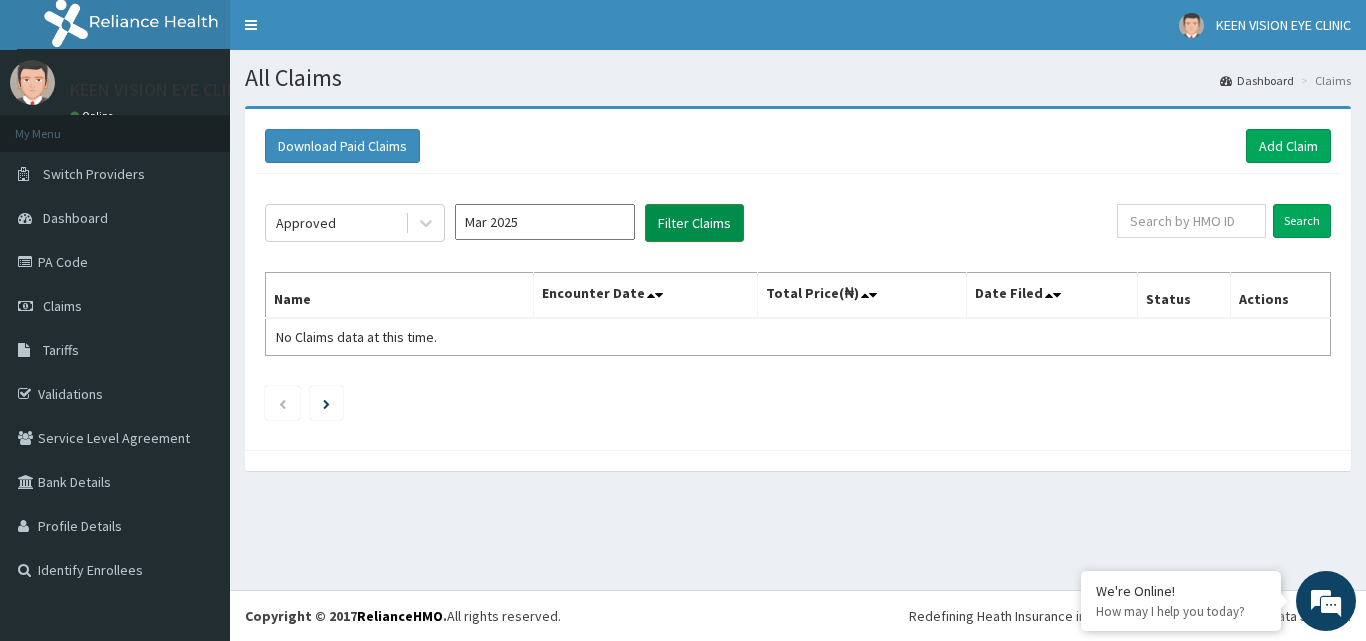 click on "Filter Claims" at bounding box center (694, 223) 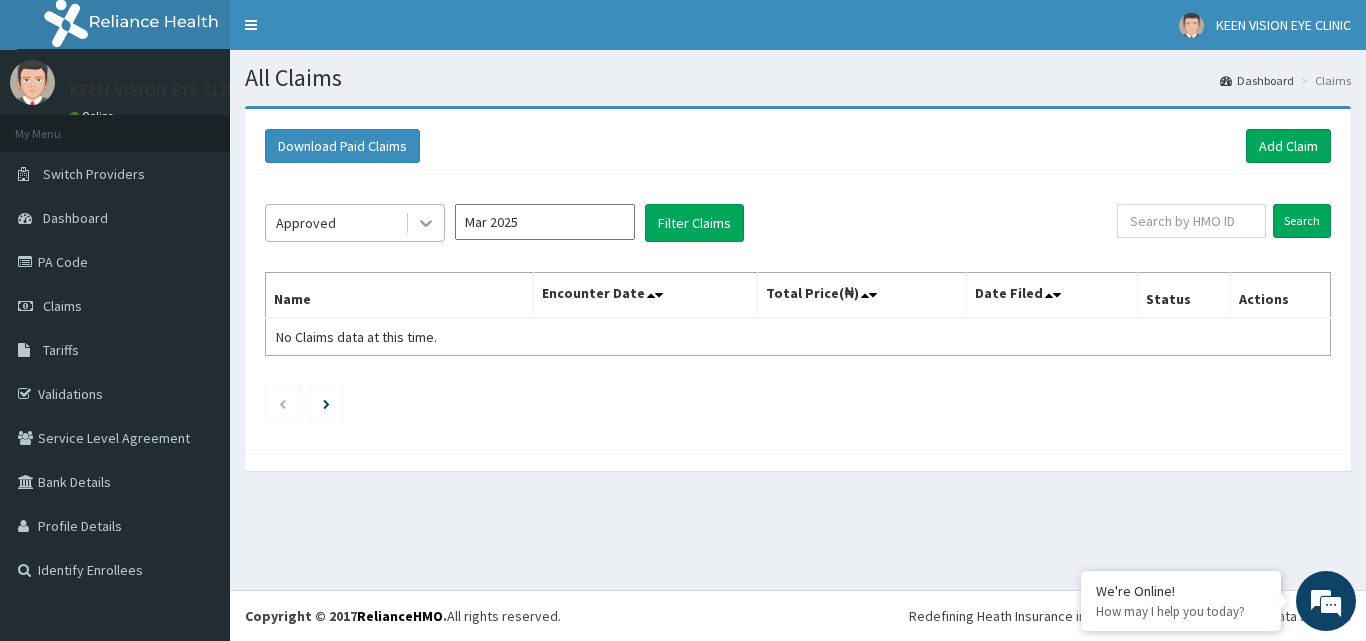 click 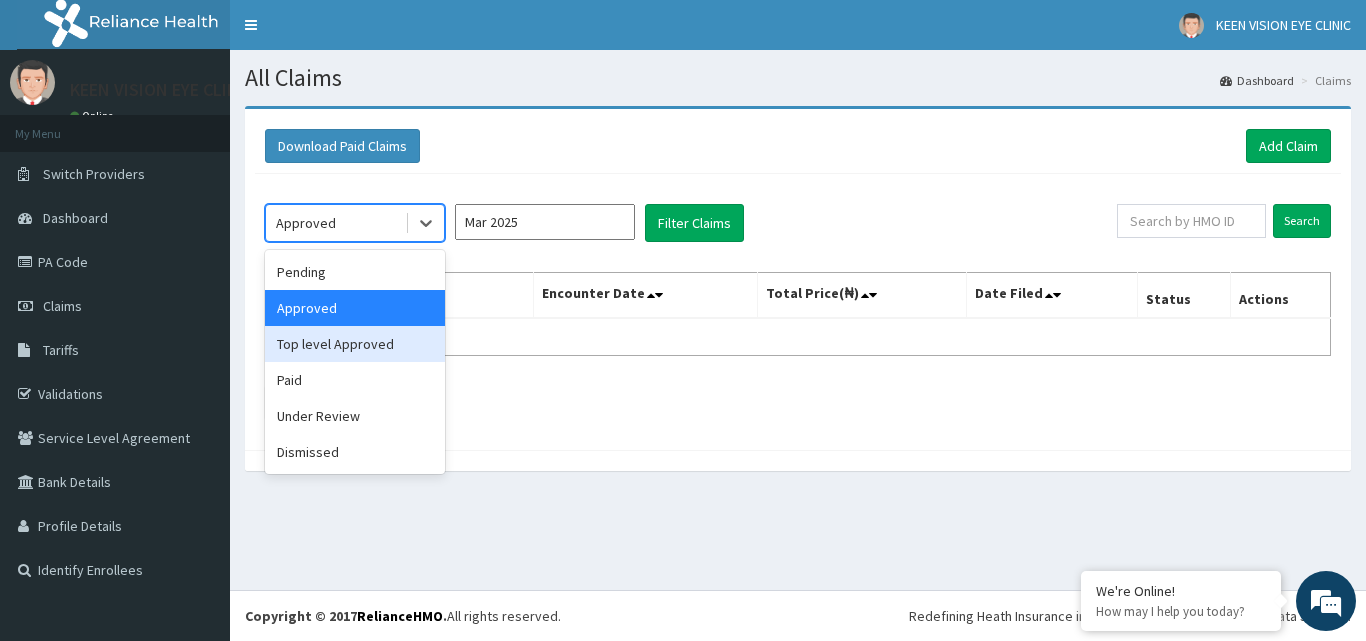 click on "Top level Approved" at bounding box center (355, 344) 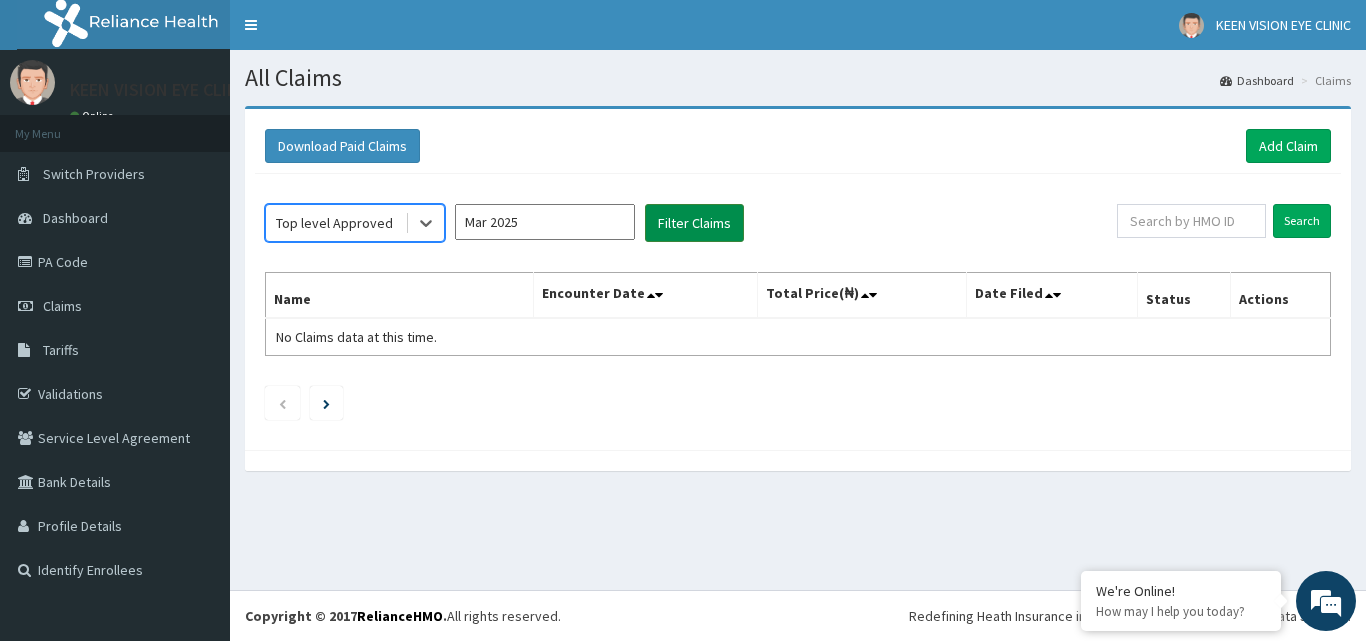 click on "Filter Claims" at bounding box center (694, 223) 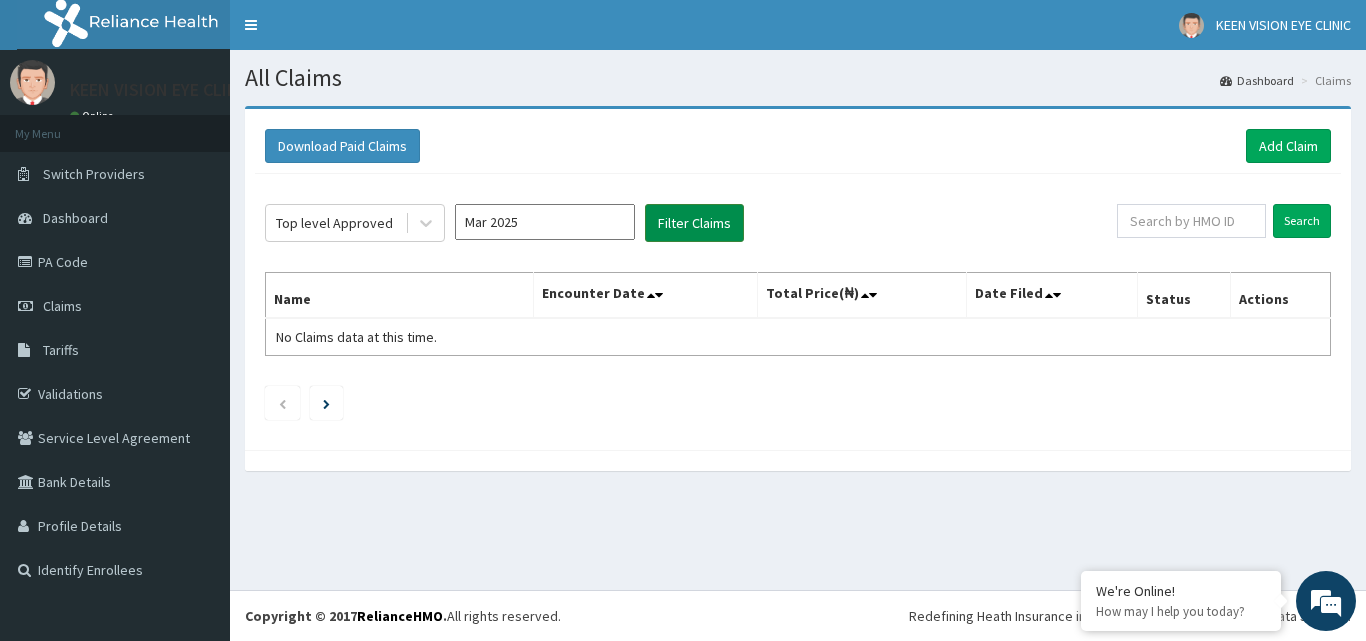 click on "Filter Claims" at bounding box center [694, 223] 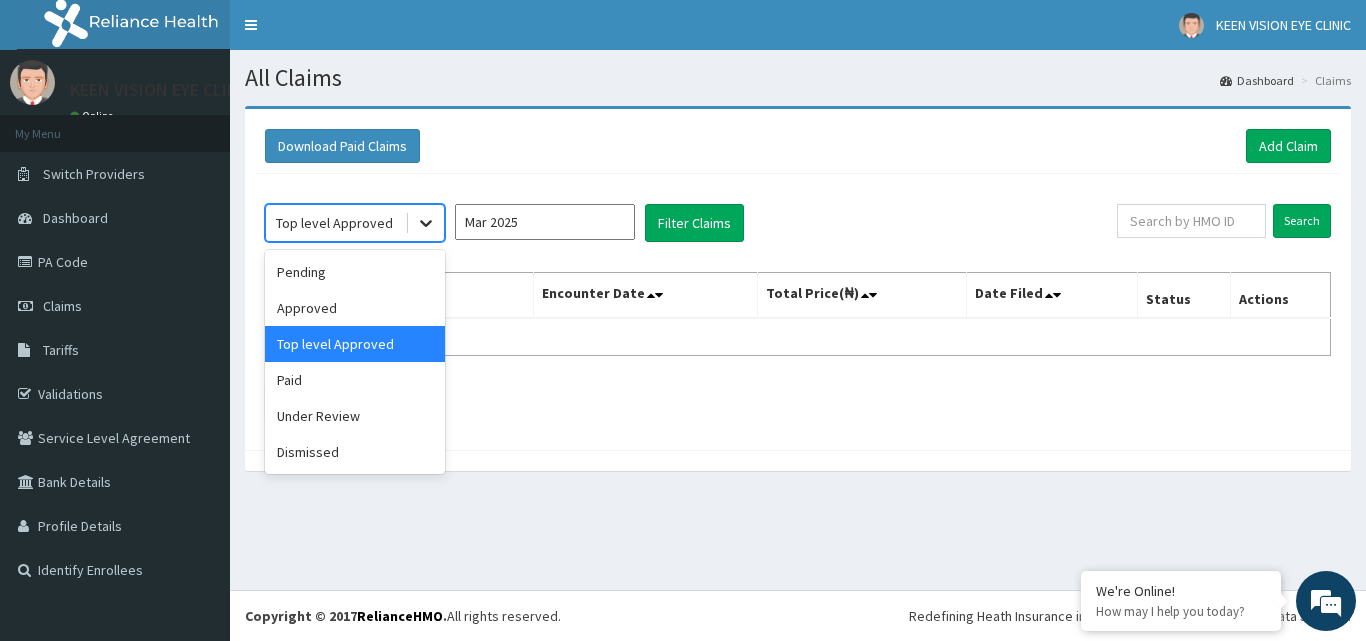 click 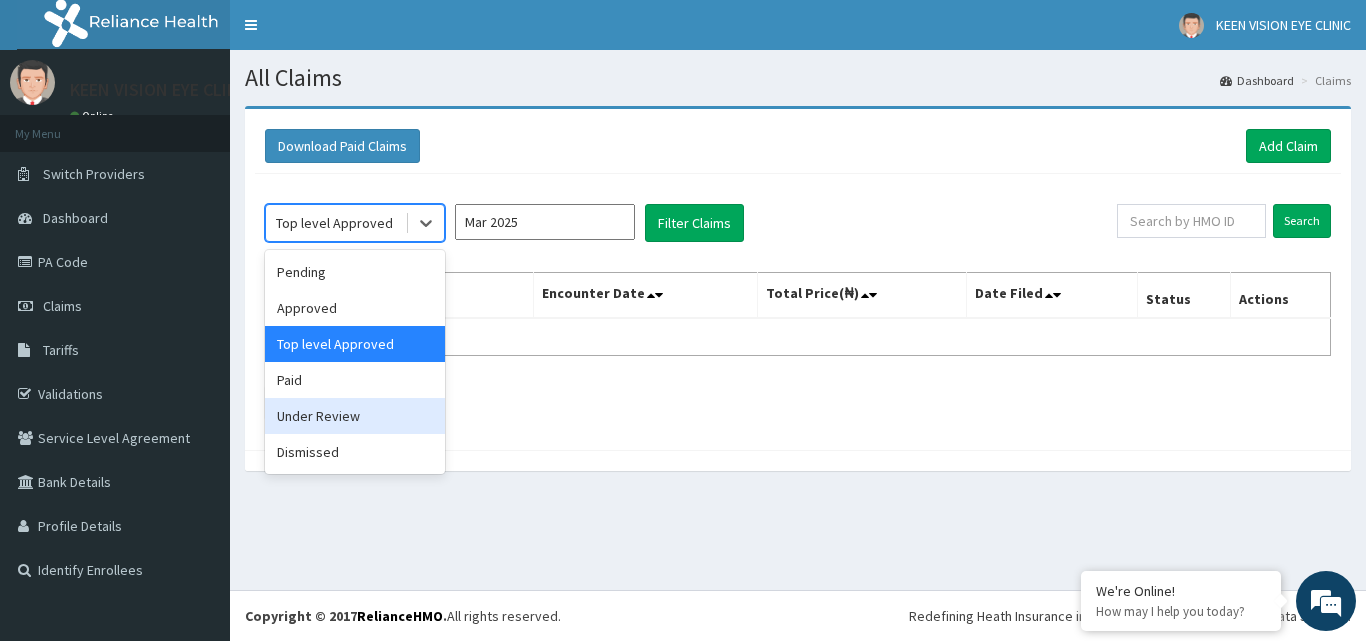 click on "Under Review" at bounding box center [355, 416] 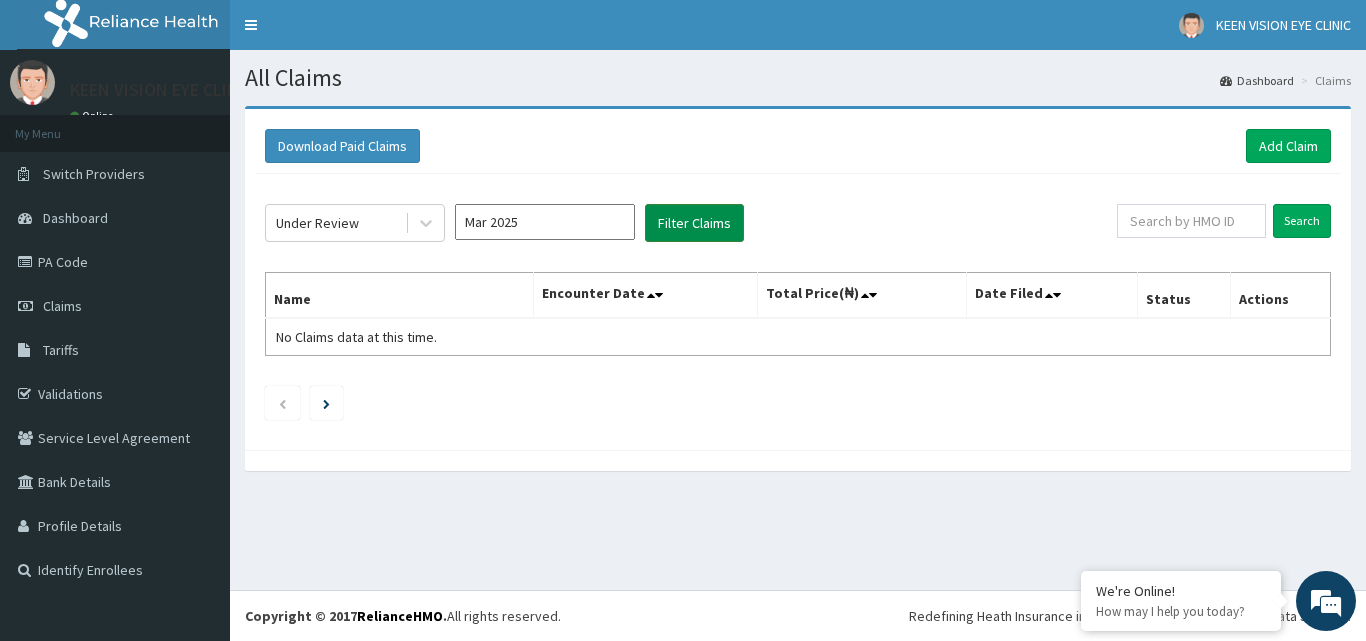 click on "Filter Claims" at bounding box center (694, 223) 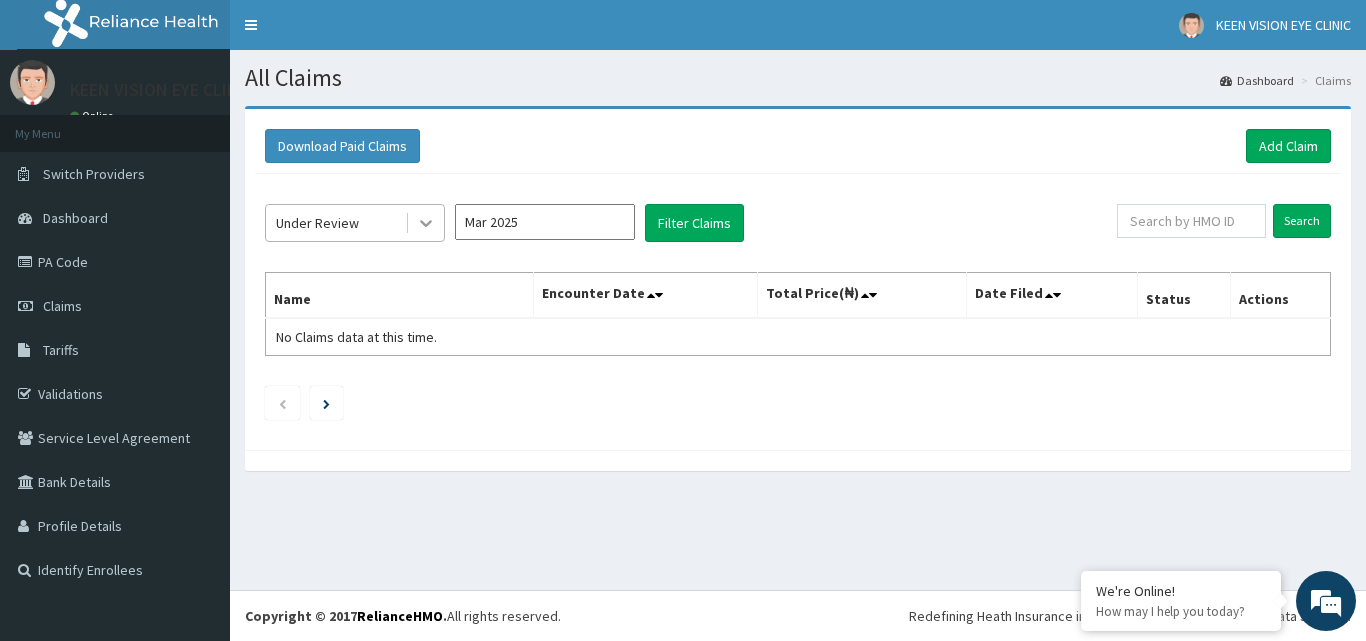 click 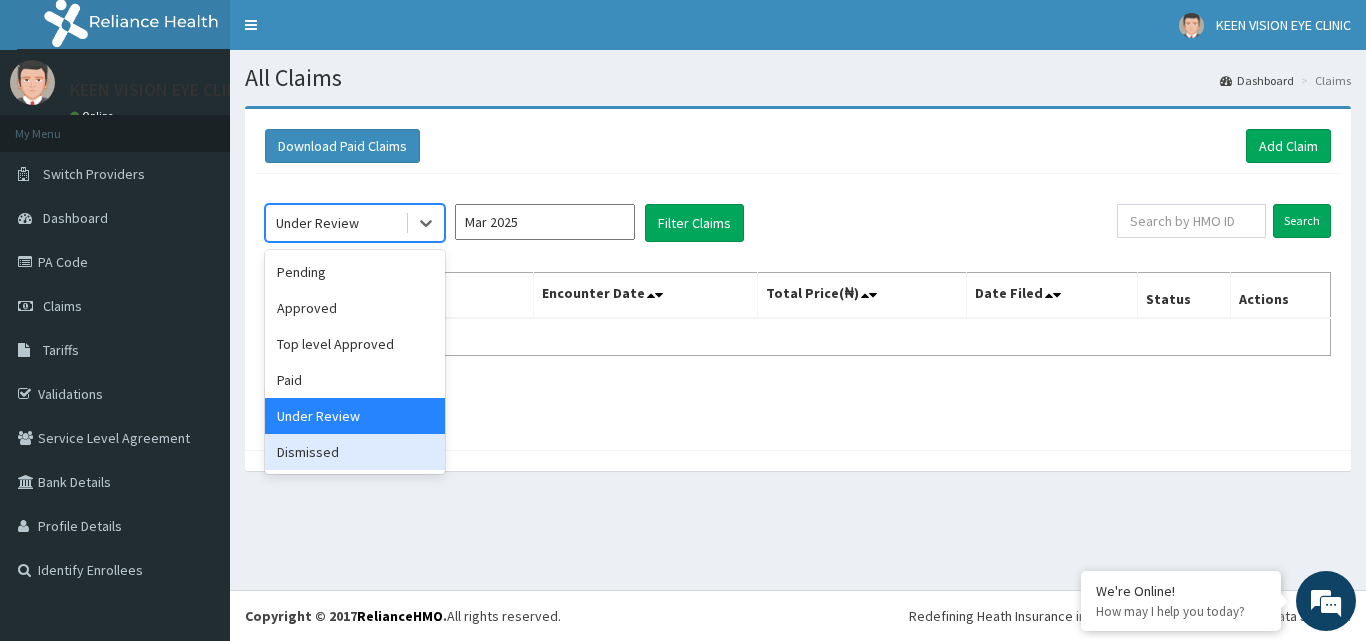 click on "Dismissed" at bounding box center (355, 452) 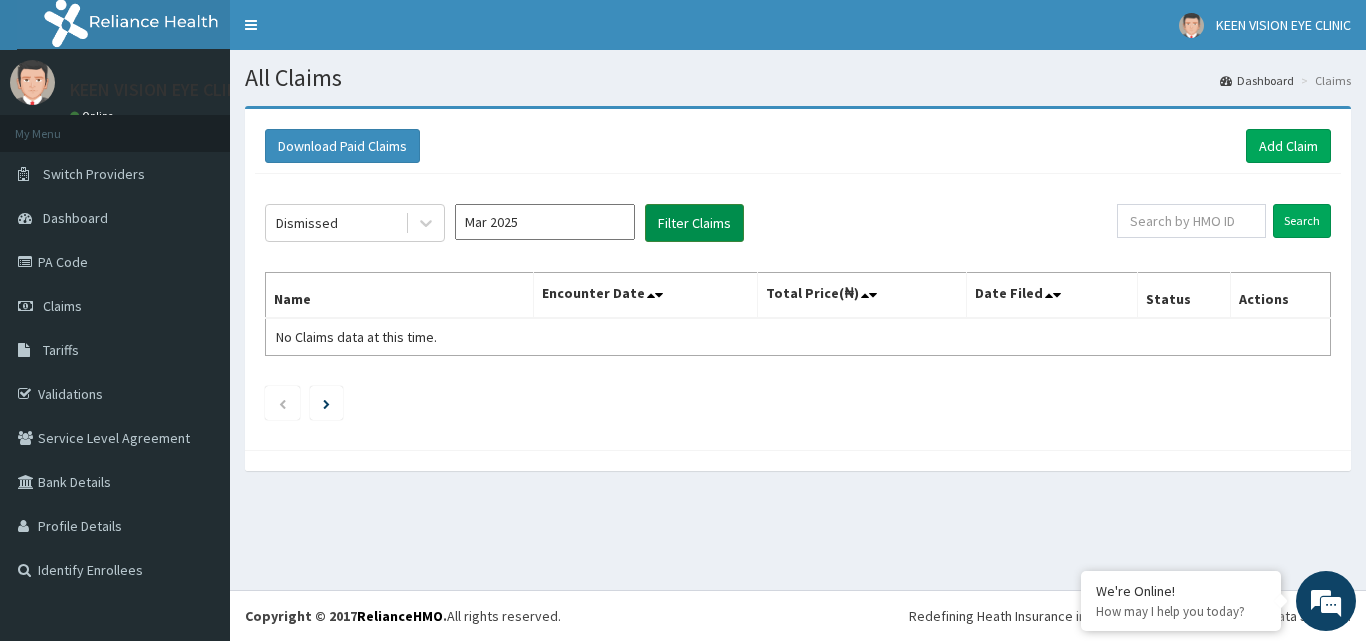 click on "Filter Claims" at bounding box center (694, 223) 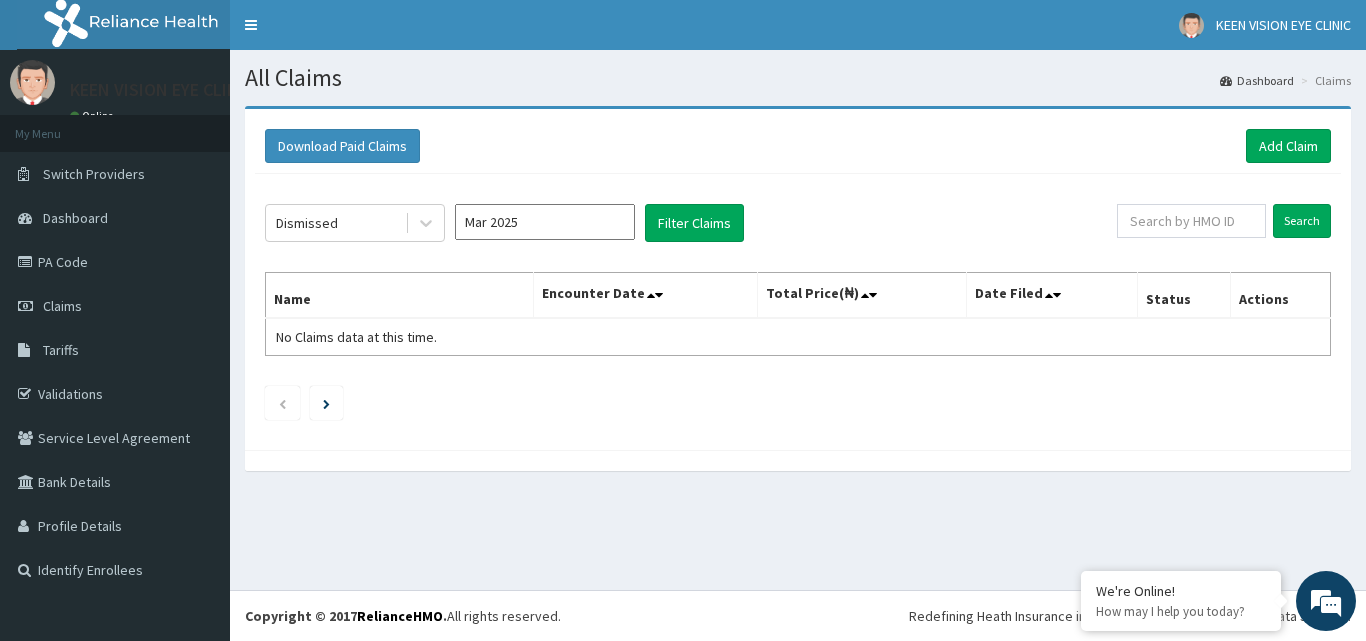 click on "Mar 2025" at bounding box center [545, 222] 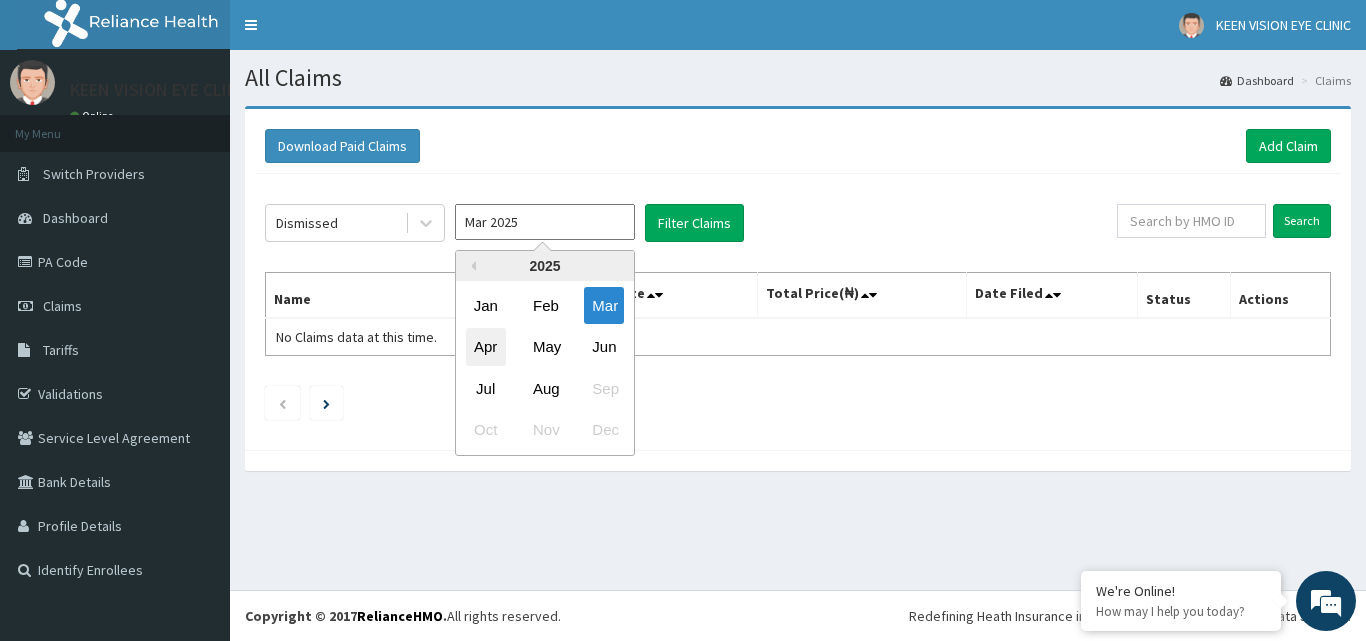click on "Apr" at bounding box center (486, 347) 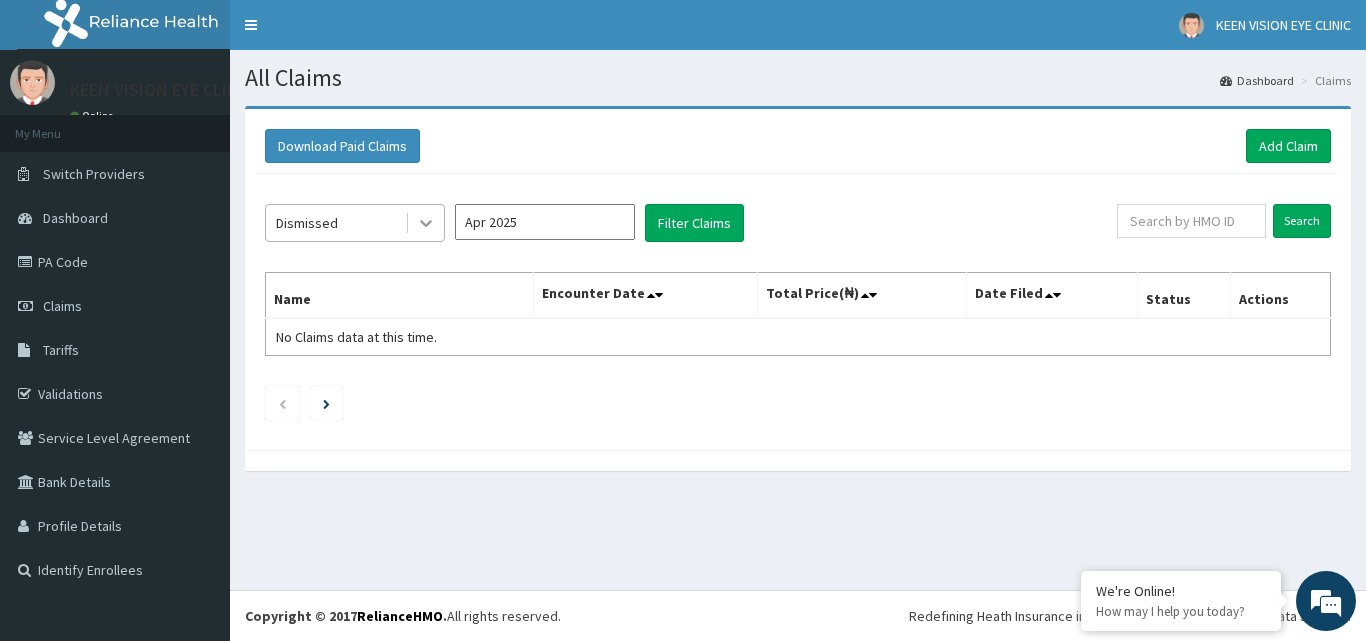 click 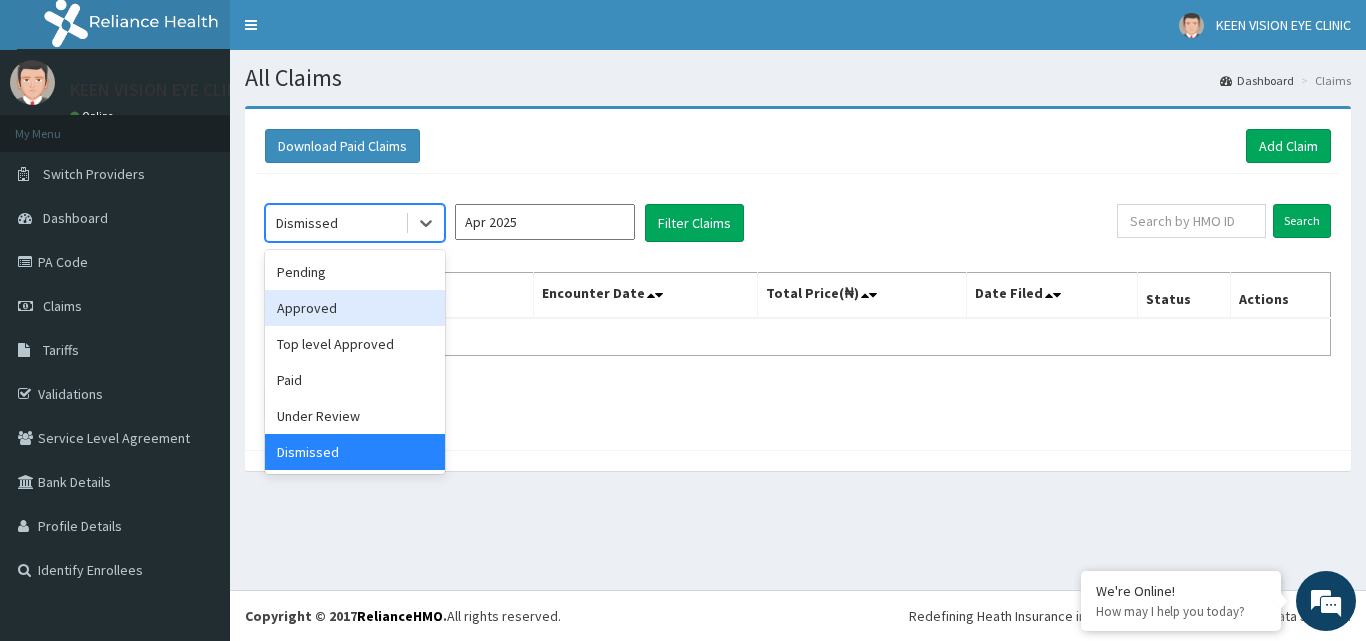 click on "Approved" at bounding box center (355, 308) 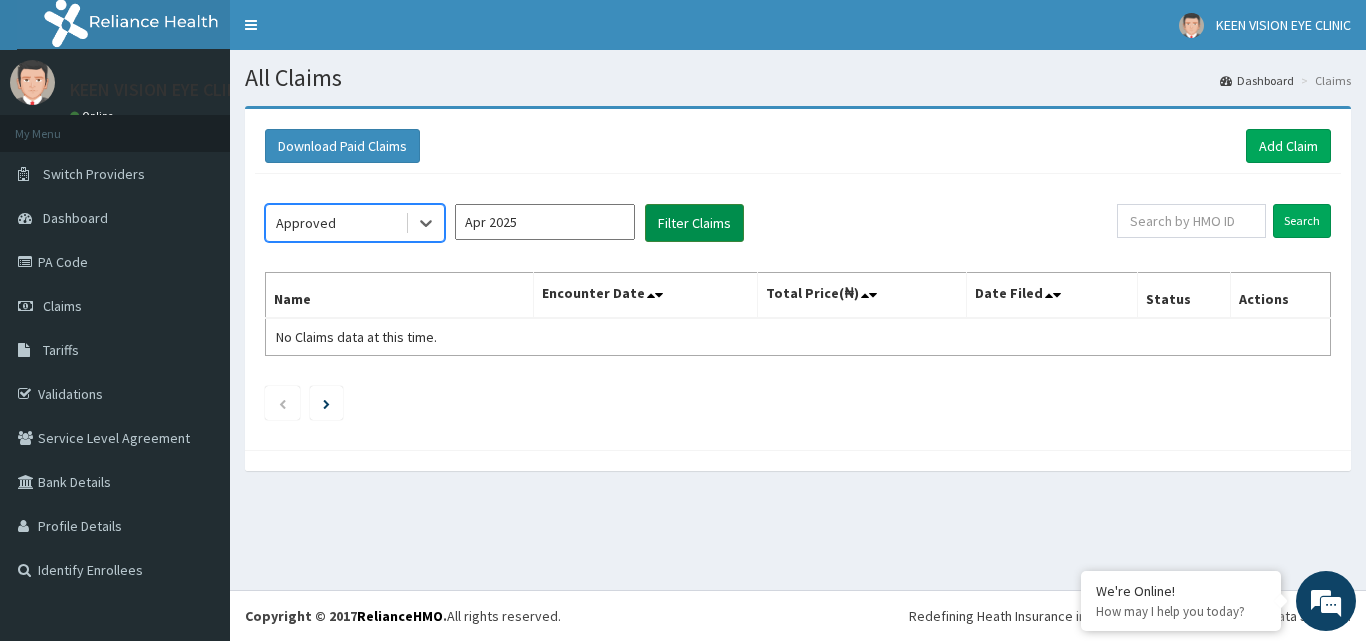 click on "Filter Claims" at bounding box center [694, 223] 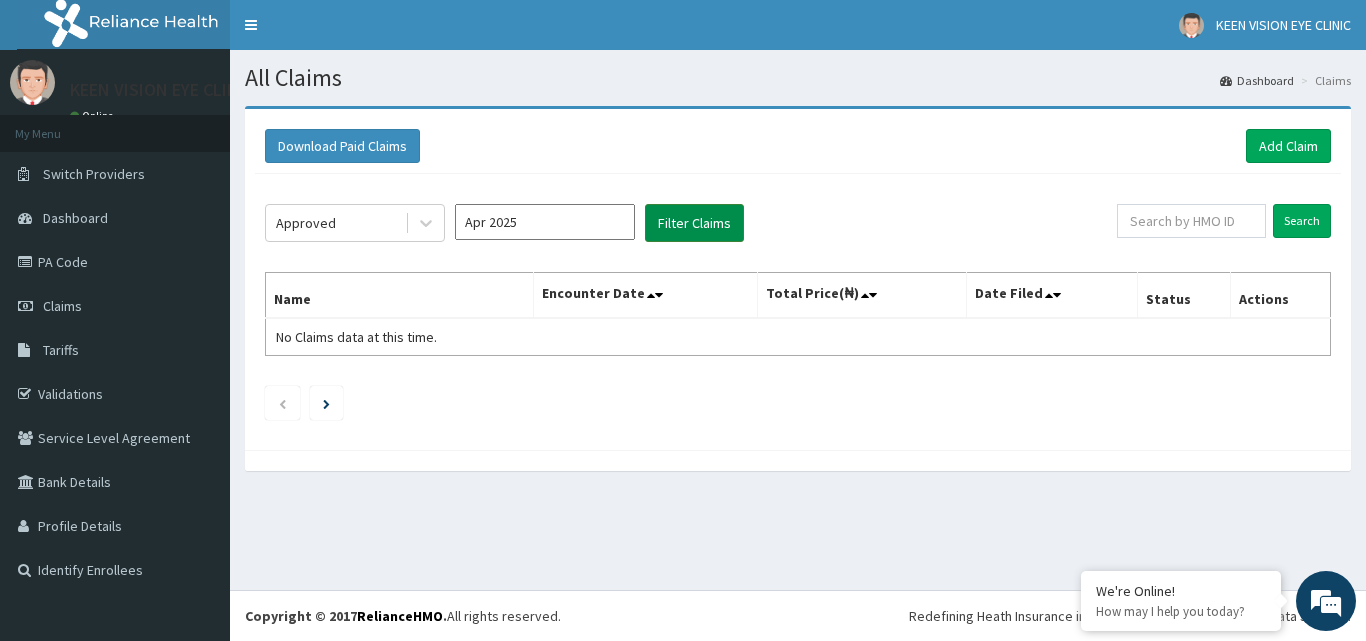 click on "Filter Claims" at bounding box center [694, 223] 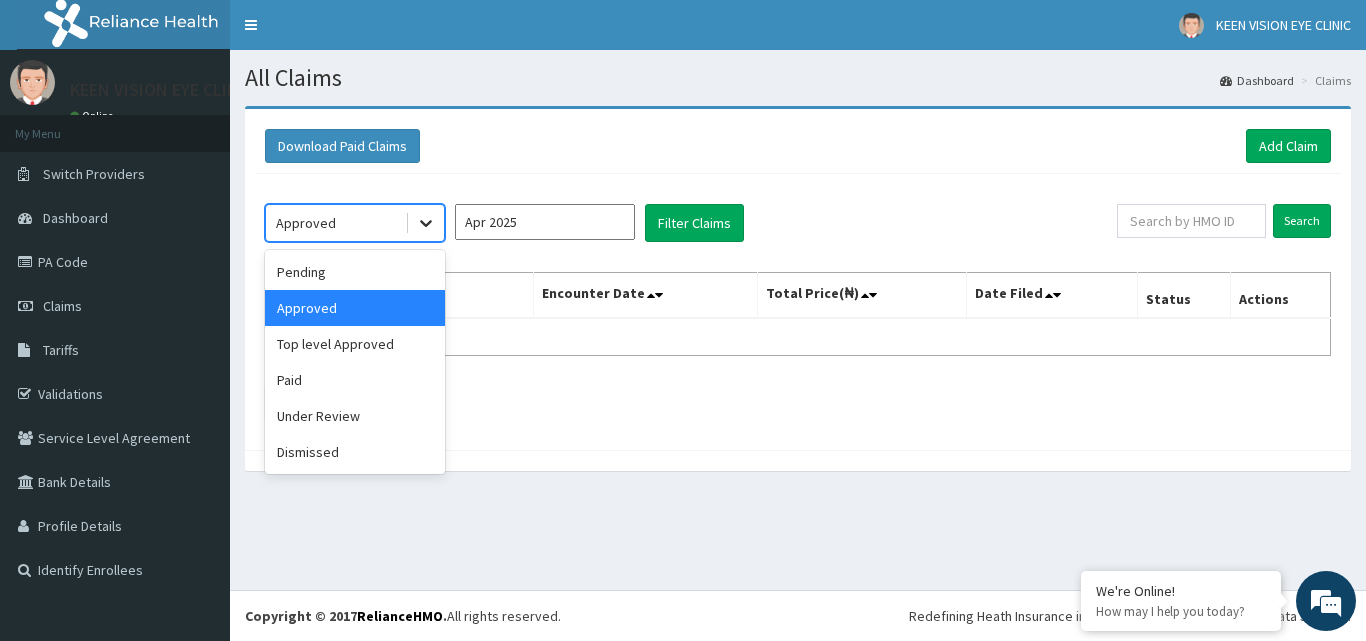 click 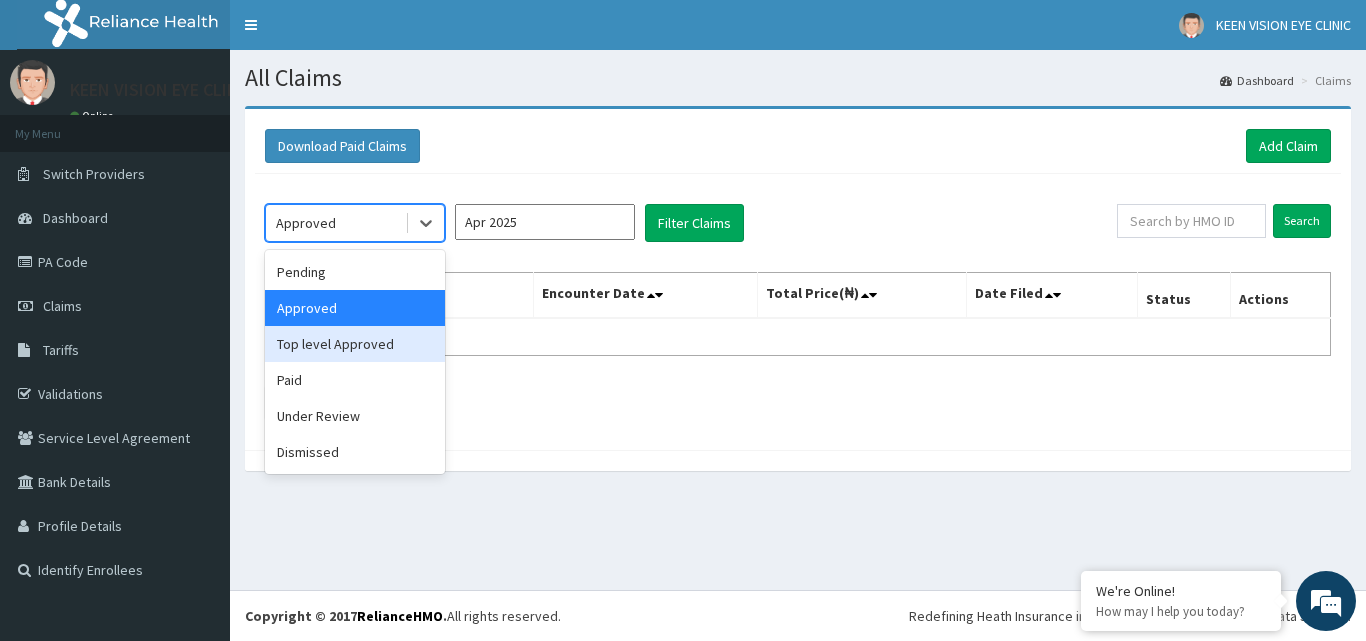 click on "Top level Approved" at bounding box center (355, 344) 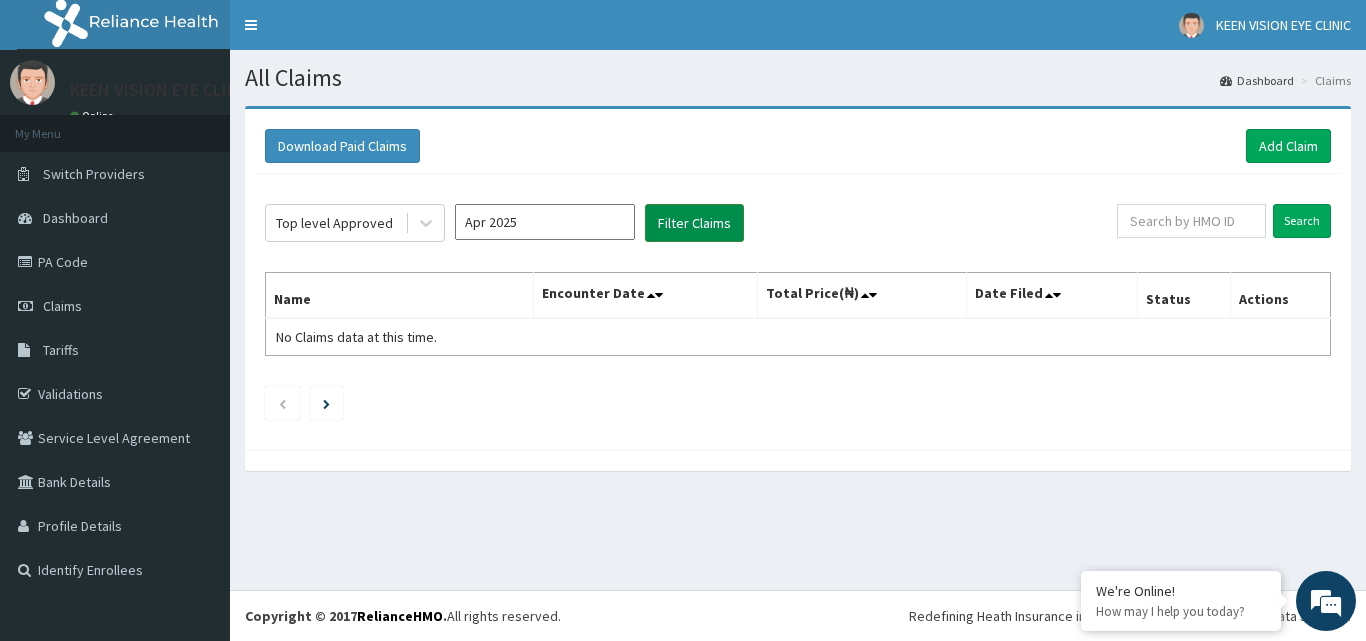 click on "Filter Claims" at bounding box center [694, 223] 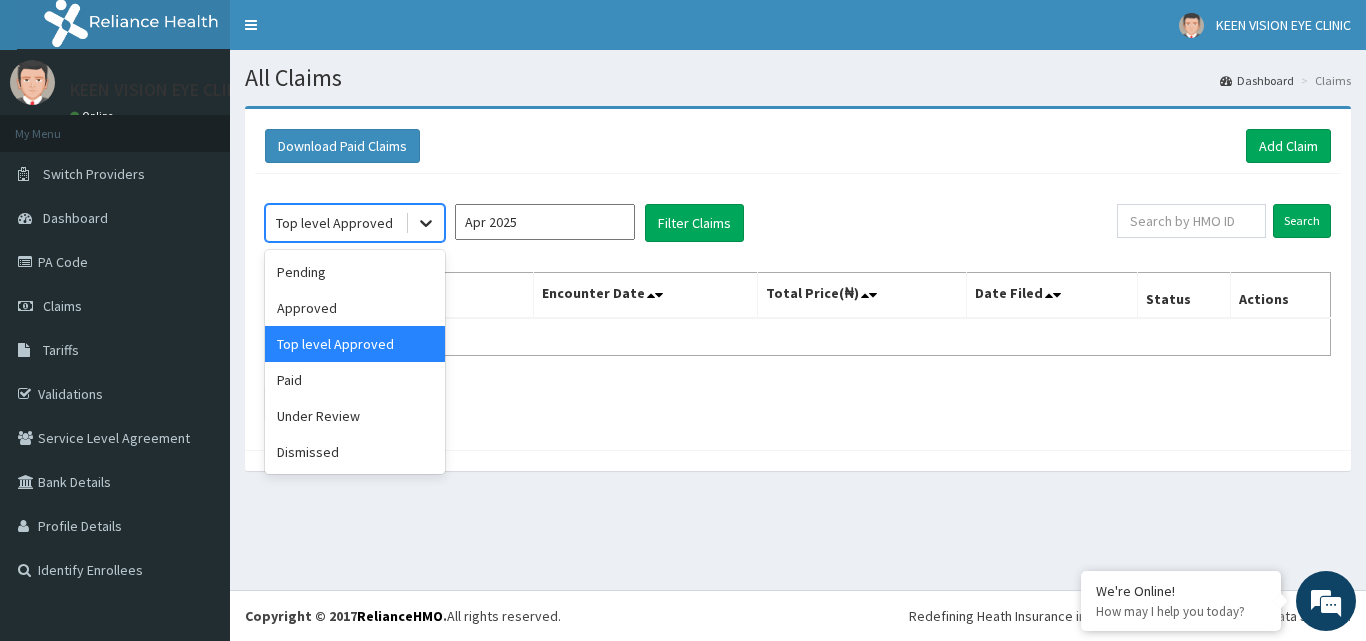 click 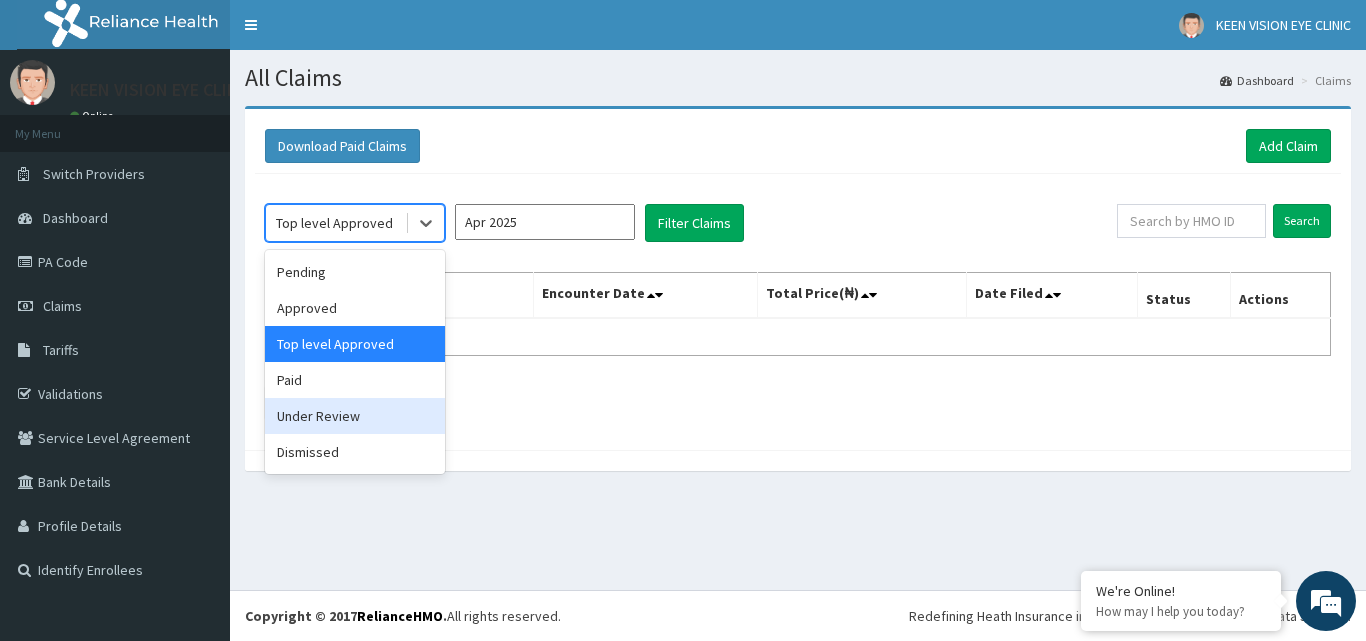 click on "Under Review" at bounding box center [355, 416] 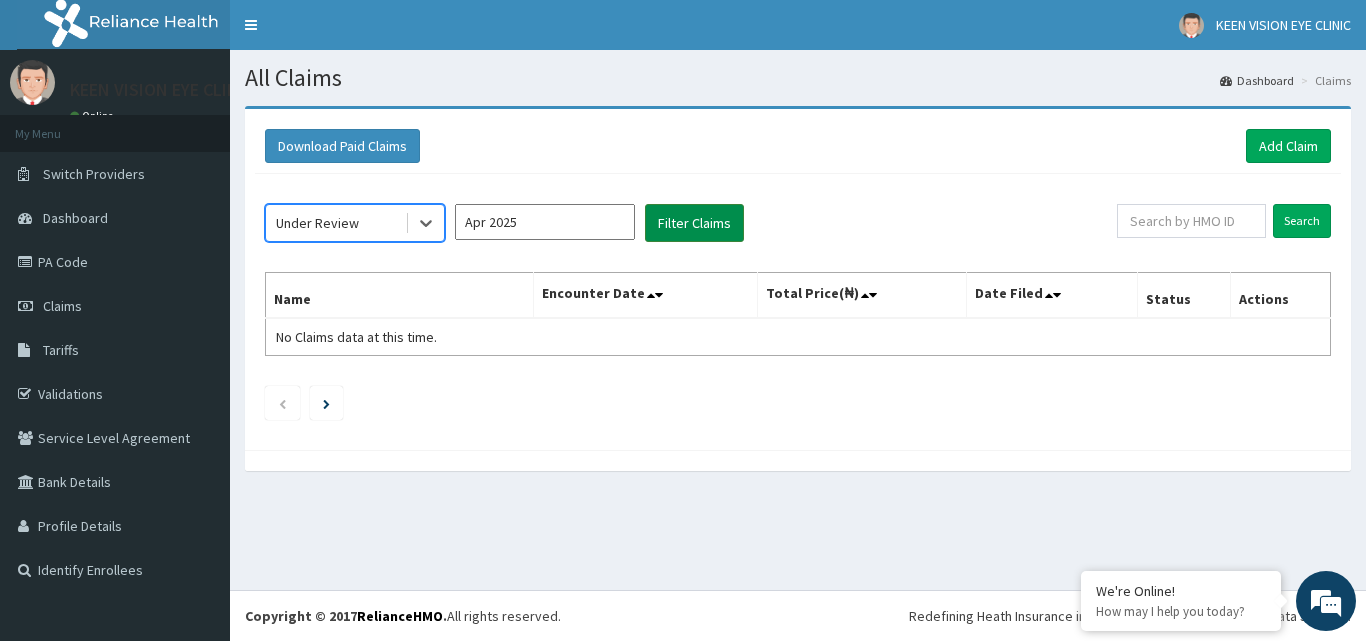 click on "Filter Claims" at bounding box center (694, 223) 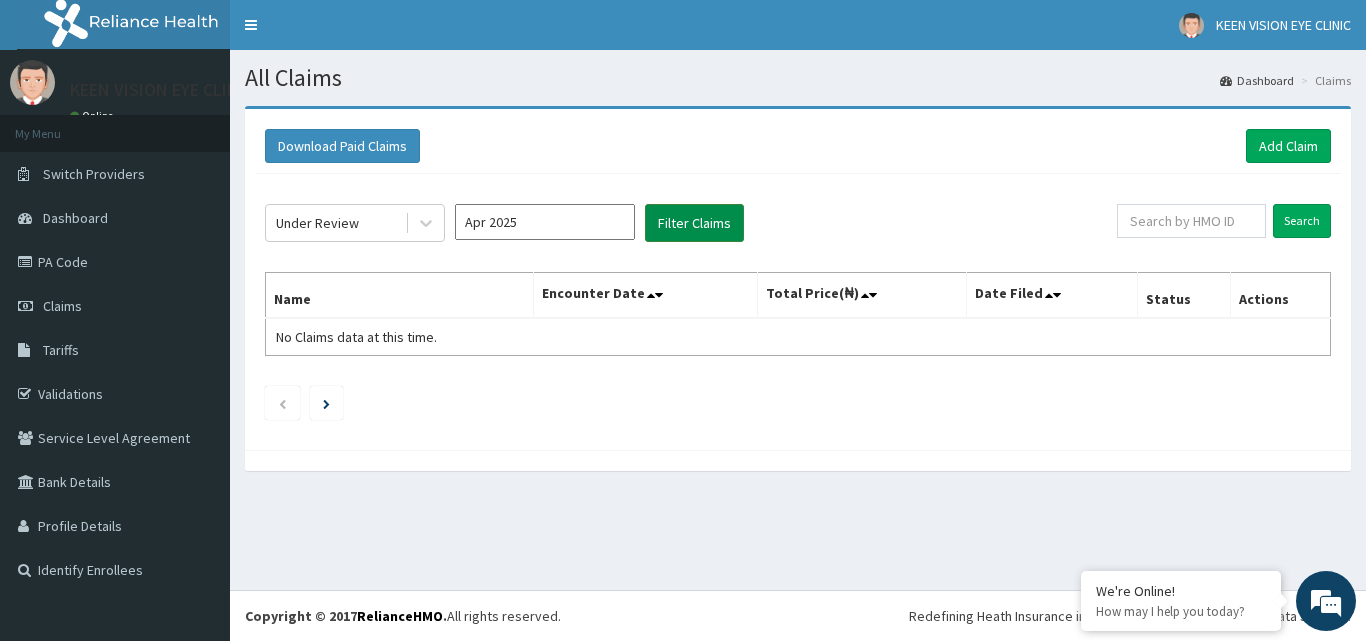 click on "Filter Claims" at bounding box center [694, 223] 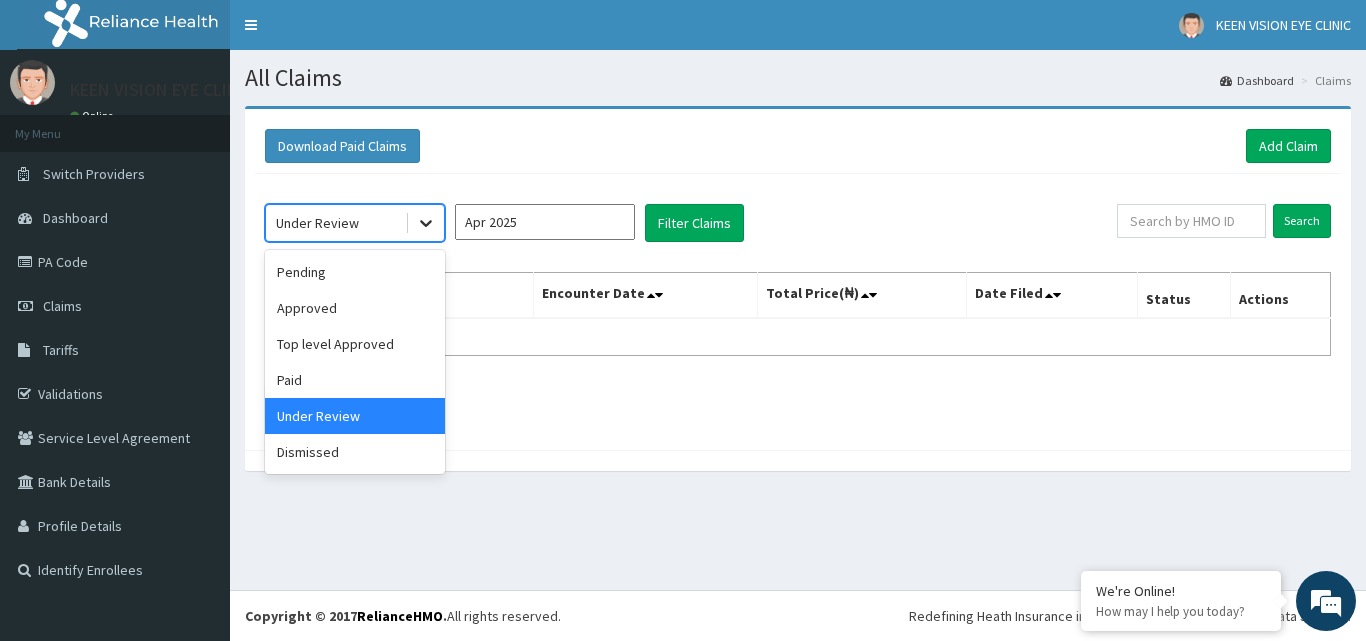 click 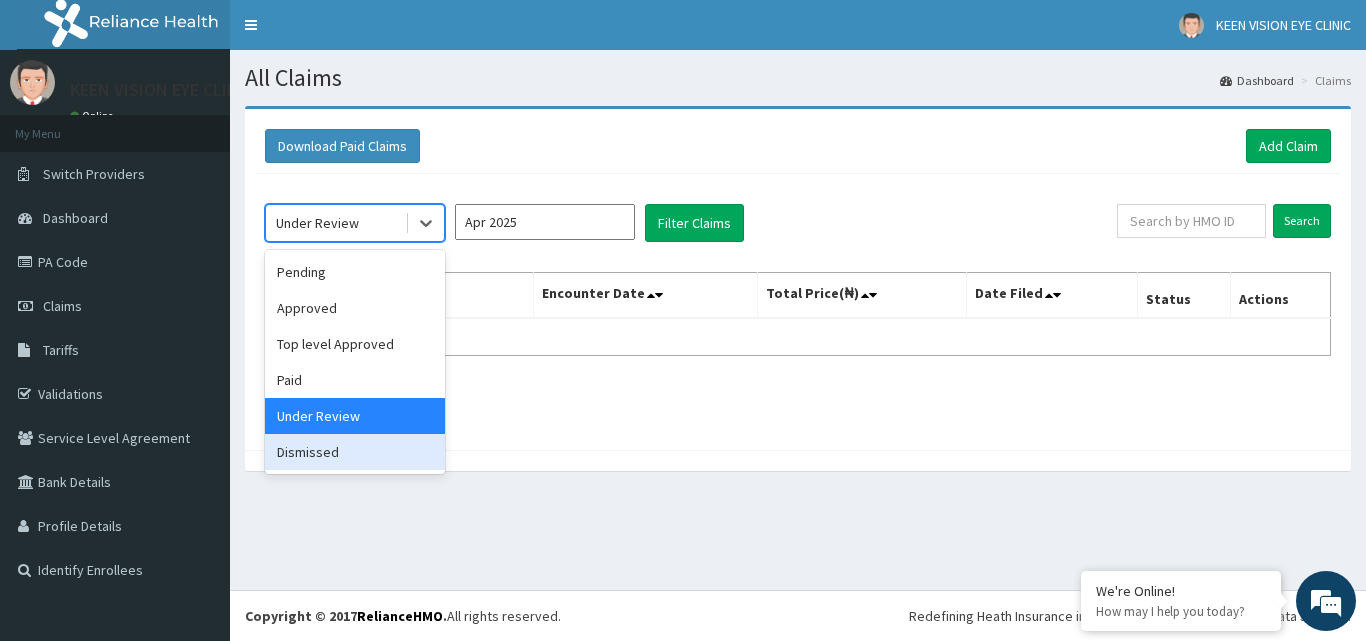 click on "Dismissed" at bounding box center [355, 452] 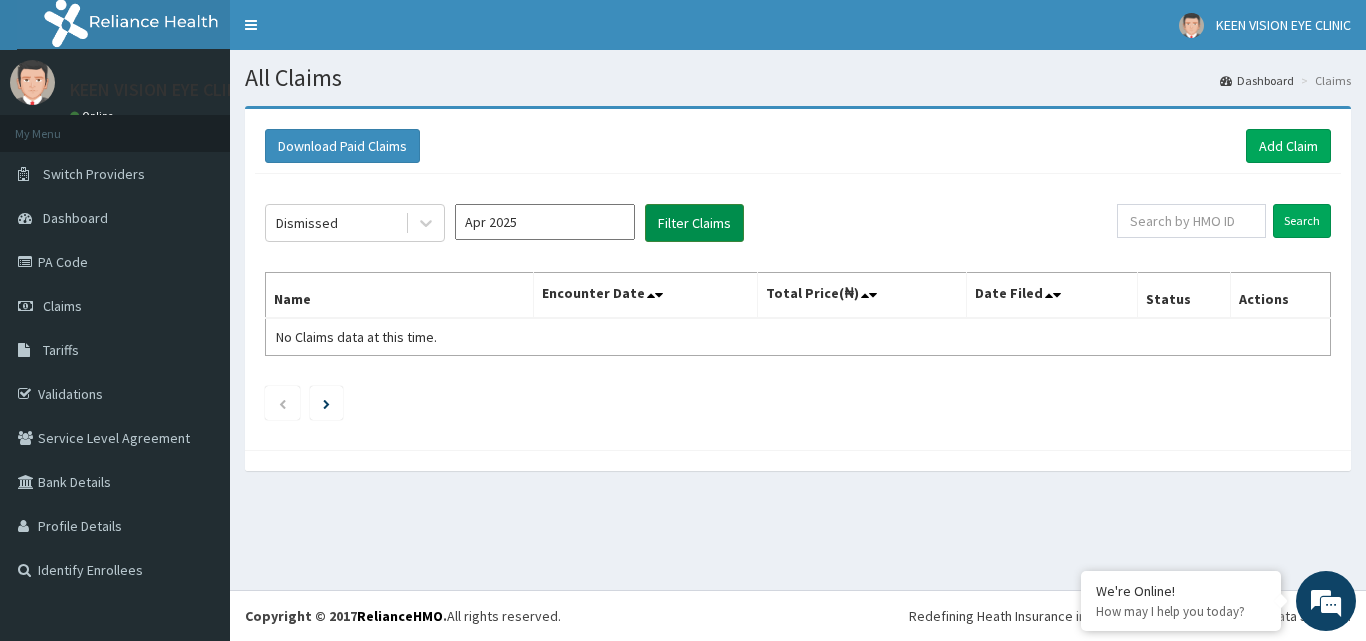 click on "Filter Claims" at bounding box center (694, 223) 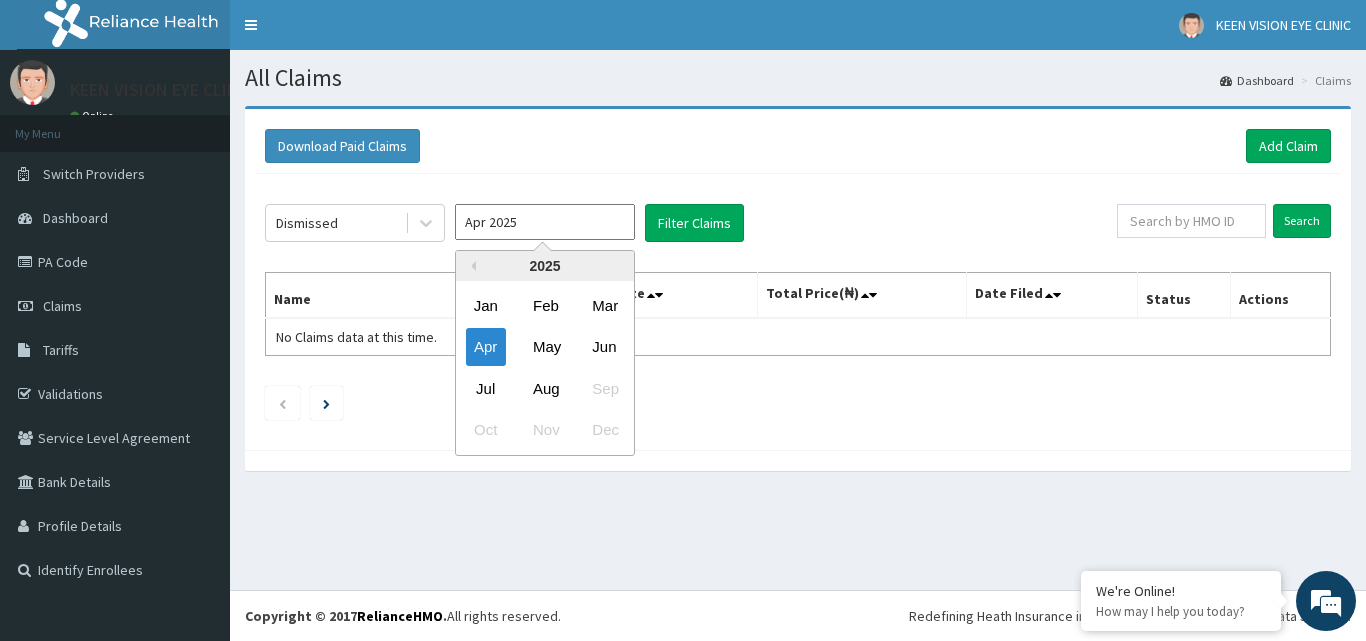 click on "Apr 2025" at bounding box center (545, 222) 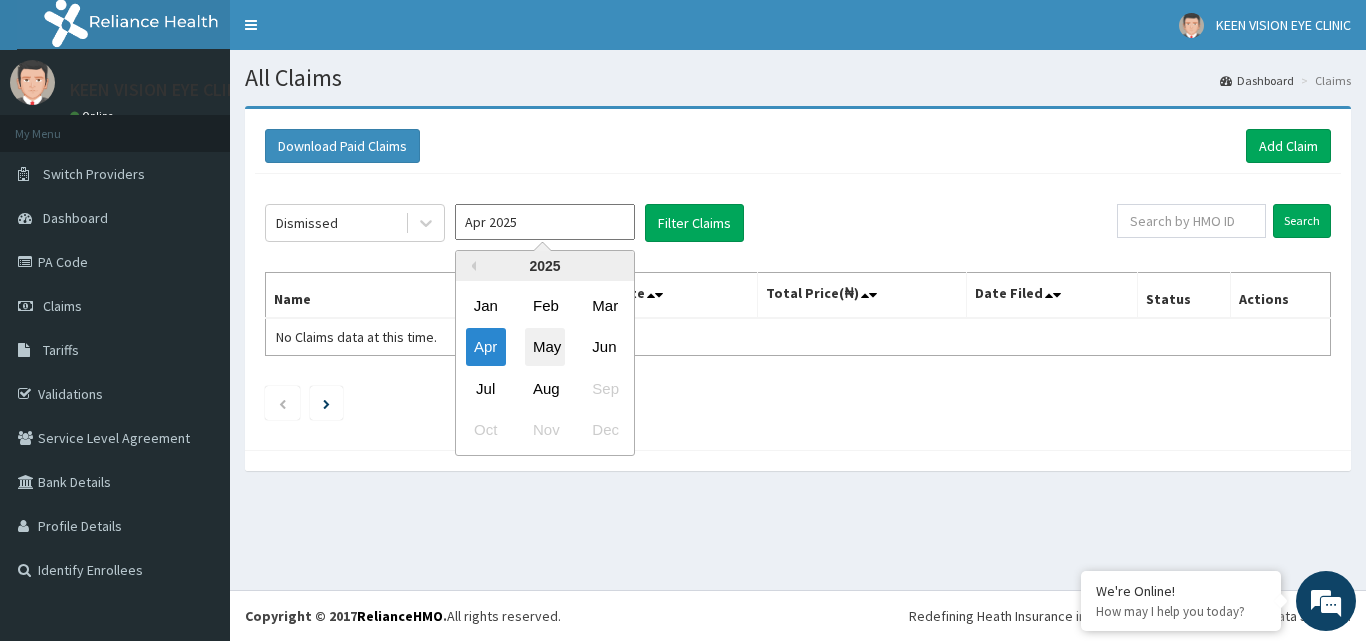 click on "May" at bounding box center (545, 347) 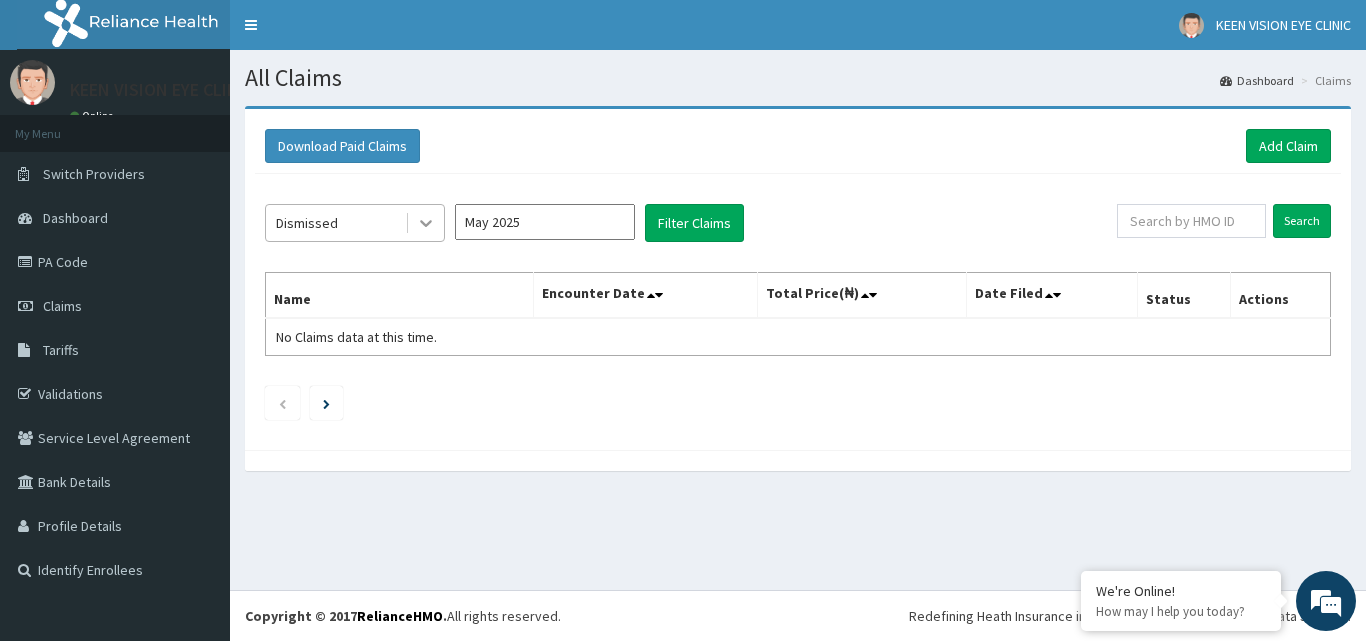click 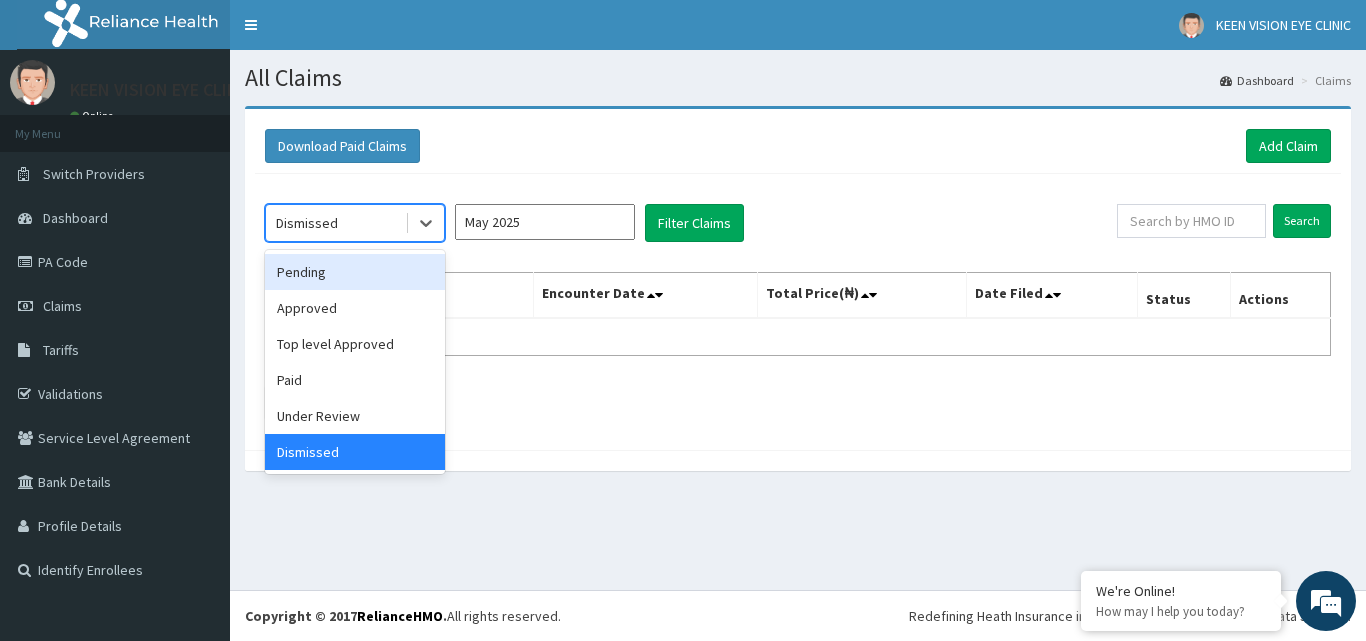 click on "Pending" at bounding box center (355, 272) 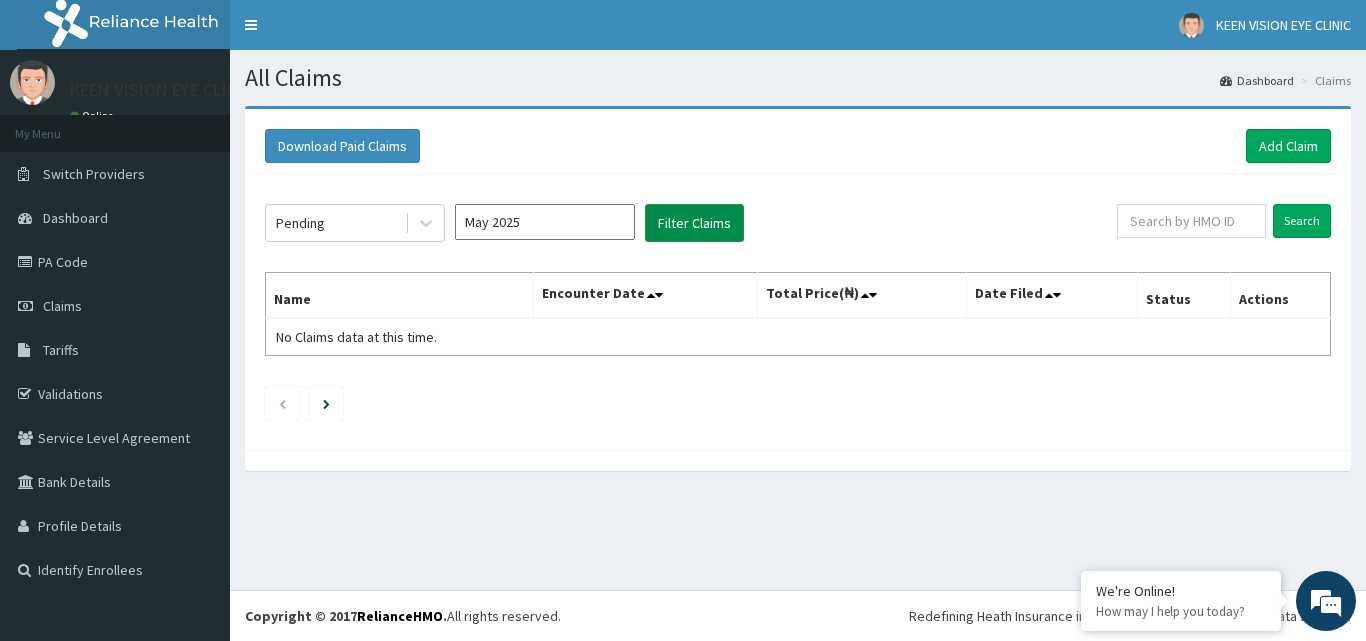 click on "Filter Claims" at bounding box center [694, 223] 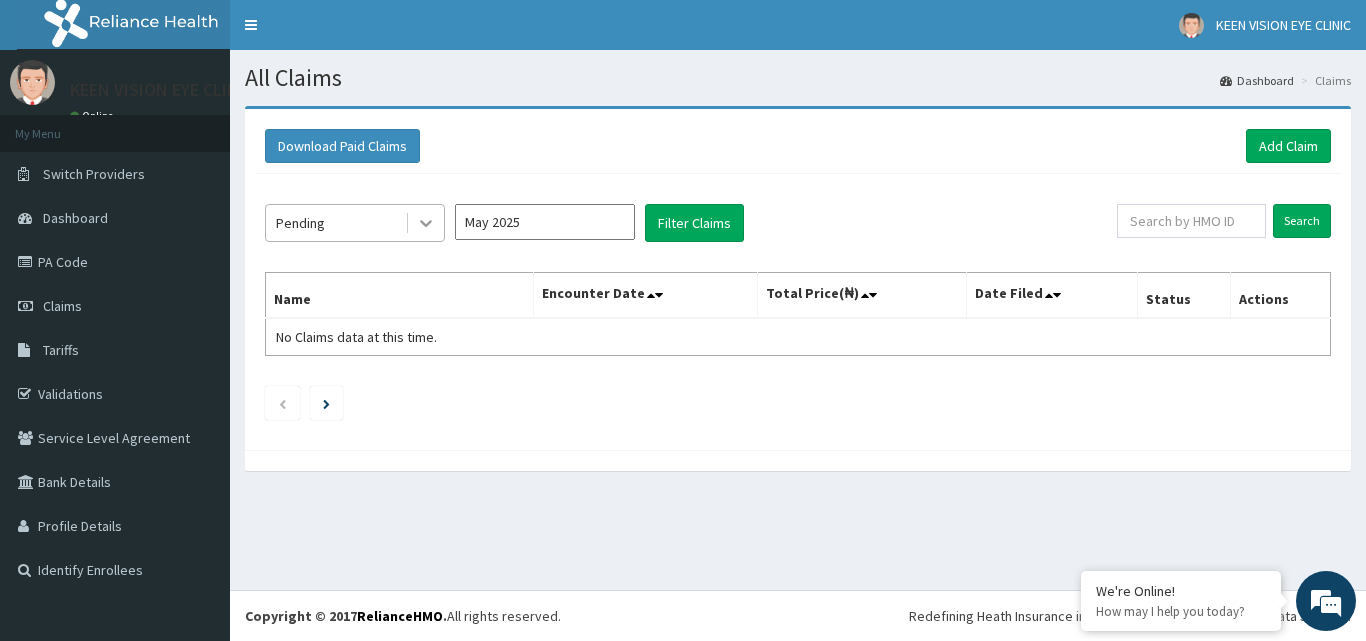 click 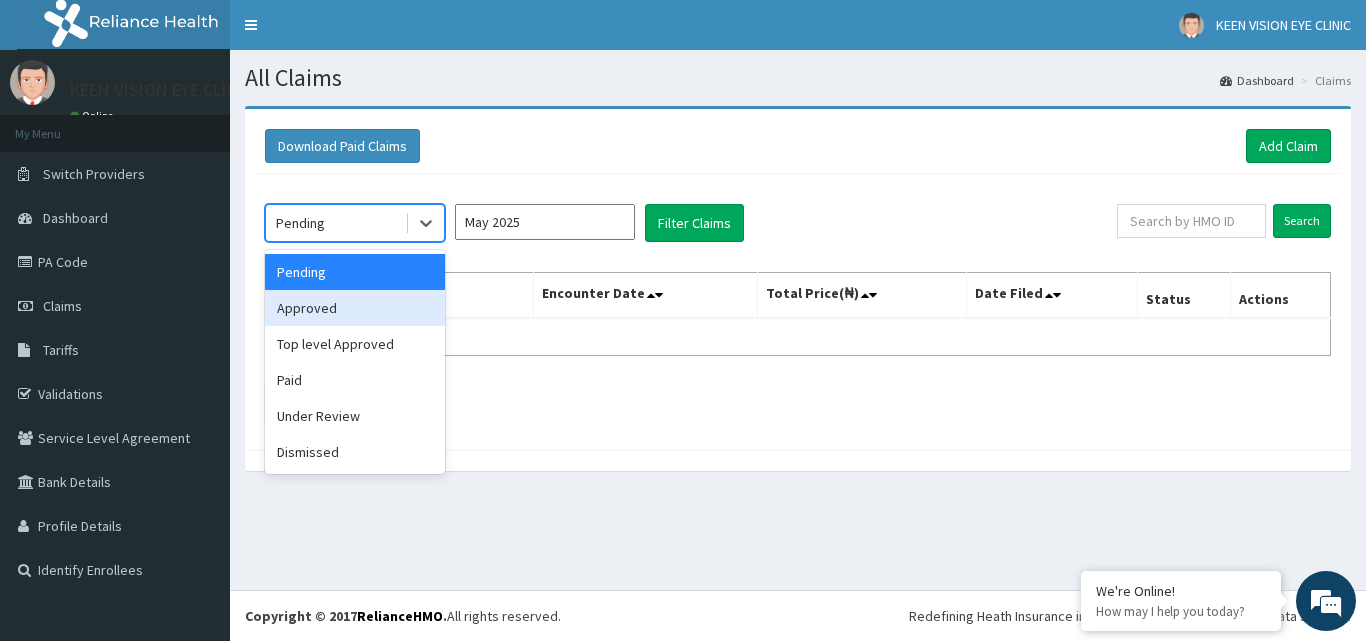 click on "Approved" at bounding box center (355, 308) 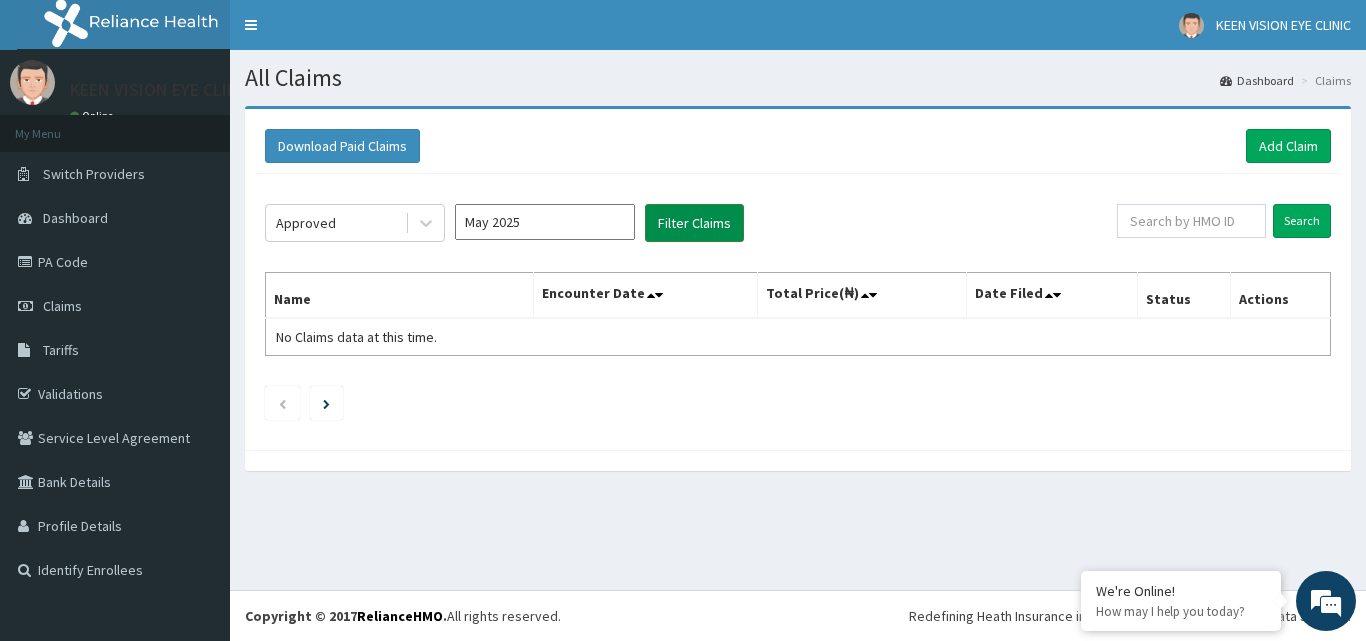 click on "Filter Claims" at bounding box center [694, 223] 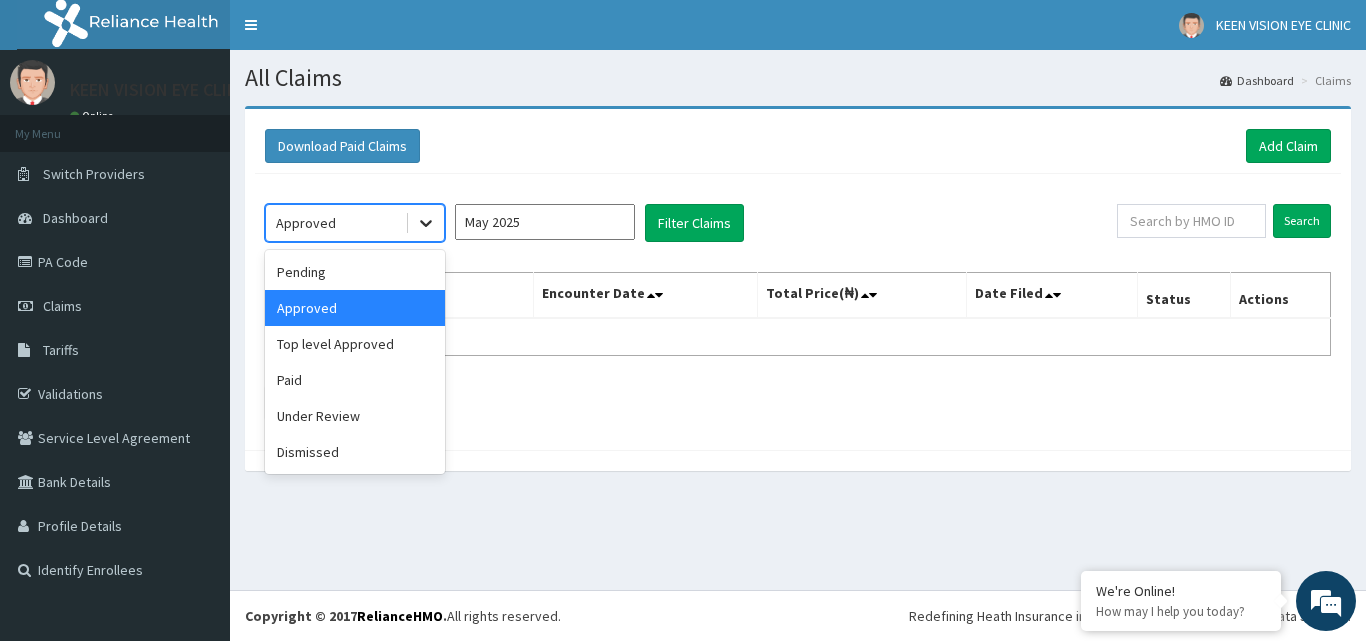 click 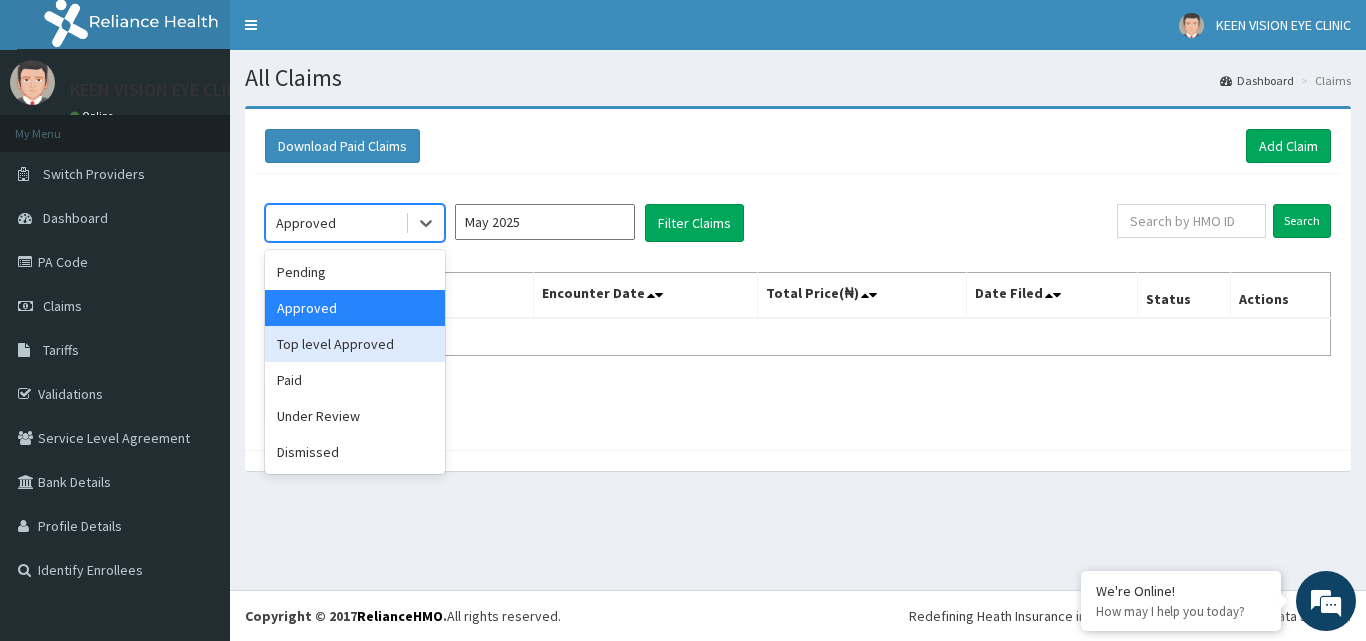 click on "Top level Approved" at bounding box center (355, 344) 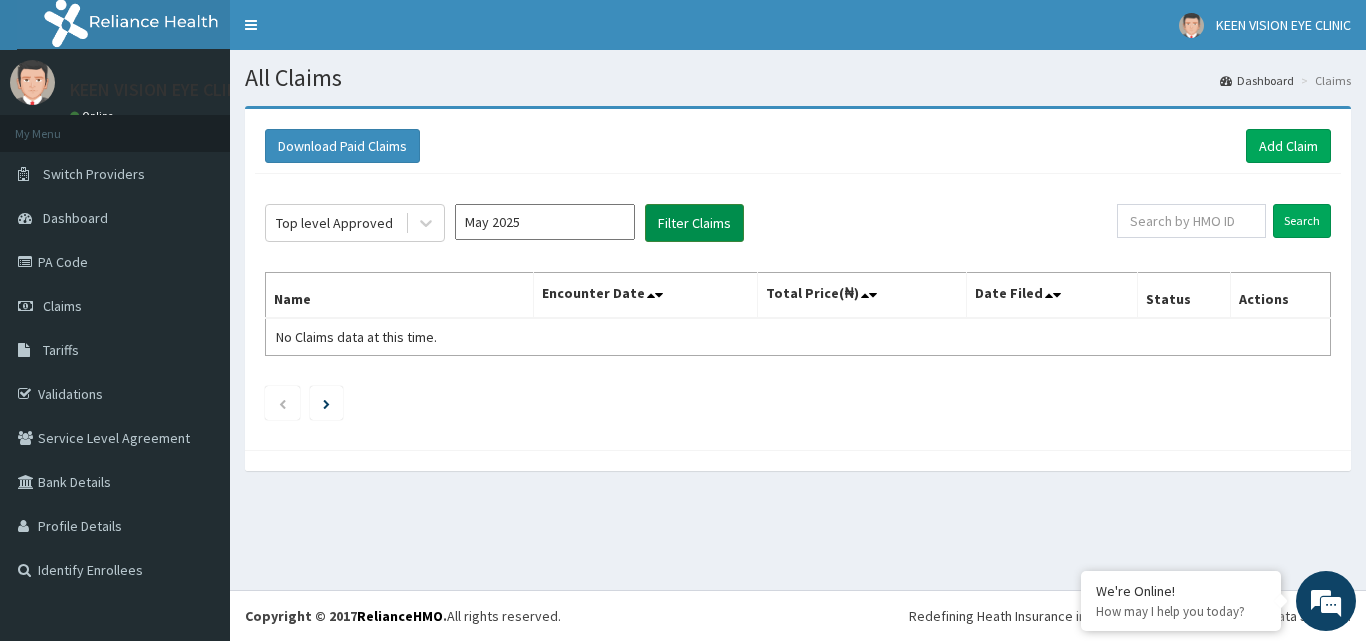click on "Filter Claims" at bounding box center (694, 223) 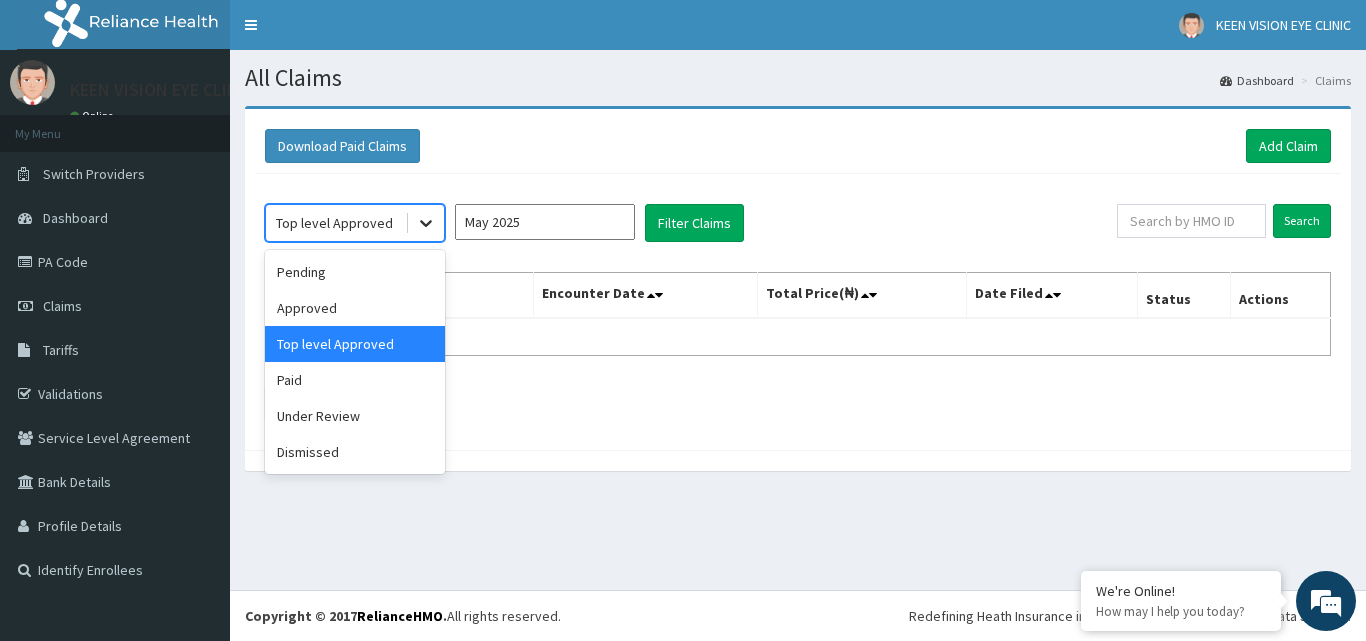 click 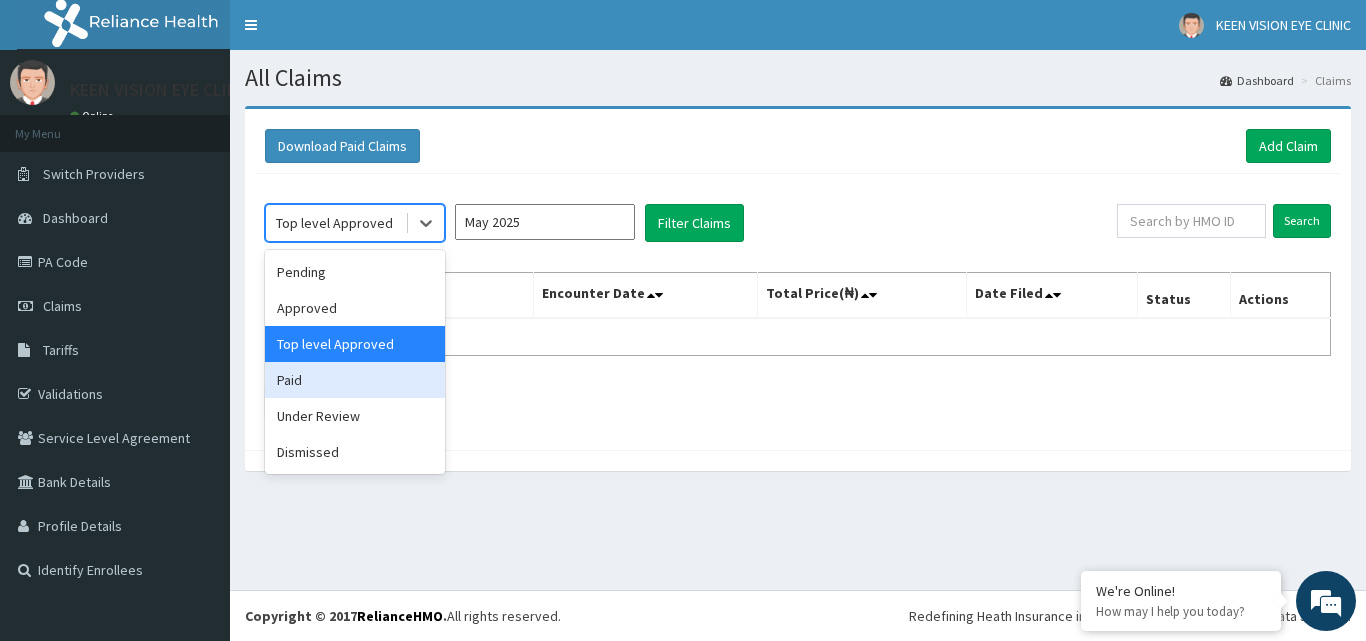 click on "Paid" at bounding box center (355, 380) 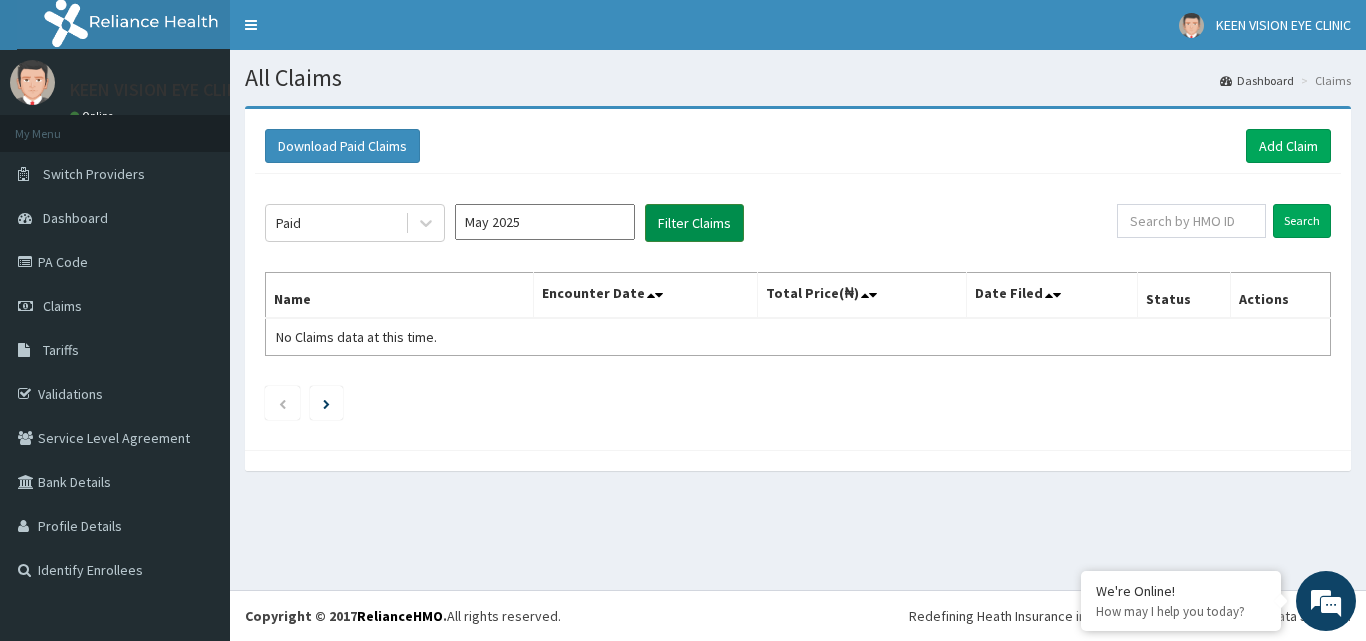 click on "Filter Claims" at bounding box center (694, 223) 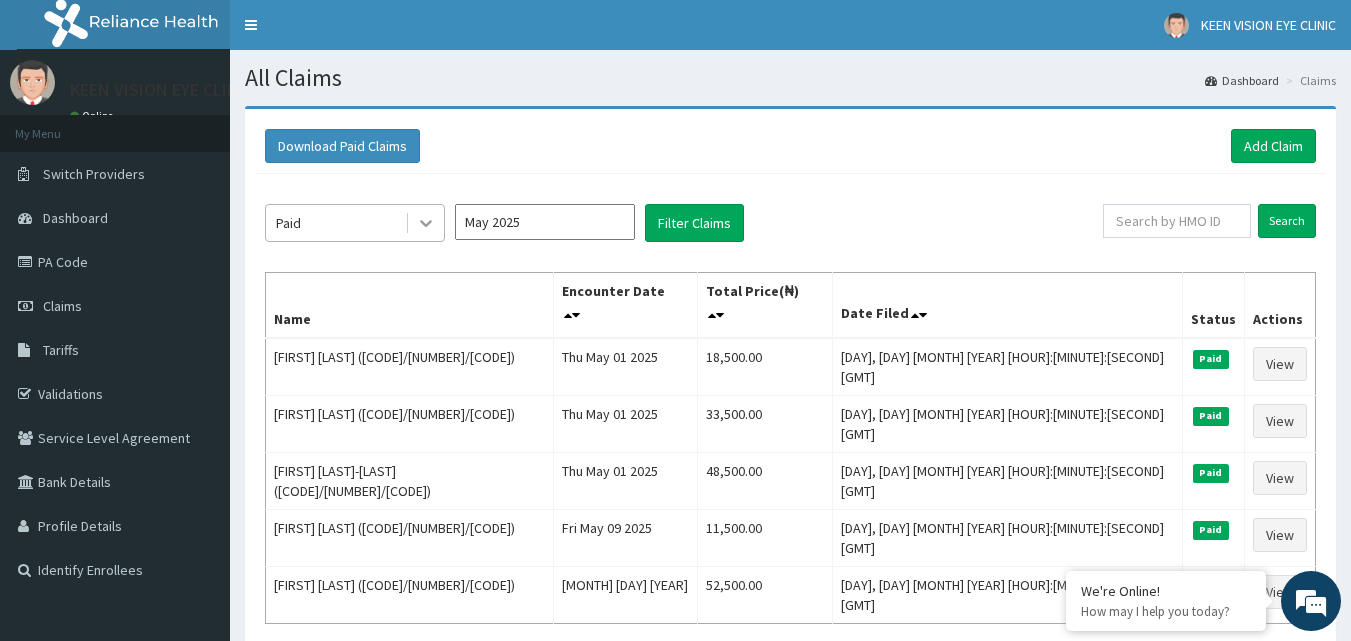 click 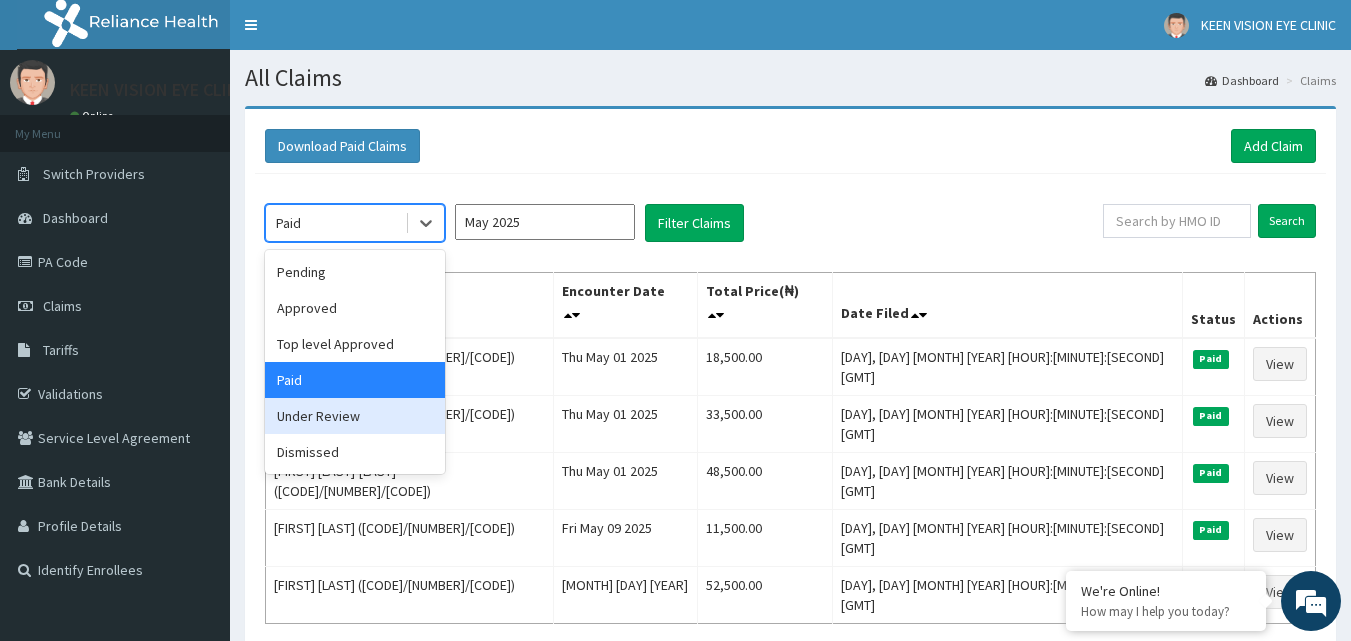 click on "Under Review" at bounding box center (355, 416) 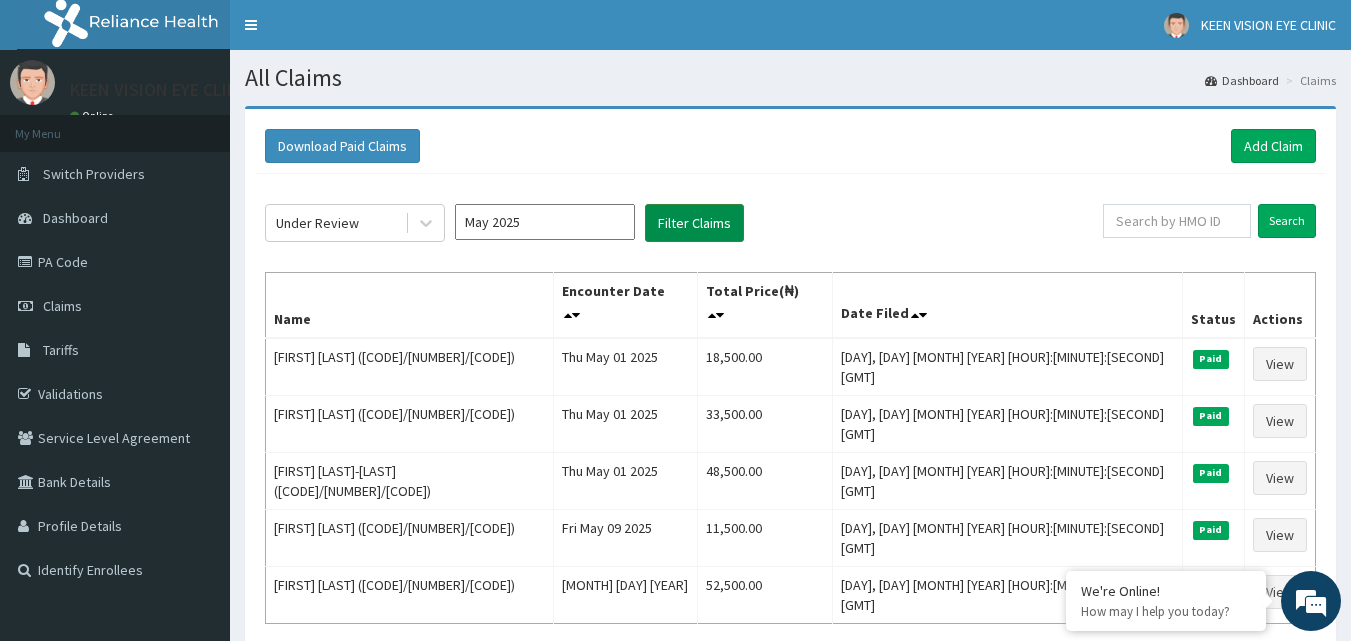 click on "Filter Claims" at bounding box center (694, 223) 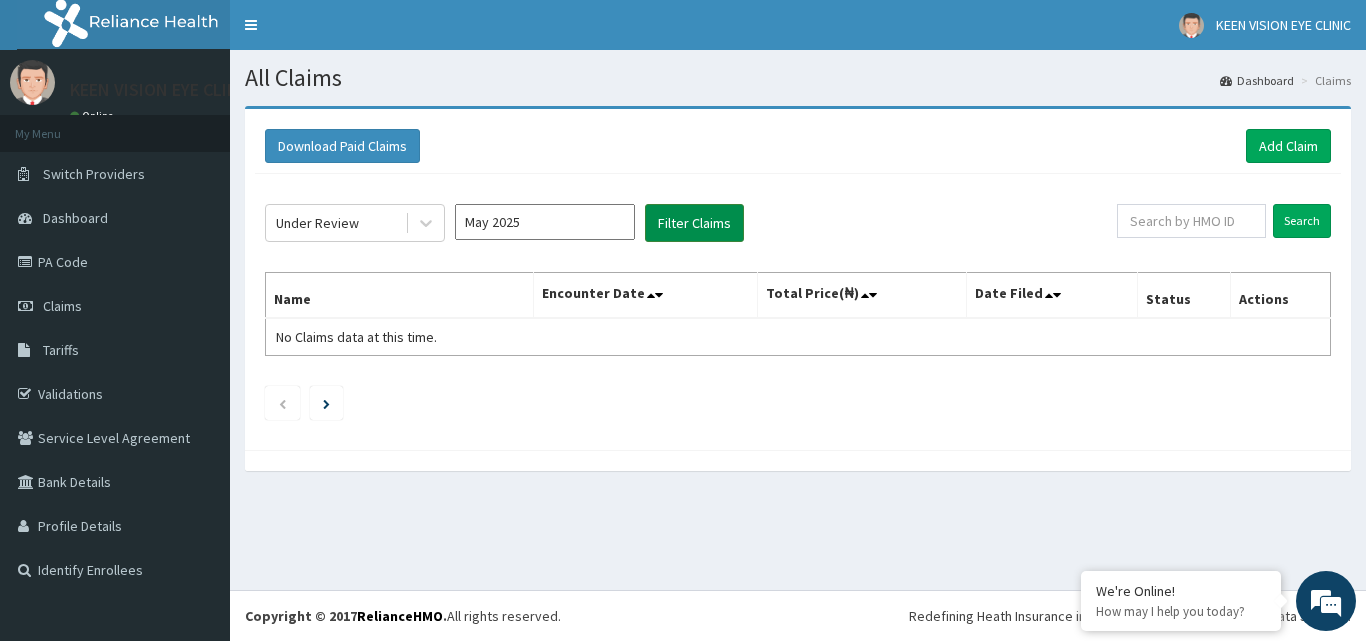 click on "Filter Claims" at bounding box center [694, 223] 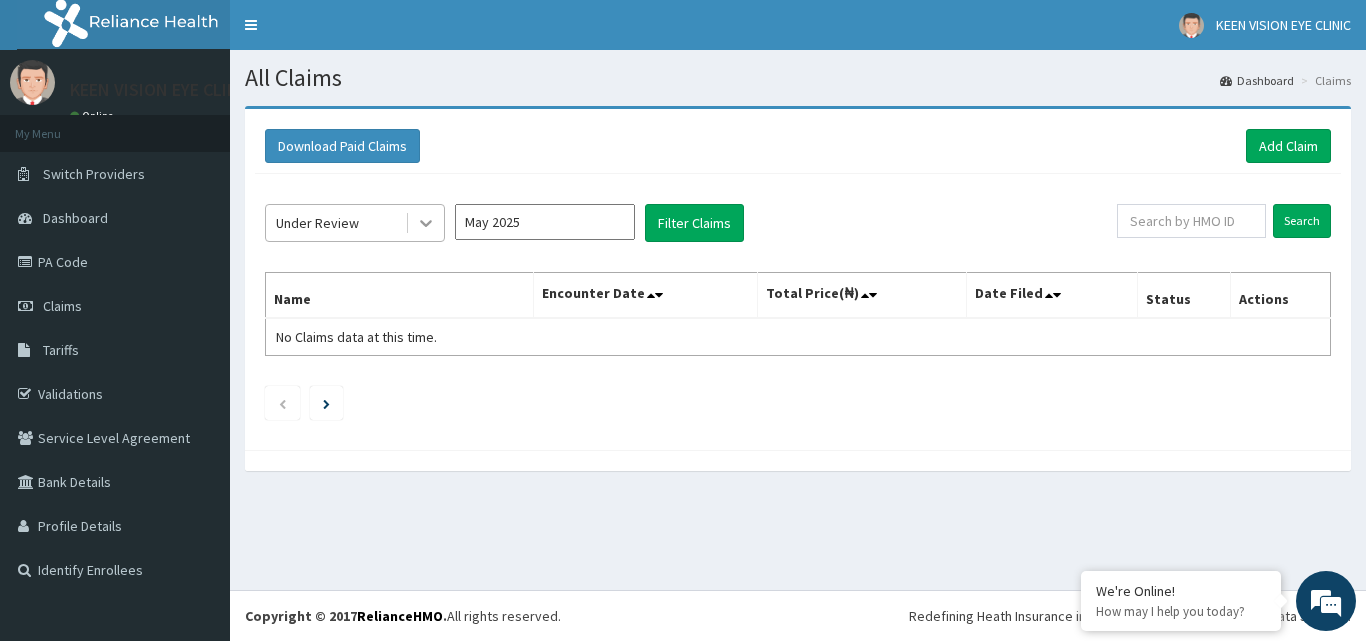 click 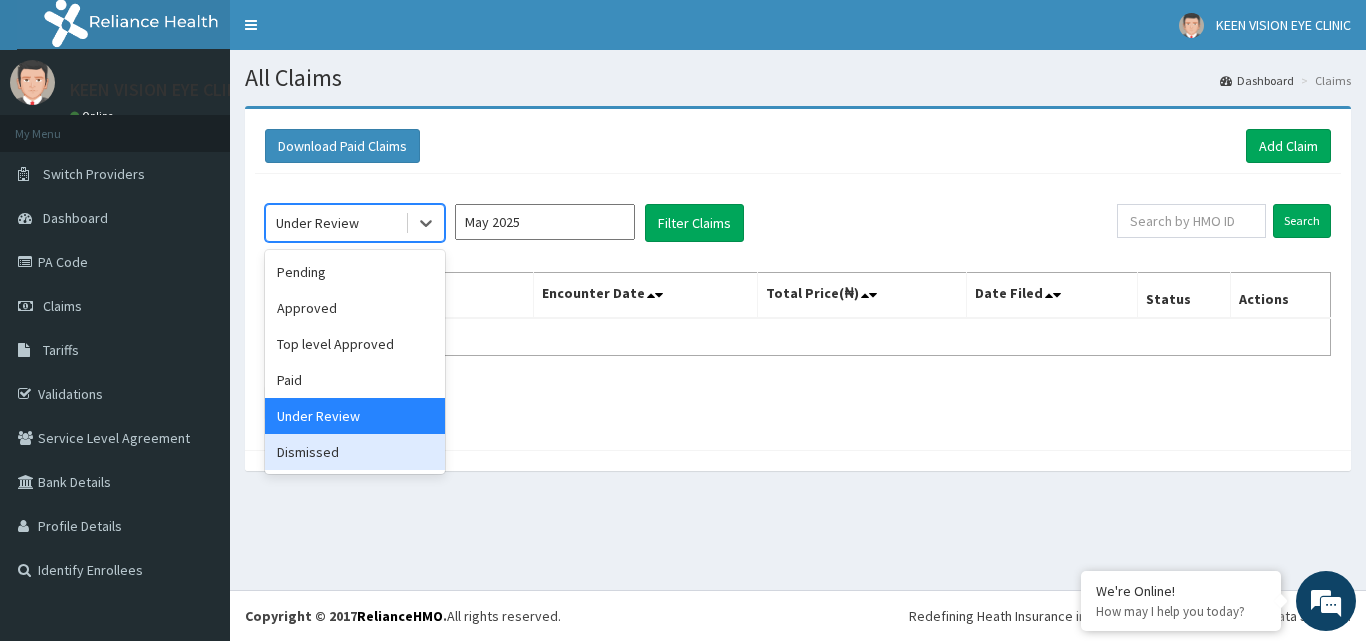 click on "Dismissed" at bounding box center [355, 452] 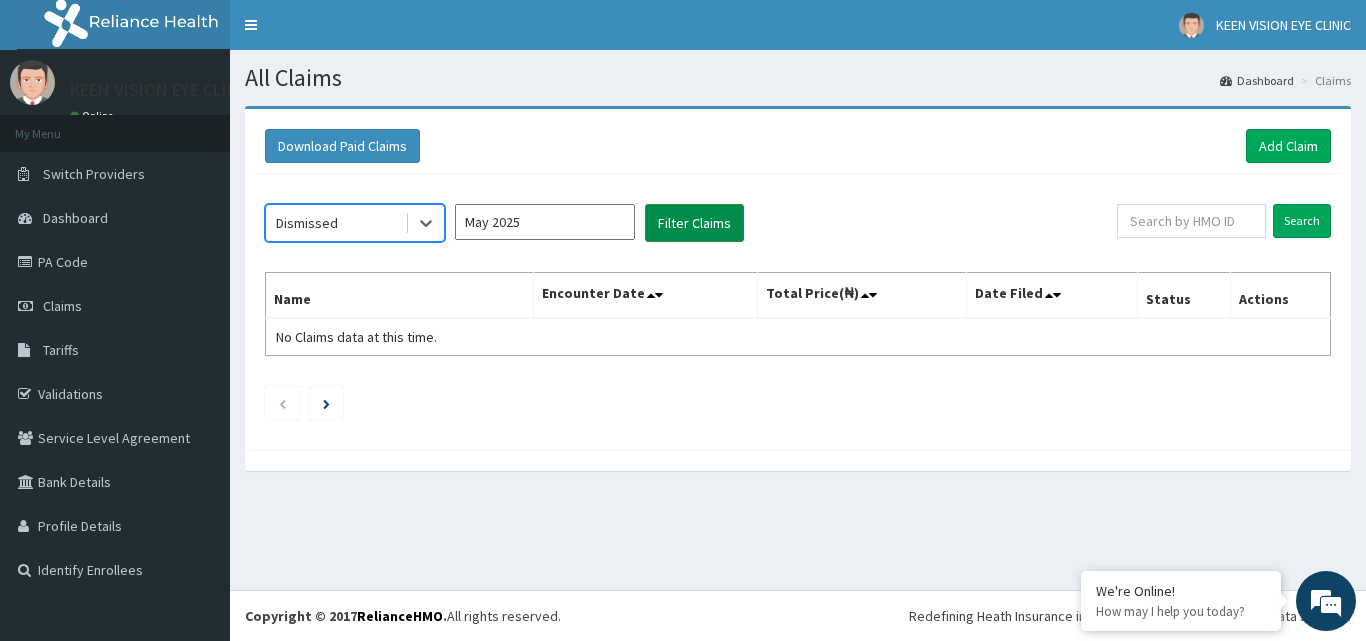 click on "Filter Claims" at bounding box center (694, 223) 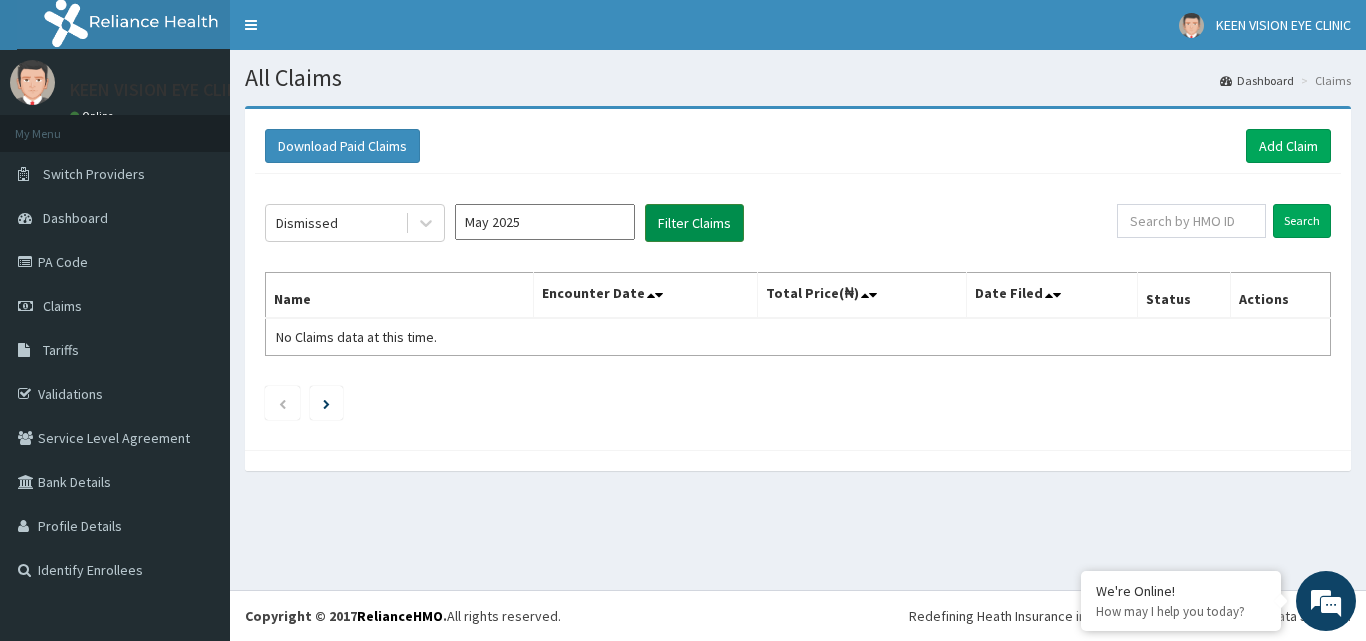 click on "Filter Claims" at bounding box center [694, 223] 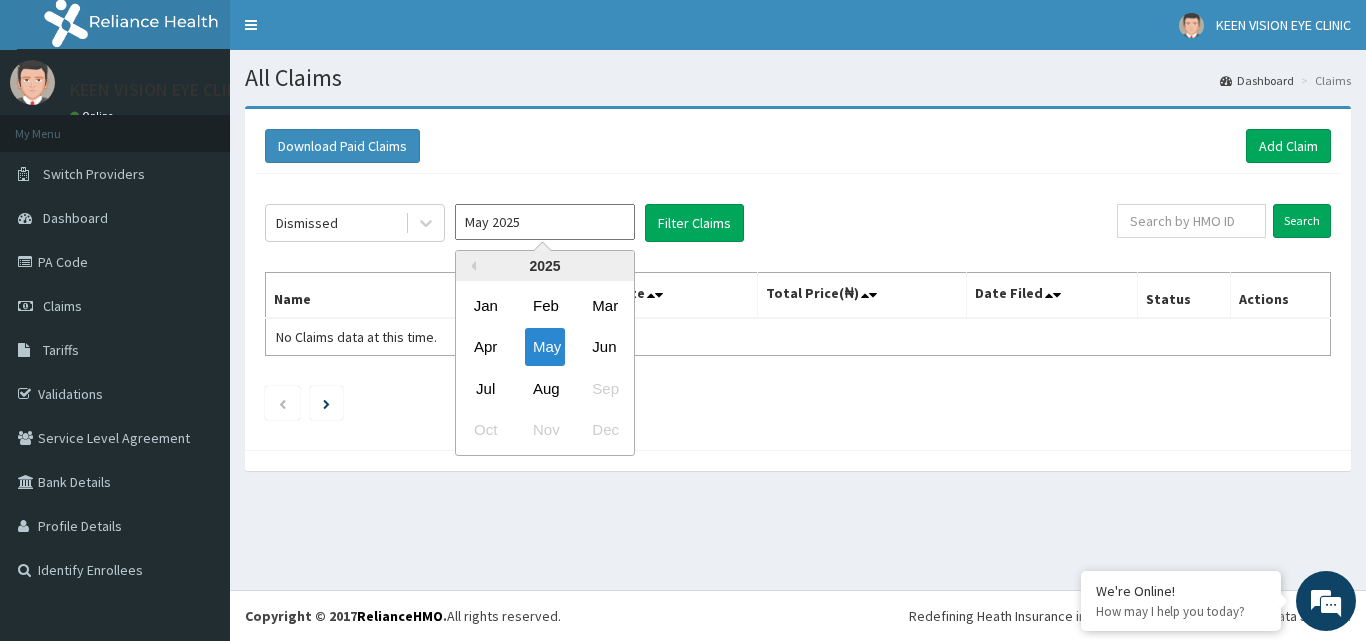click on "May 2025" at bounding box center [545, 222] 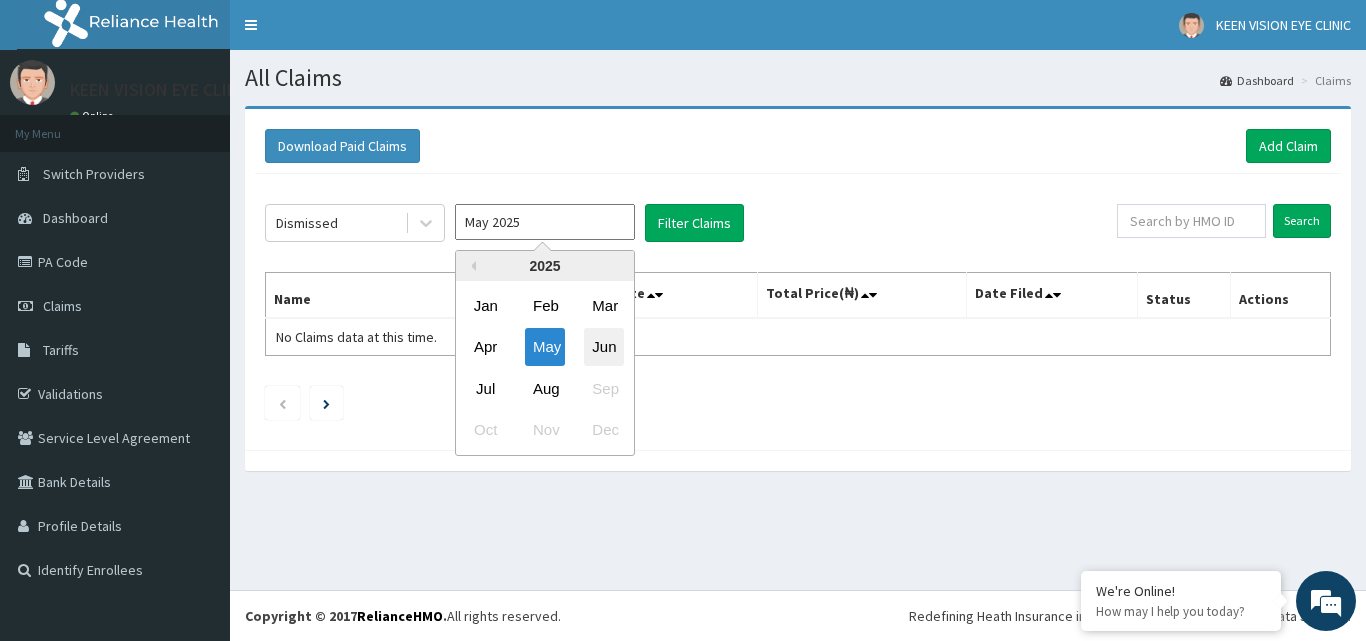 click on "Jun" at bounding box center [604, 347] 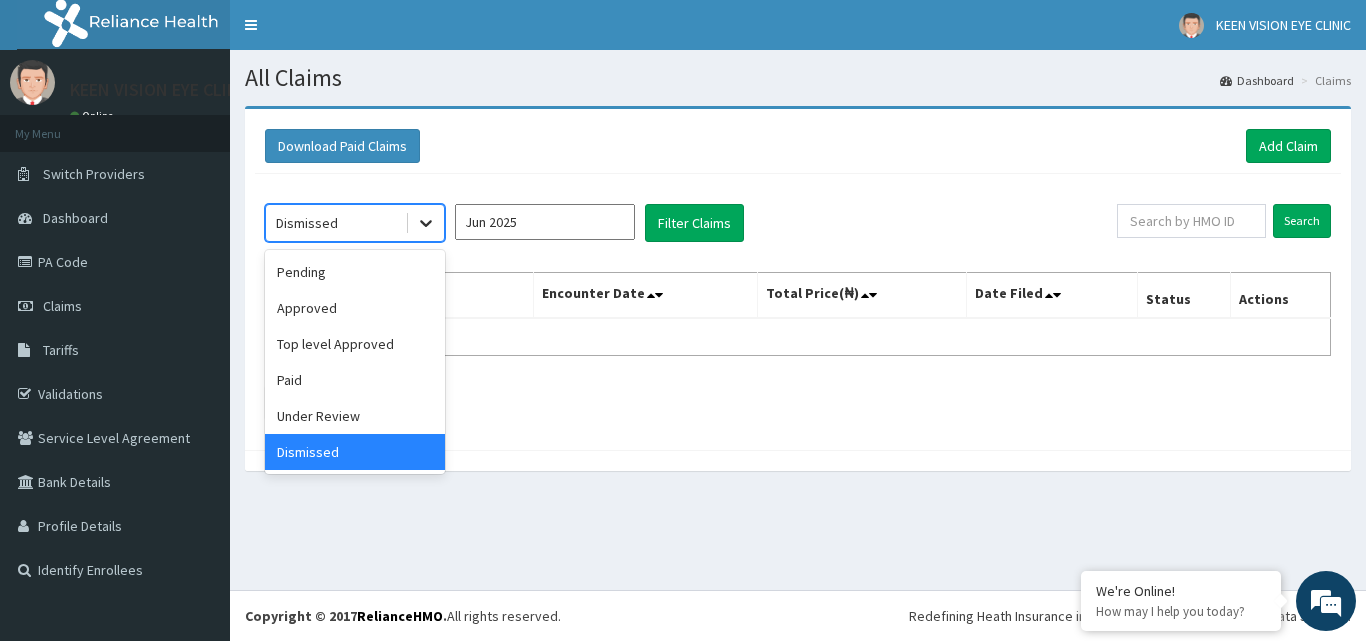 click 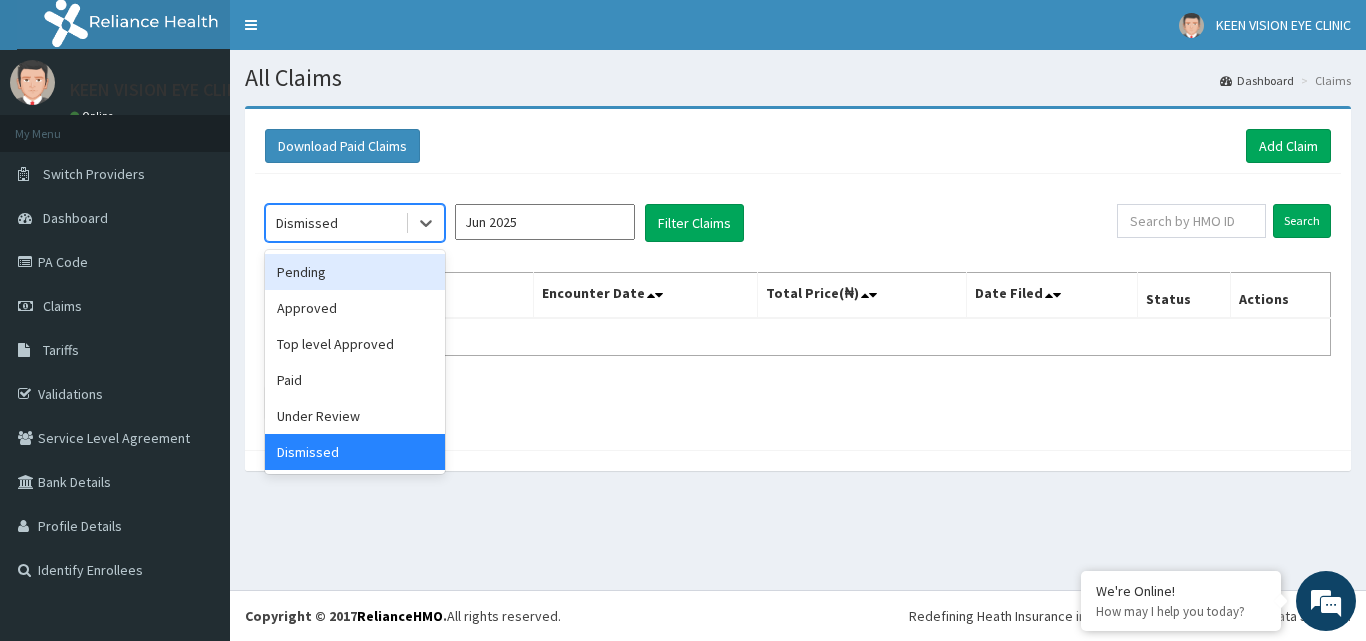 click on "Pending" at bounding box center (355, 272) 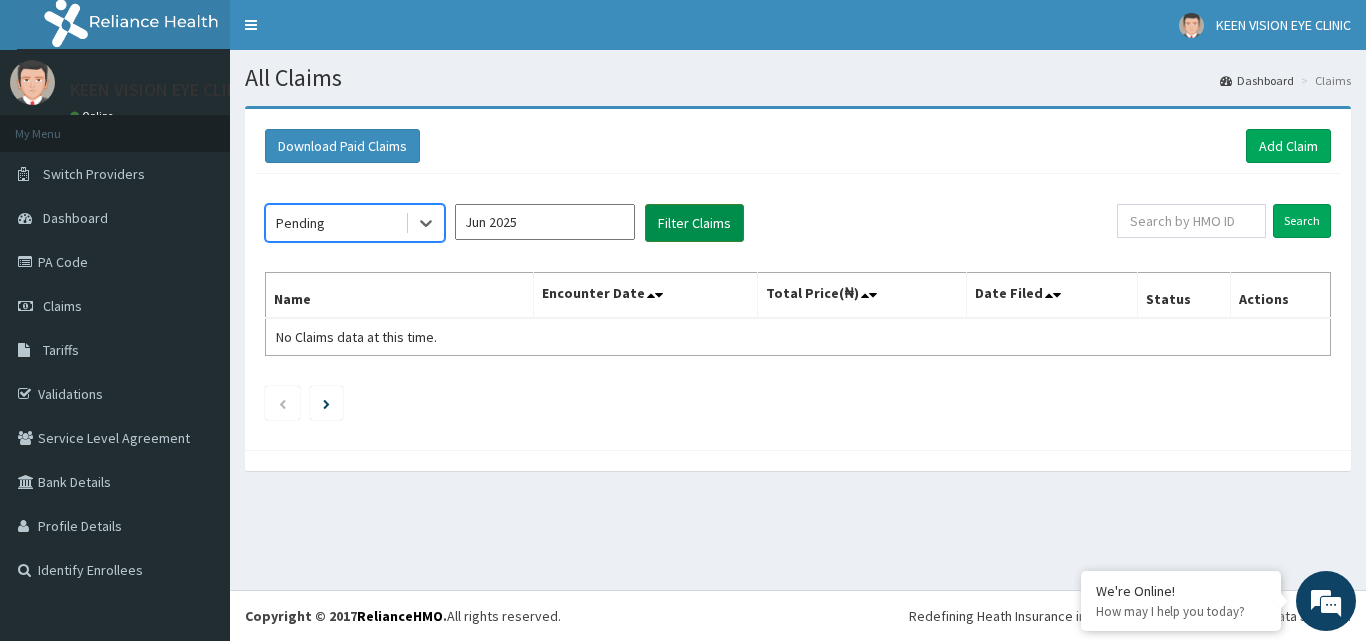 click on "Filter Claims" at bounding box center [694, 223] 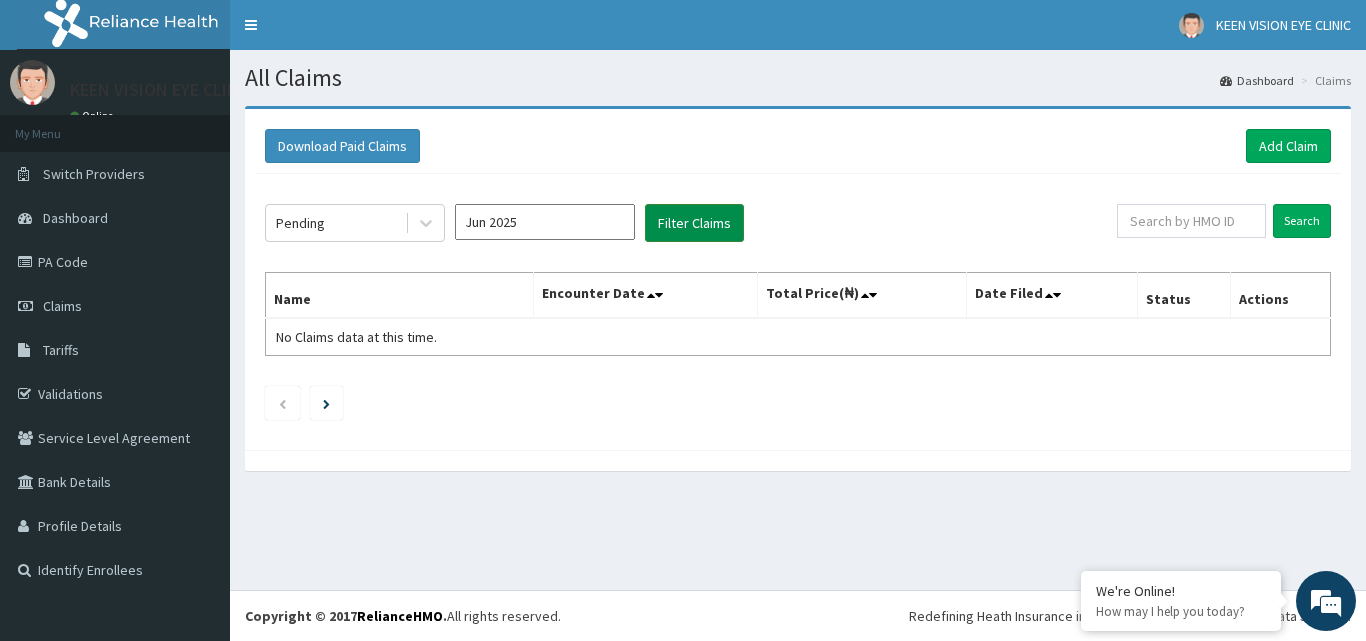 click on "Filter Claims" at bounding box center (694, 223) 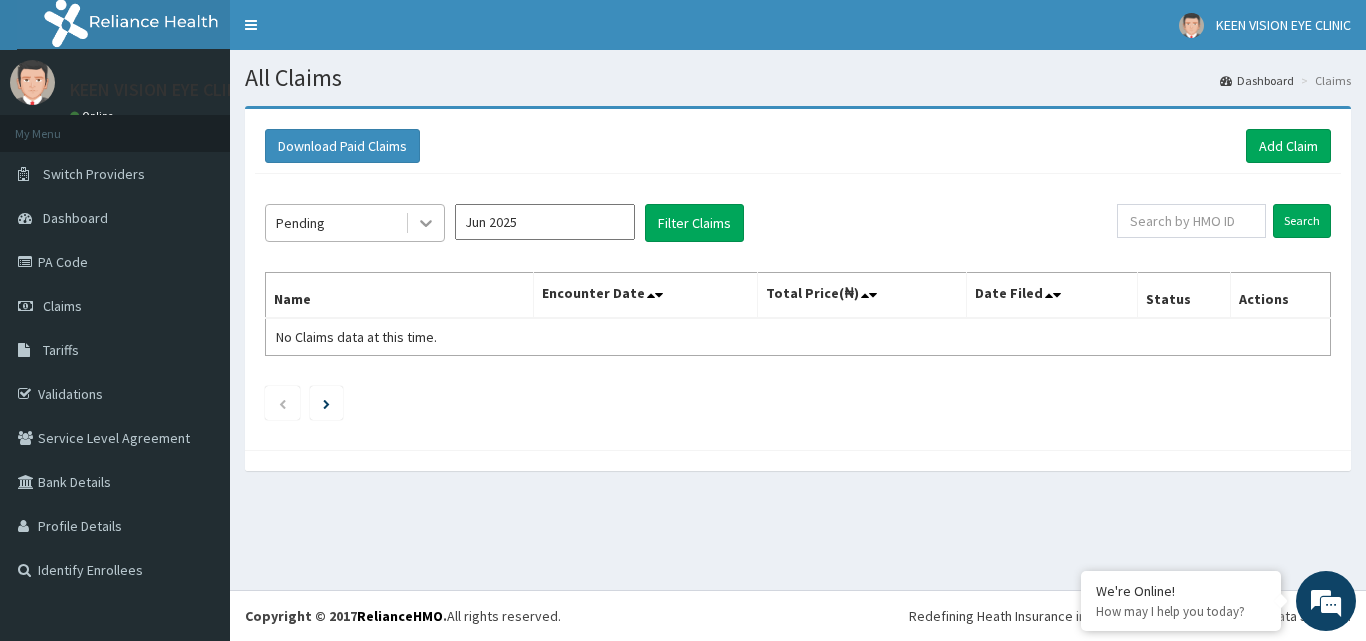 click 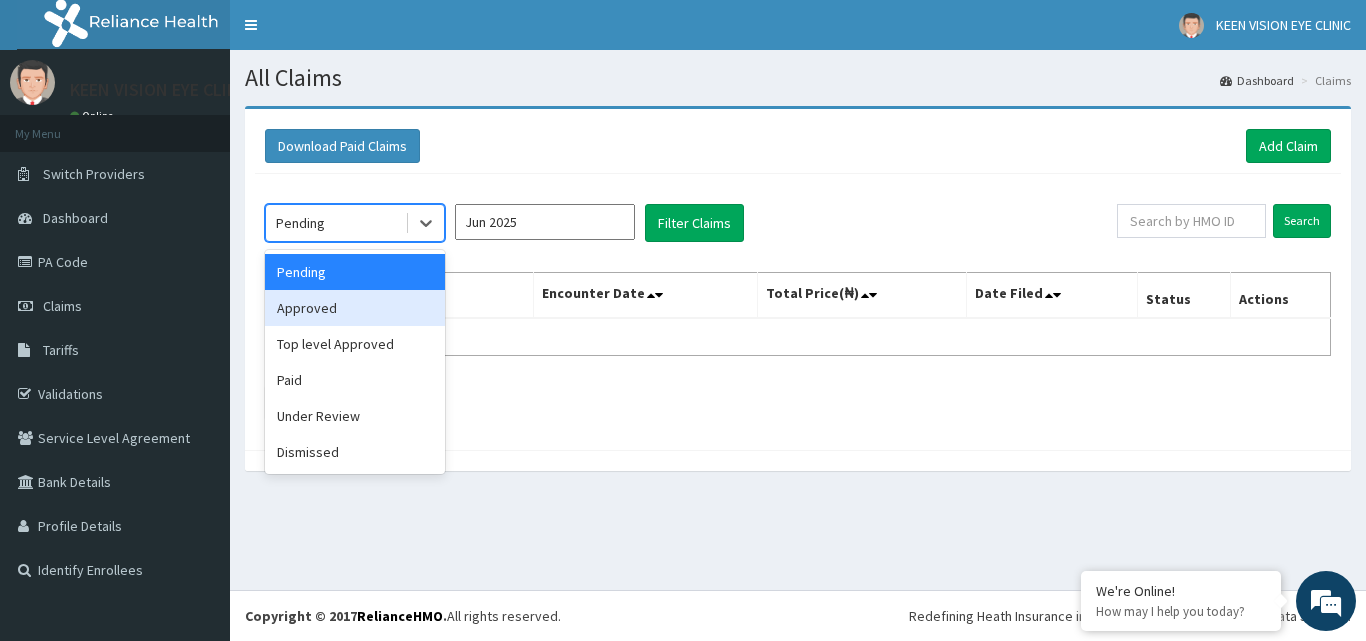 click on "Approved" at bounding box center [355, 308] 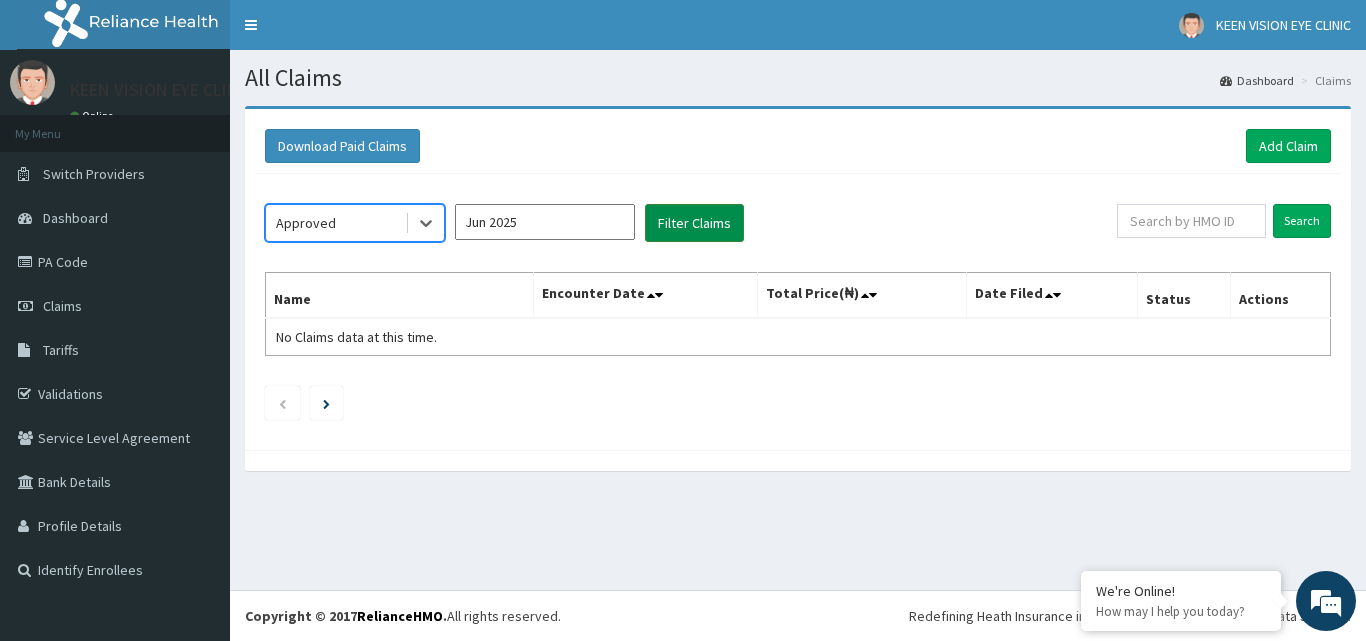 click on "Filter Claims" at bounding box center (694, 223) 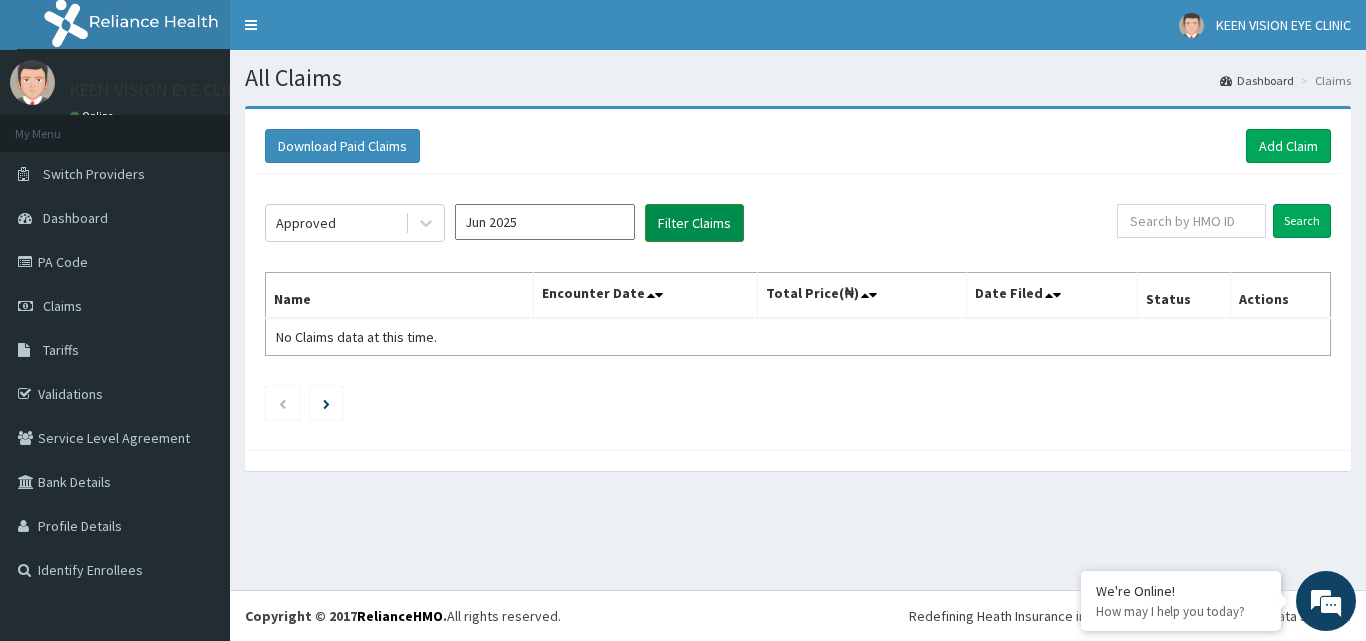 click on "Filter Claims" at bounding box center [694, 223] 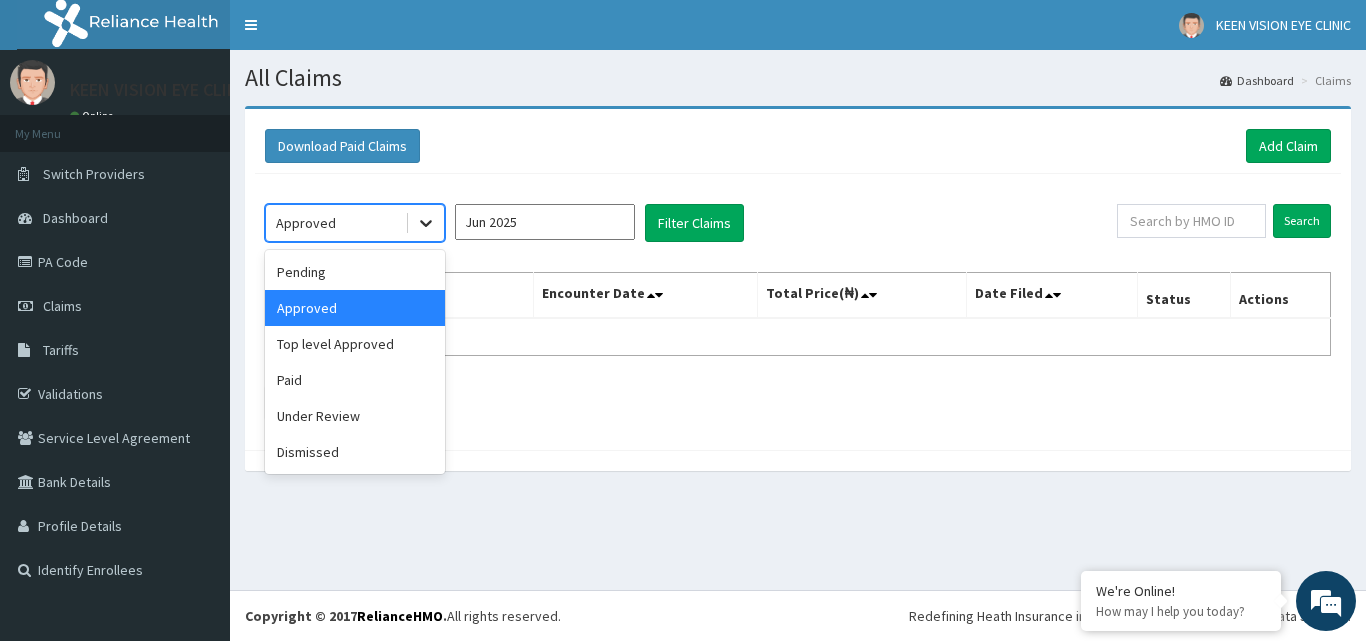 click 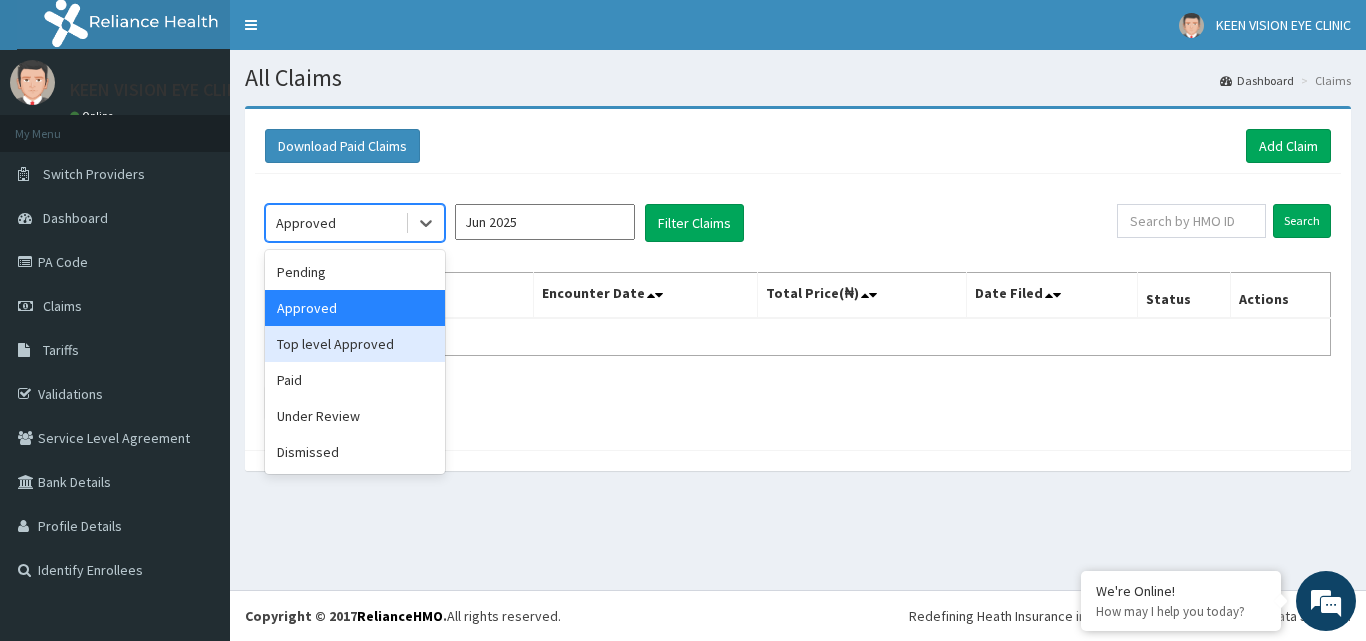 click on "Top level Approved" at bounding box center [355, 344] 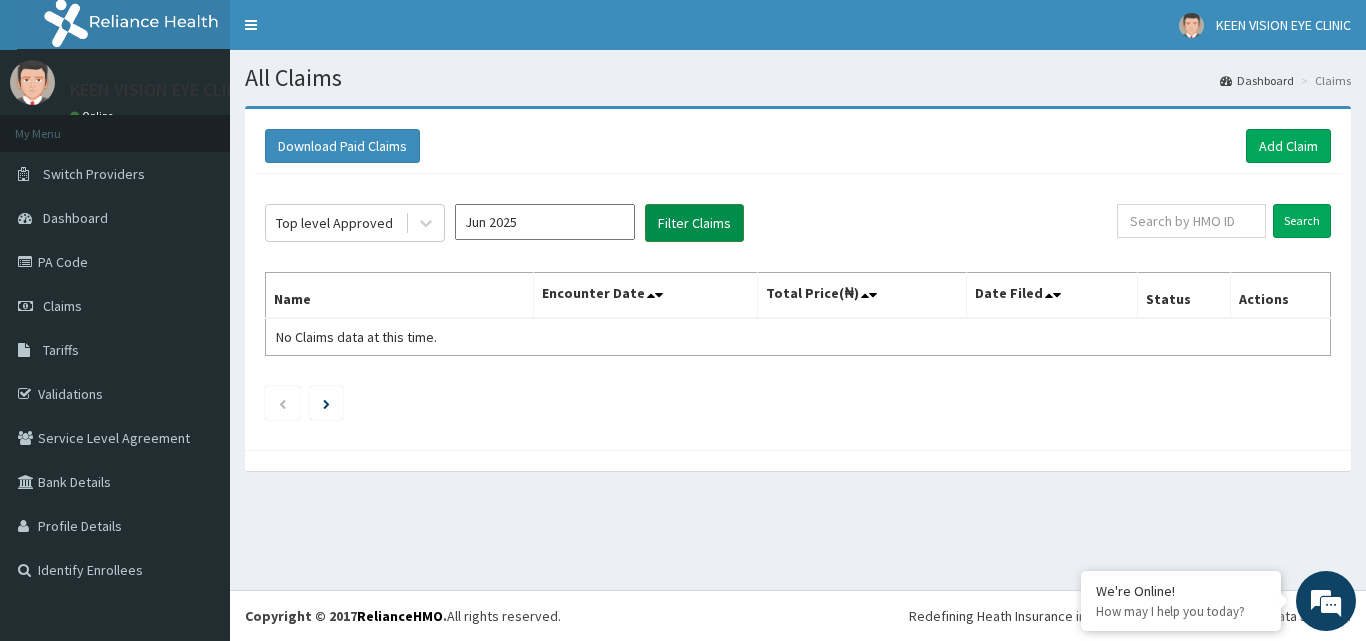 click on "Filter Claims" at bounding box center (694, 223) 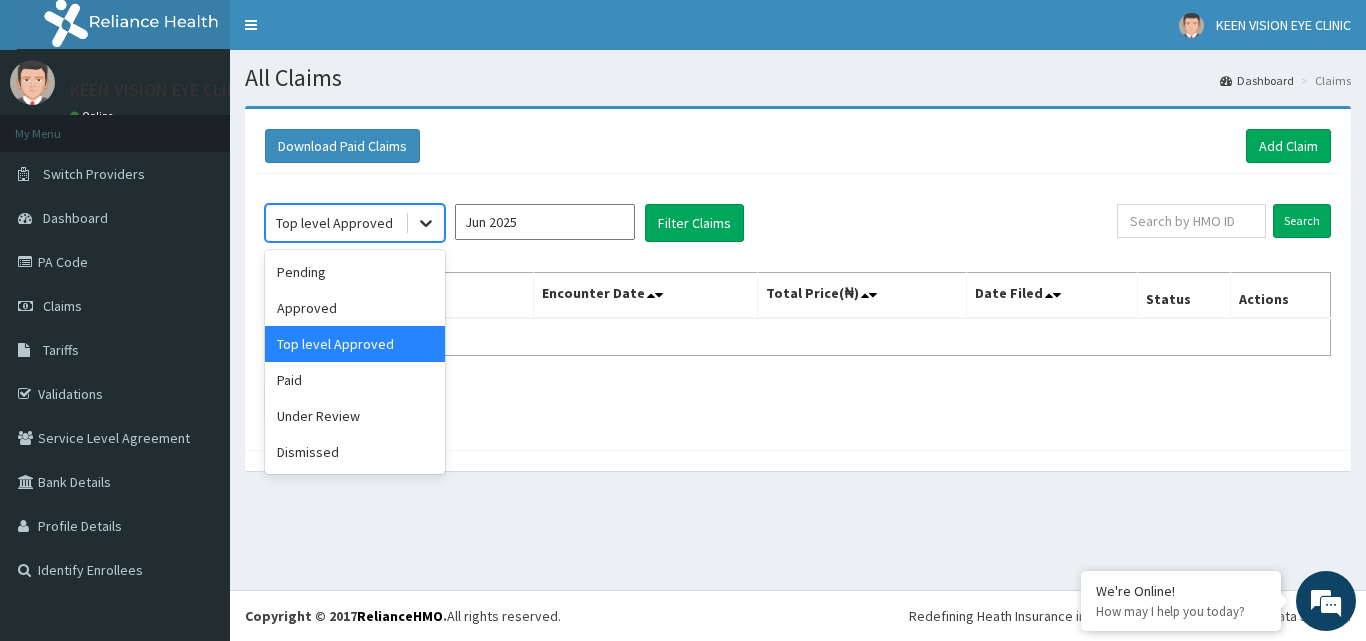 click 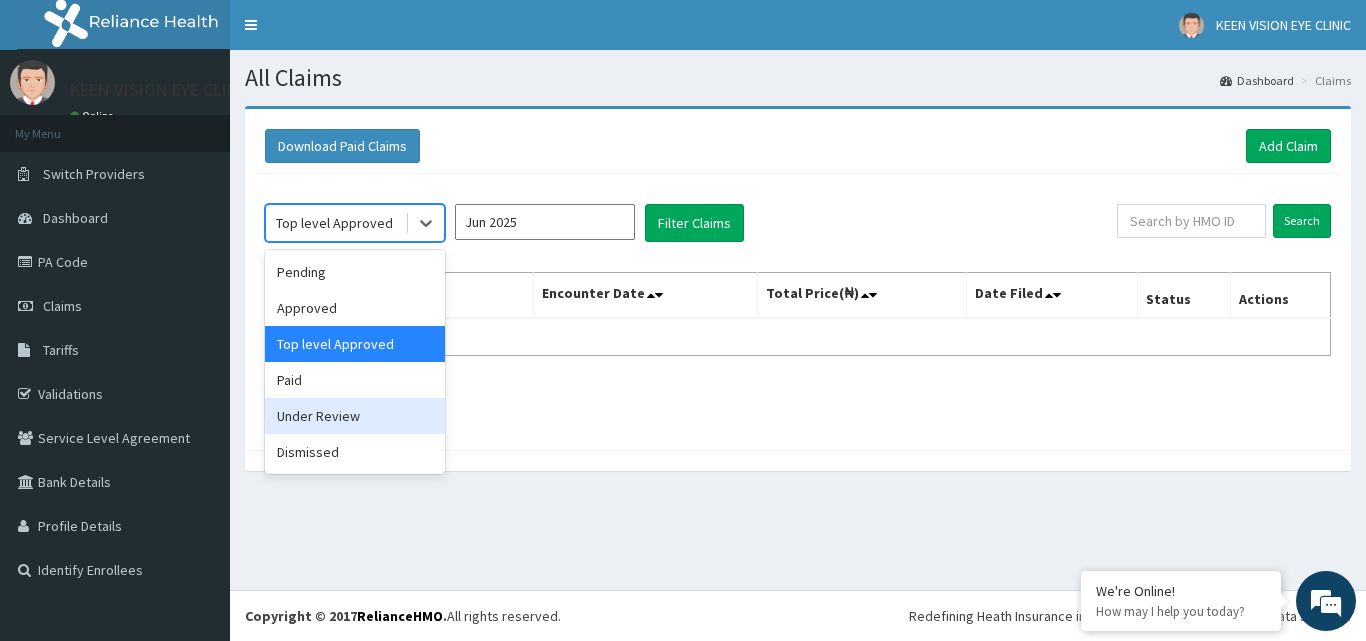 click on "Under Review" at bounding box center (355, 416) 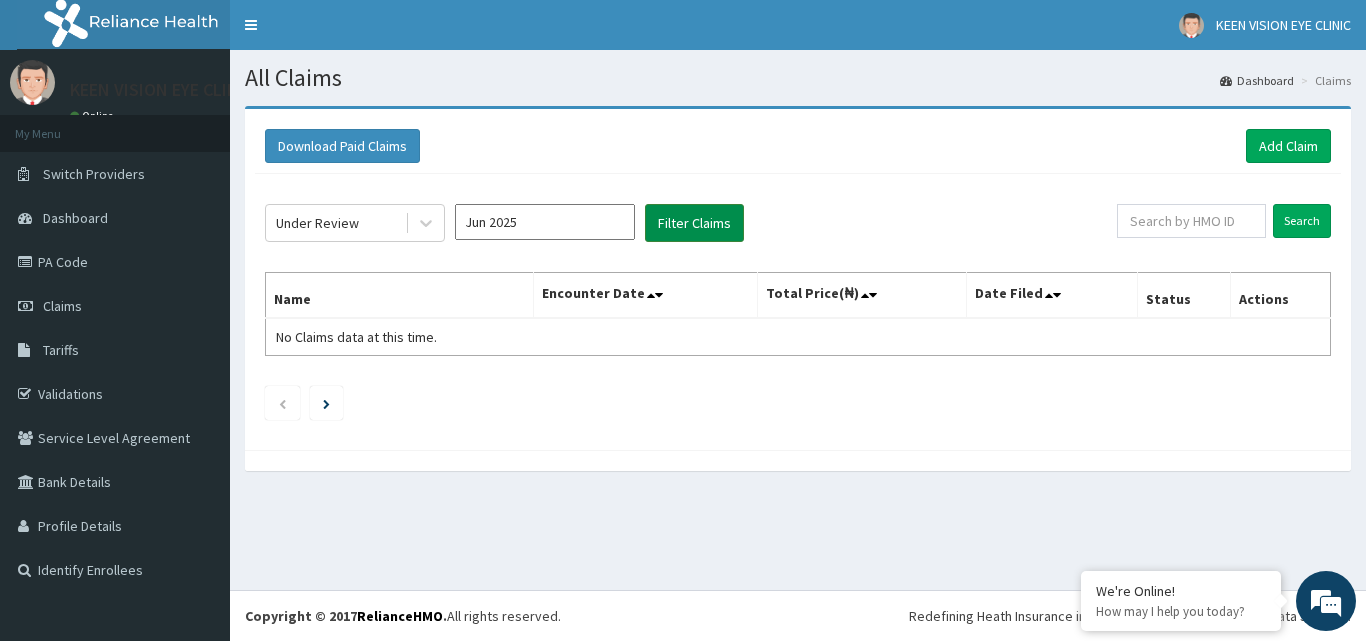 click on "Filter Claims" at bounding box center [694, 223] 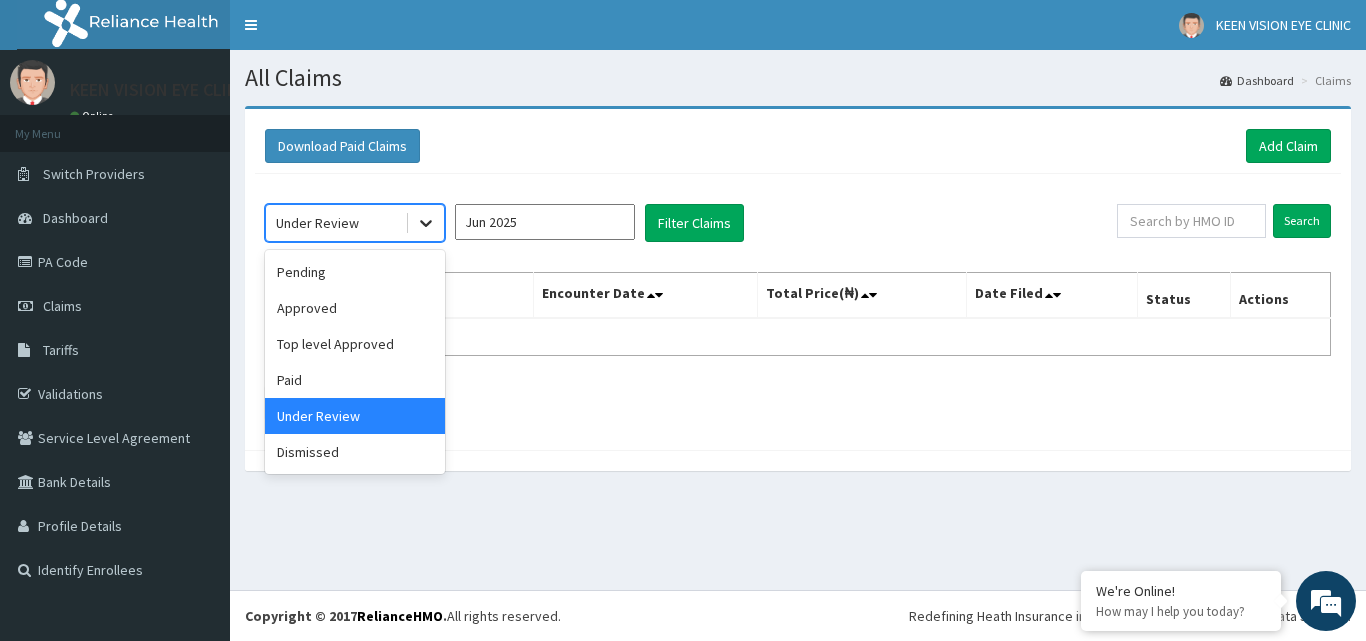 click 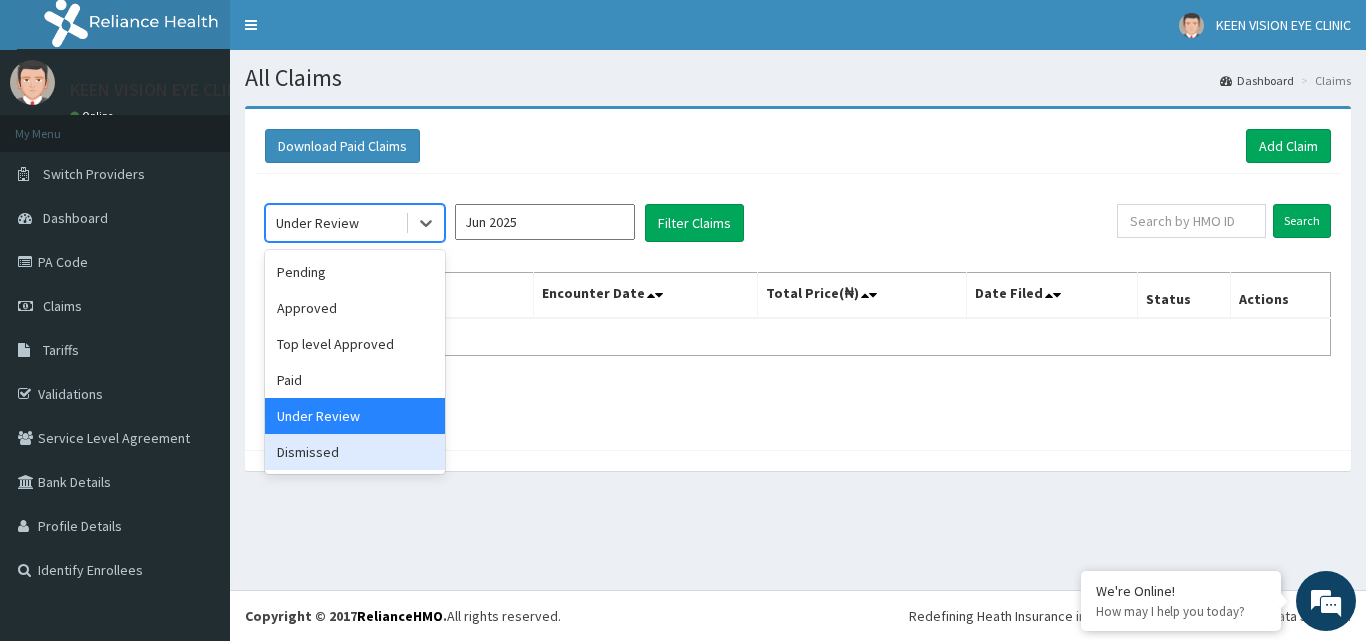 click on "Dismissed" at bounding box center [355, 452] 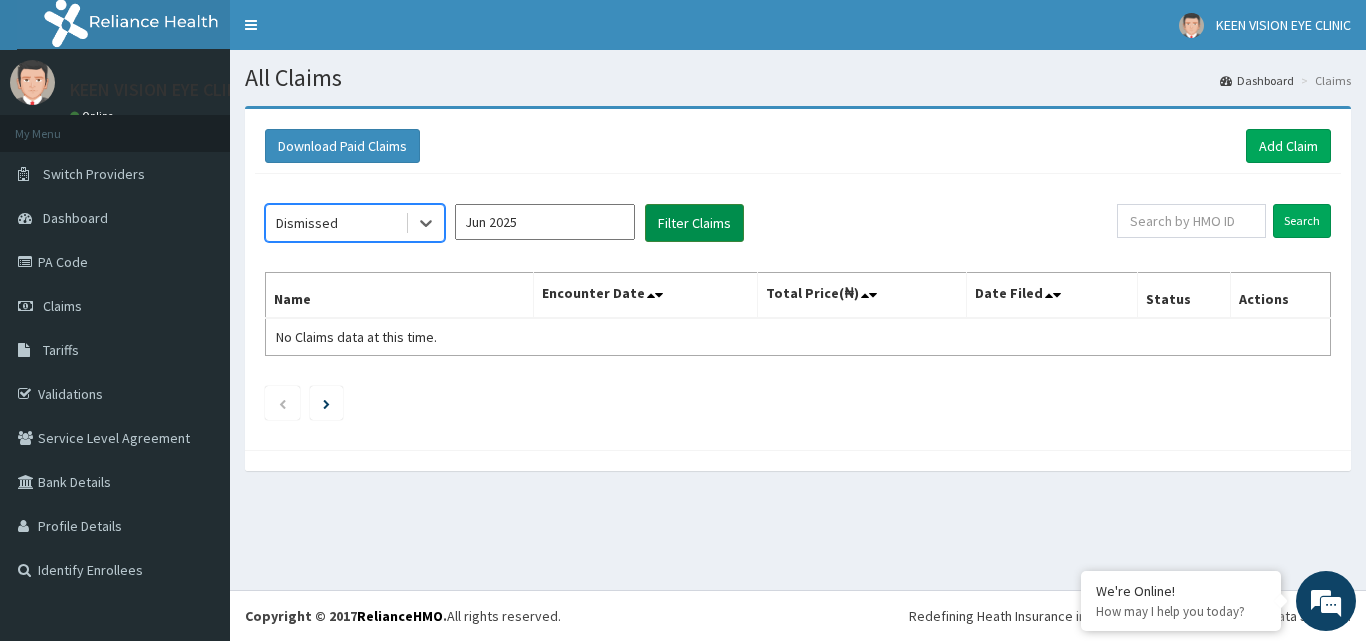 click on "Filter Claims" at bounding box center [694, 223] 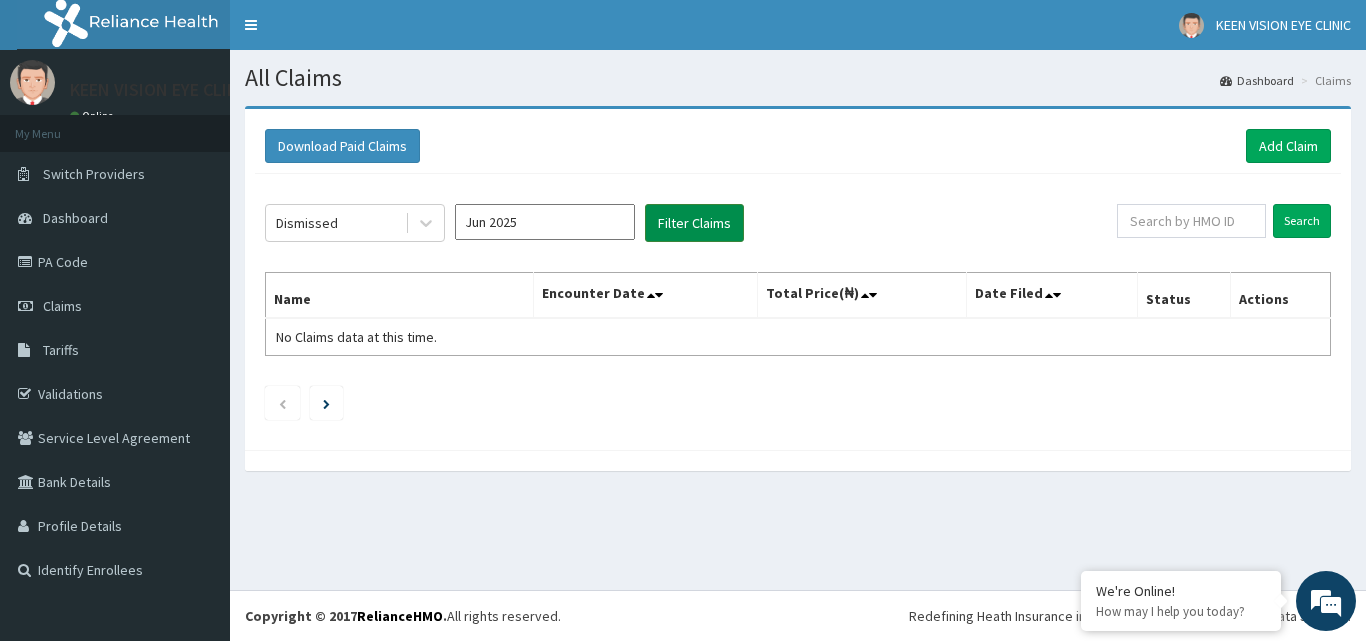 click on "Filter Claims" at bounding box center [694, 223] 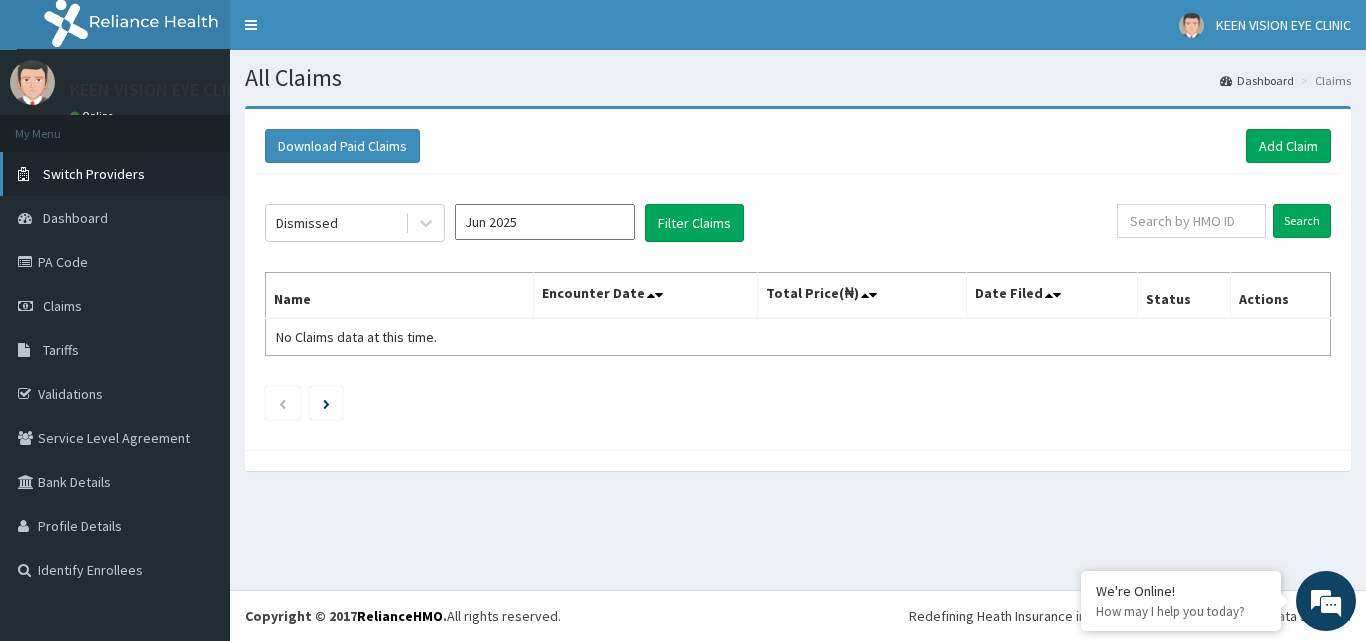 click on "Switch Providers" at bounding box center (94, 174) 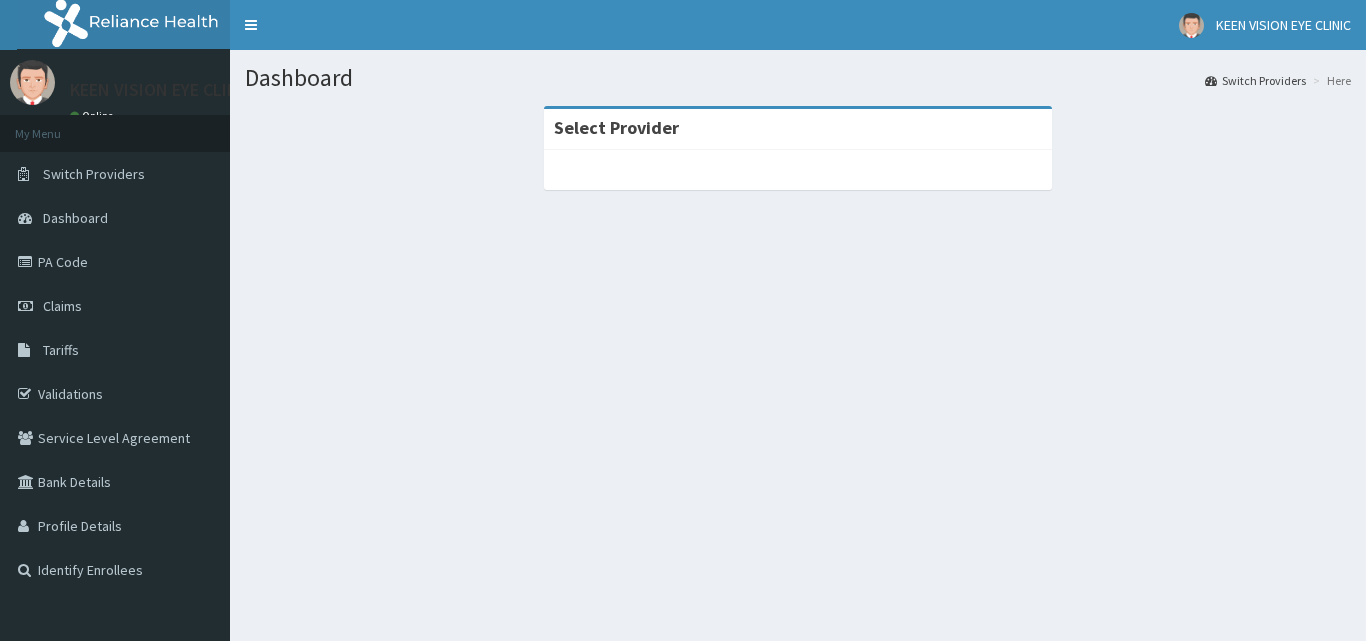 scroll, scrollTop: 0, scrollLeft: 0, axis: both 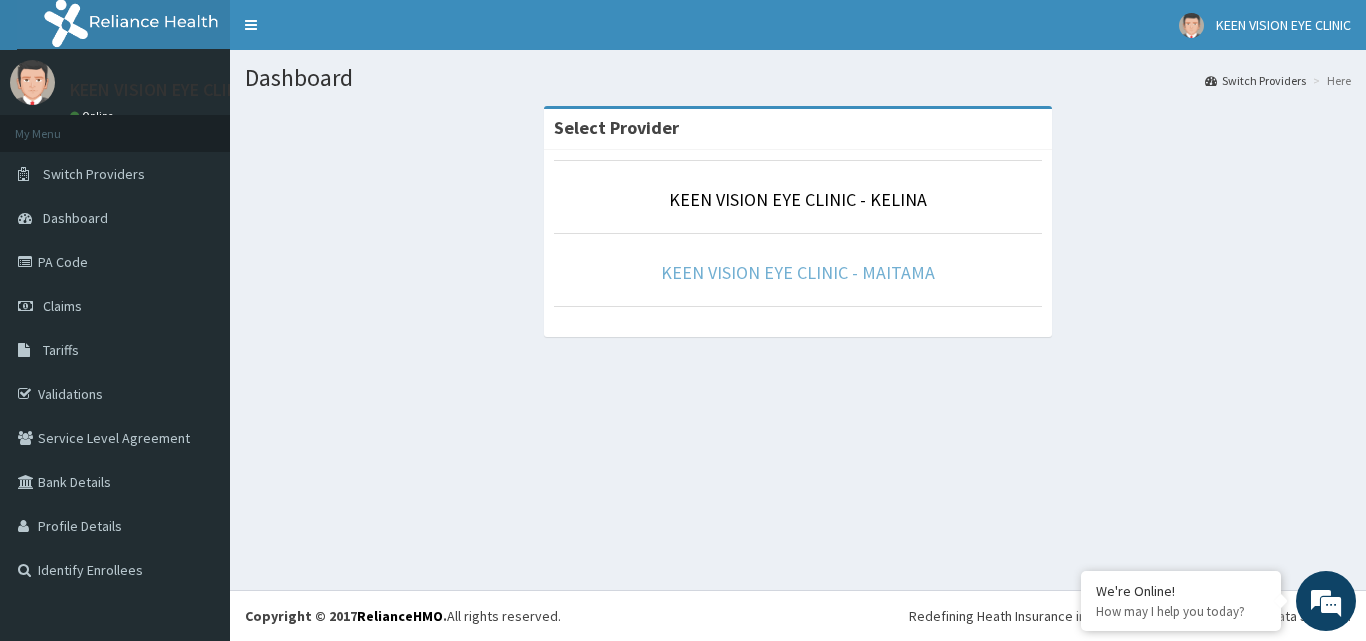 click on "KEEN VISION EYE CLINIC - MAITAMA" at bounding box center (798, 272) 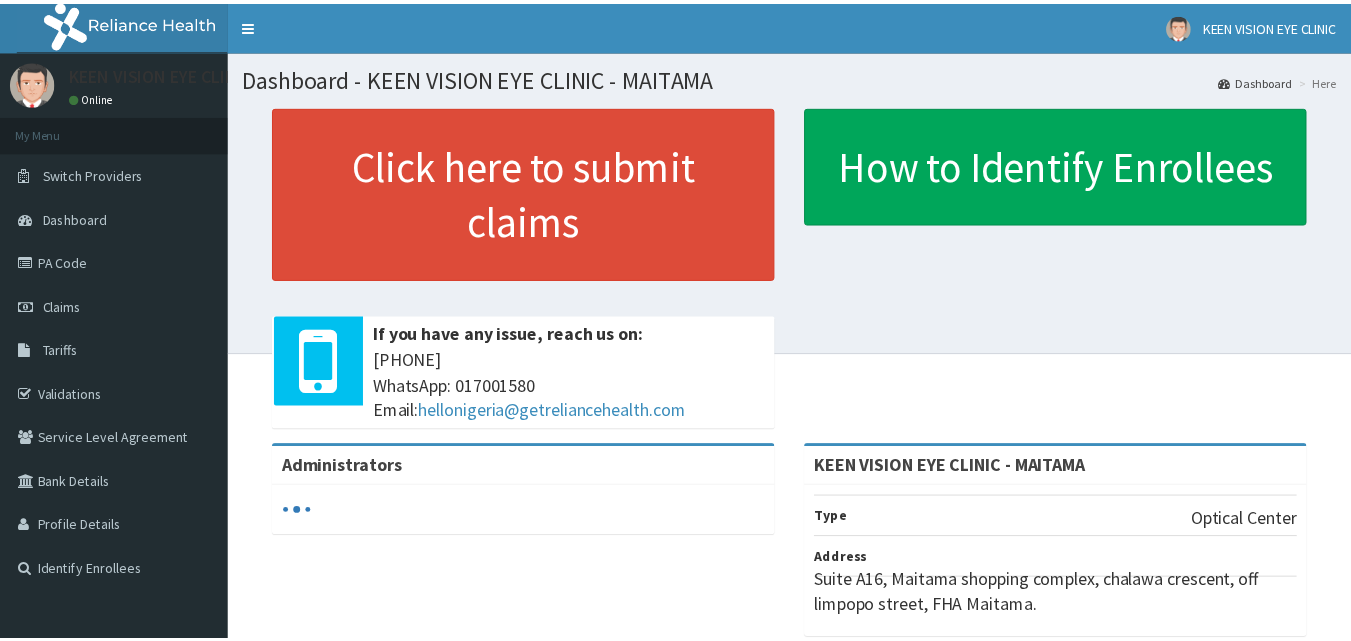 scroll, scrollTop: 0, scrollLeft: 0, axis: both 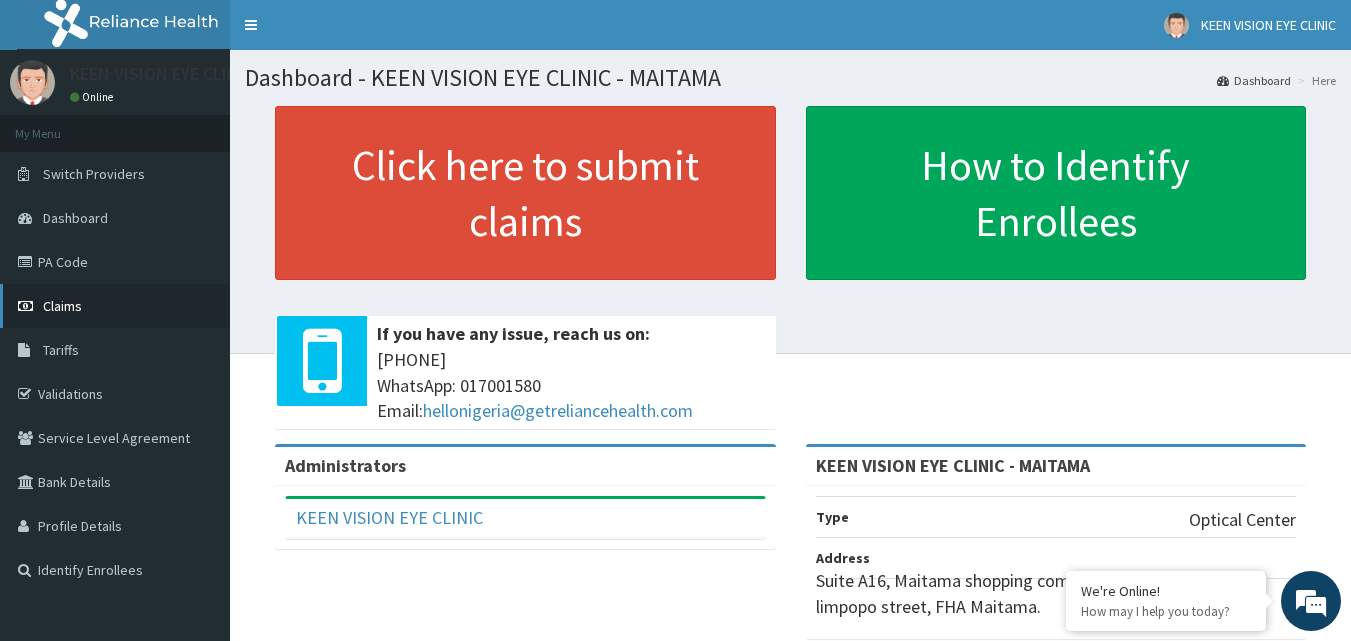 click on "Claims" at bounding box center [62, 306] 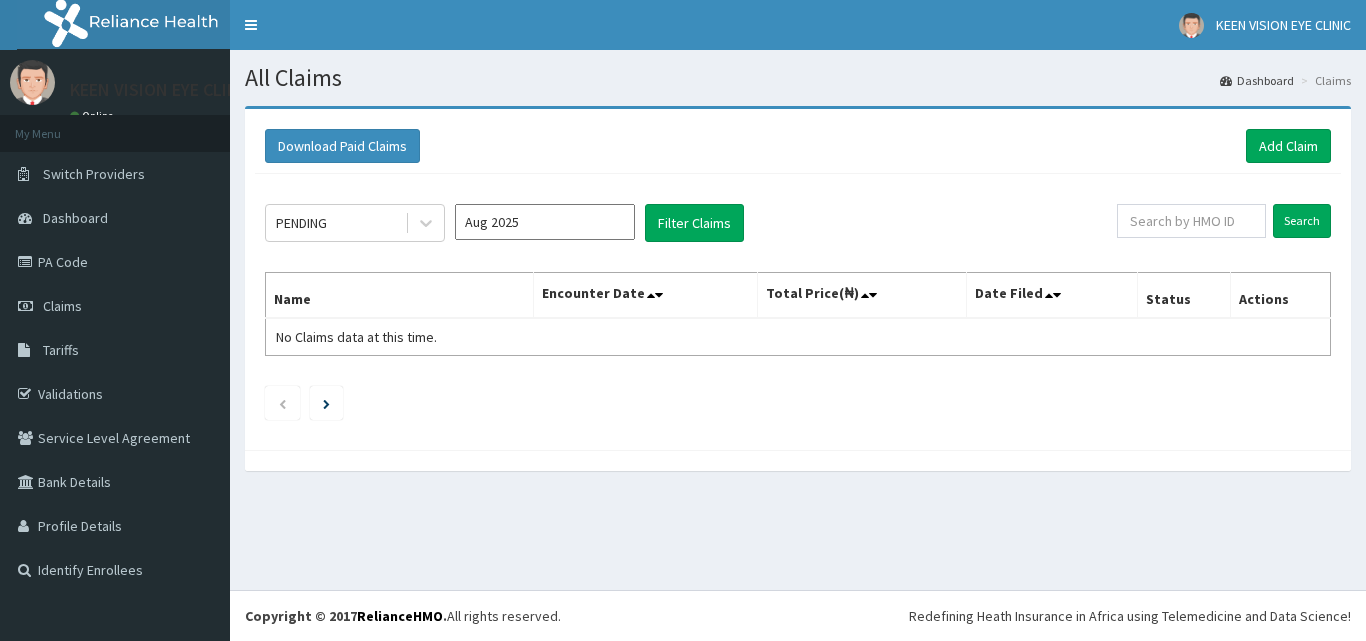 scroll, scrollTop: 0, scrollLeft: 0, axis: both 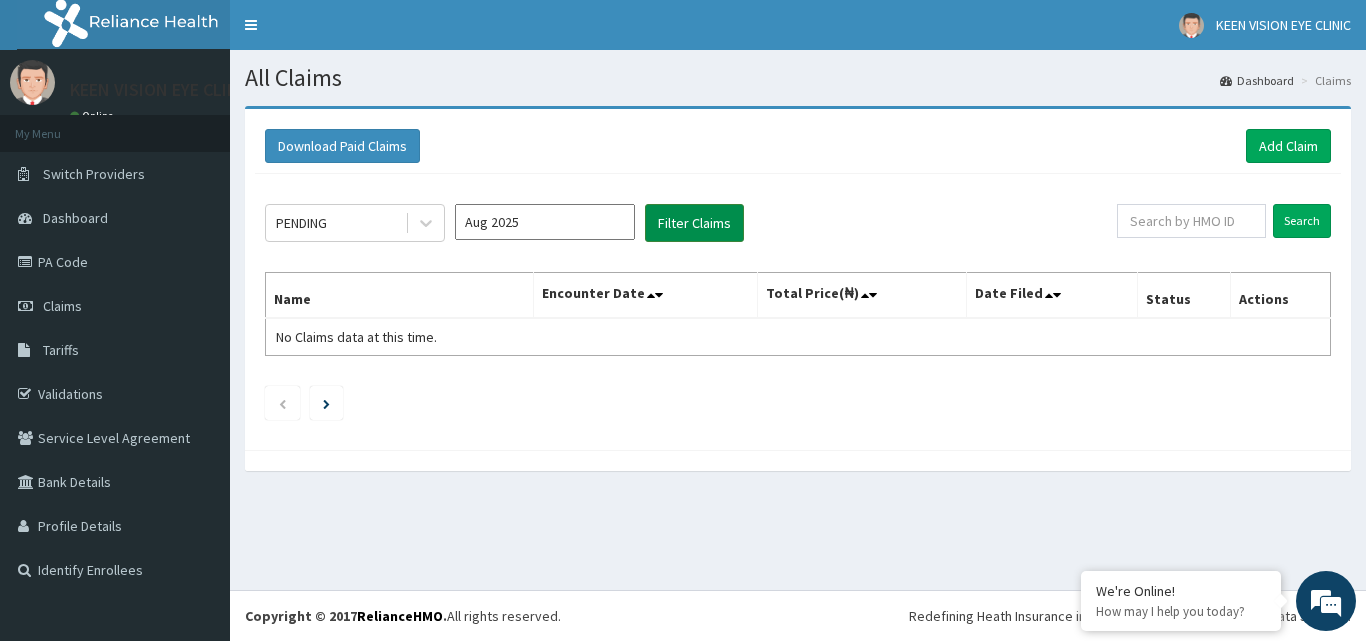 click on "Filter Claims" at bounding box center (694, 223) 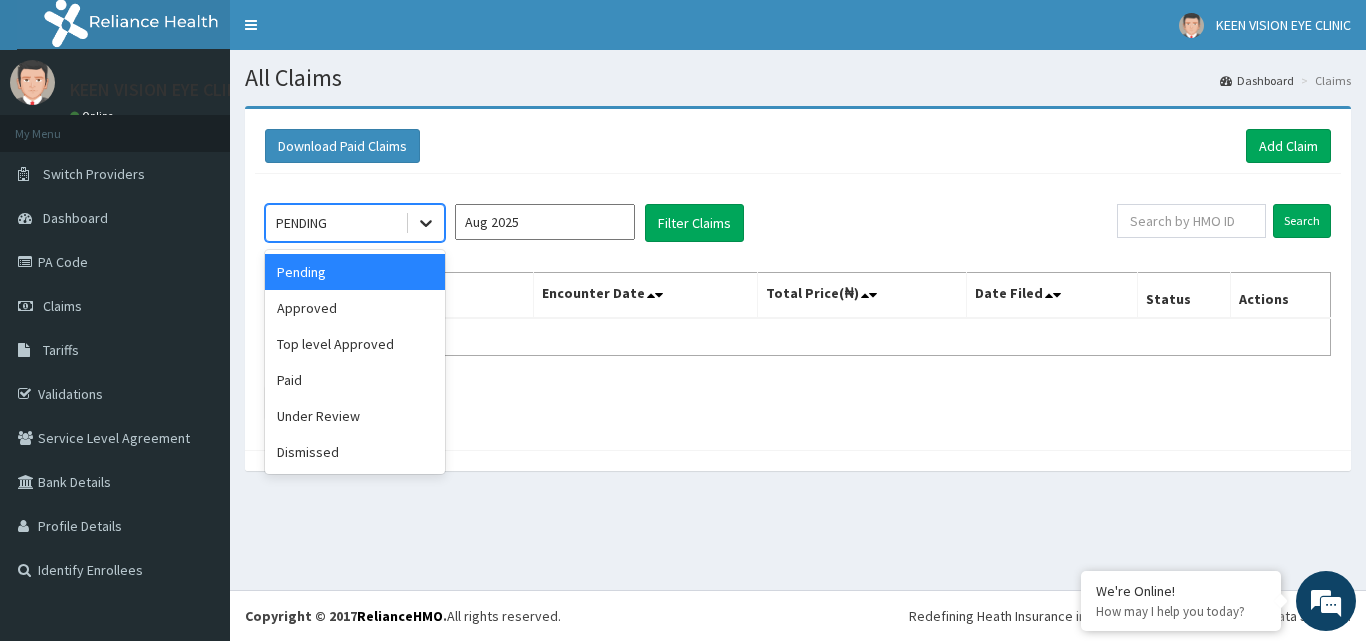 click 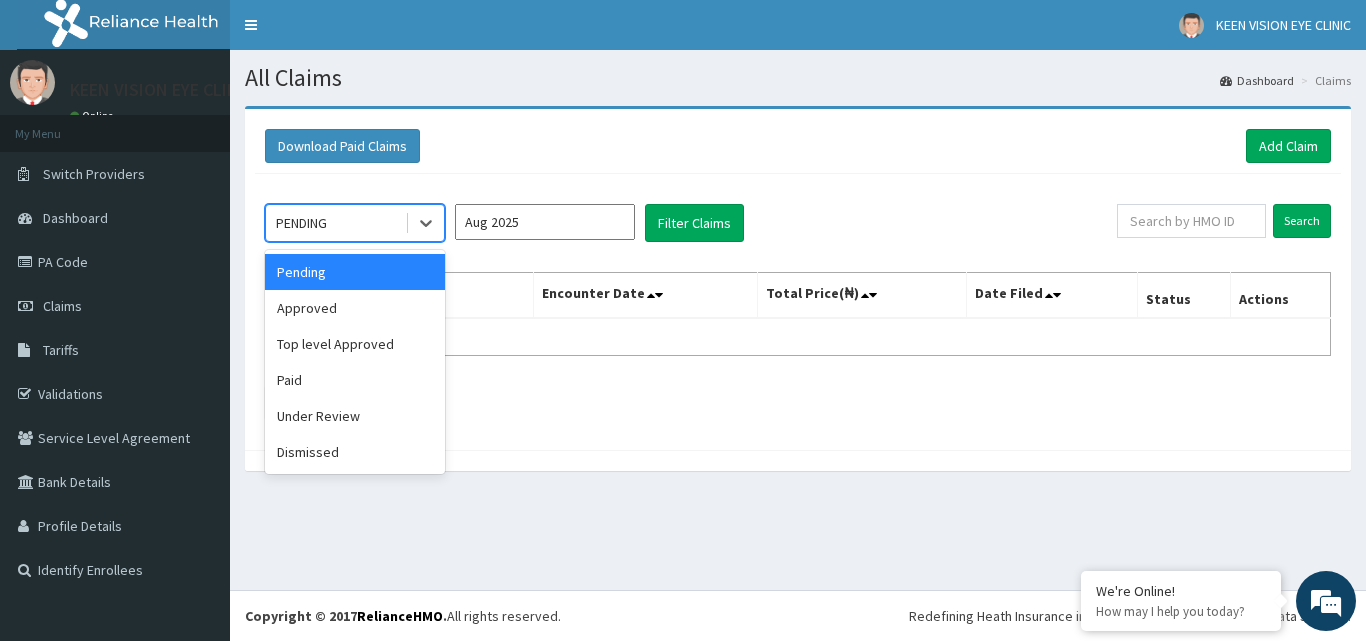 click on "Pending" at bounding box center [355, 272] 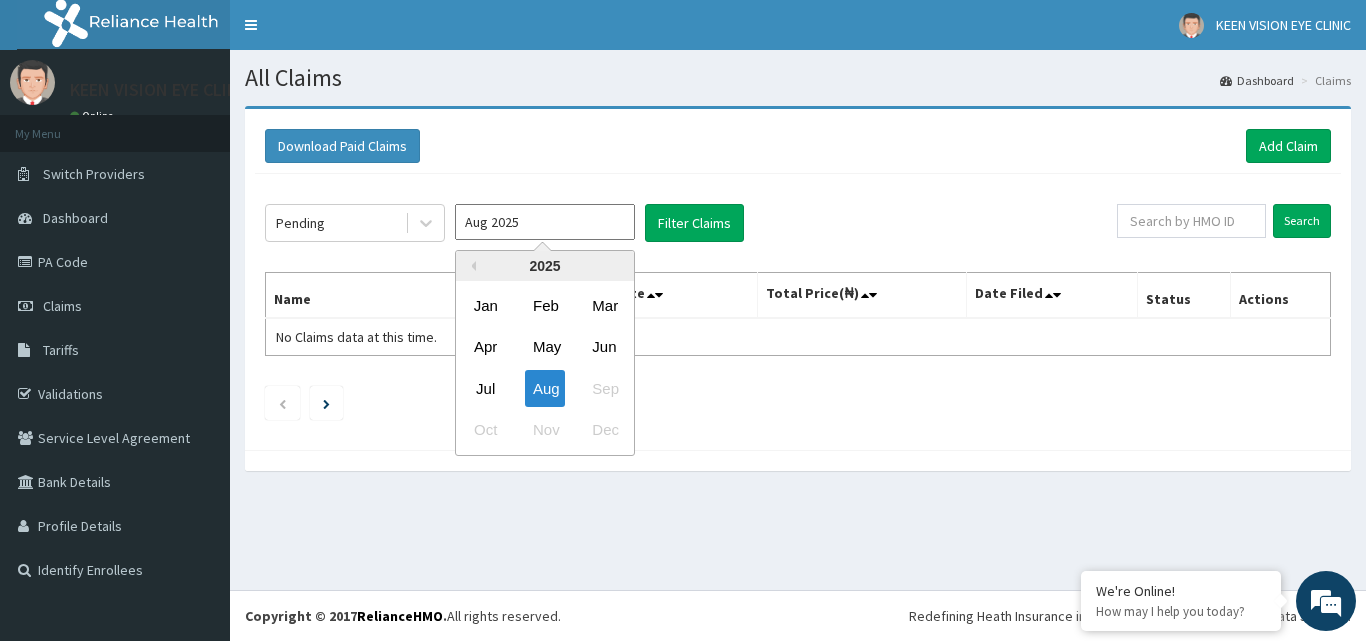 click on "Aug 2025" at bounding box center [545, 222] 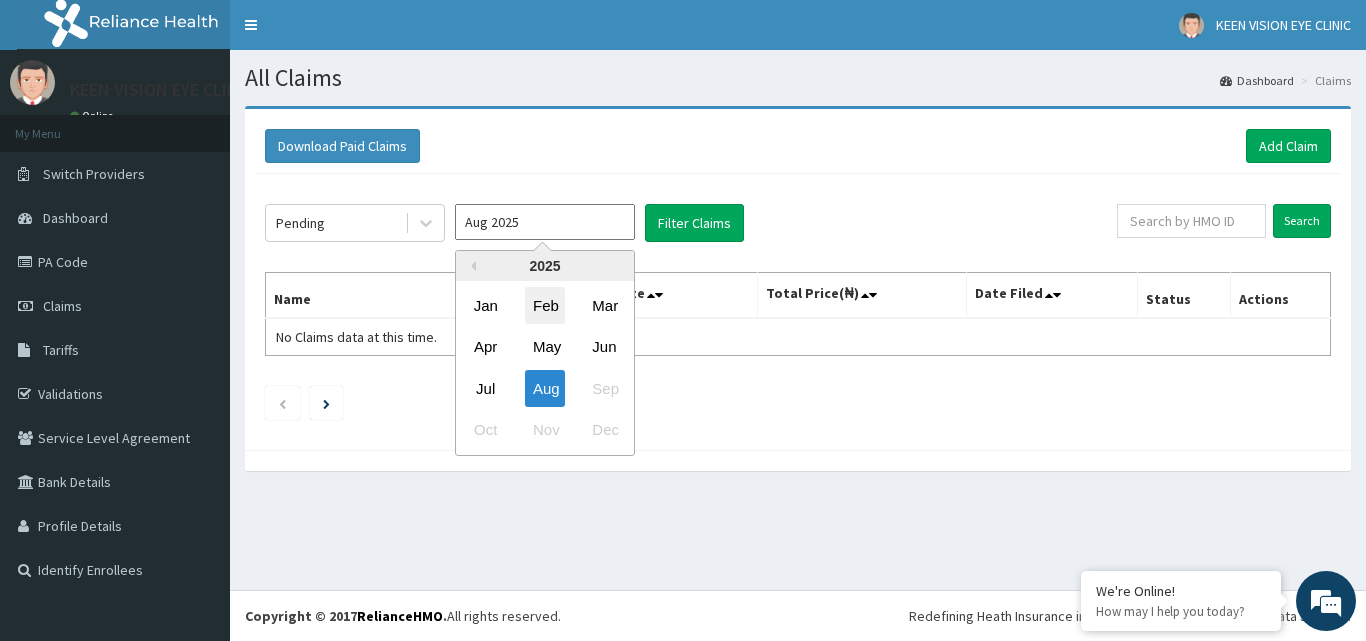 click on "Feb" at bounding box center (545, 305) 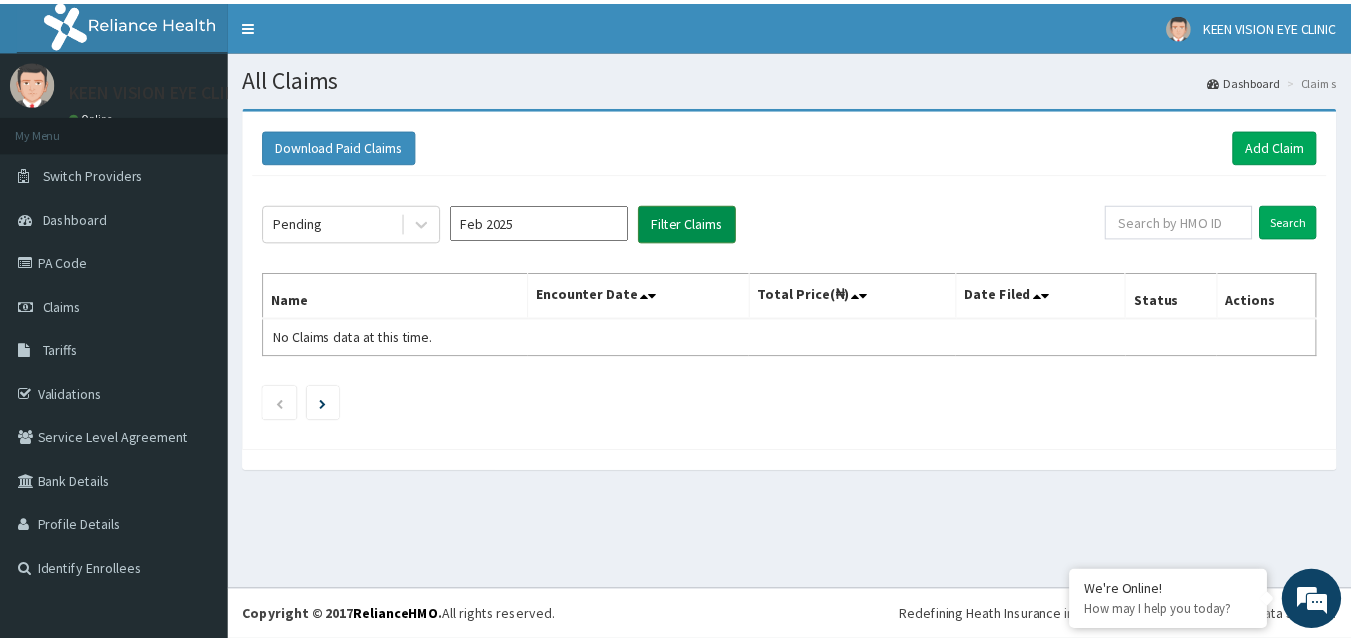 scroll, scrollTop: 0, scrollLeft: 0, axis: both 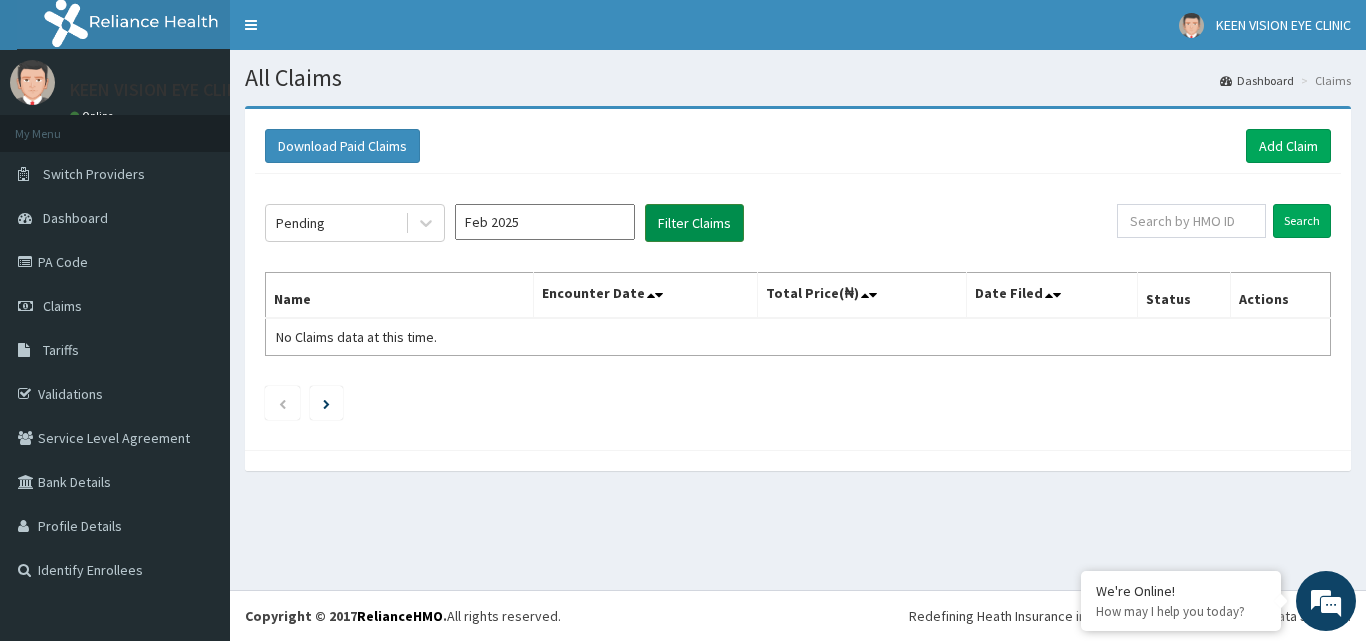 click on "Filter Claims" at bounding box center [694, 223] 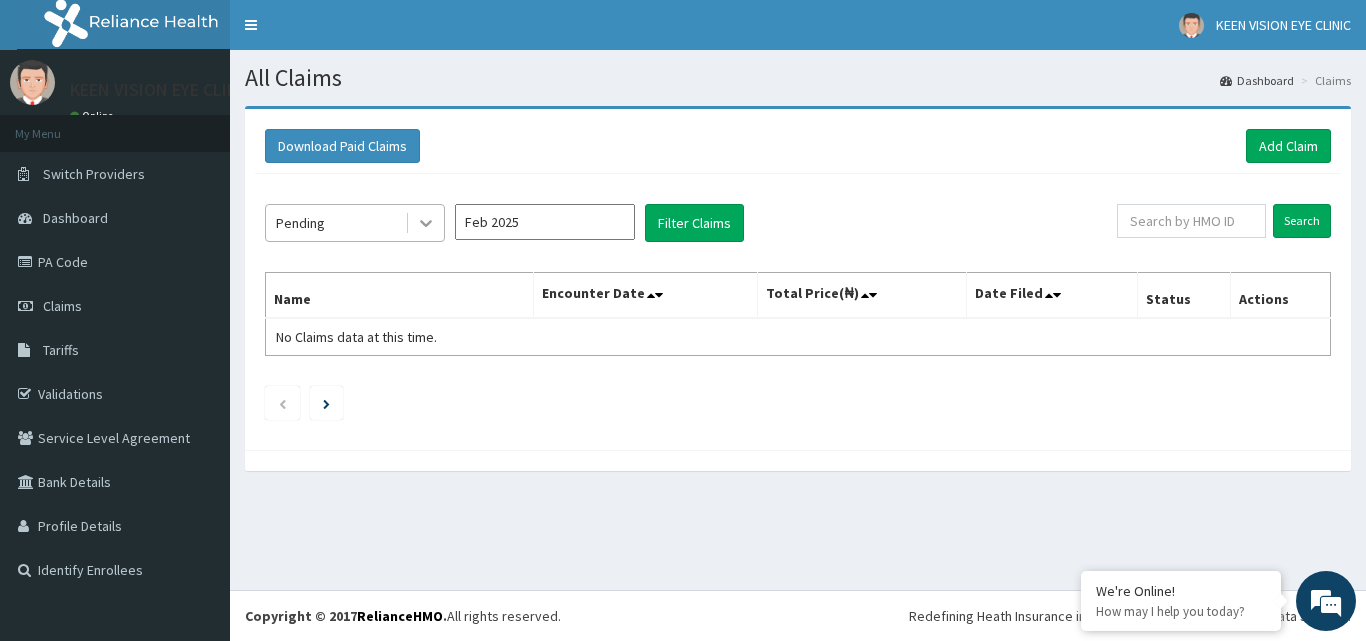 click 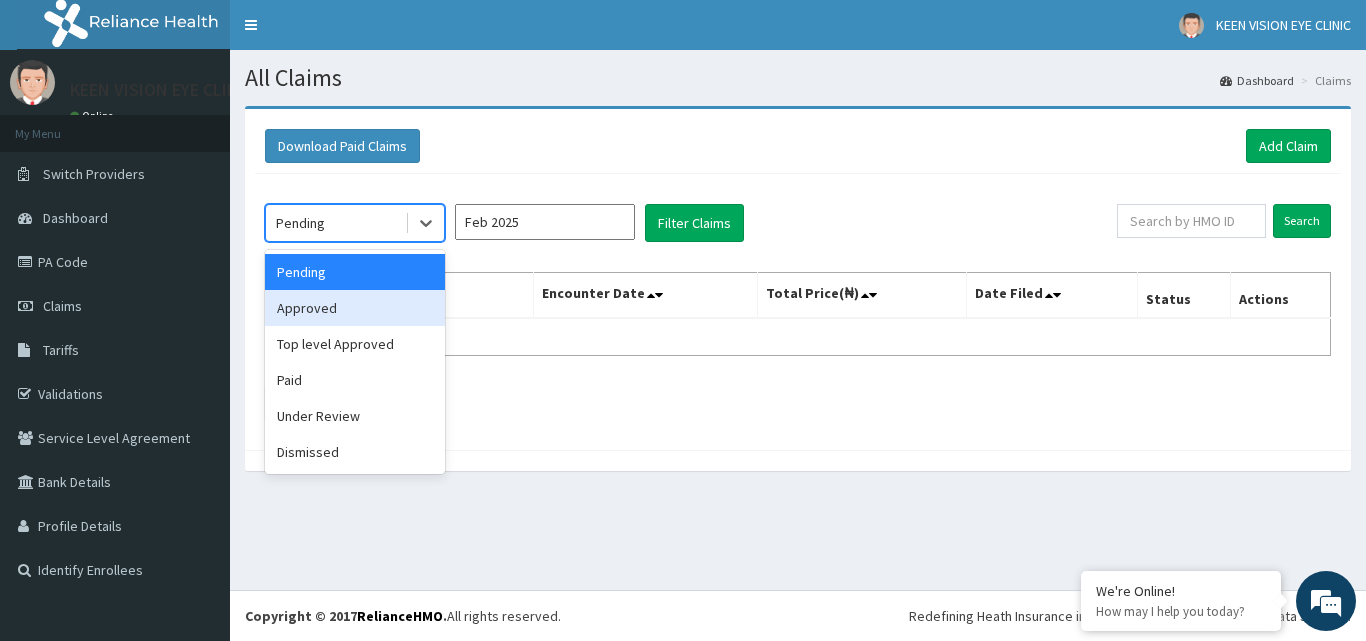 click on "Approved" at bounding box center [355, 308] 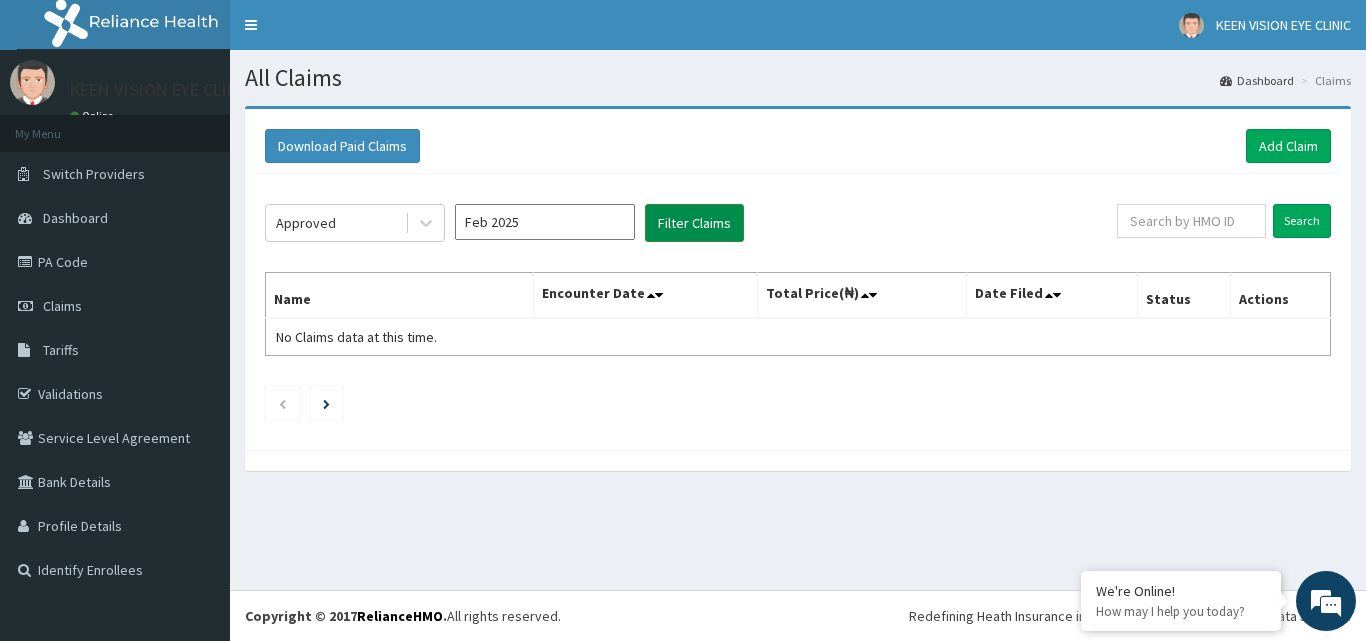 click on "Filter Claims" at bounding box center [694, 223] 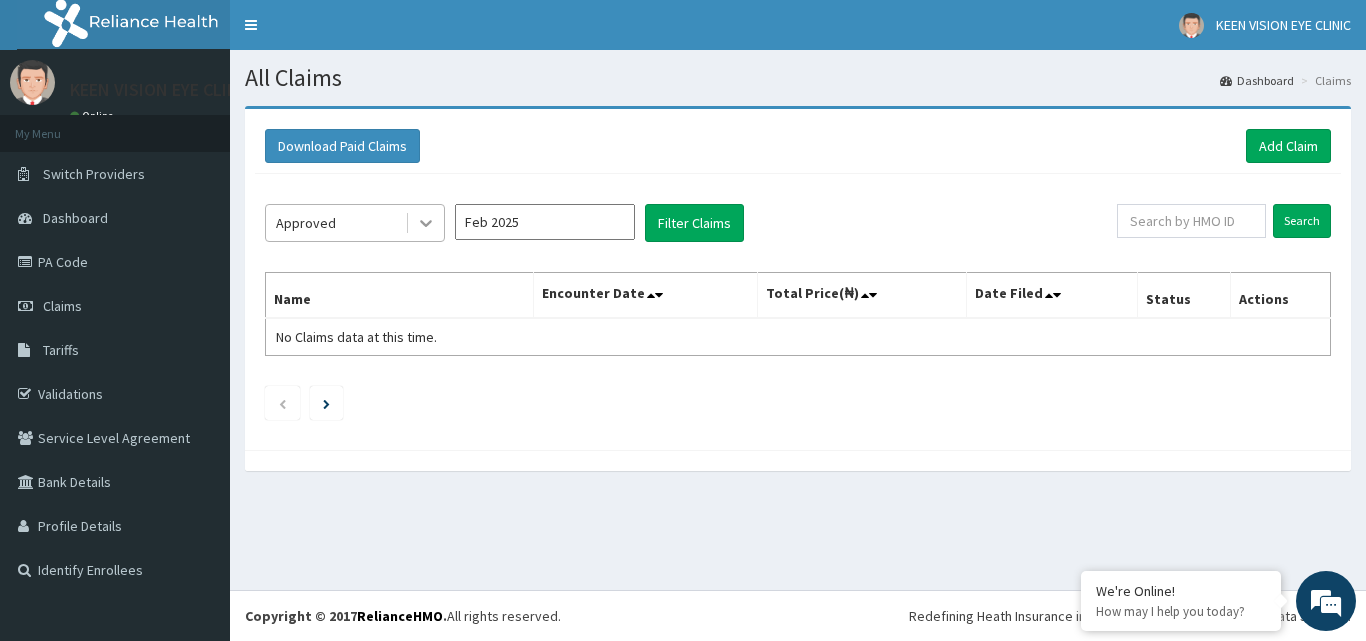 click 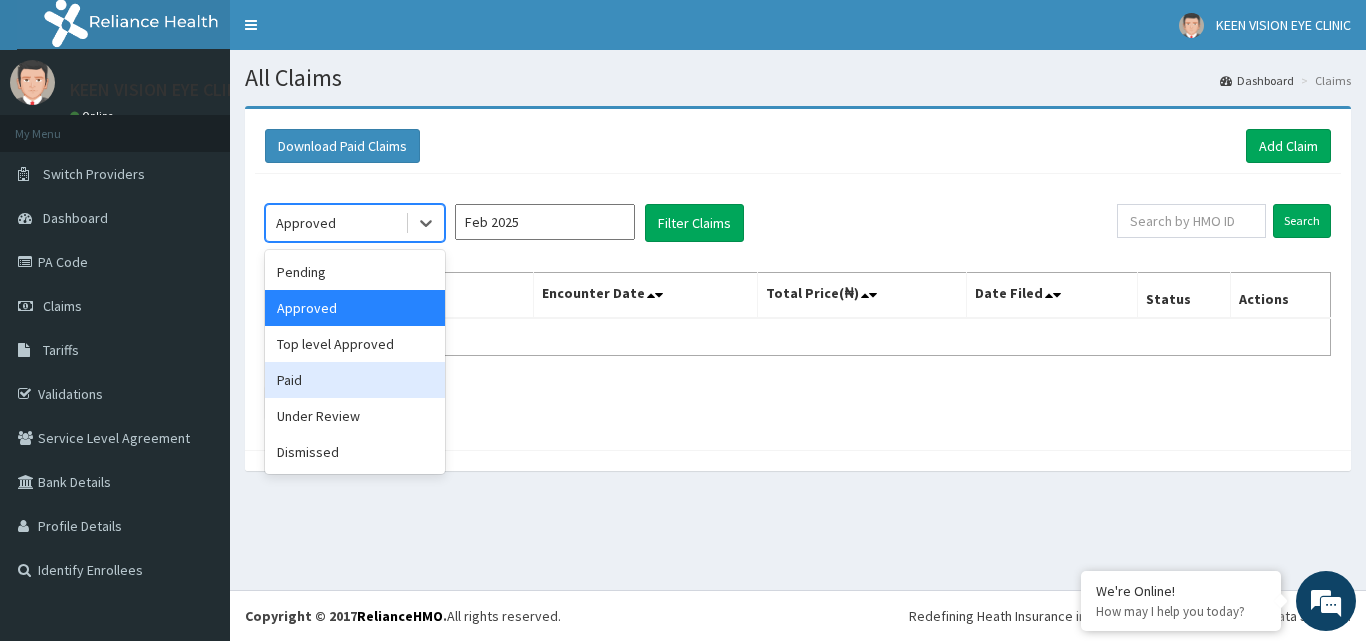 click on "Paid" at bounding box center (355, 380) 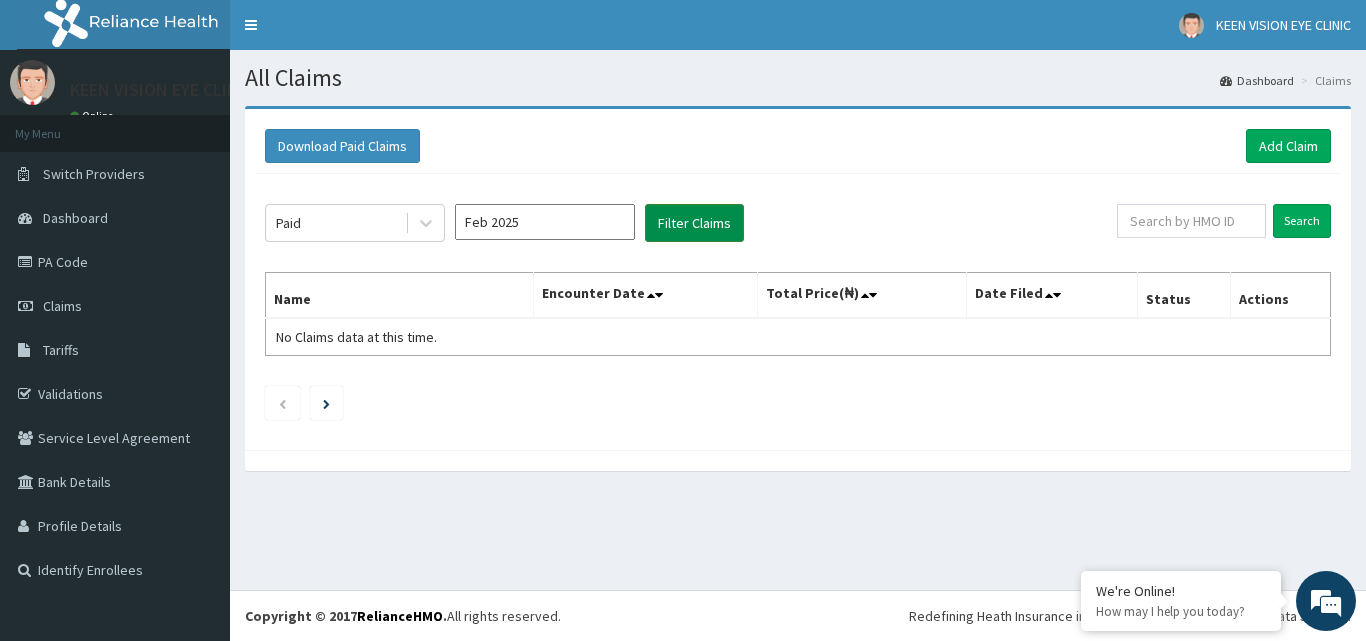 click on "Filter Claims" at bounding box center (694, 223) 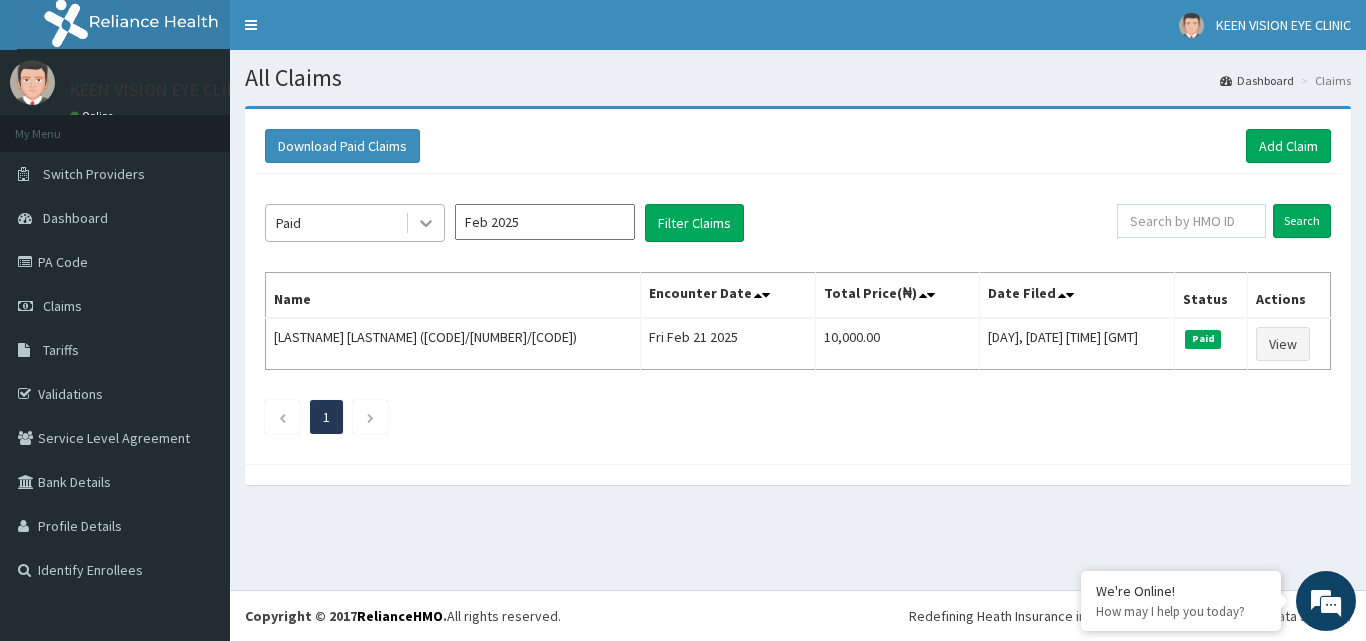 click 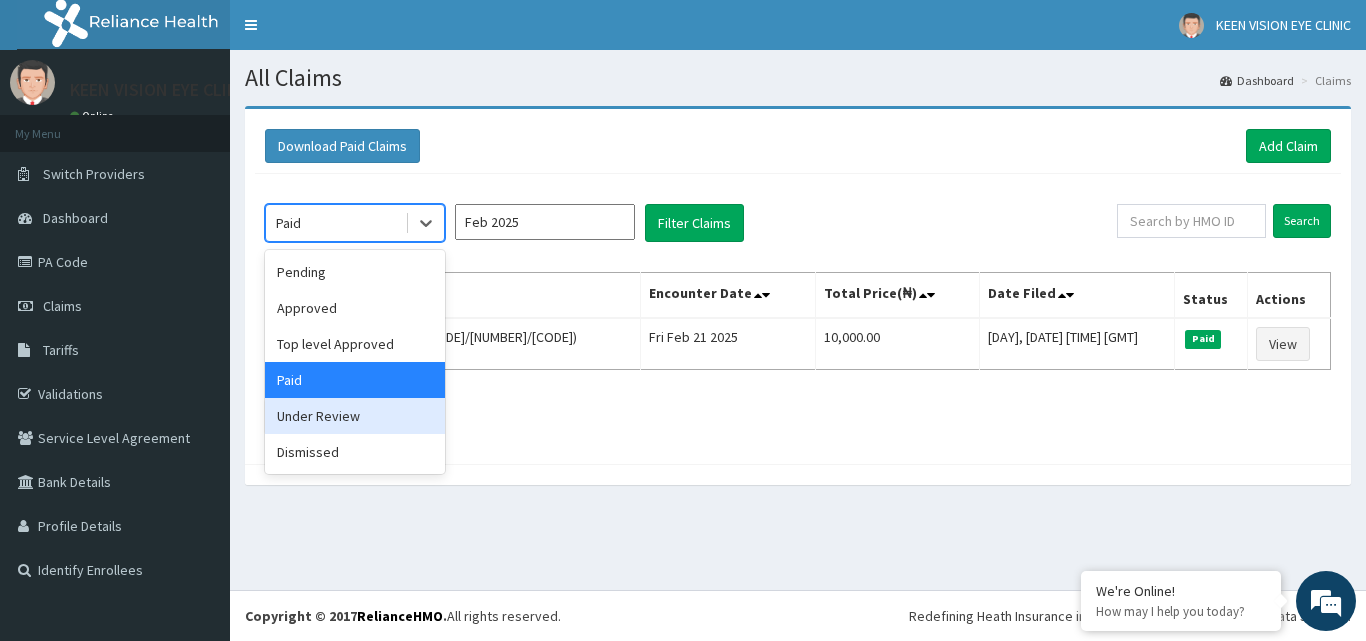 click on "Under Review" at bounding box center [355, 416] 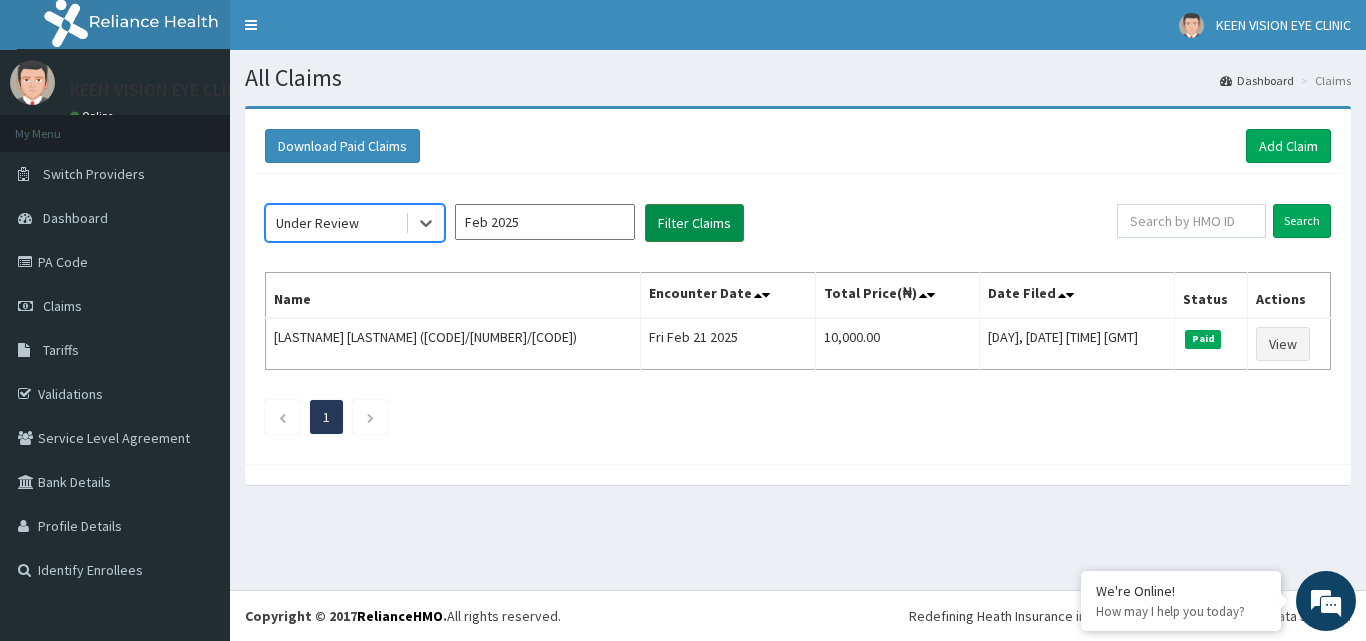 click on "Filter Claims" at bounding box center (694, 223) 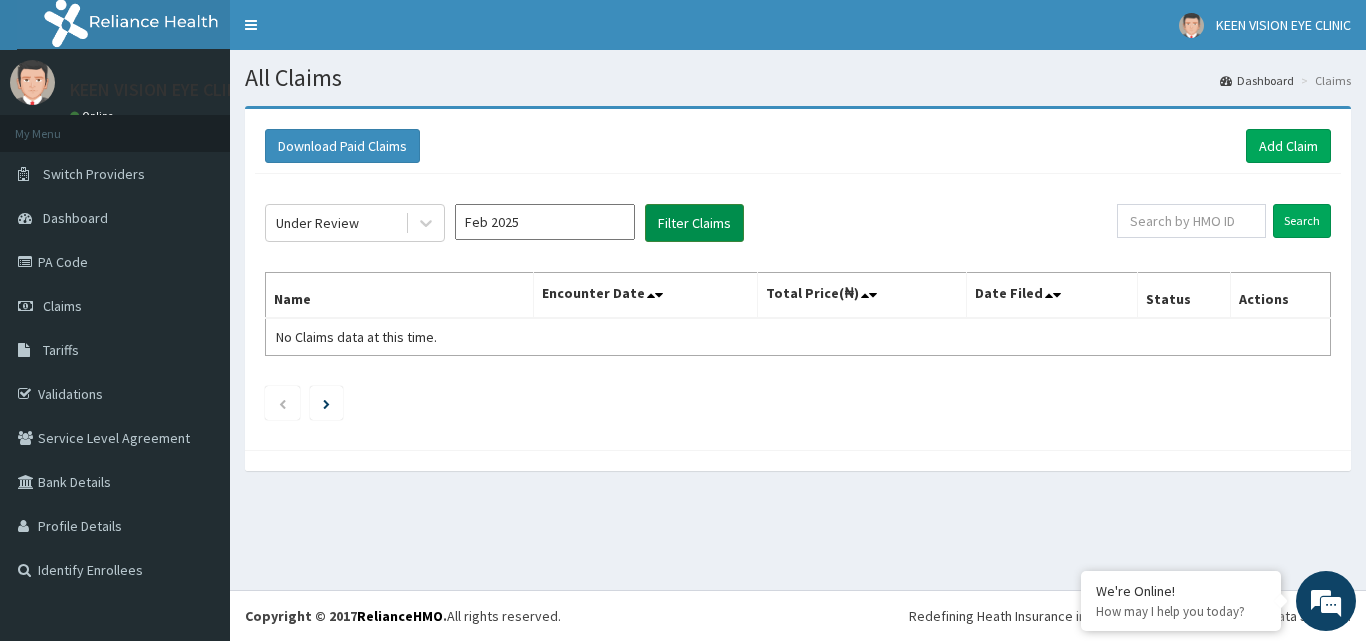 click on "Filter Claims" at bounding box center (694, 223) 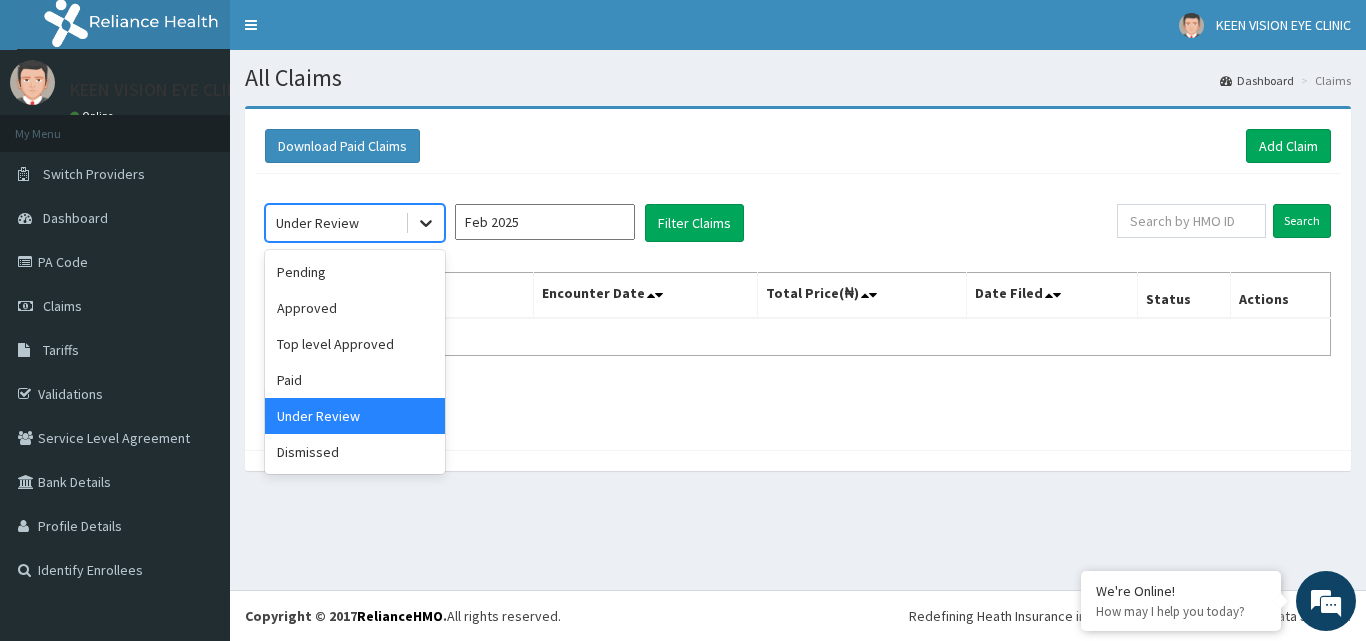 click 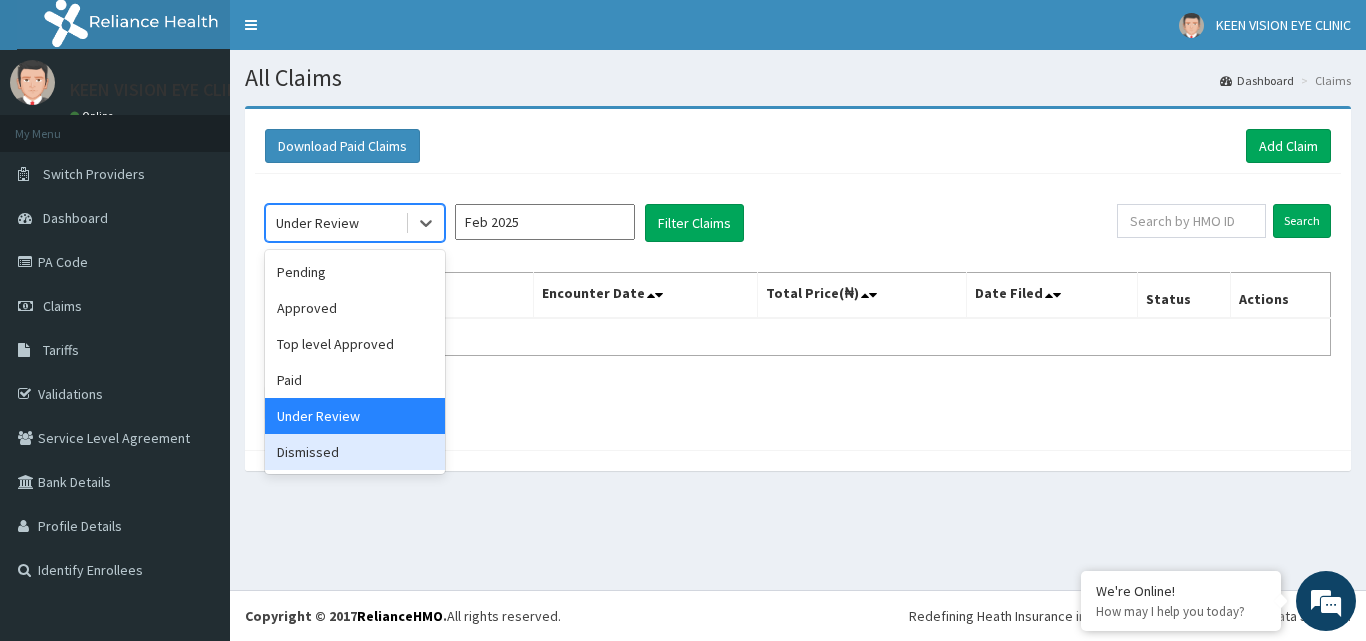 click on "Dismissed" at bounding box center (355, 452) 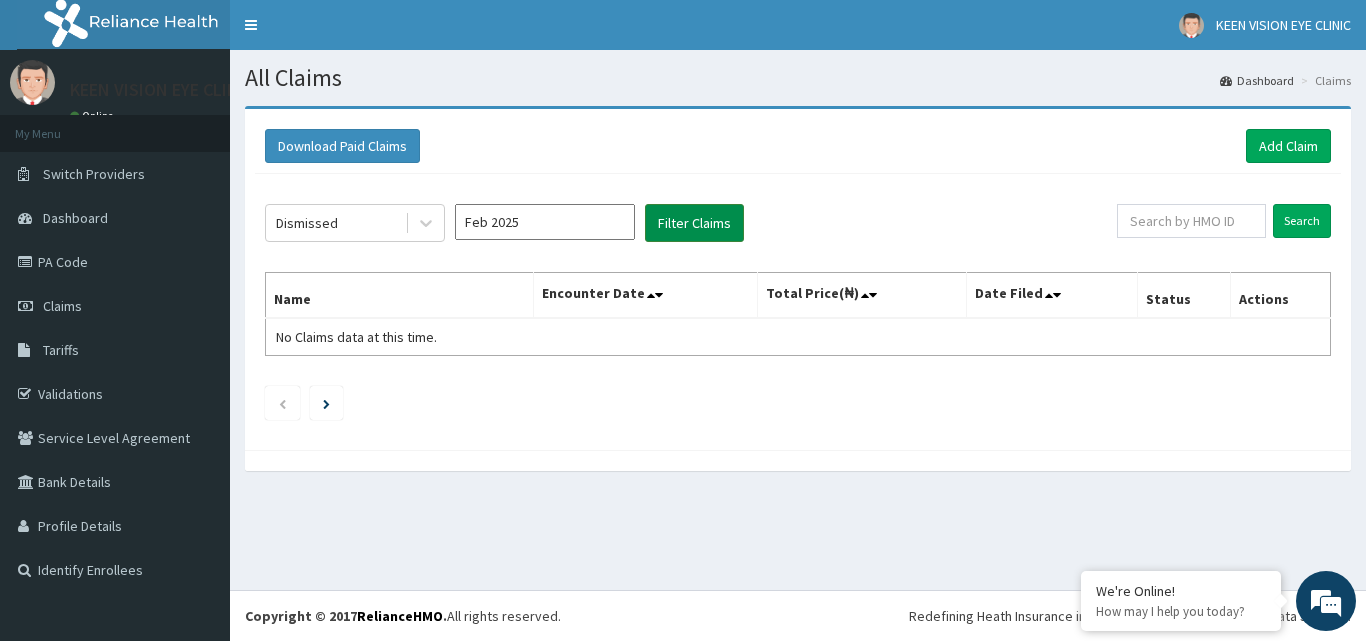 click on "Filter Claims" at bounding box center [694, 223] 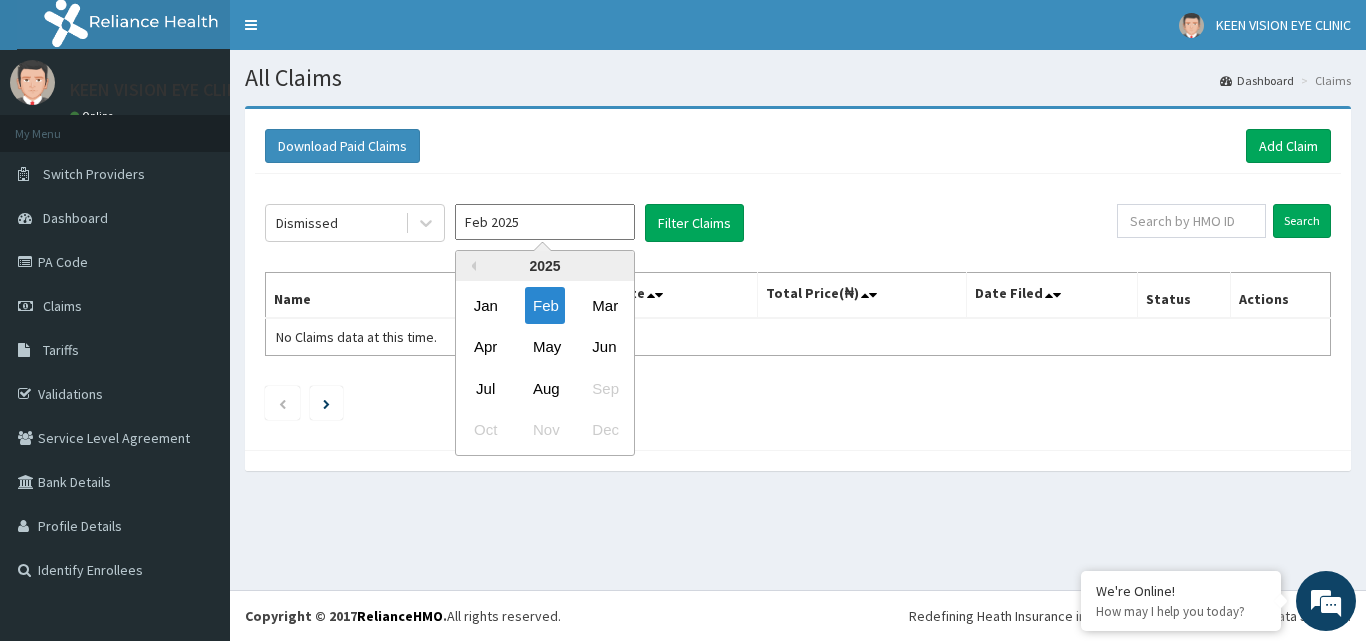 click on "Feb 2025" at bounding box center [545, 222] 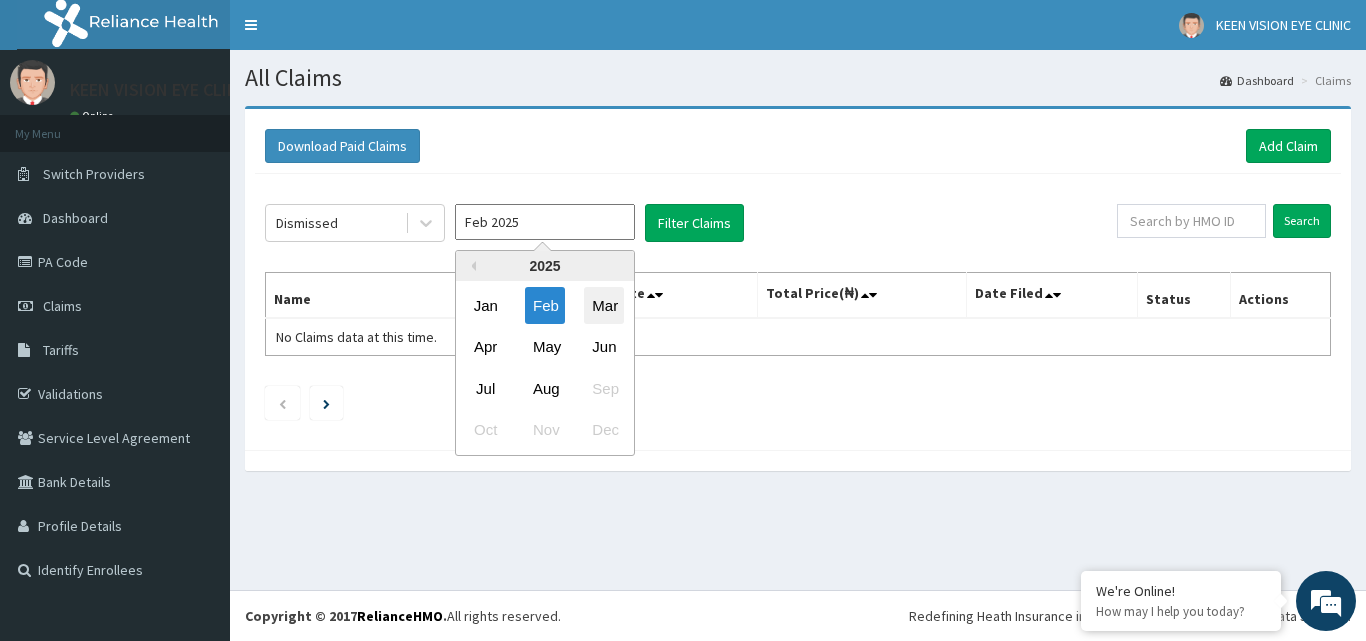 click on "Mar" at bounding box center (604, 305) 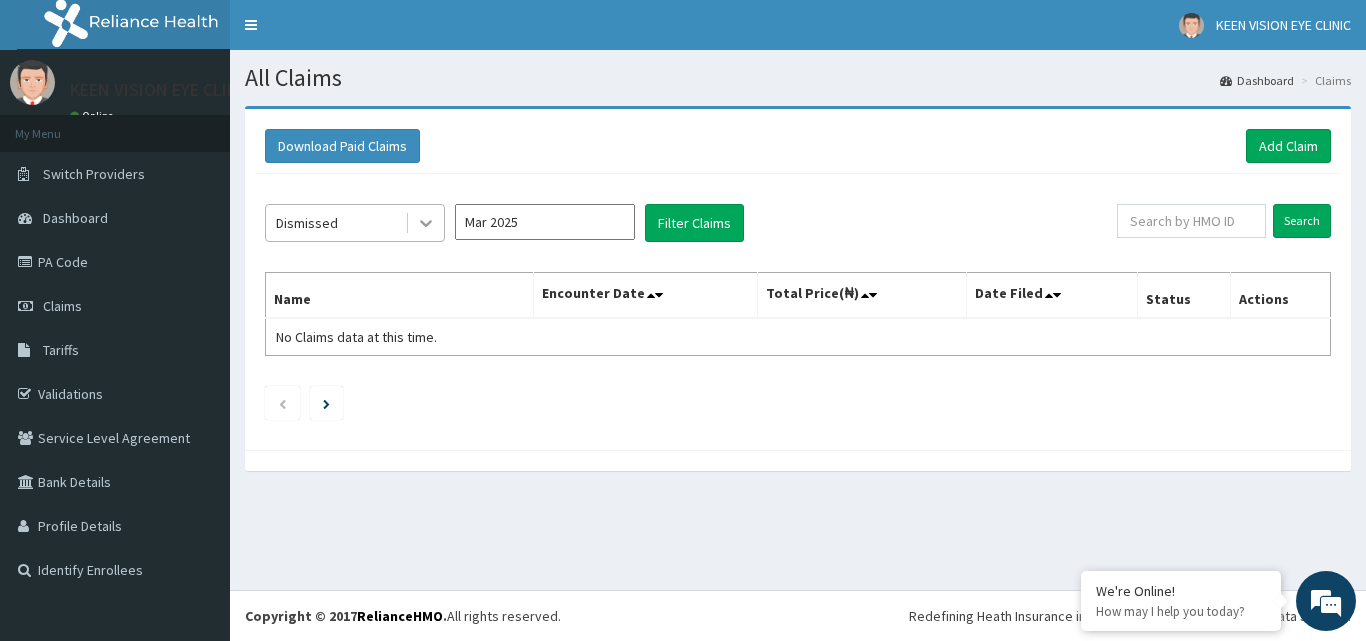 click 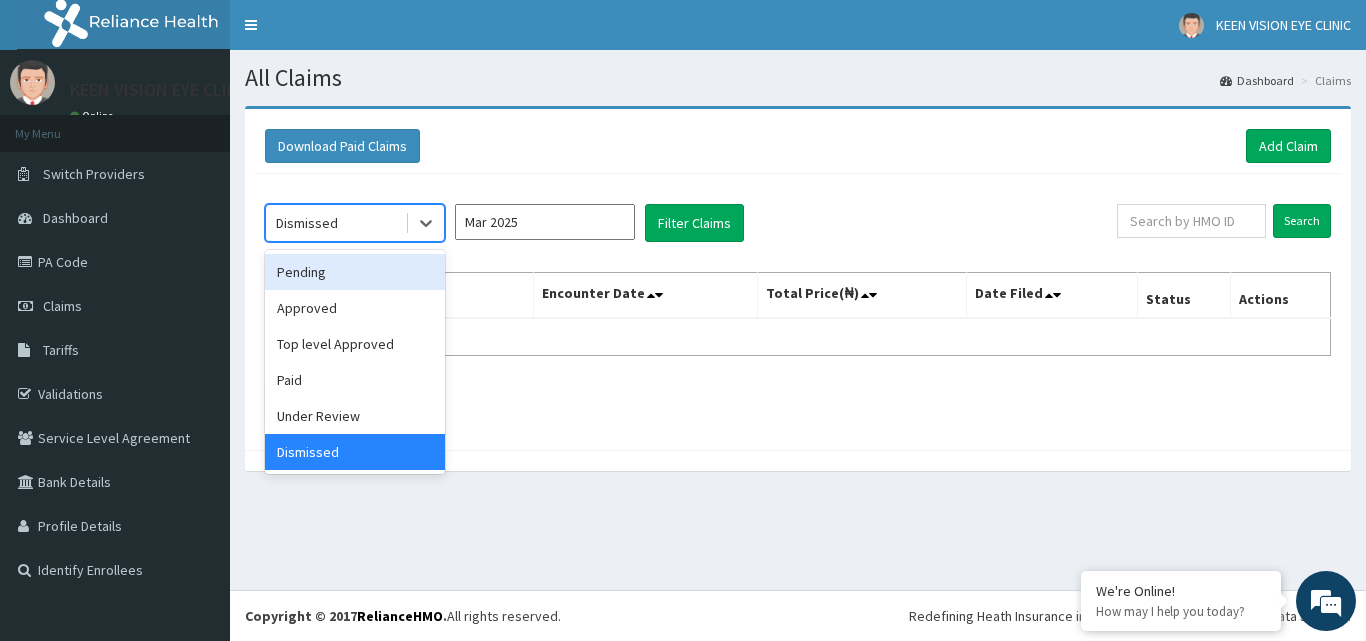 click on "Pending" at bounding box center [355, 272] 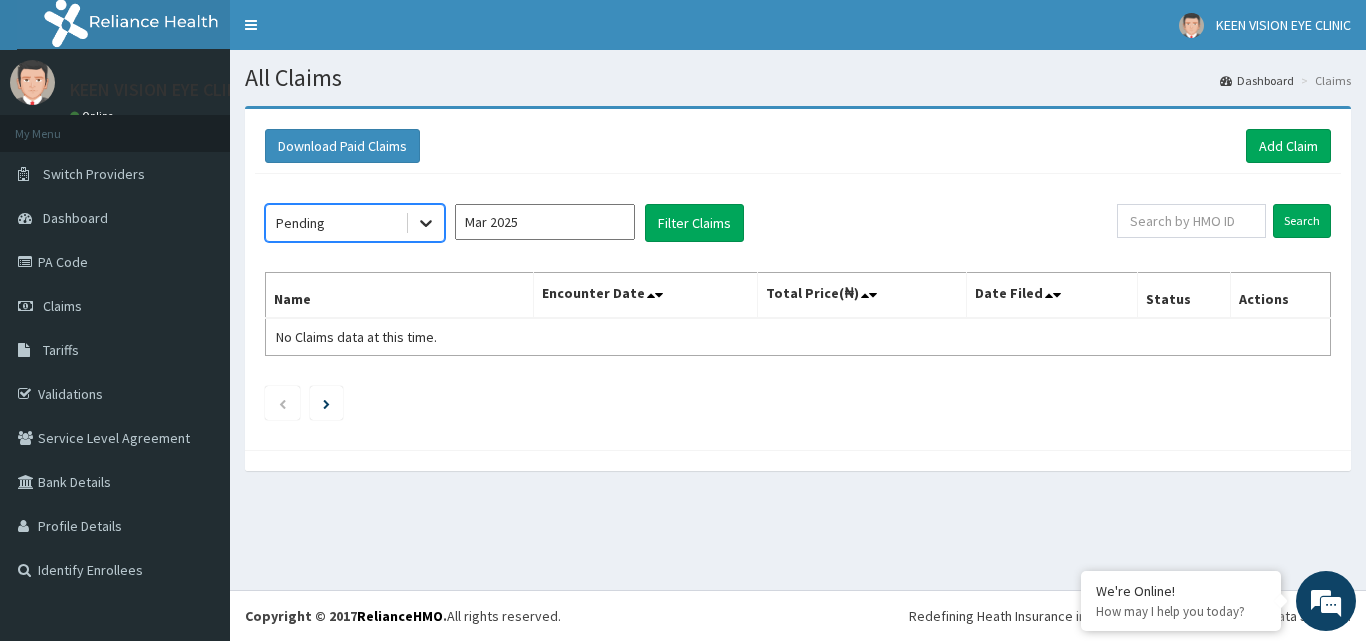click 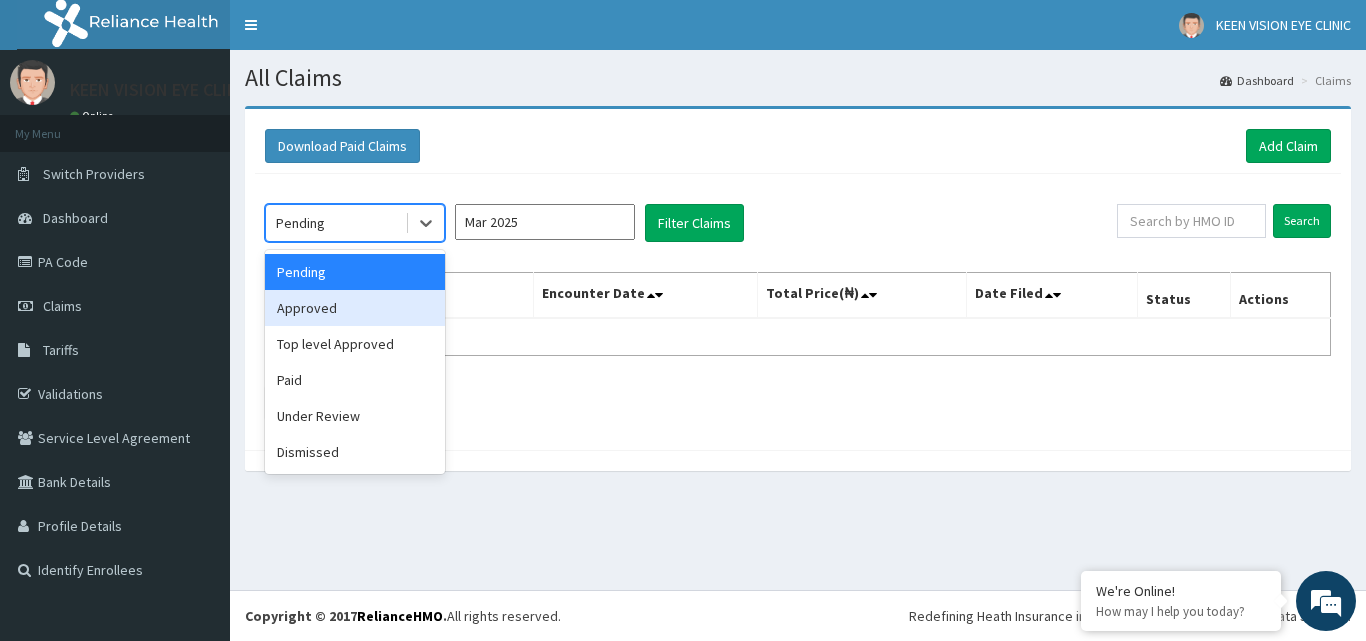 click on "Approved" at bounding box center [355, 308] 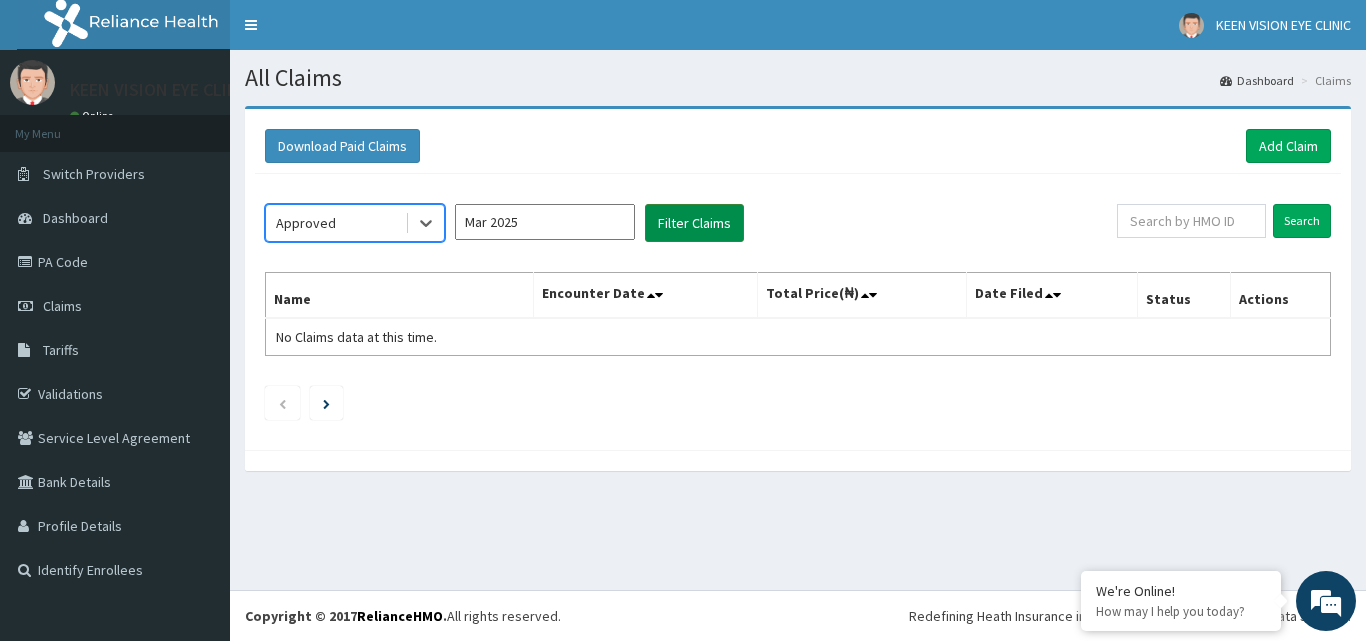 click on "Filter Claims" at bounding box center (694, 223) 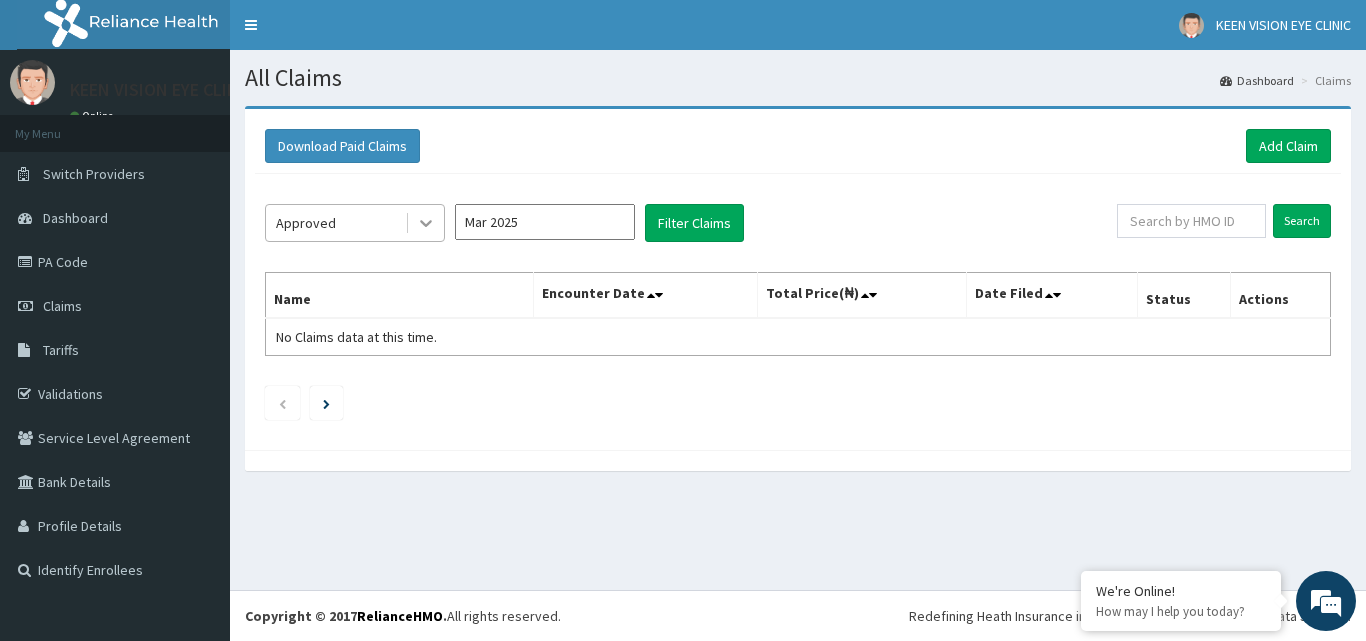 click 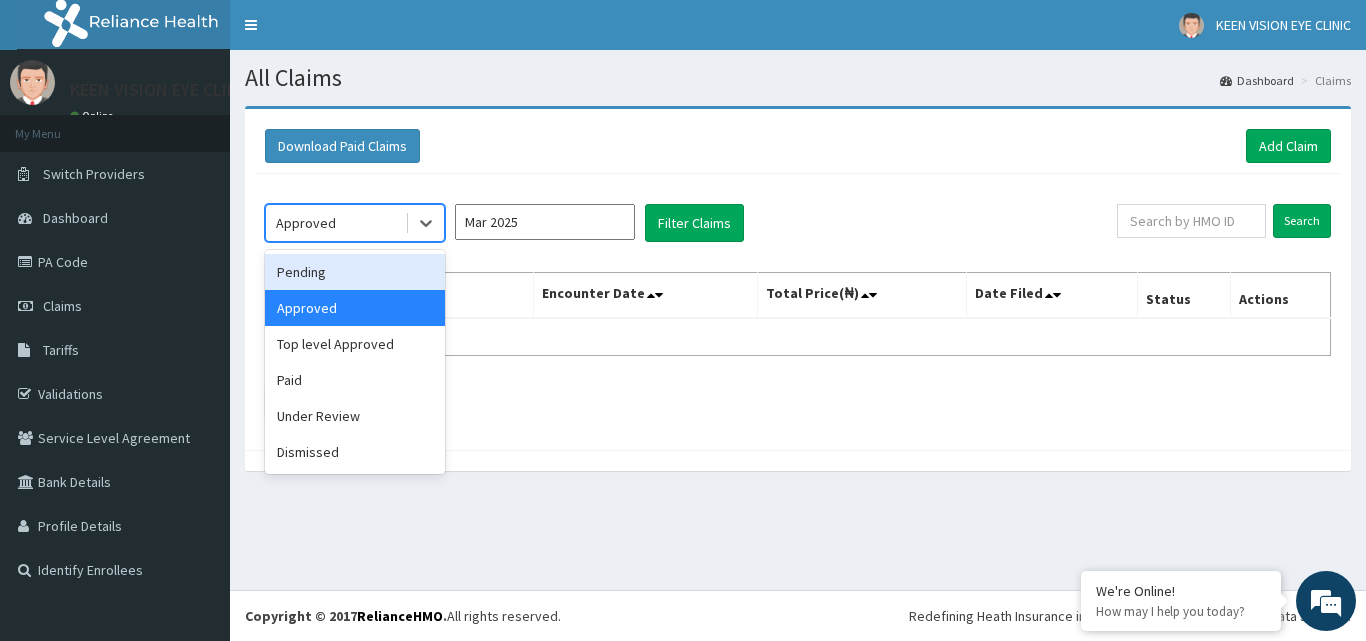 click on "Pending" at bounding box center (355, 272) 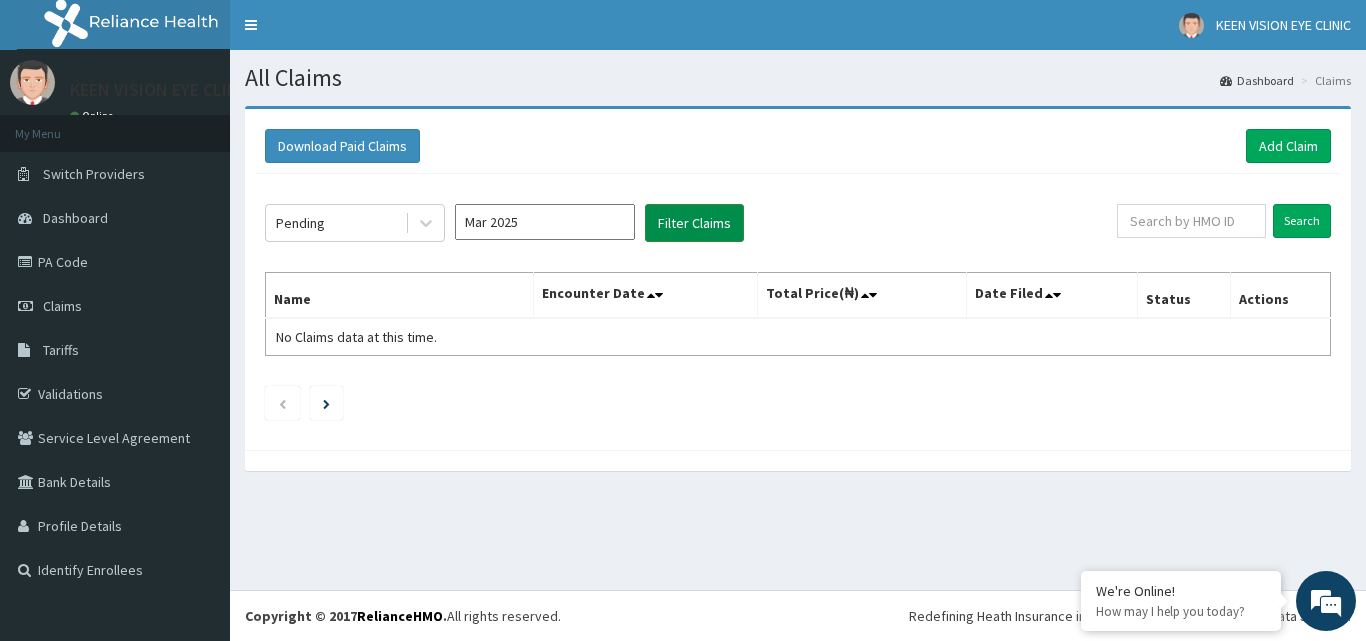 click on "Filter Claims" at bounding box center (694, 223) 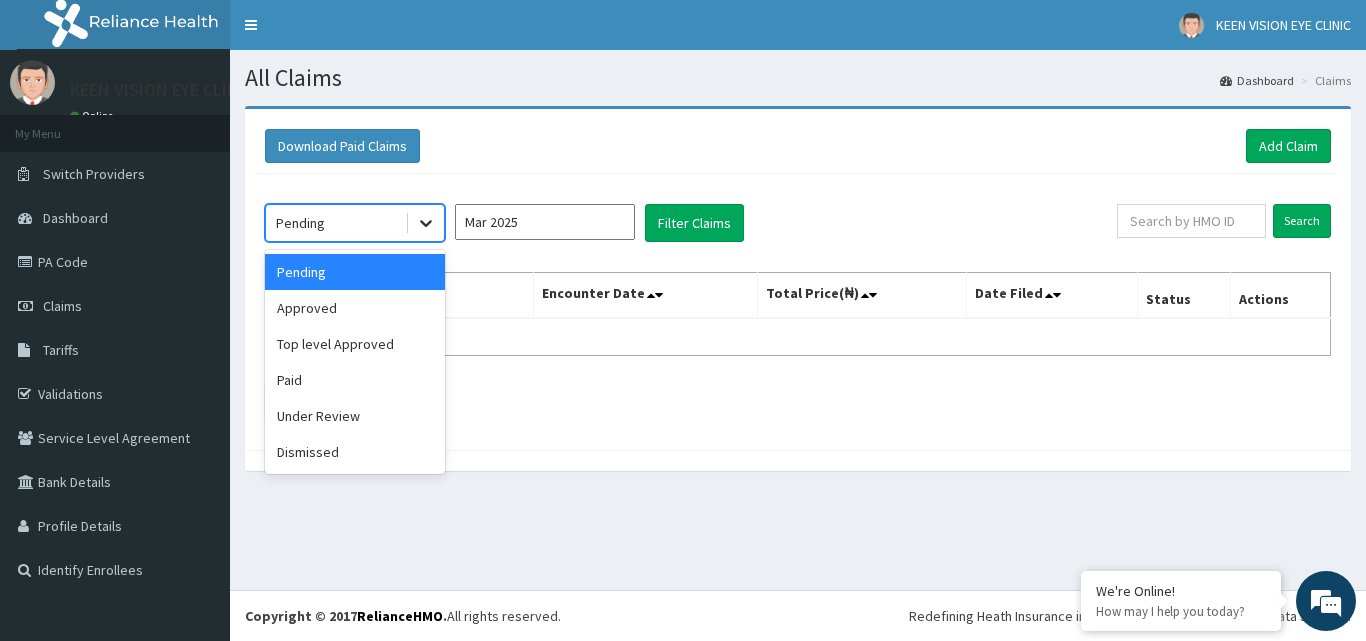 click 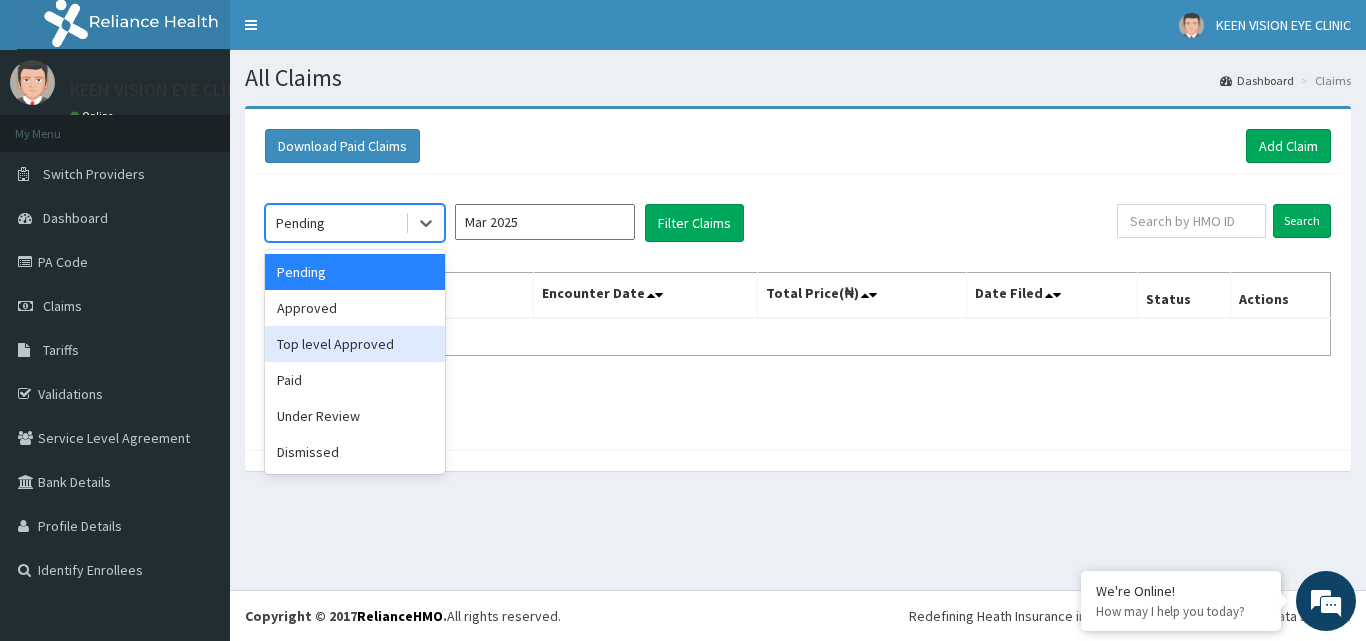 click on "Top level Approved" at bounding box center [355, 344] 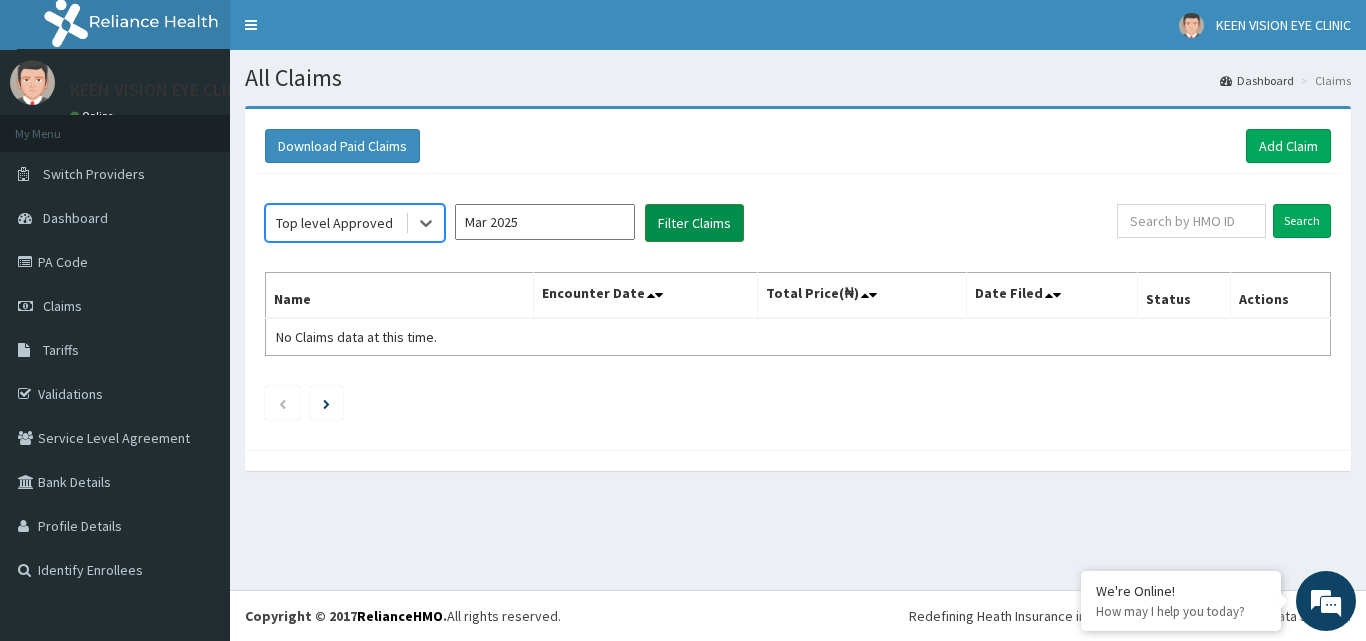 click on "Filter Claims" at bounding box center (694, 223) 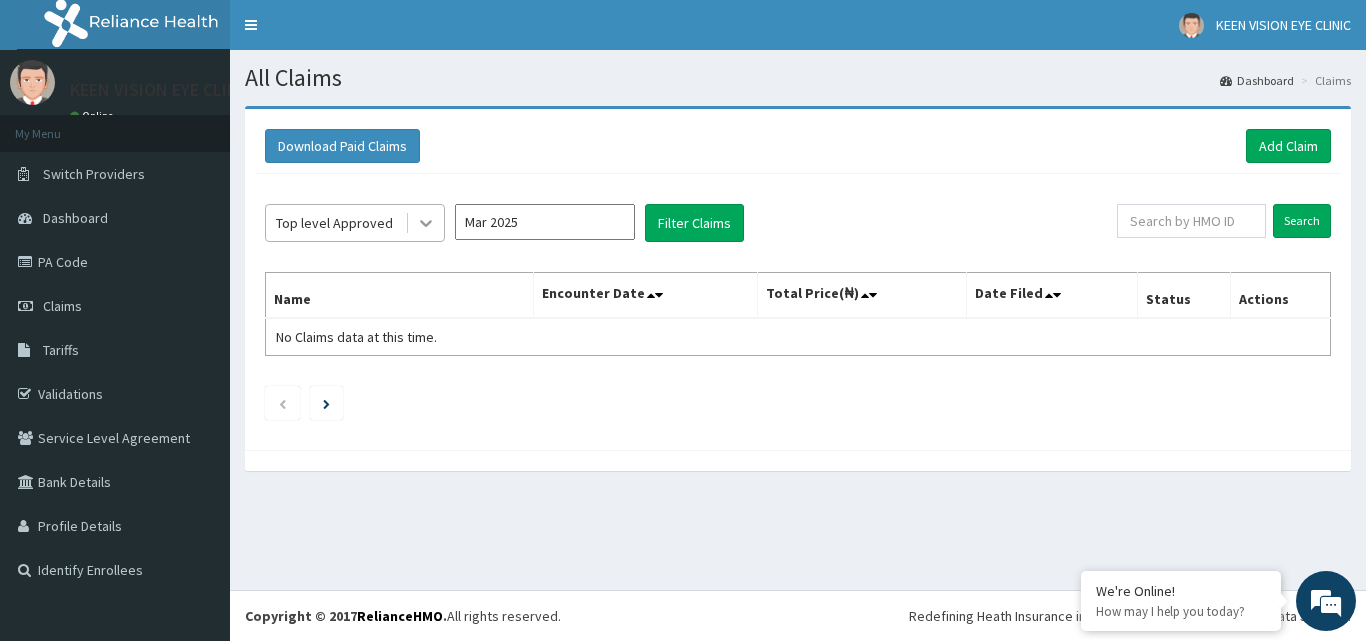 click 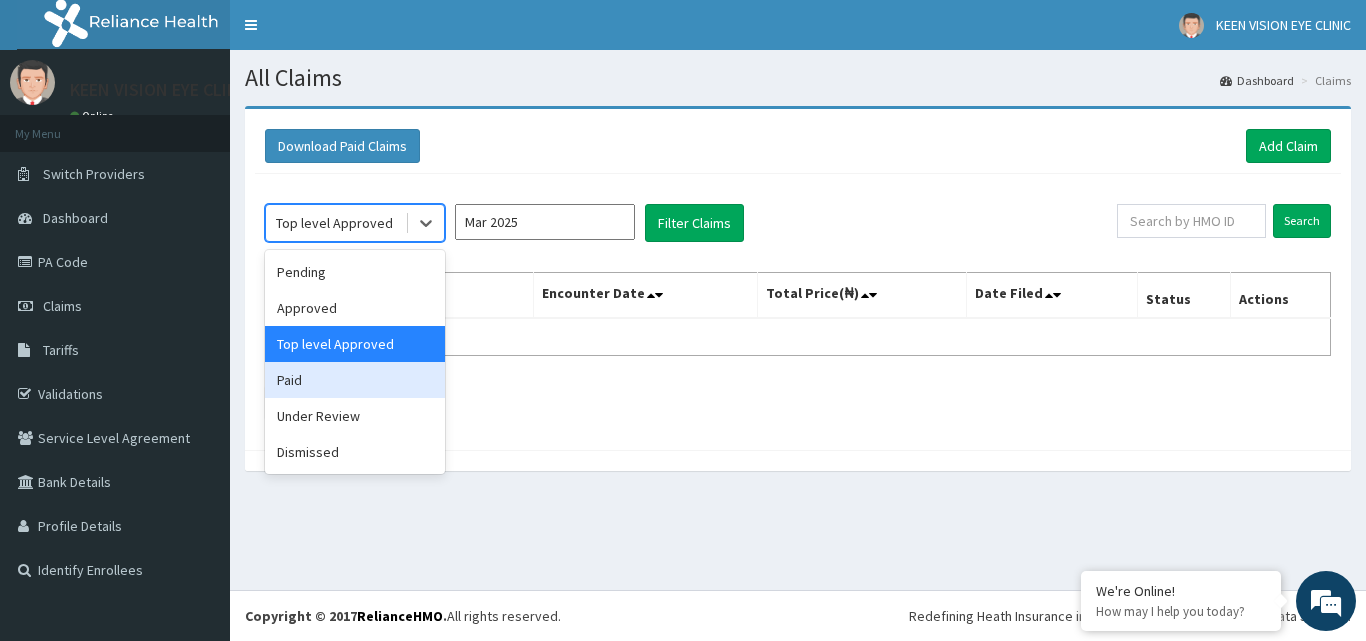 click on "Paid" at bounding box center [355, 380] 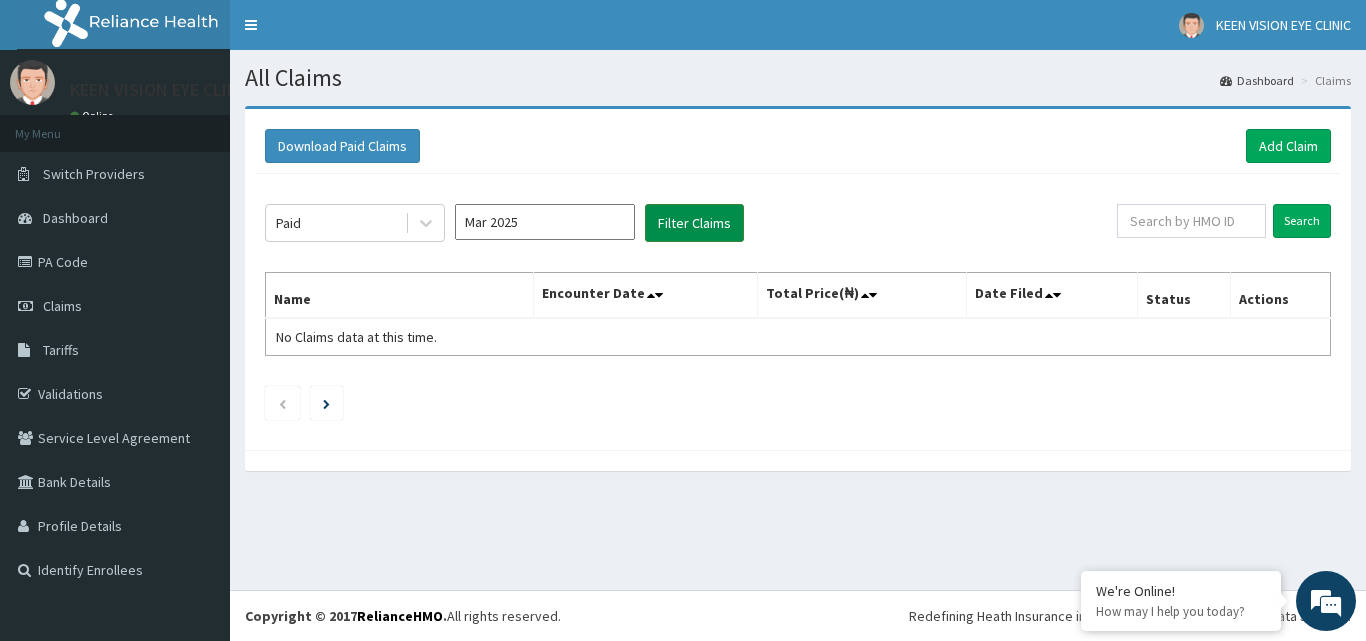 click on "Filter Claims" at bounding box center (694, 223) 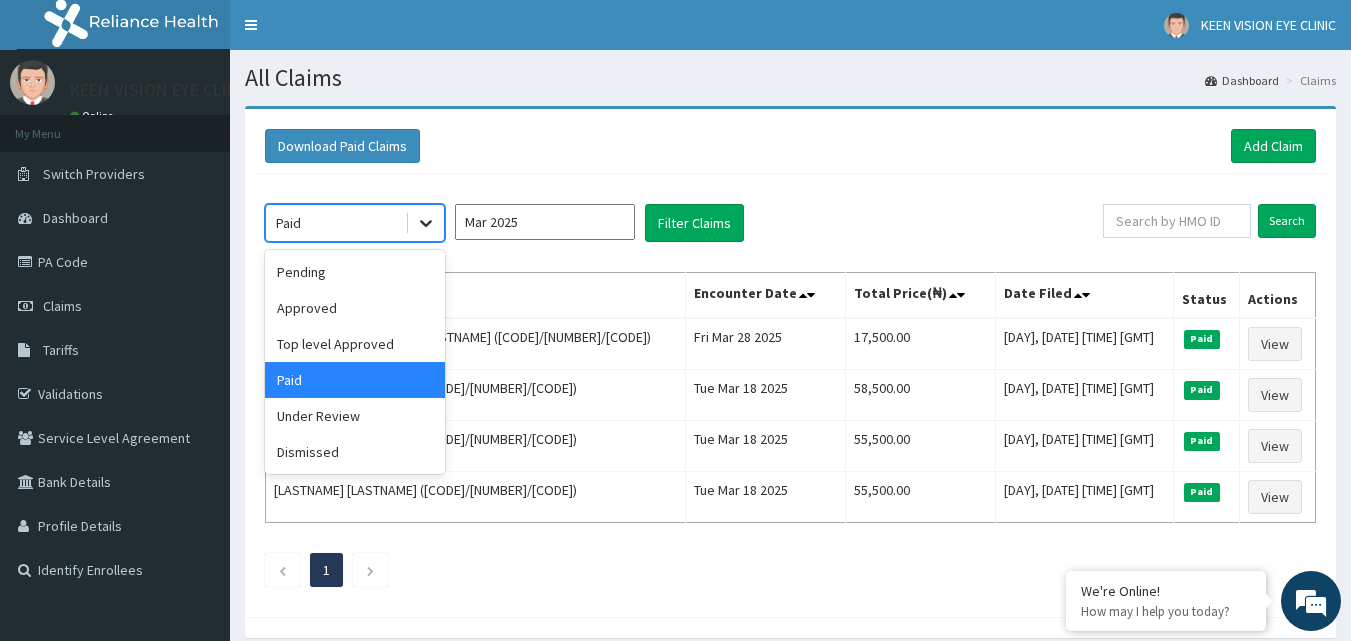 click at bounding box center [426, 223] 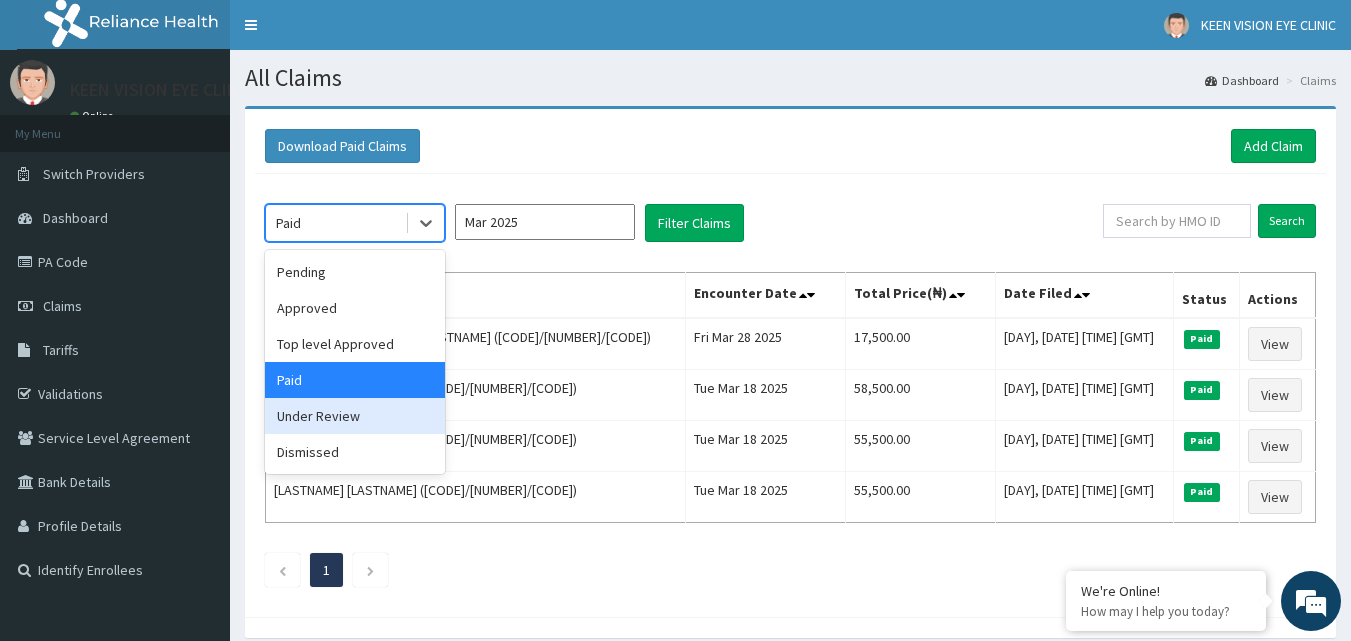 click on "Under Review" at bounding box center (355, 416) 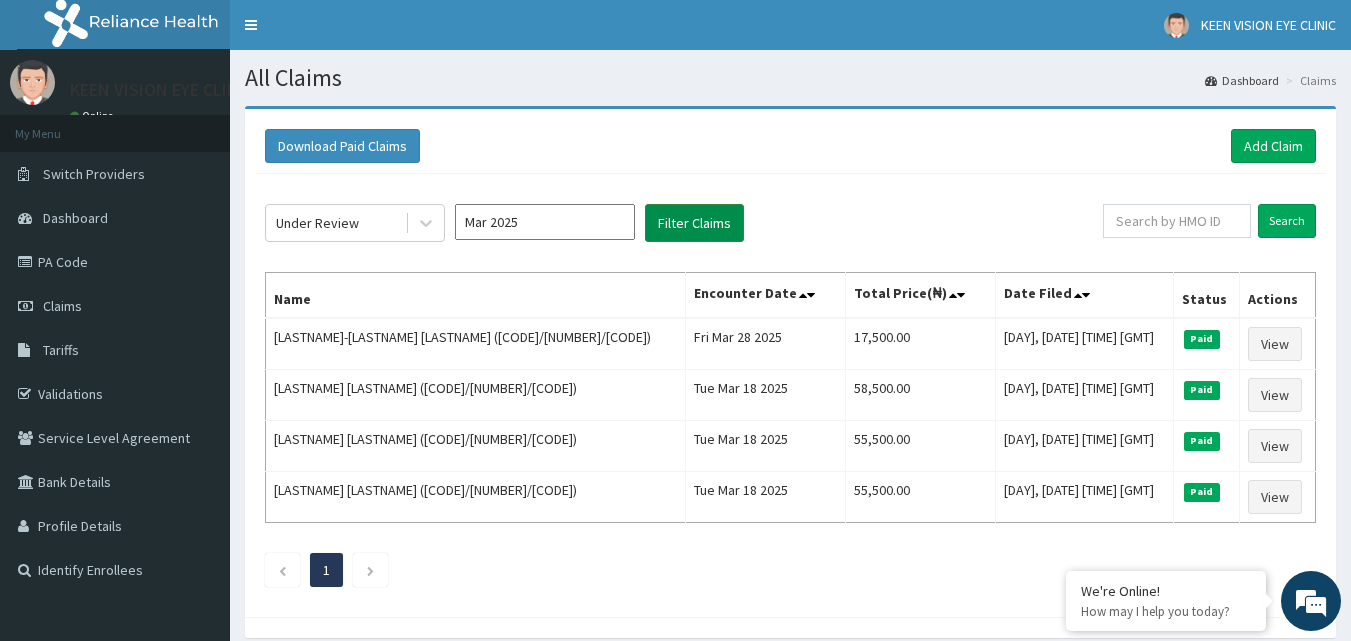 click on "Filter Claims" at bounding box center (694, 223) 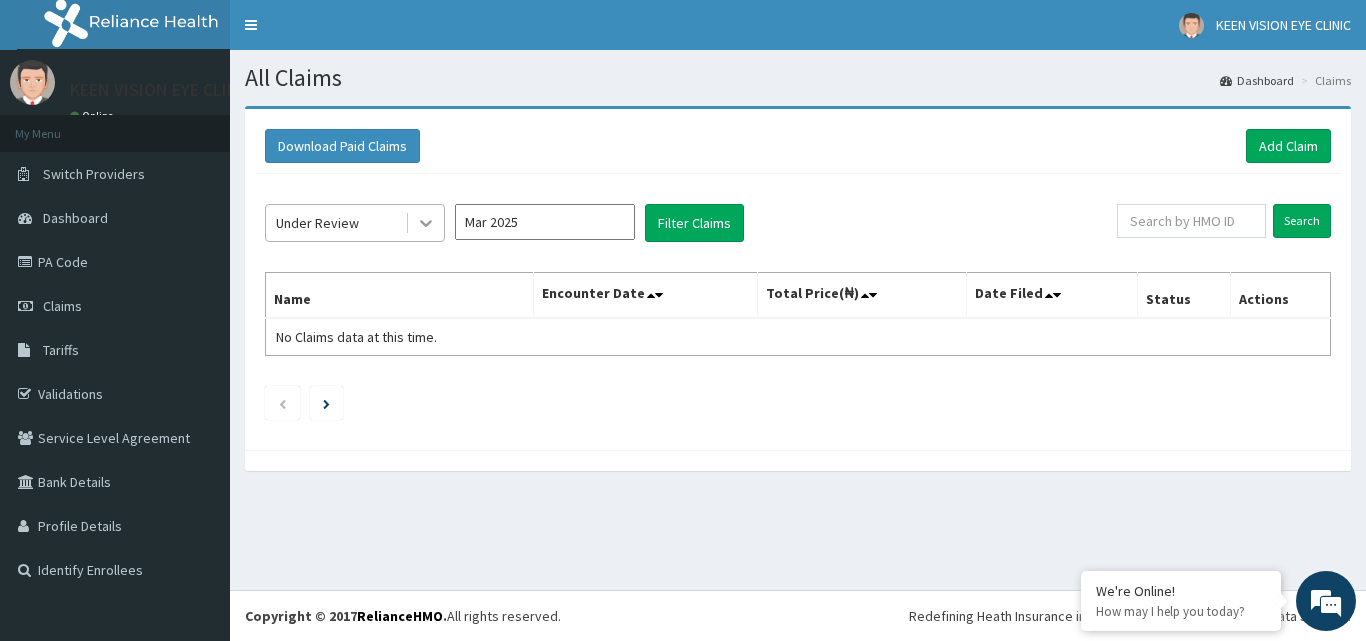 click 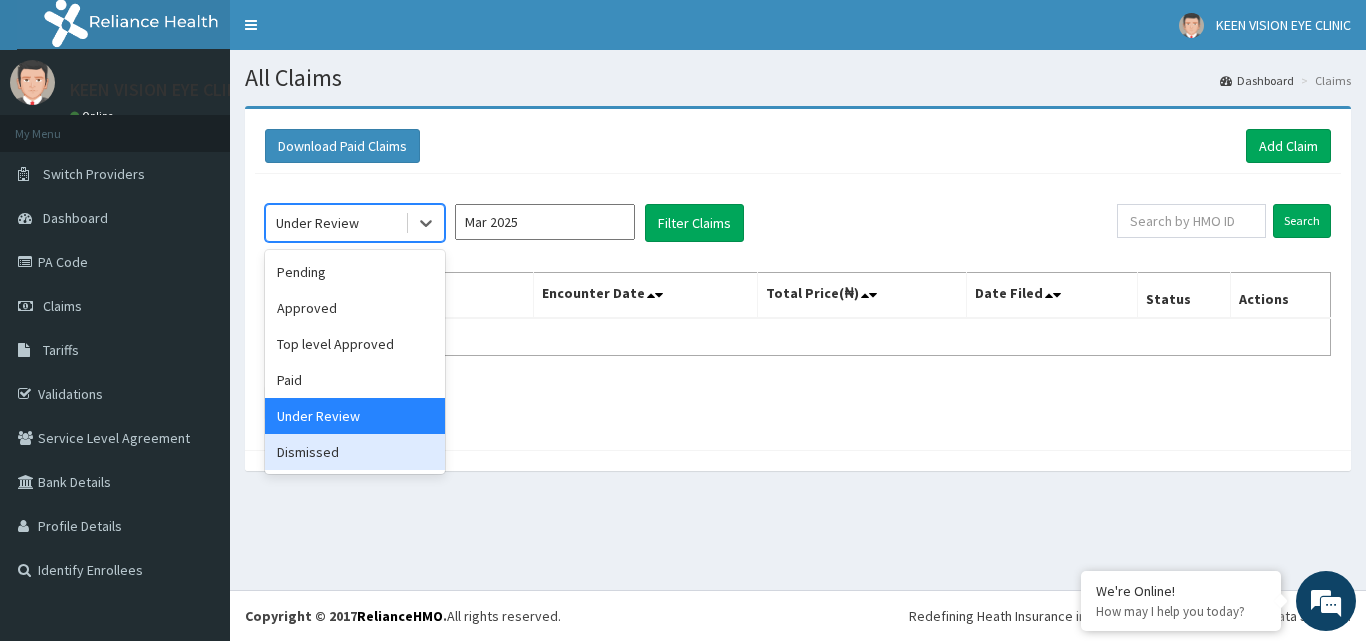click on "Dismissed" at bounding box center [355, 452] 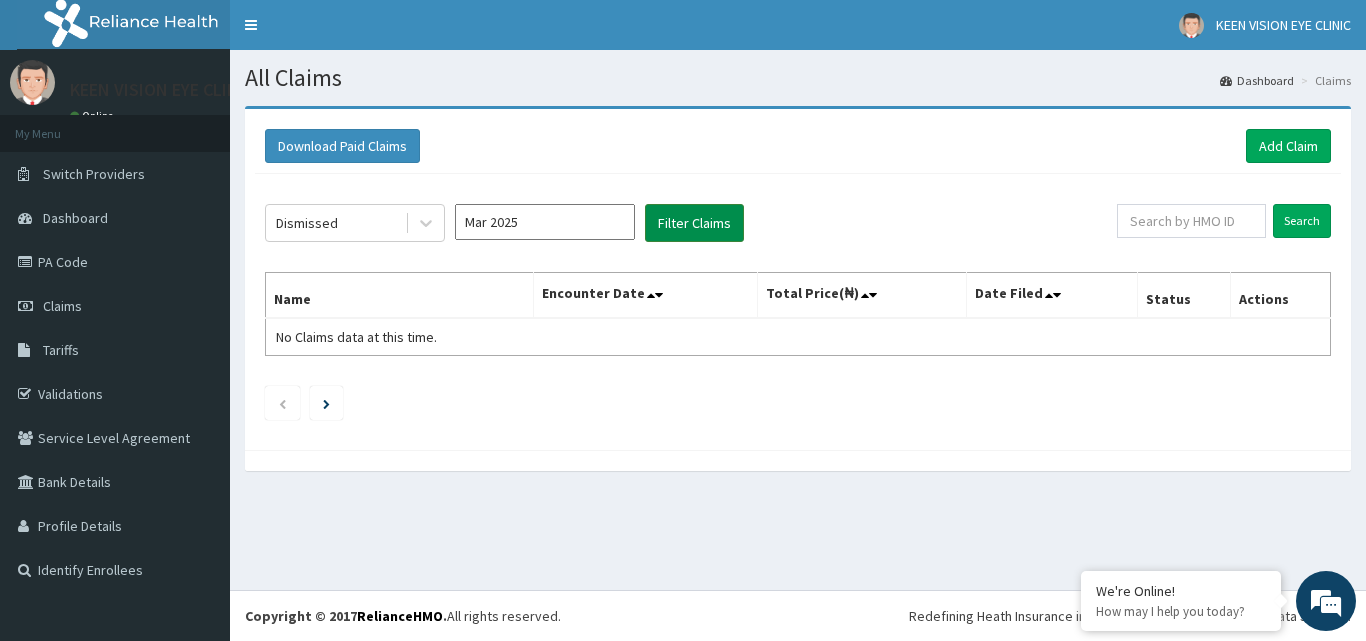 click on "Filter Claims" at bounding box center [694, 223] 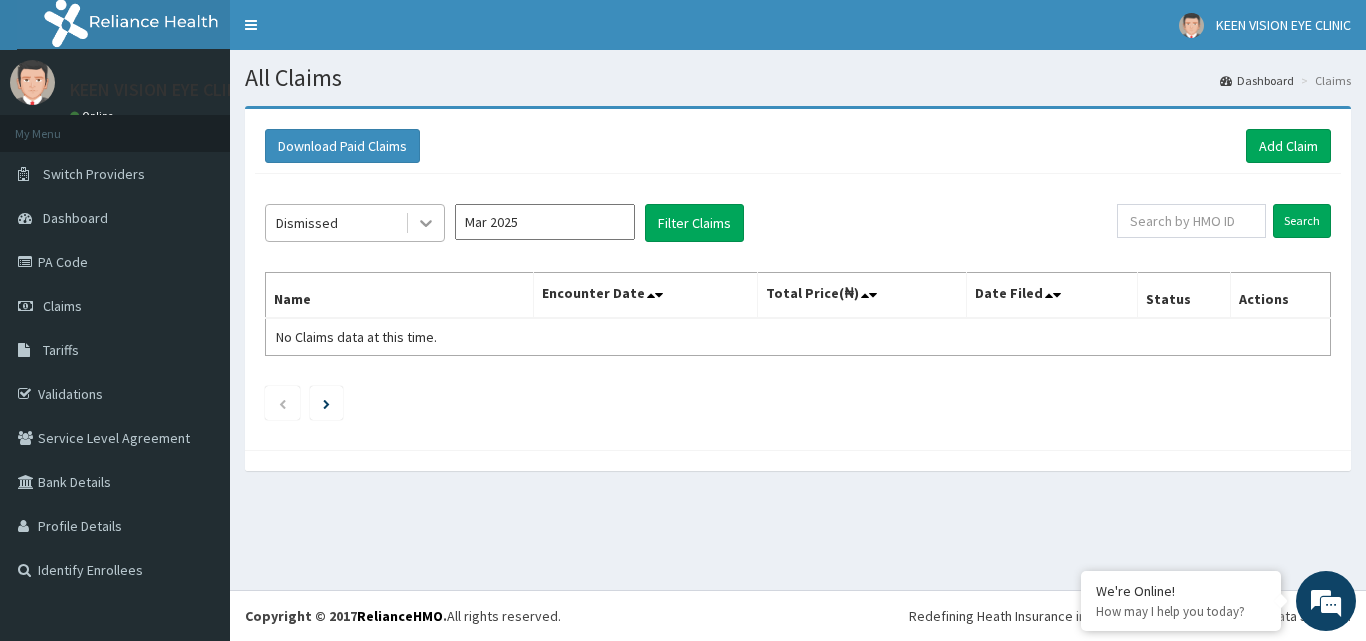 click 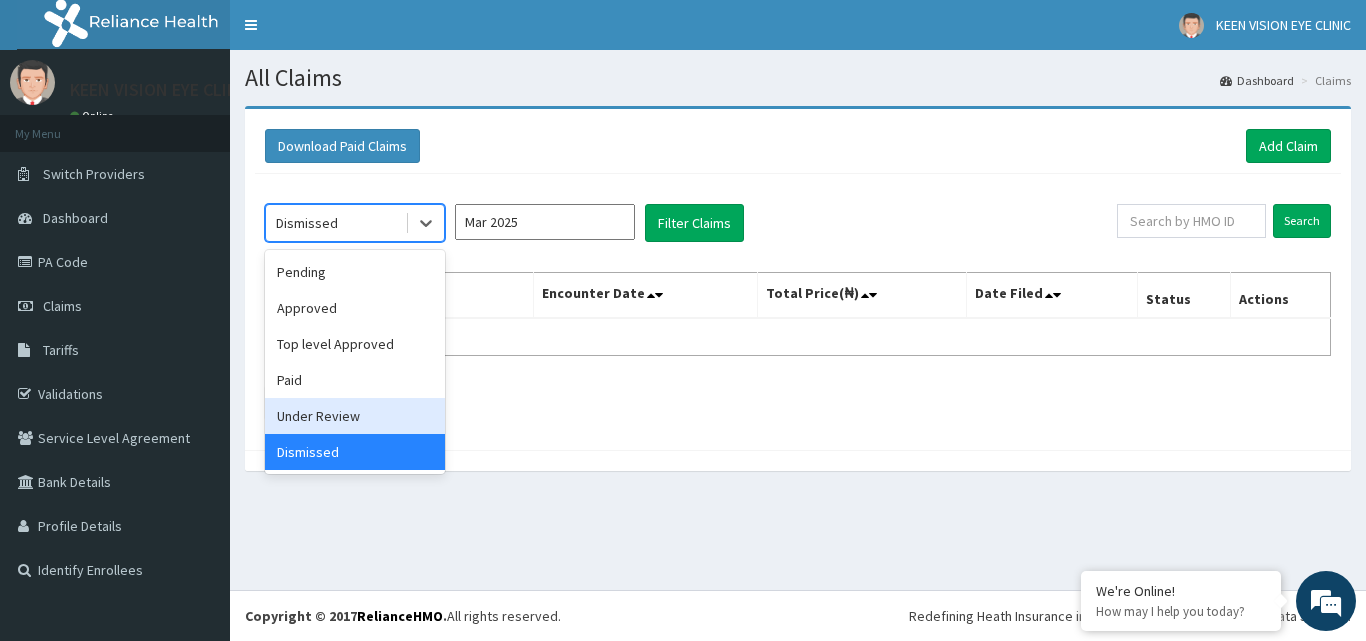 click on "Under Review" at bounding box center [355, 416] 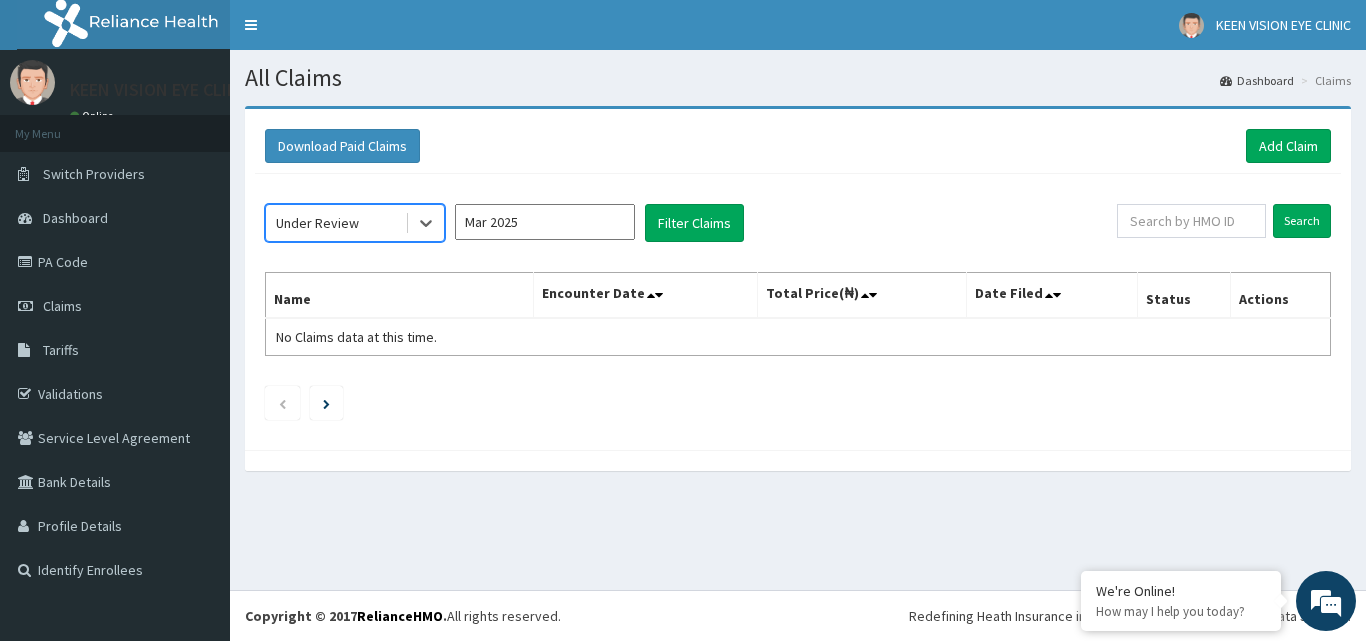 click on "Mar 2025" at bounding box center (545, 222) 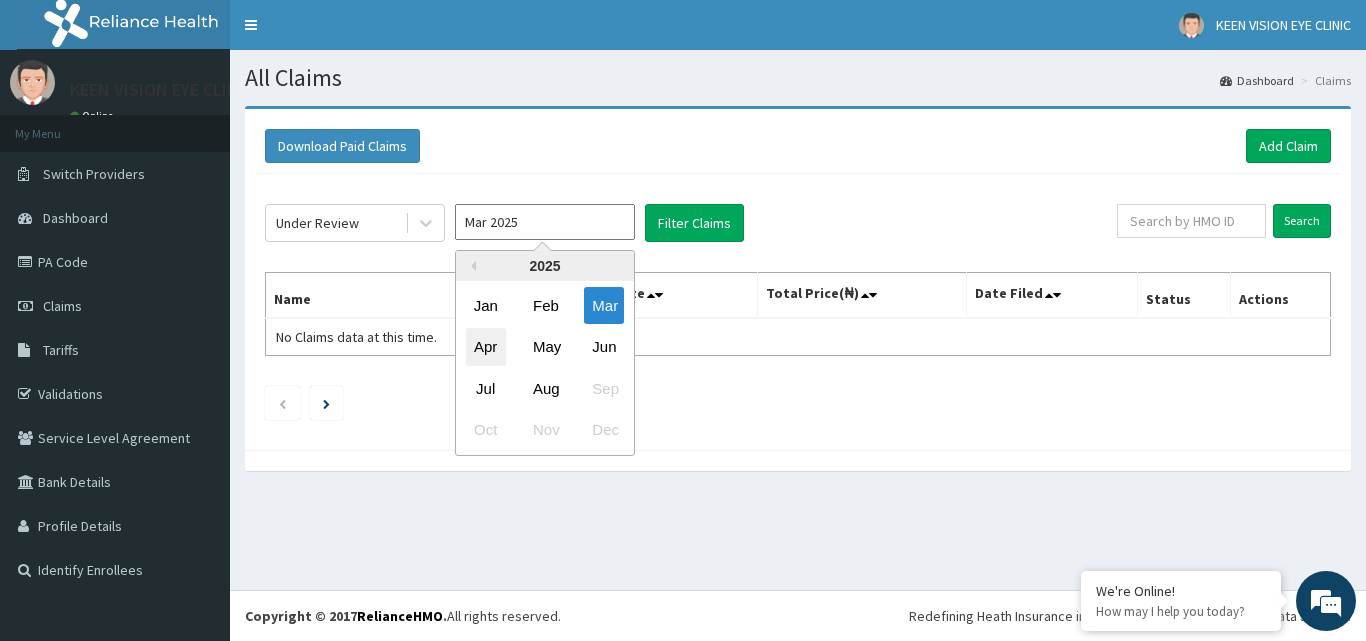 click on "Apr" at bounding box center [486, 347] 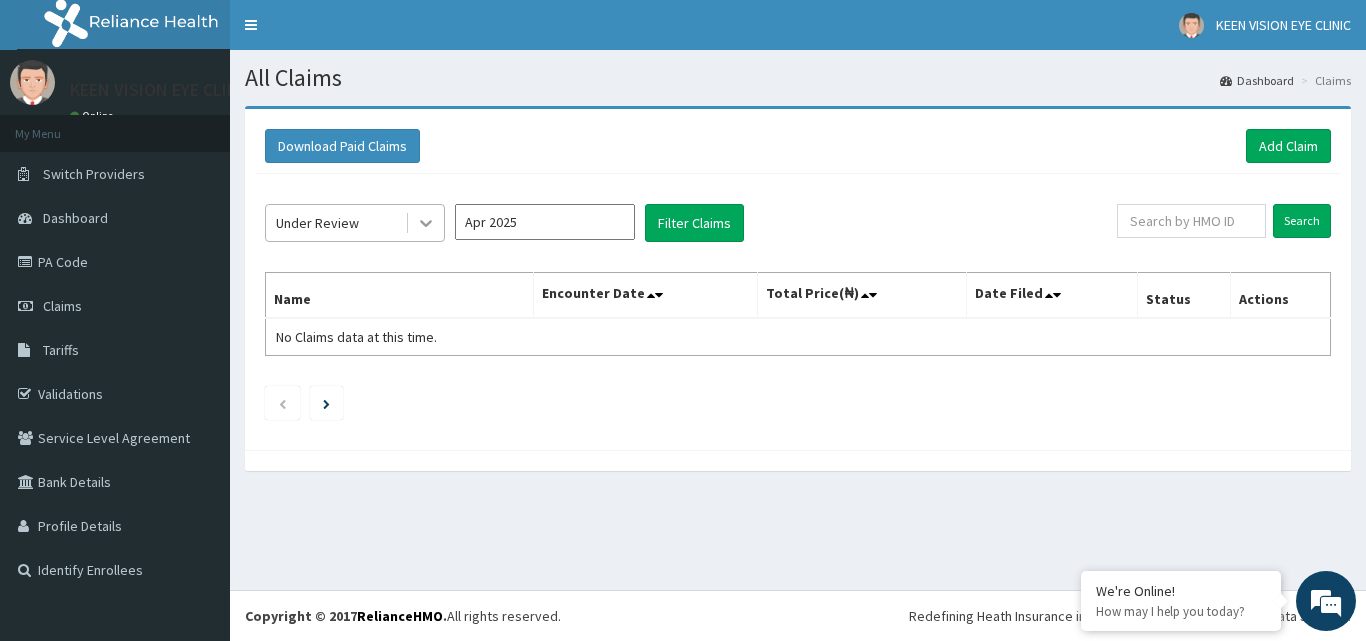 click 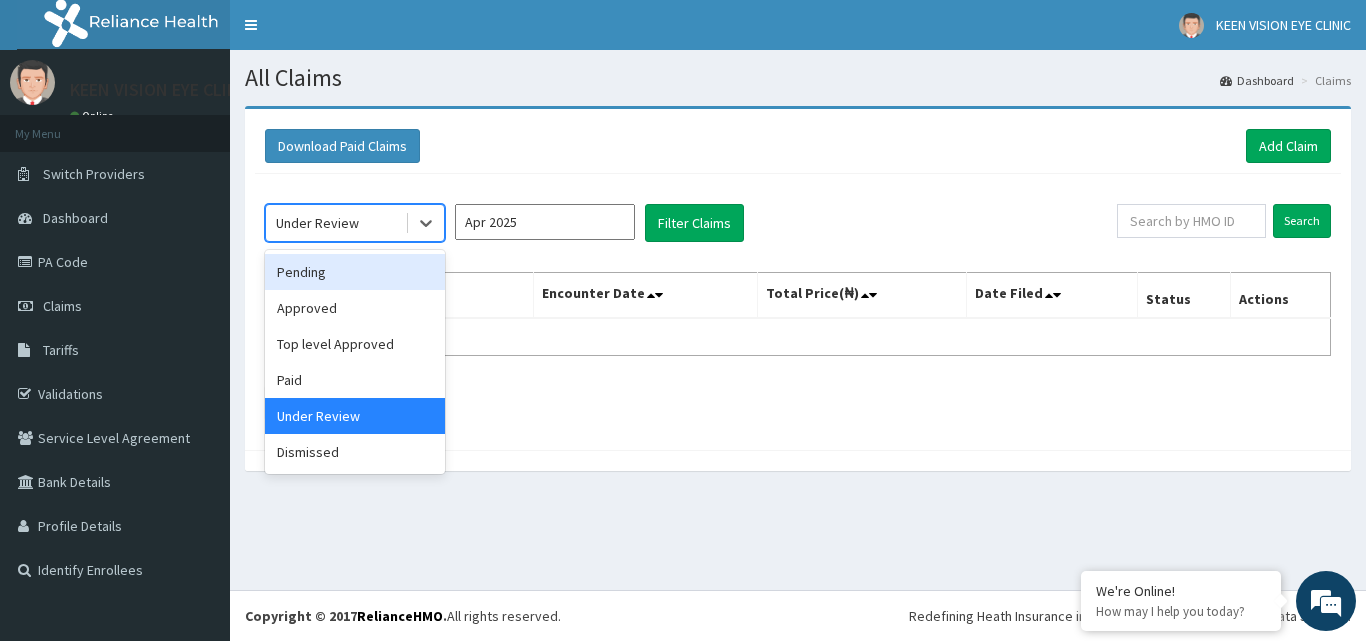 click on "Pending" at bounding box center [355, 272] 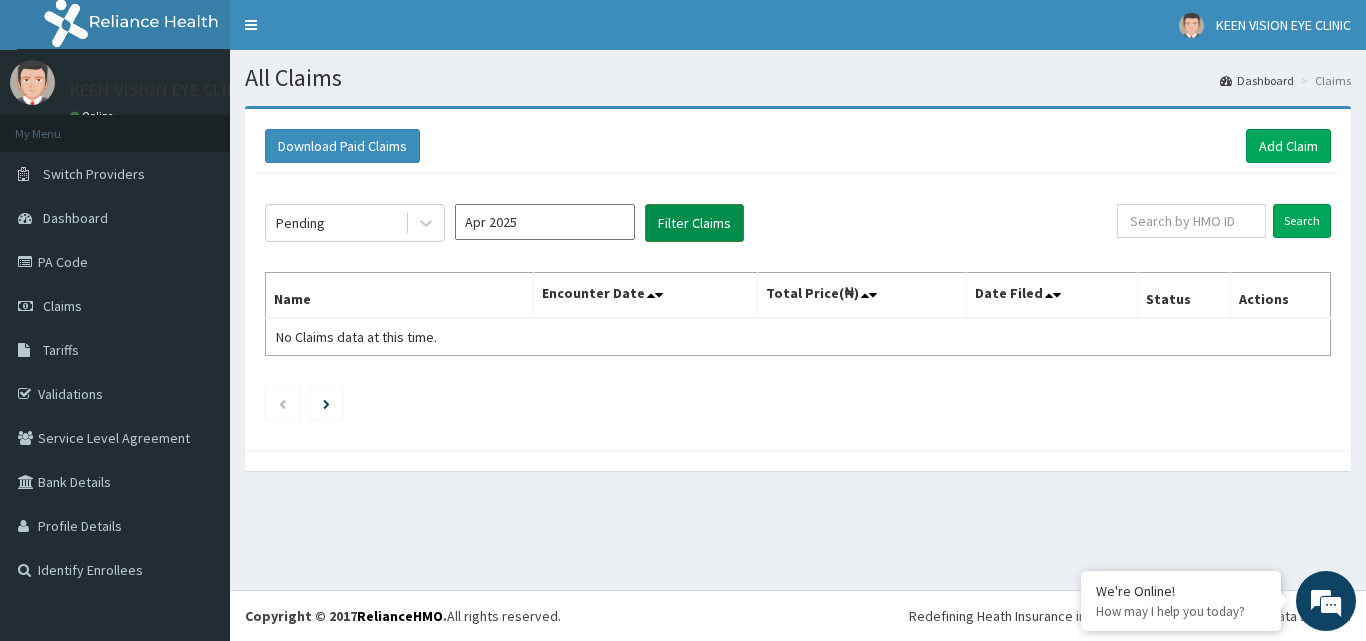 click on "Filter Claims" at bounding box center [694, 223] 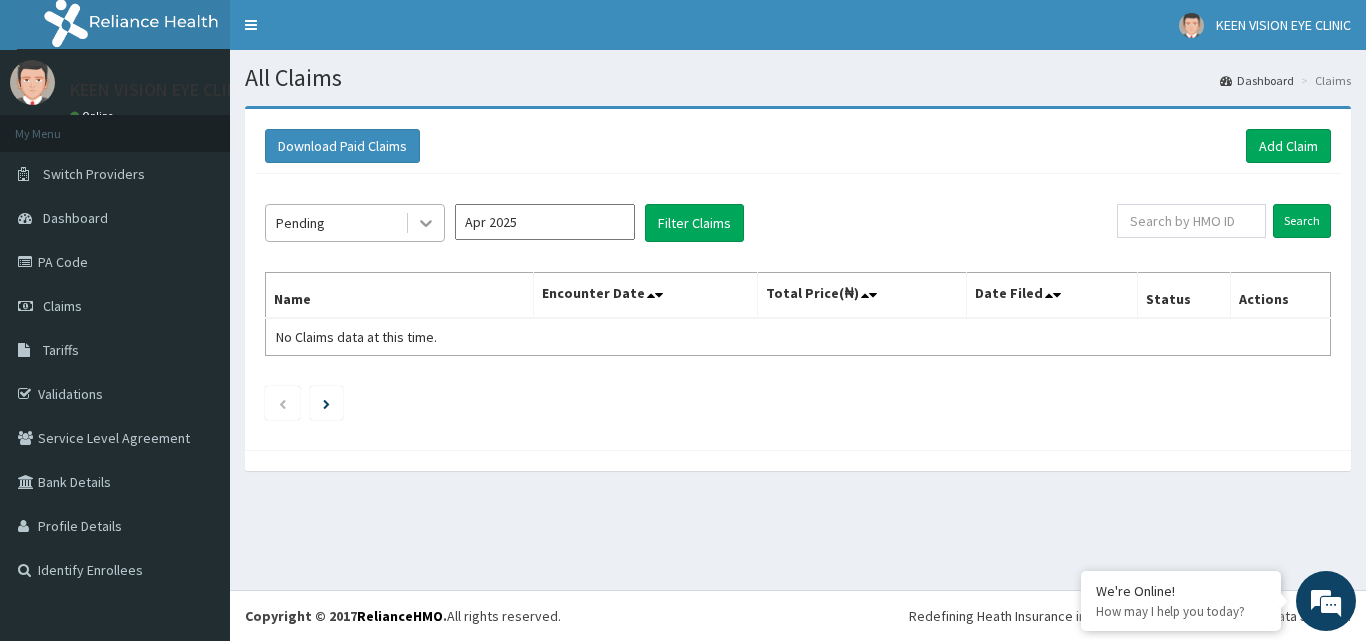 click 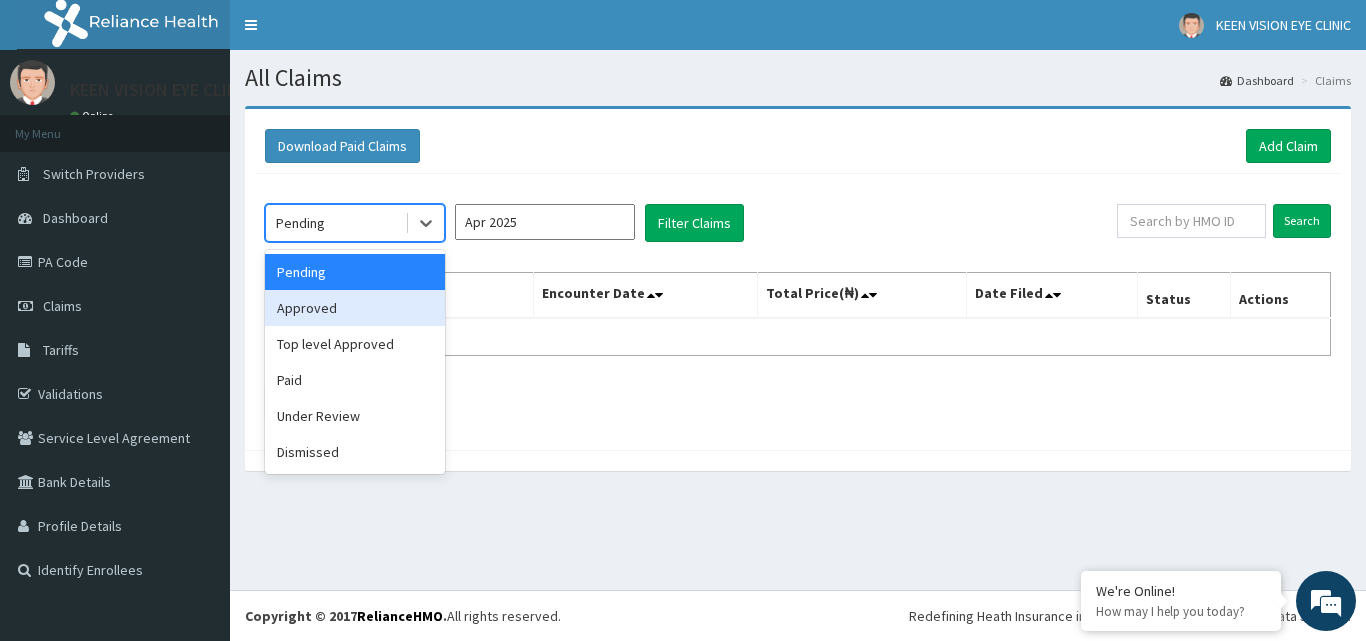 click on "Approved" at bounding box center [355, 308] 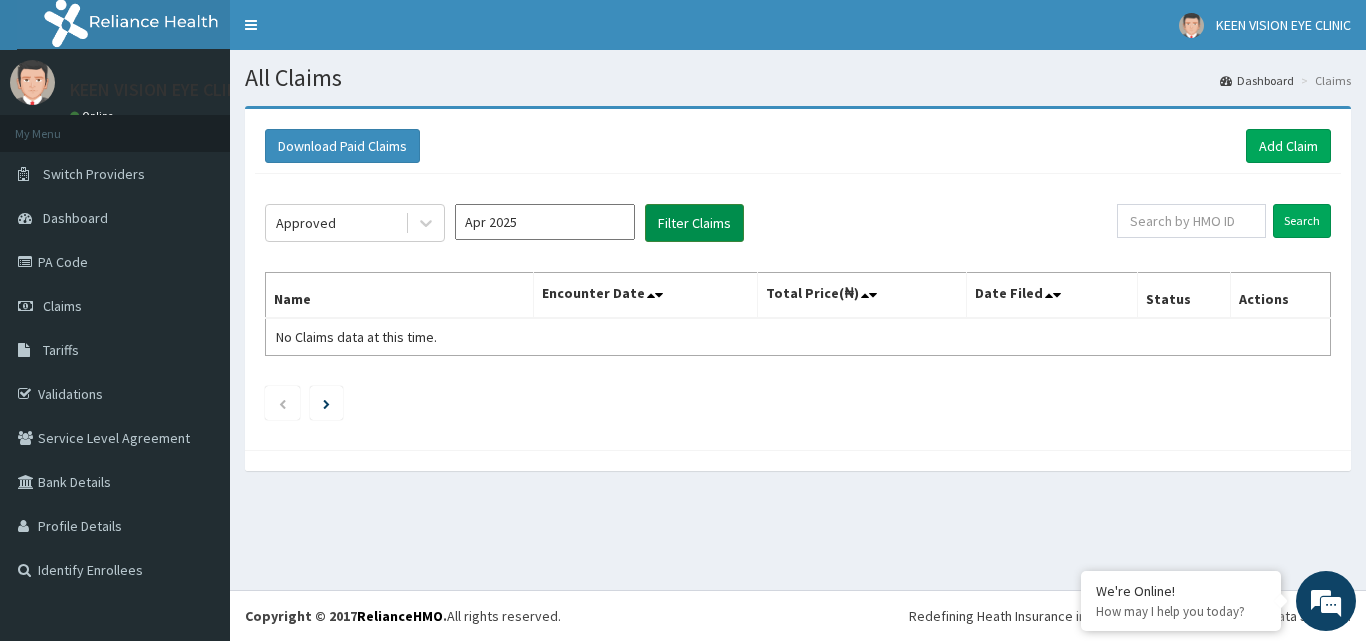 click on "Filter Claims" at bounding box center (694, 223) 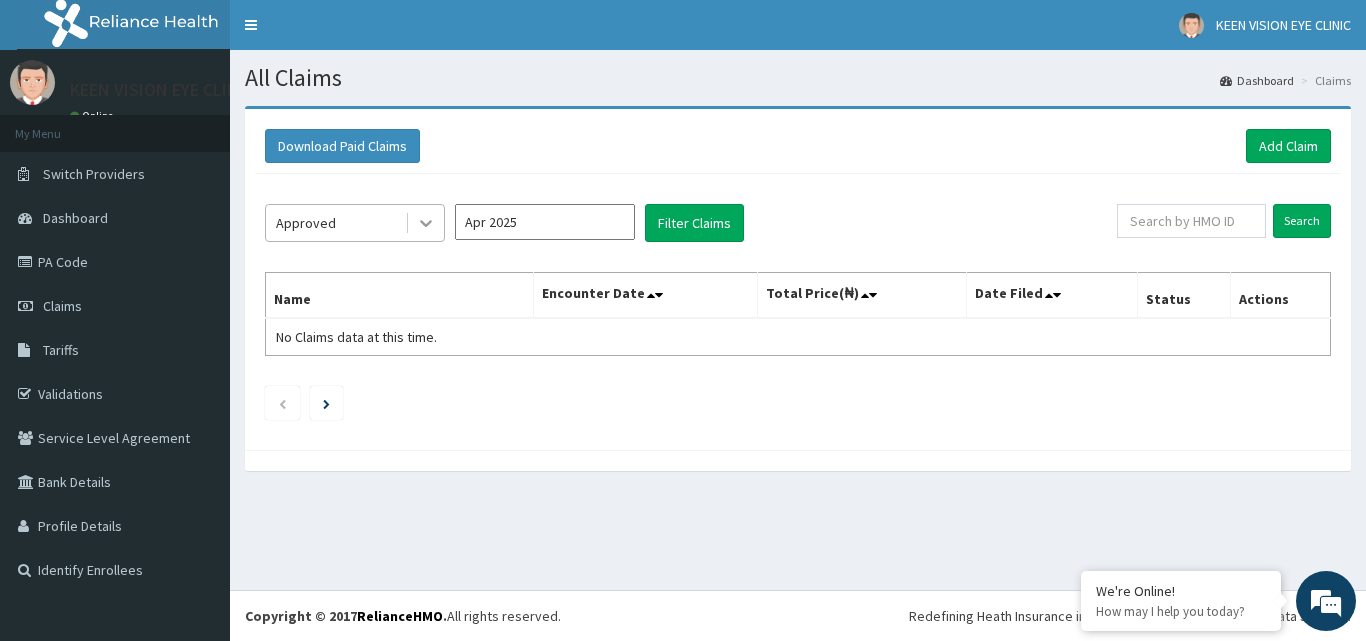 click 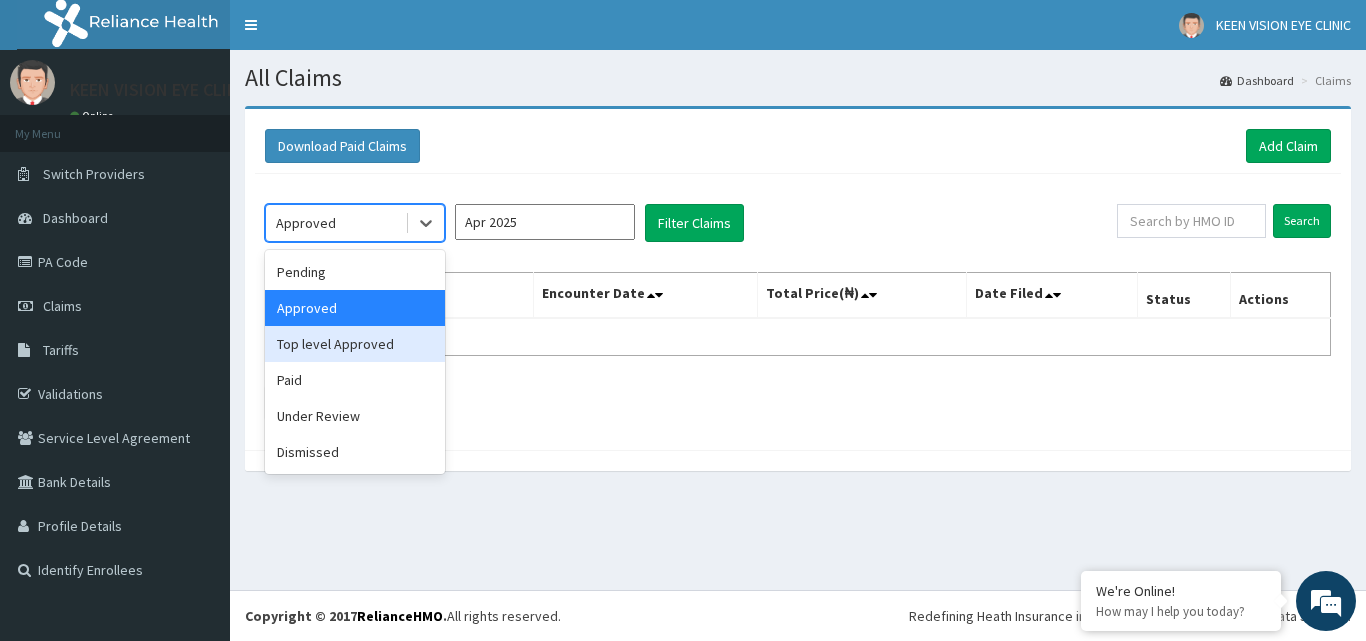 click on "Top level Approved" at bounding box center [355, 344] 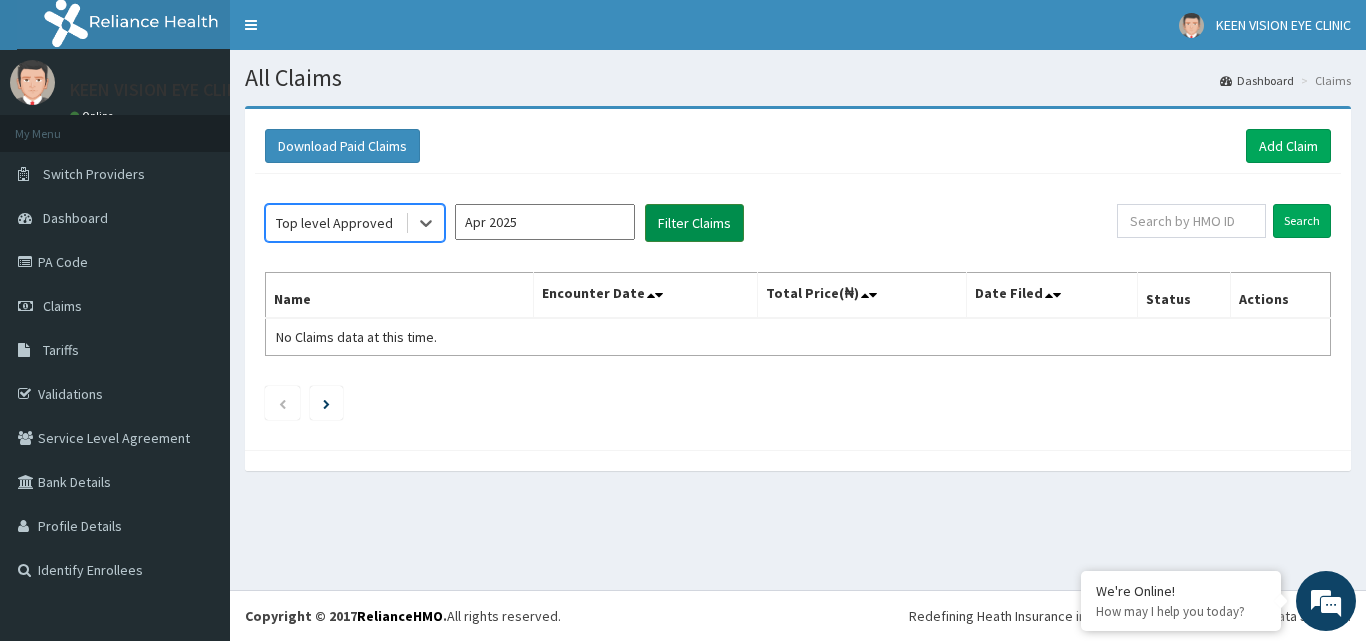 click on "Filter Claims" at bounding box center (694, 223) 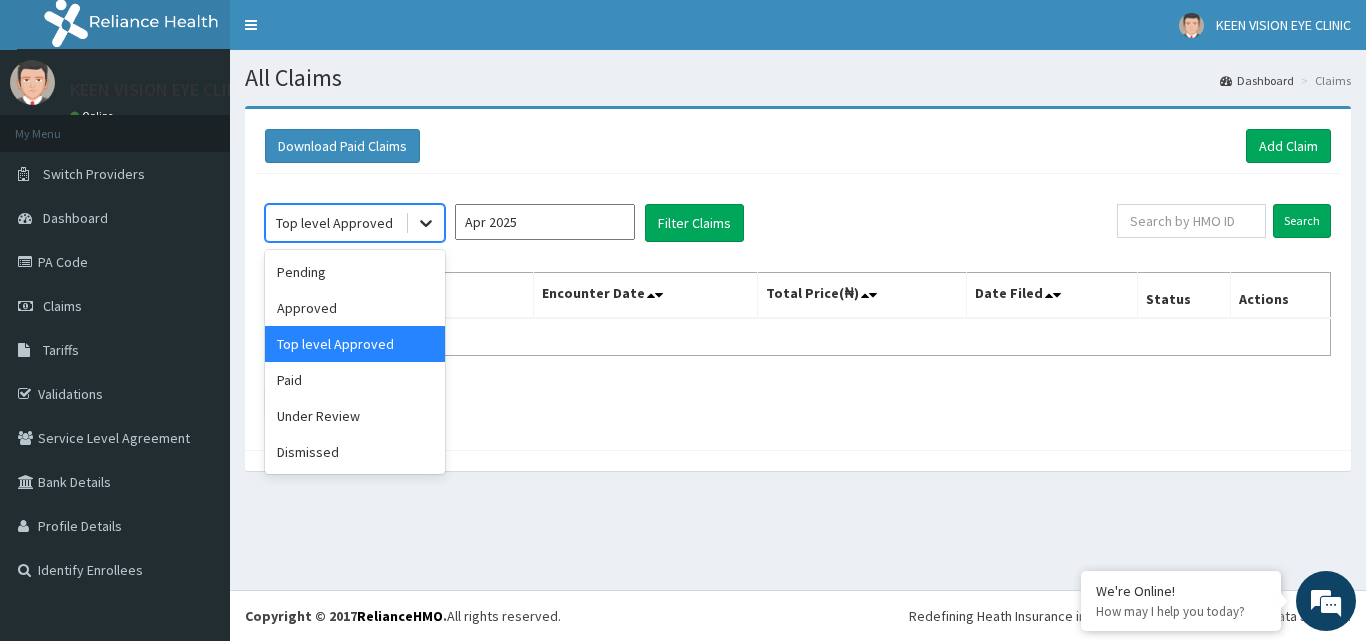 click 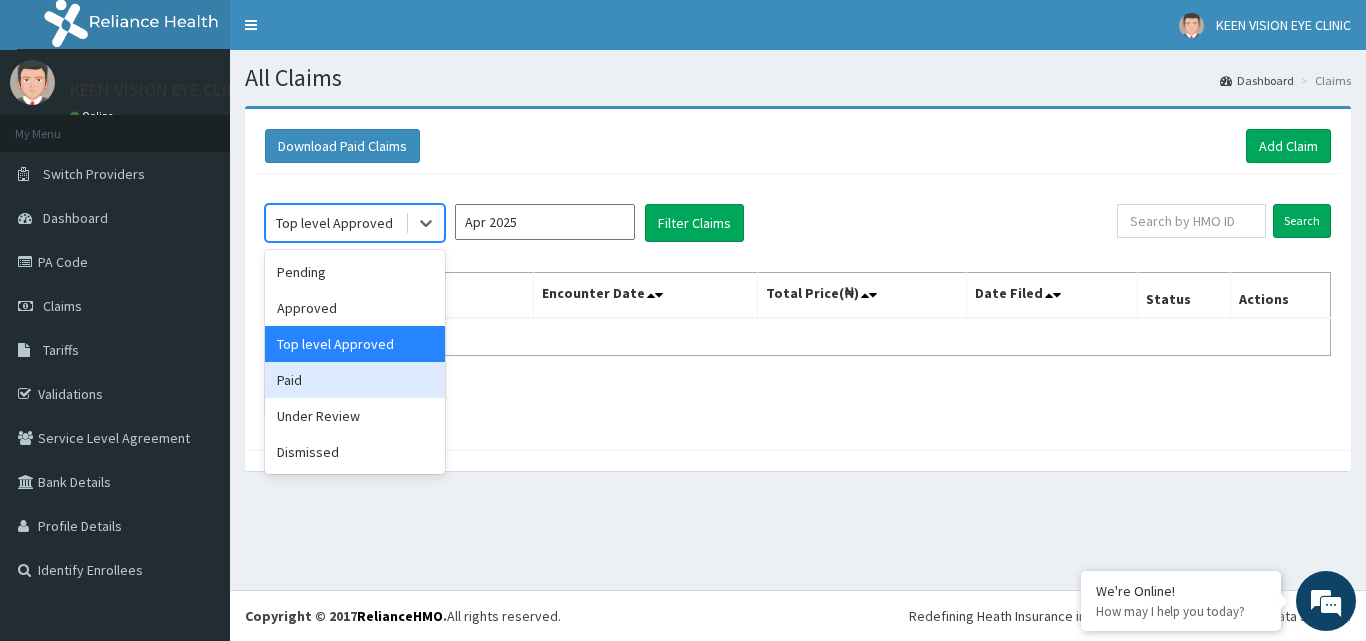 click on "Paid" at bounding box center (355, 380) 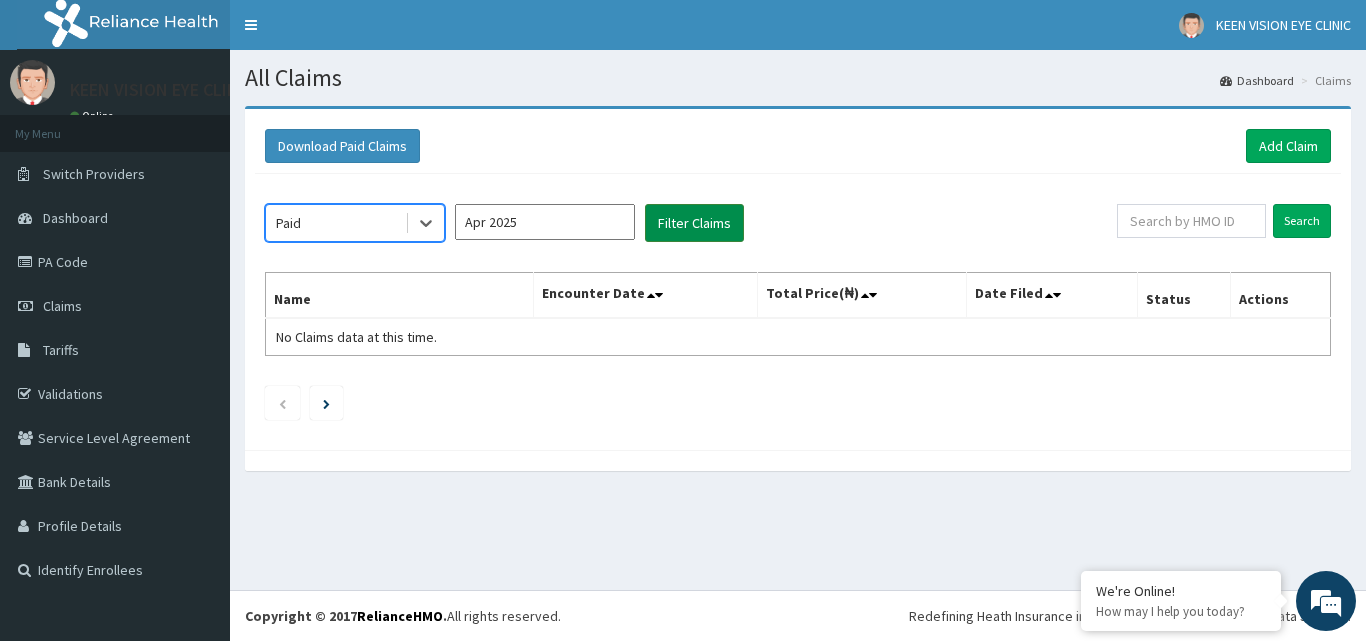 click on "Filter Claims" at bounding box center [694, 223] 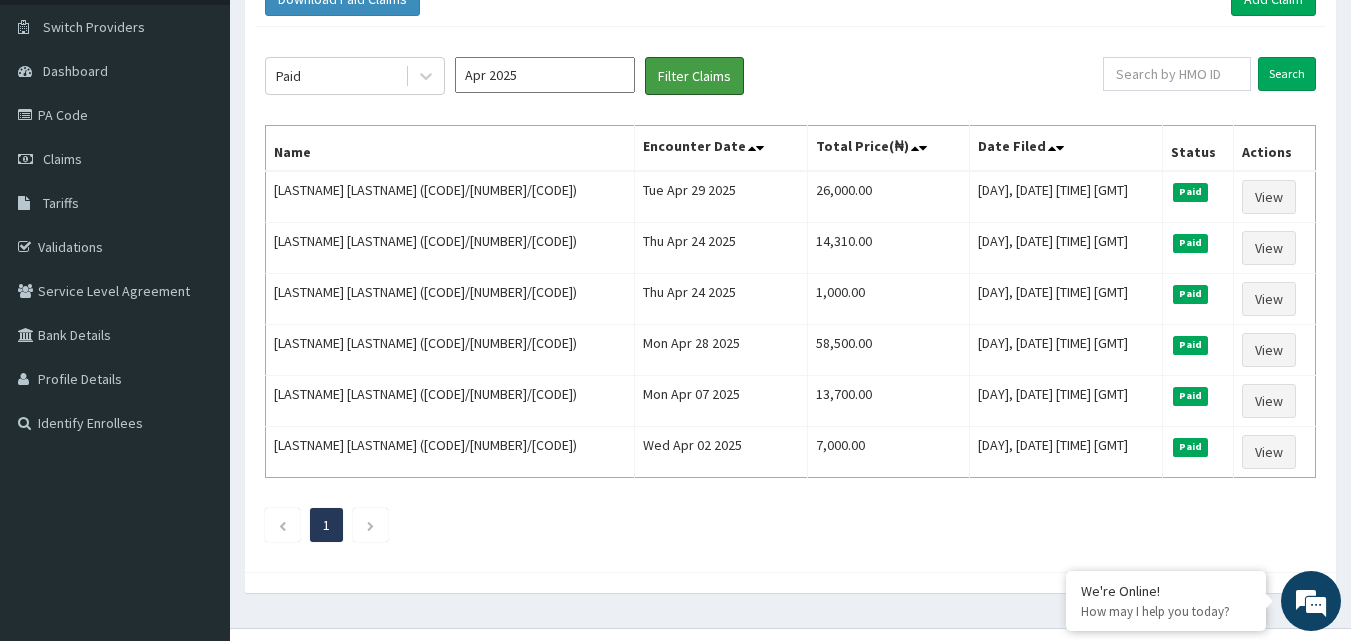 scroll, scrollTop: 148, scrollLeft: 0, axis: vertical 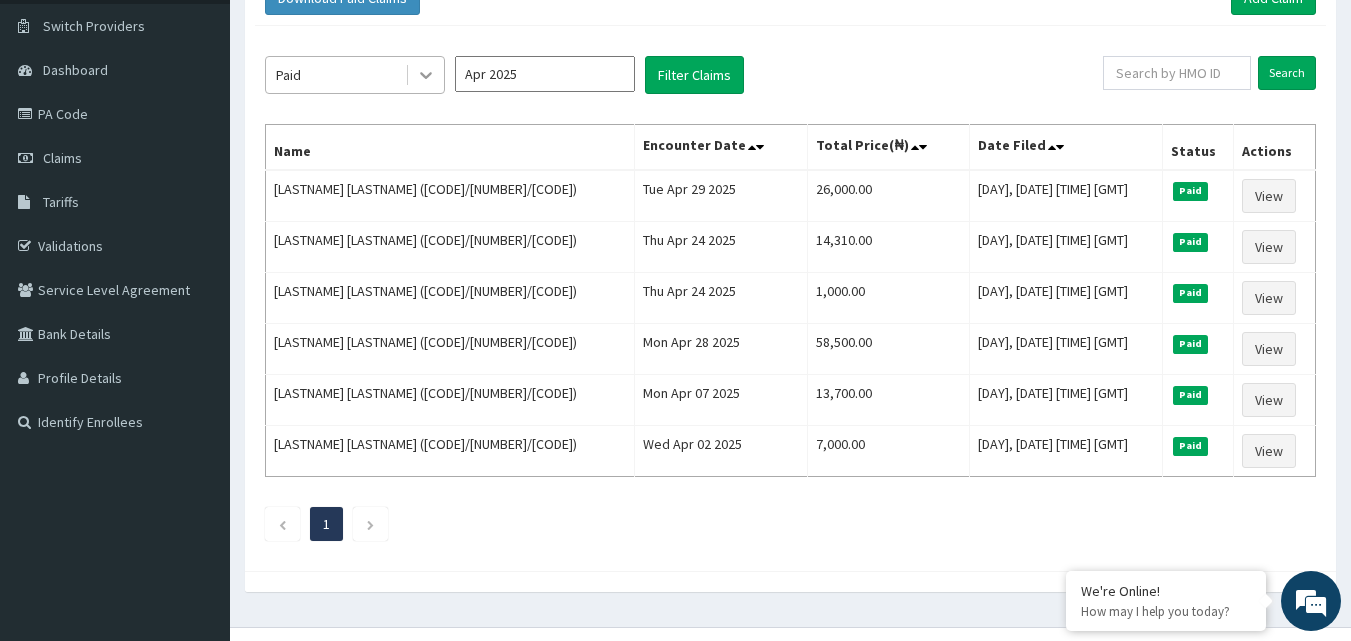 click 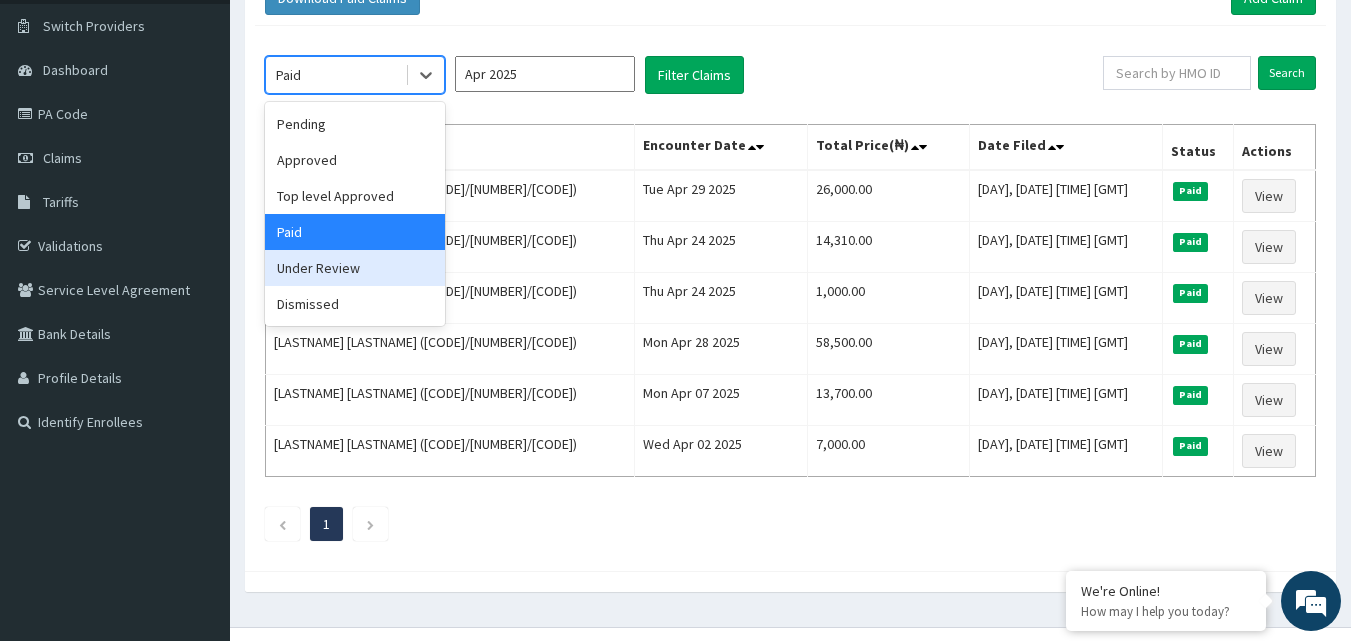 click on "Under Review" at bounding box center (355, 268) 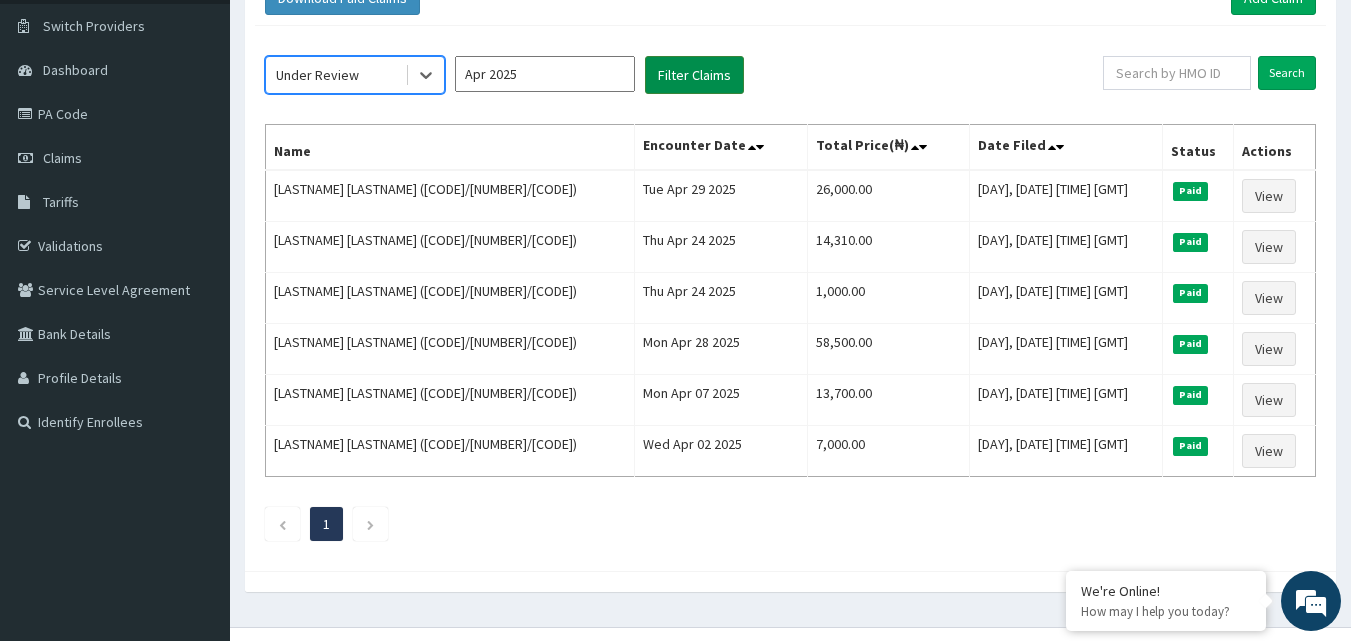 click on "Filter Claims" at bounding box center [694, 75] 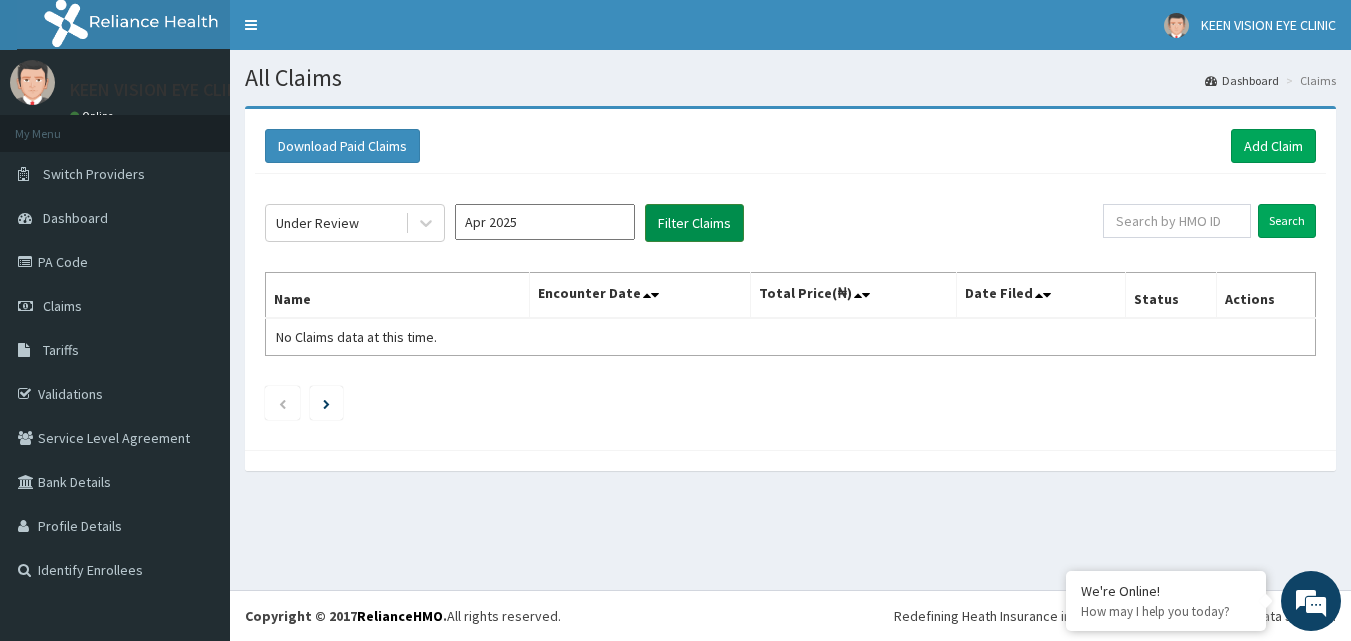 scroll, scrollTop: 0, scrollLeft: 0, axis: both 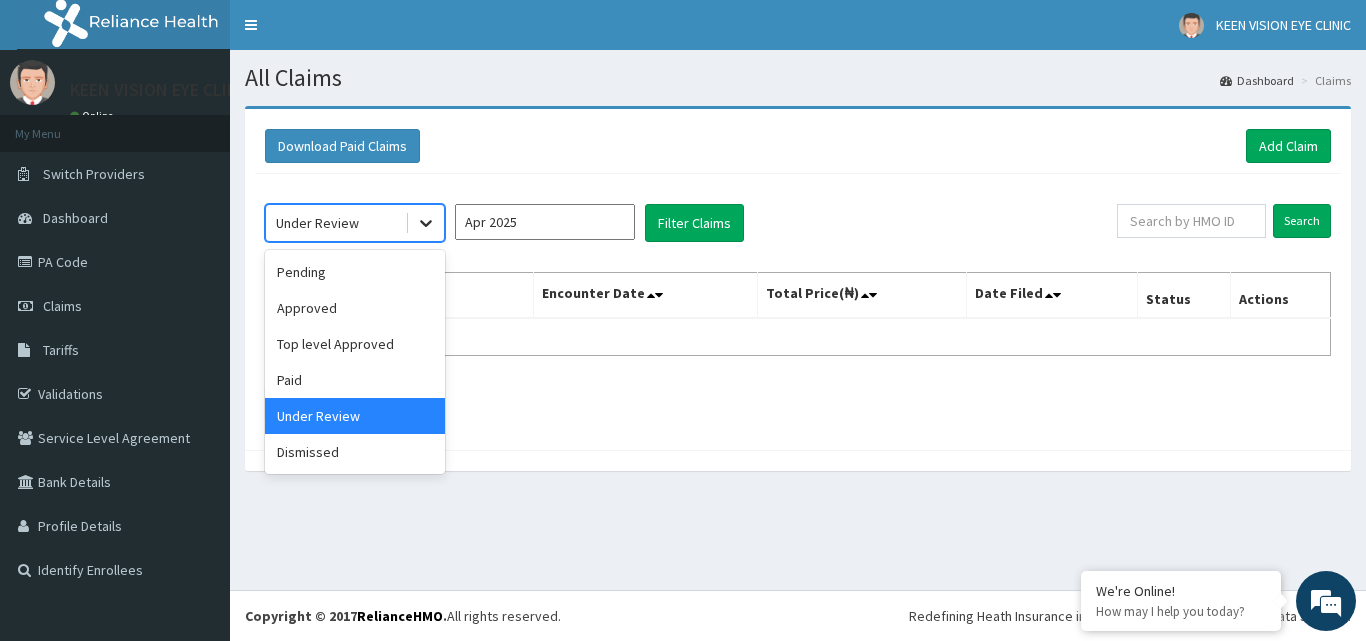 click 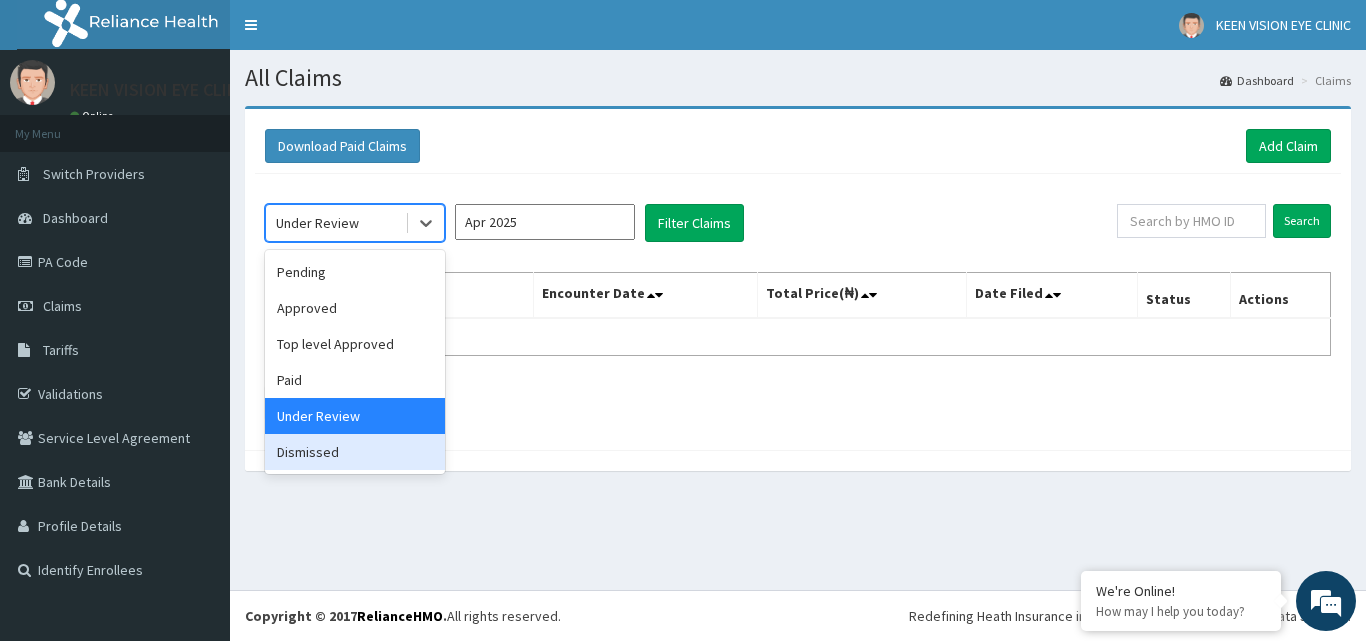 click on "Dismissed" at bounding box center (355, 452) 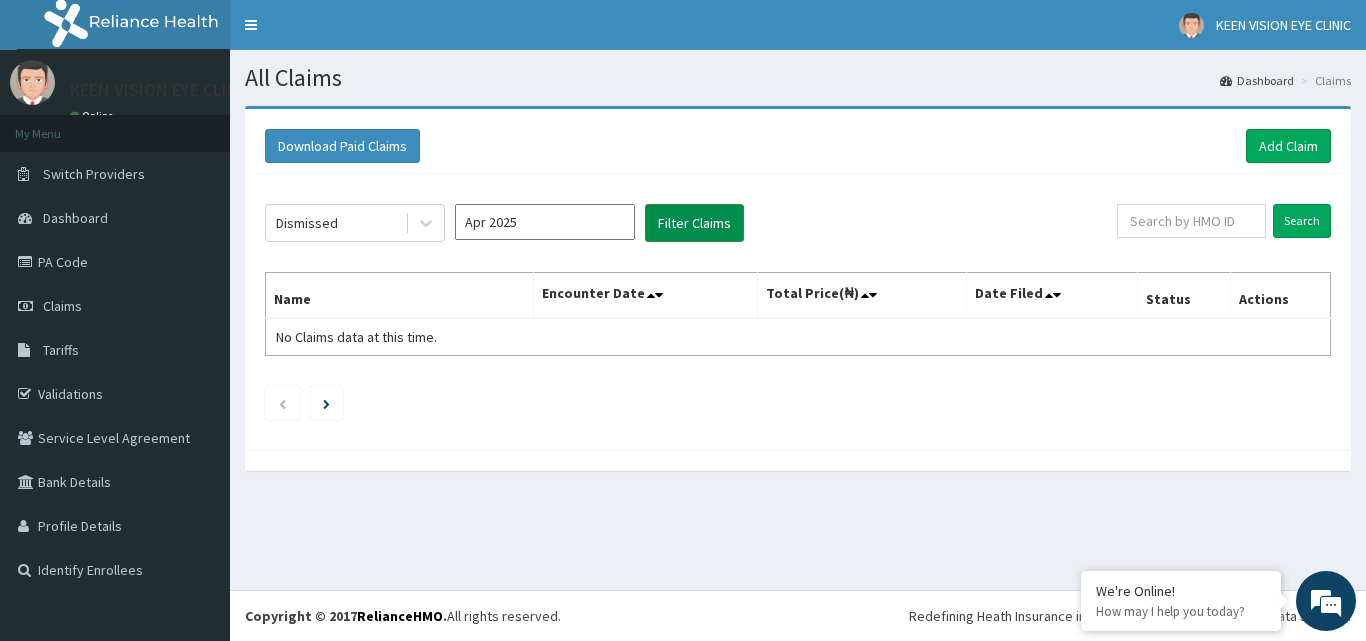 click on "Filter Claims" at bounding box center [694, 223] 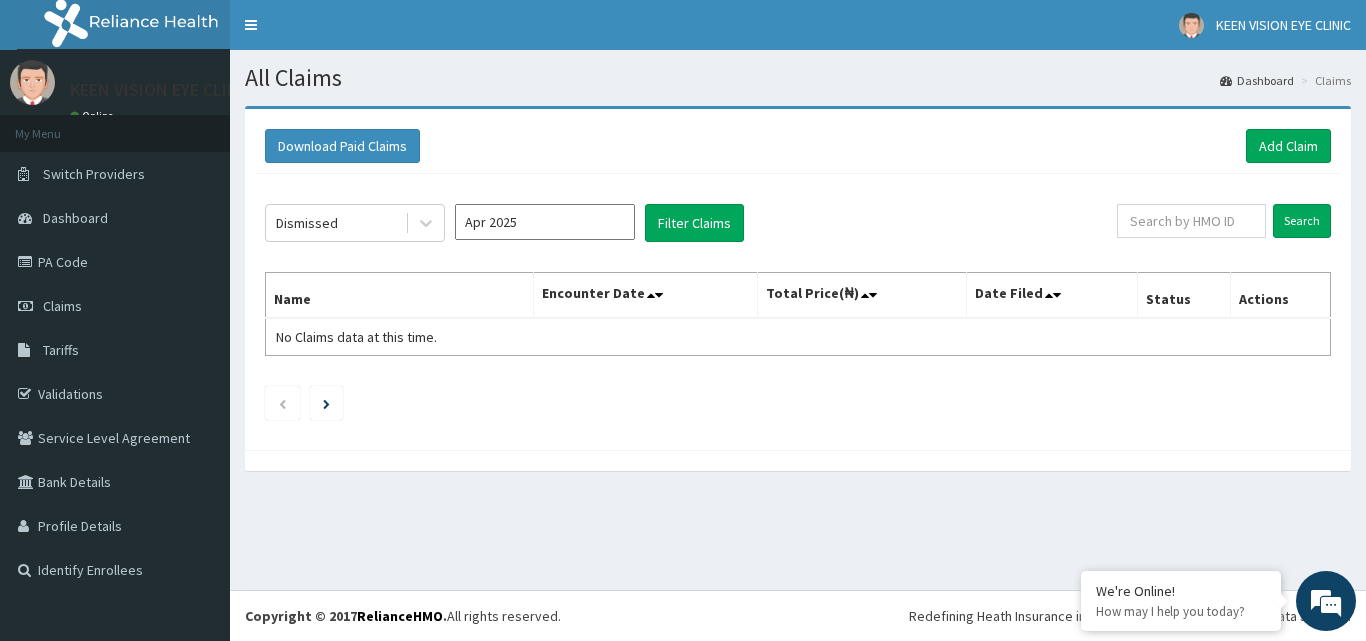 click on "Apr 2025" at bounding box center [545, 222] 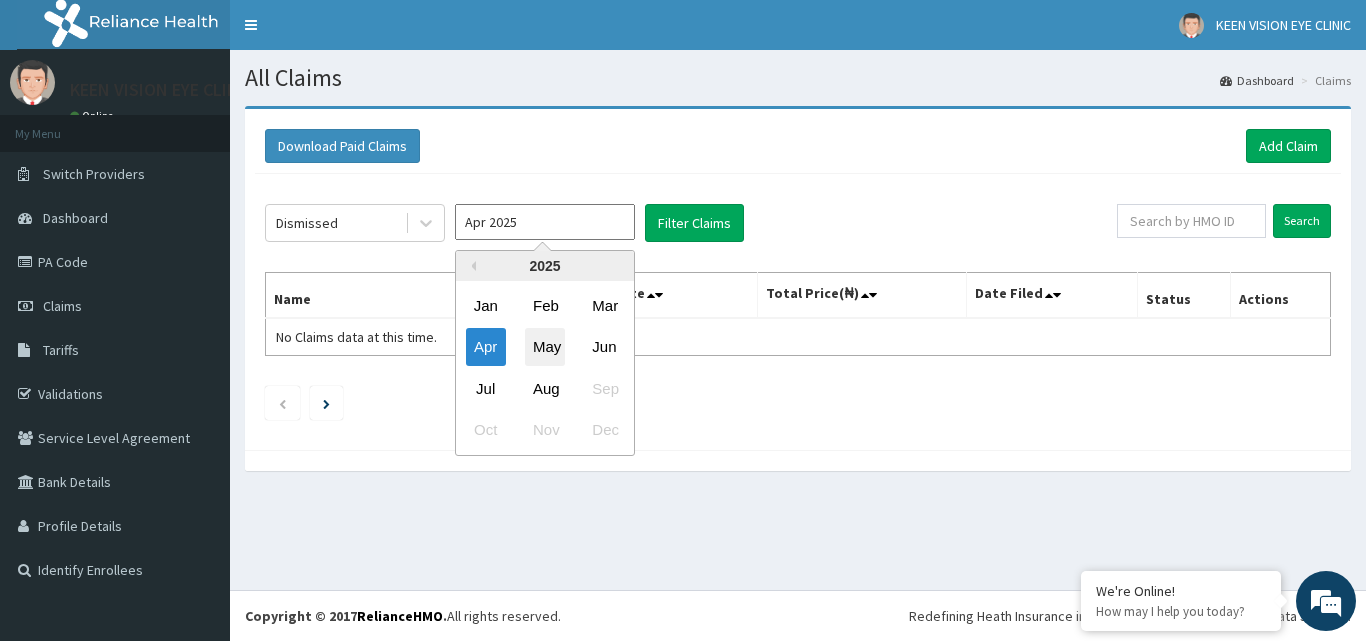 click on "May" at bounding box center [545, 347] 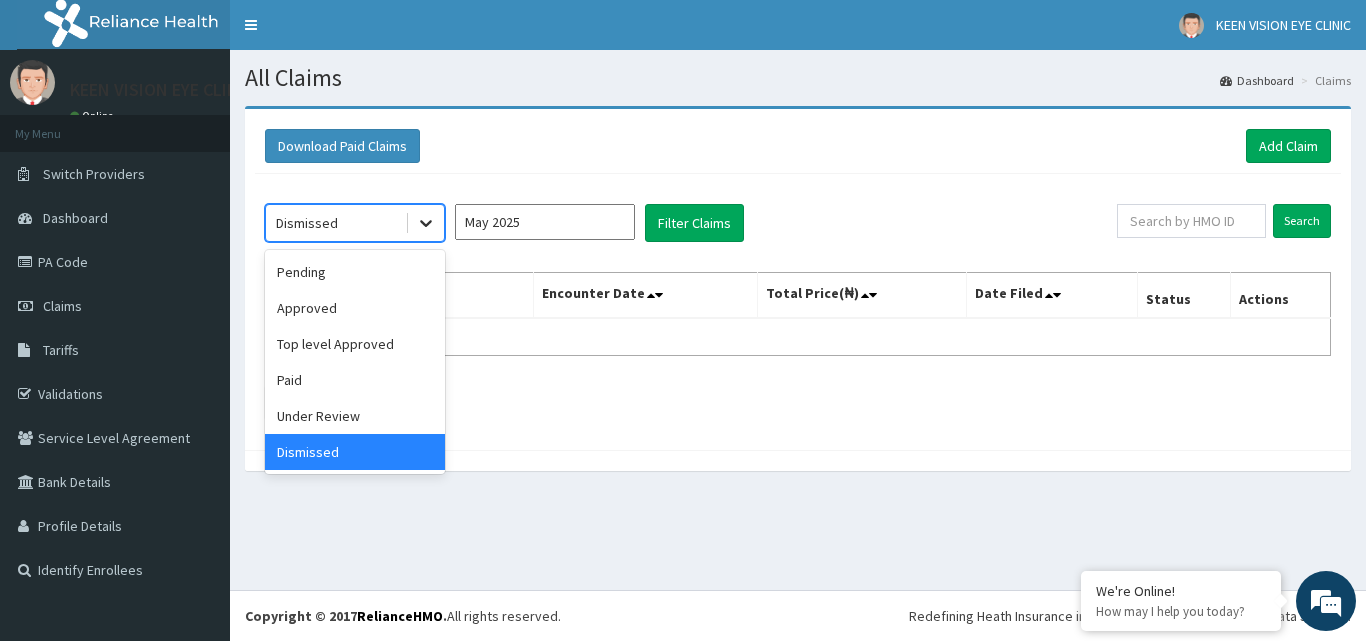click 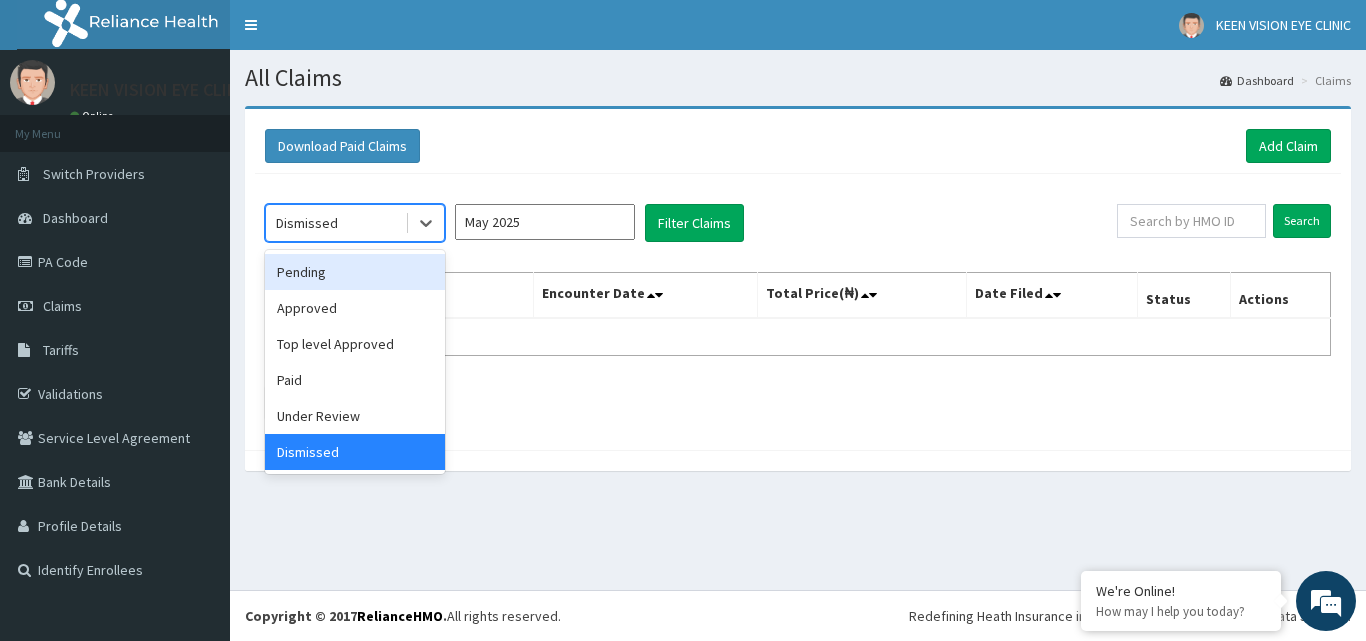 click on "Pending" at bounding box center (355, 272) 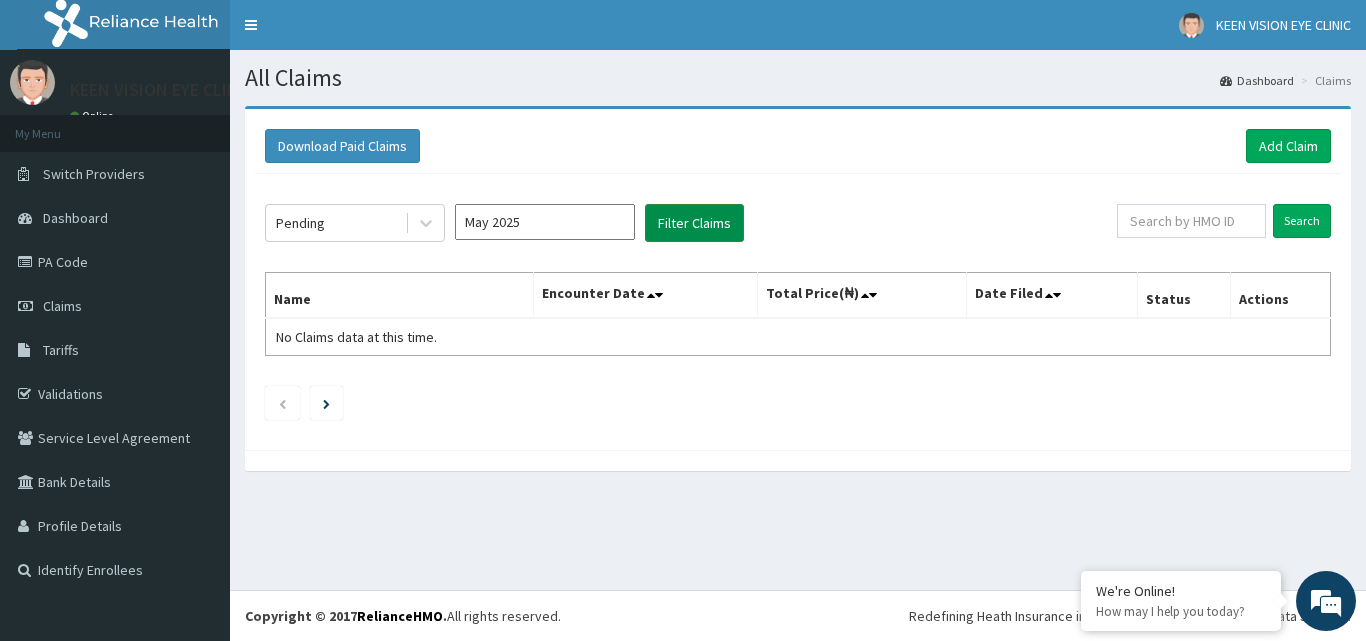 click on "Filter Claims" at bounding box center (694, 223) 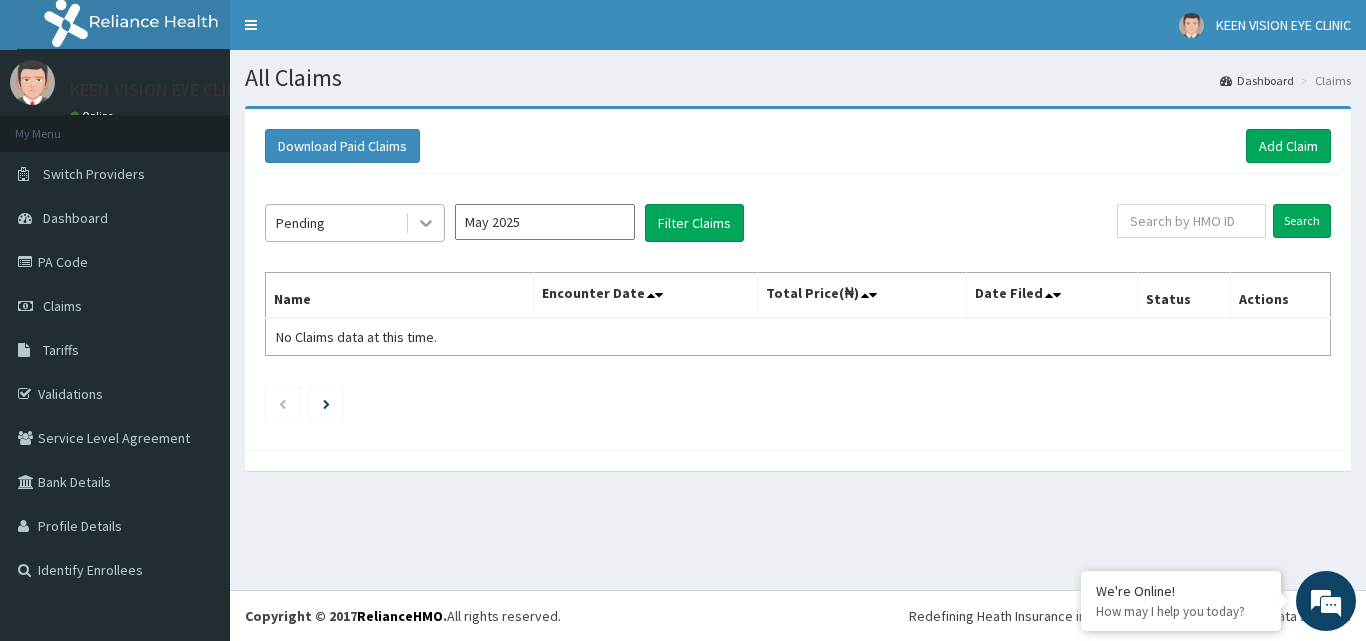 click 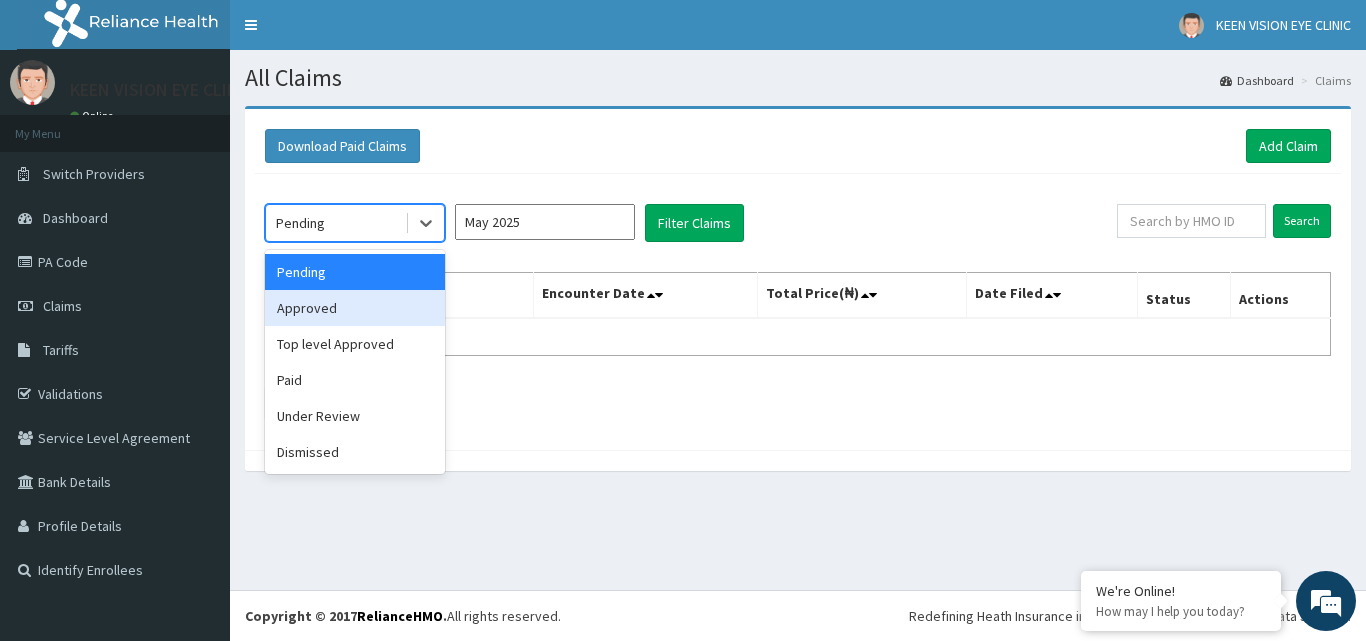 click on "Approved" at bounding box center [355, 308] 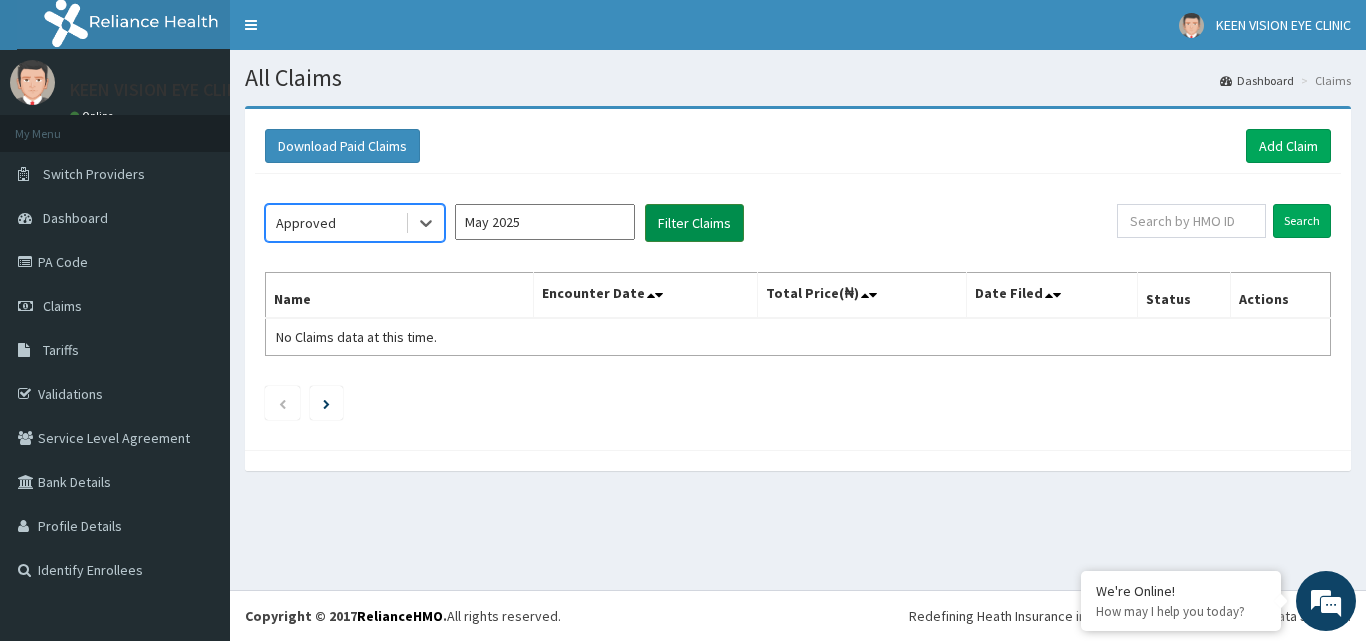 click on "Filter Claims" at bounding box center (694, 223) 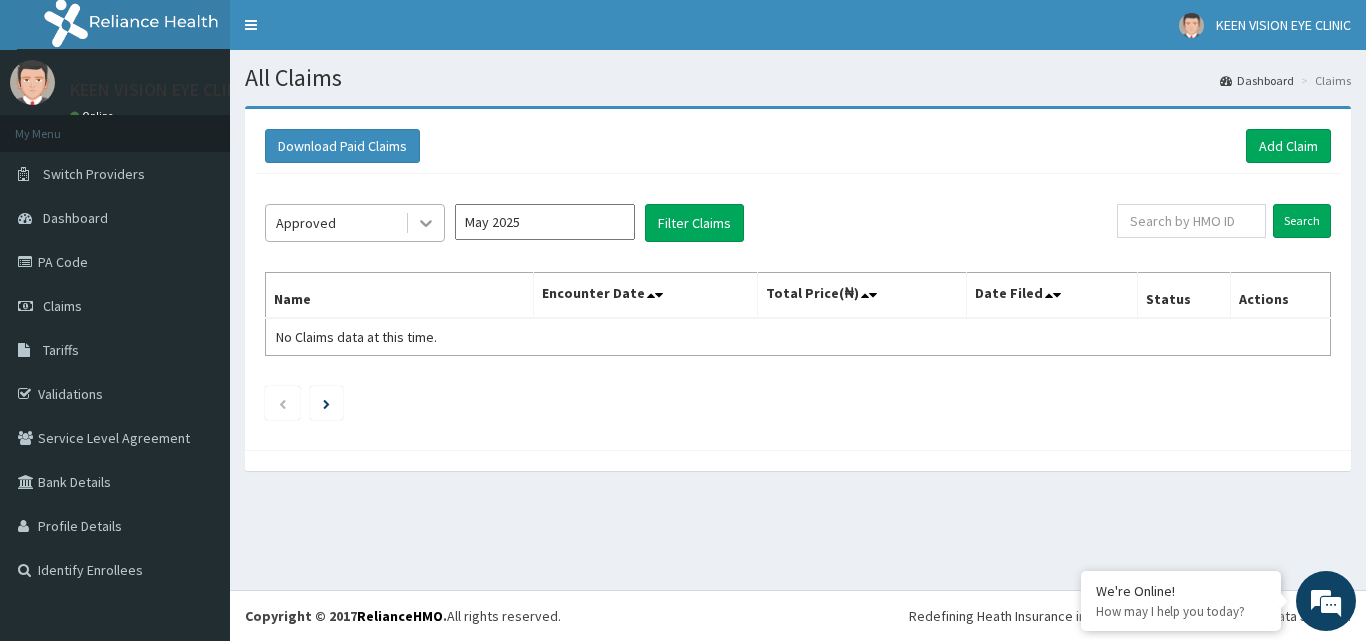 click 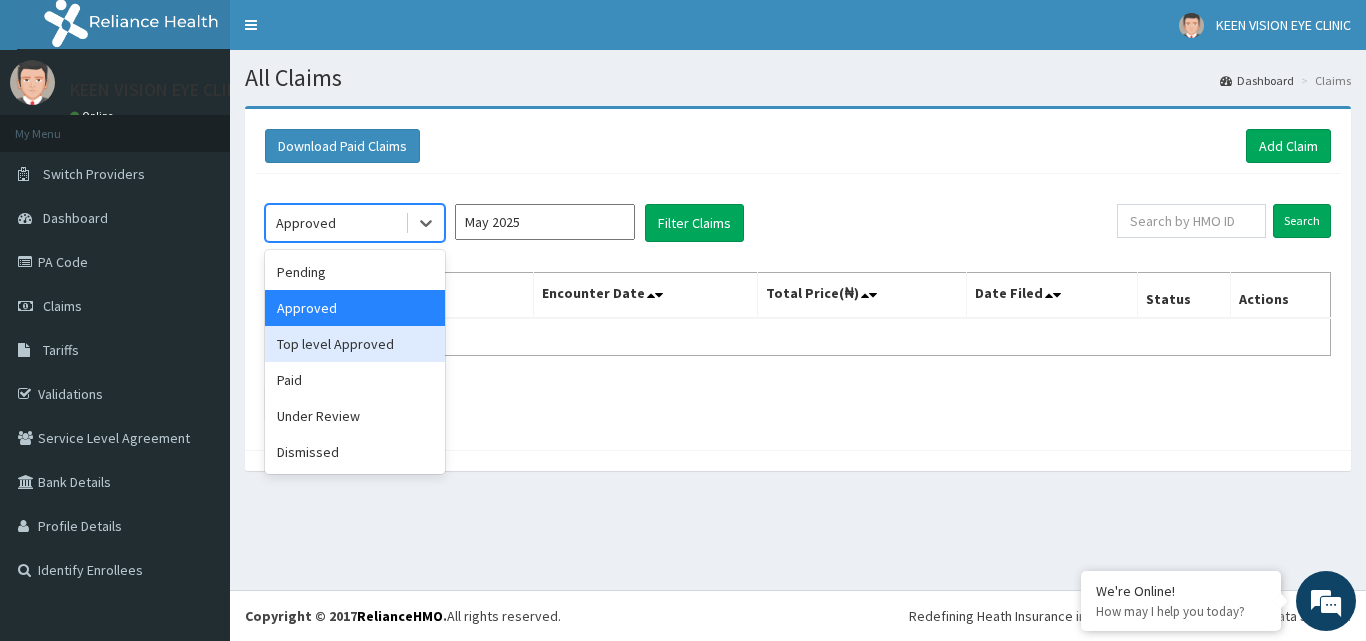click on "Top level Approved" at bounding box center (355, 344) 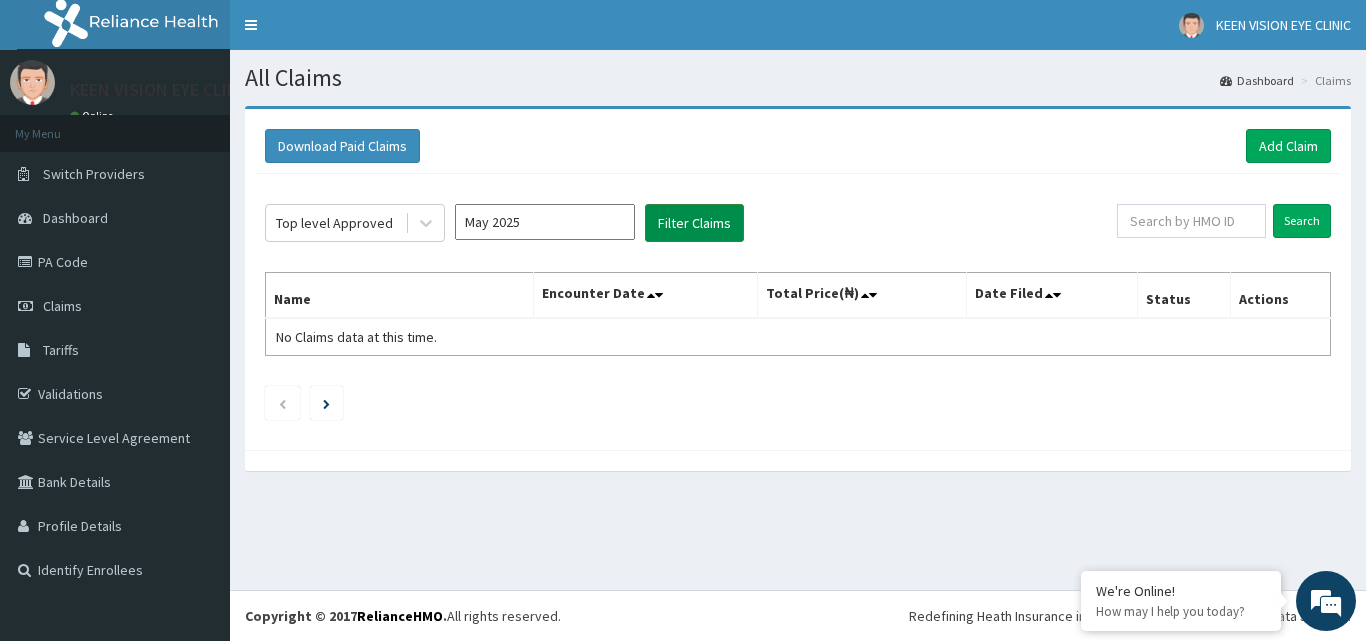 click on "Filter Claims" at bounding box center [694, 223] 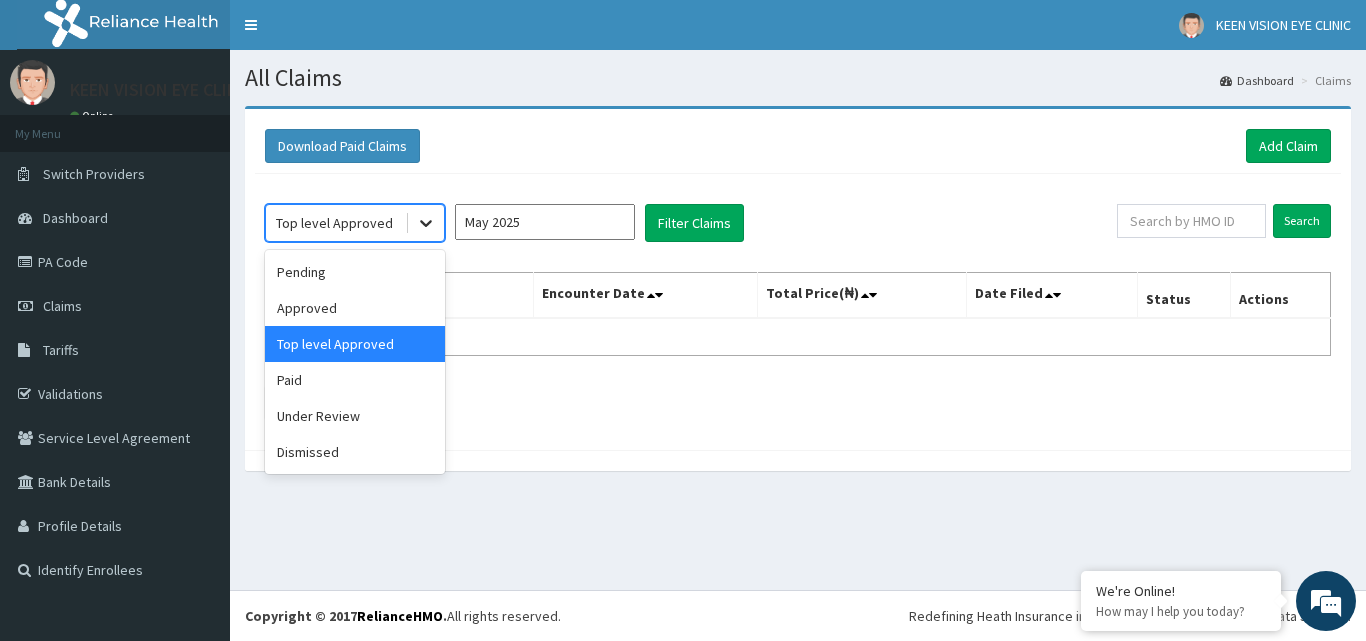 click 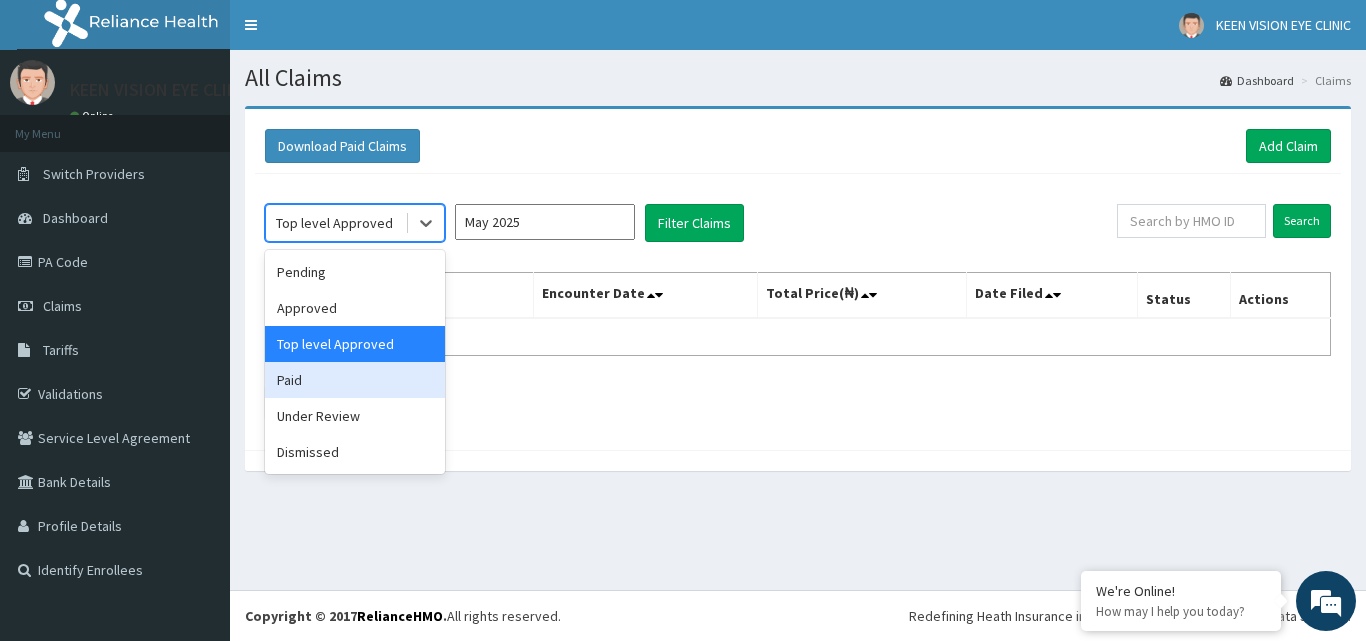 click on "Paid" at bounding box center (355, 380) 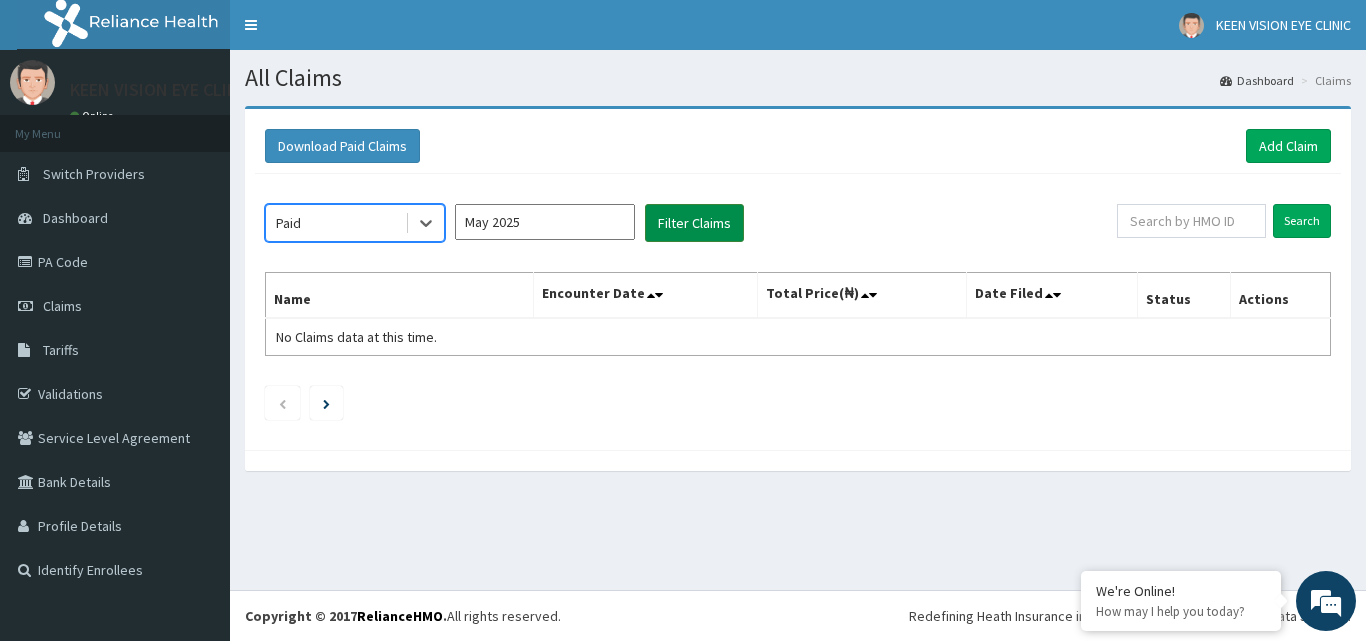 click on "Filter Claims" at bounding box center [694, 223] 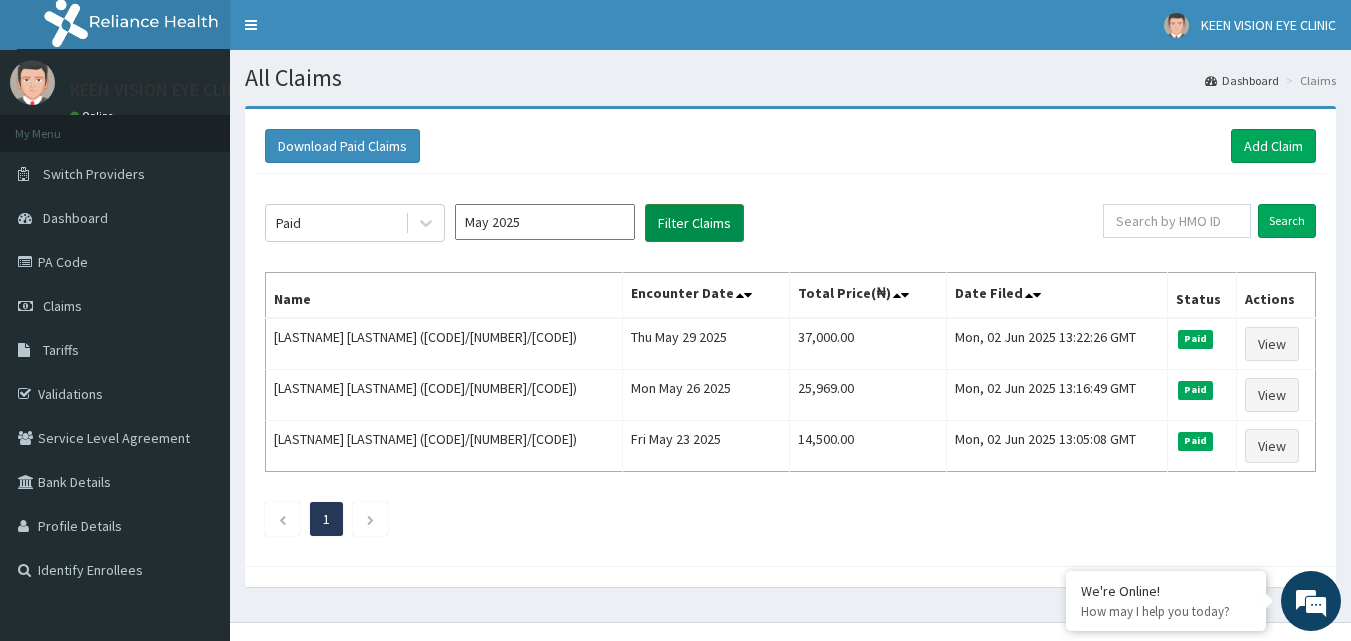 click on "Filter Claims" at bounding box center [694, 223] 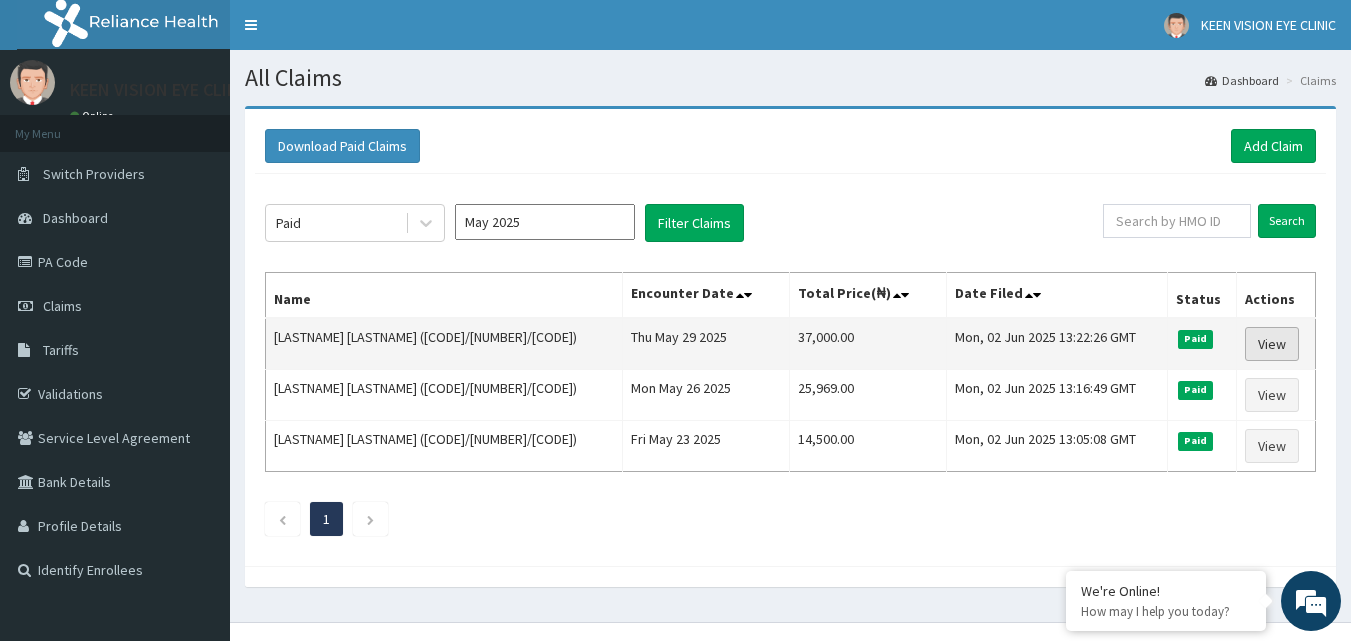 click on "View" at bounding box center (1272, 344) 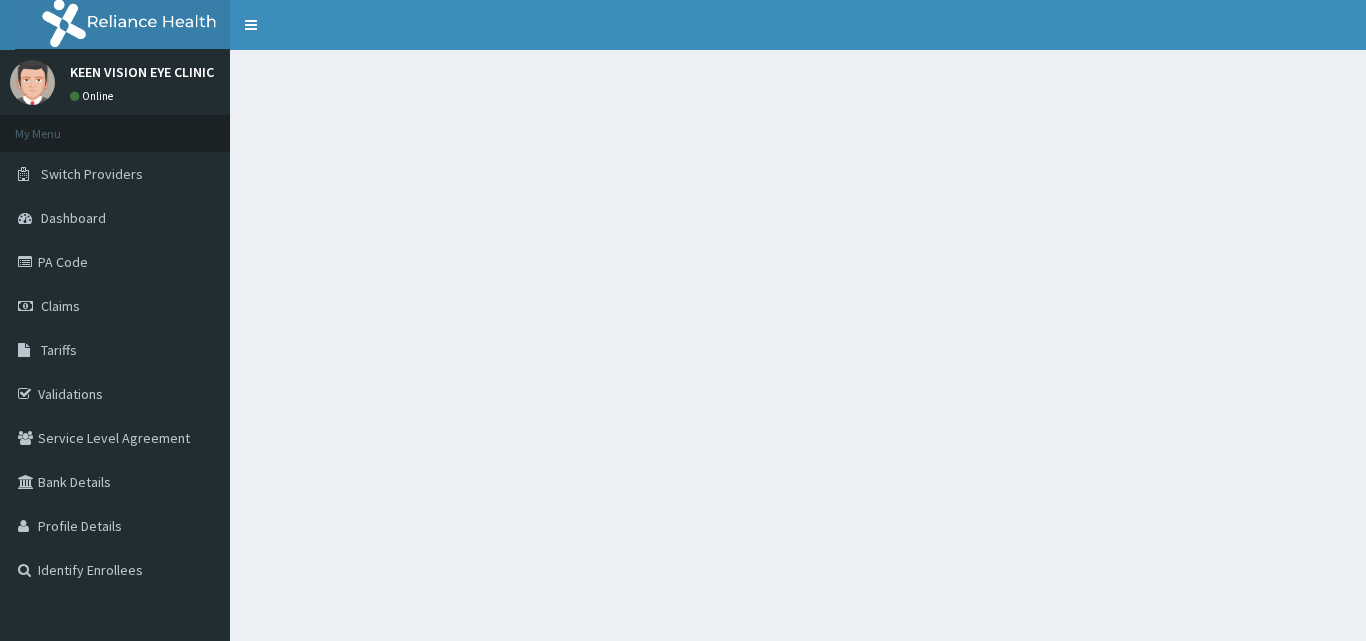 scroll, scrollTop: 0, scrollLeft: 0, axis: both 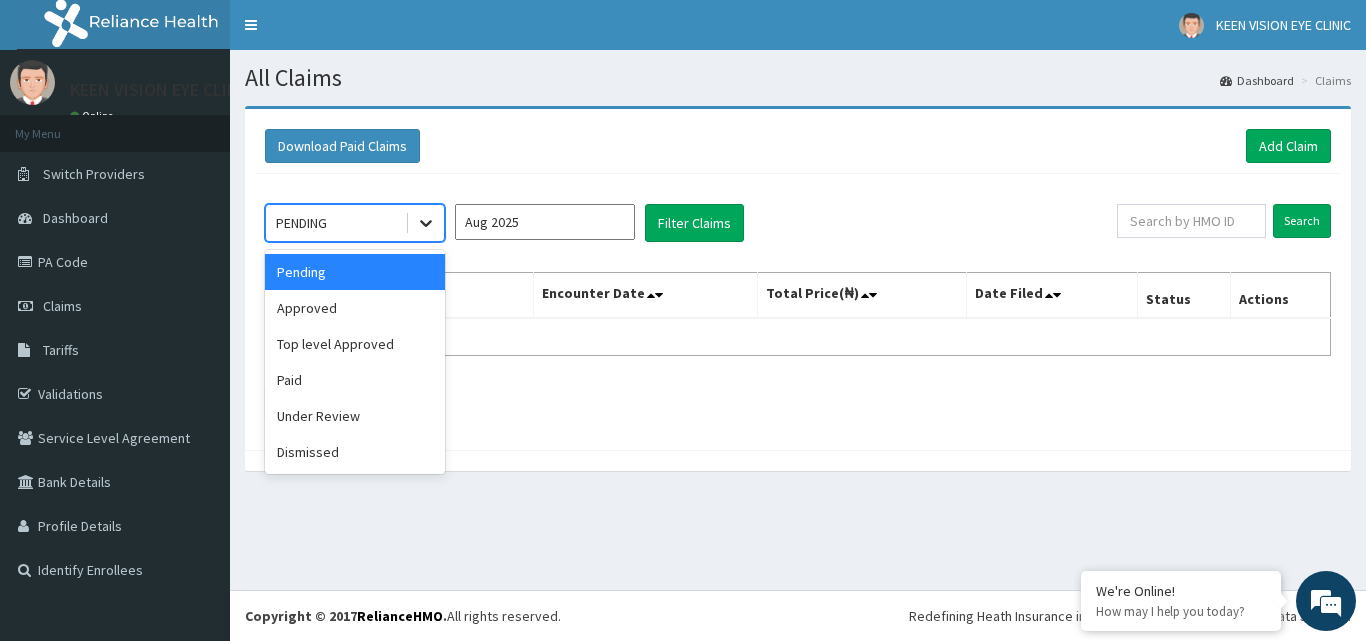 click 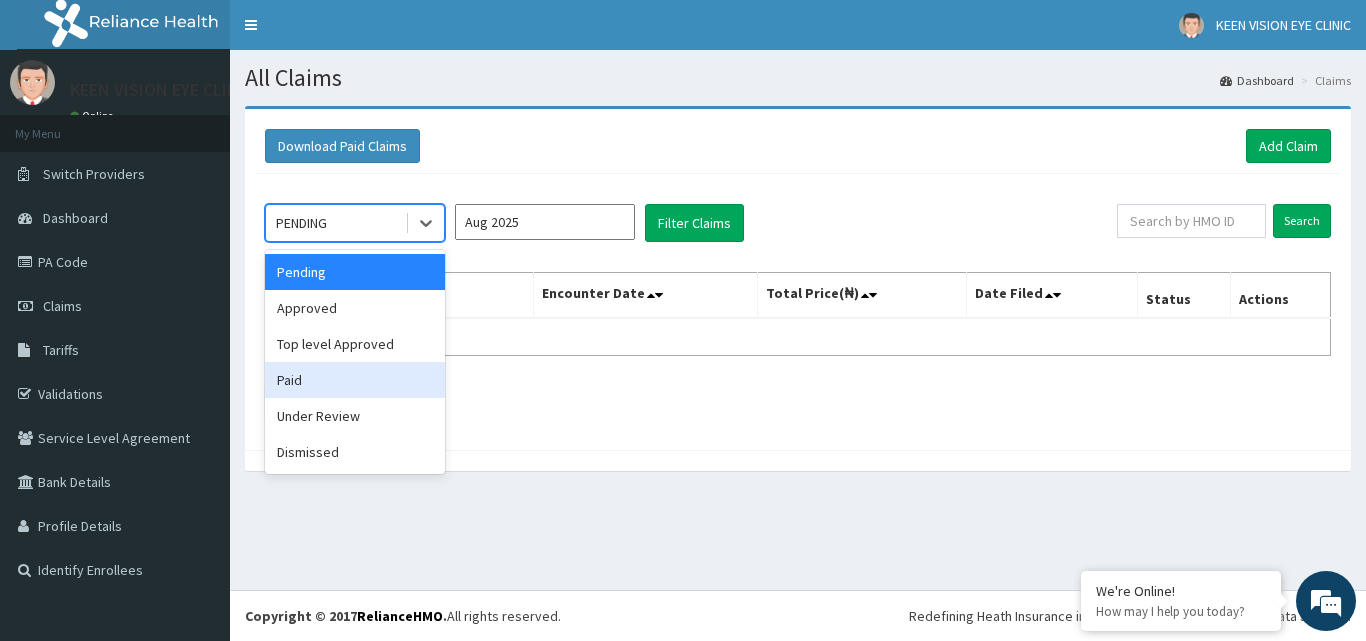 click on "Paid" at bounding box center [355, 380] 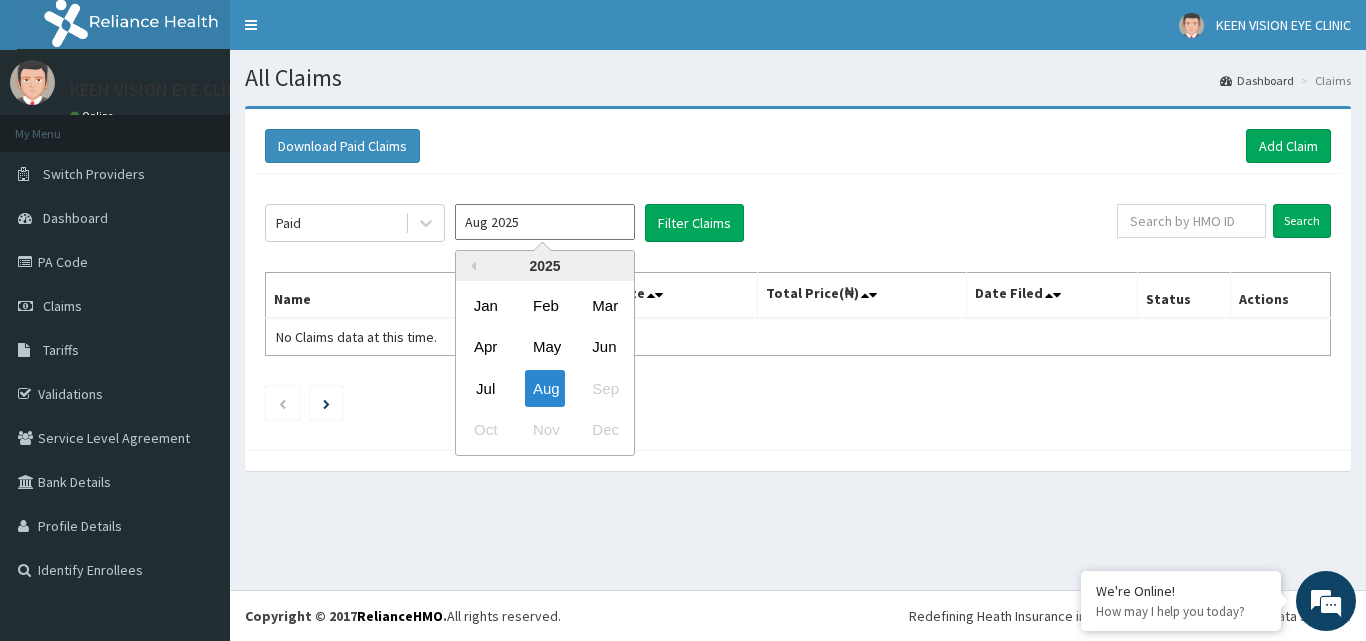 click on "Aug 2025" at bounding box center (545, 222) 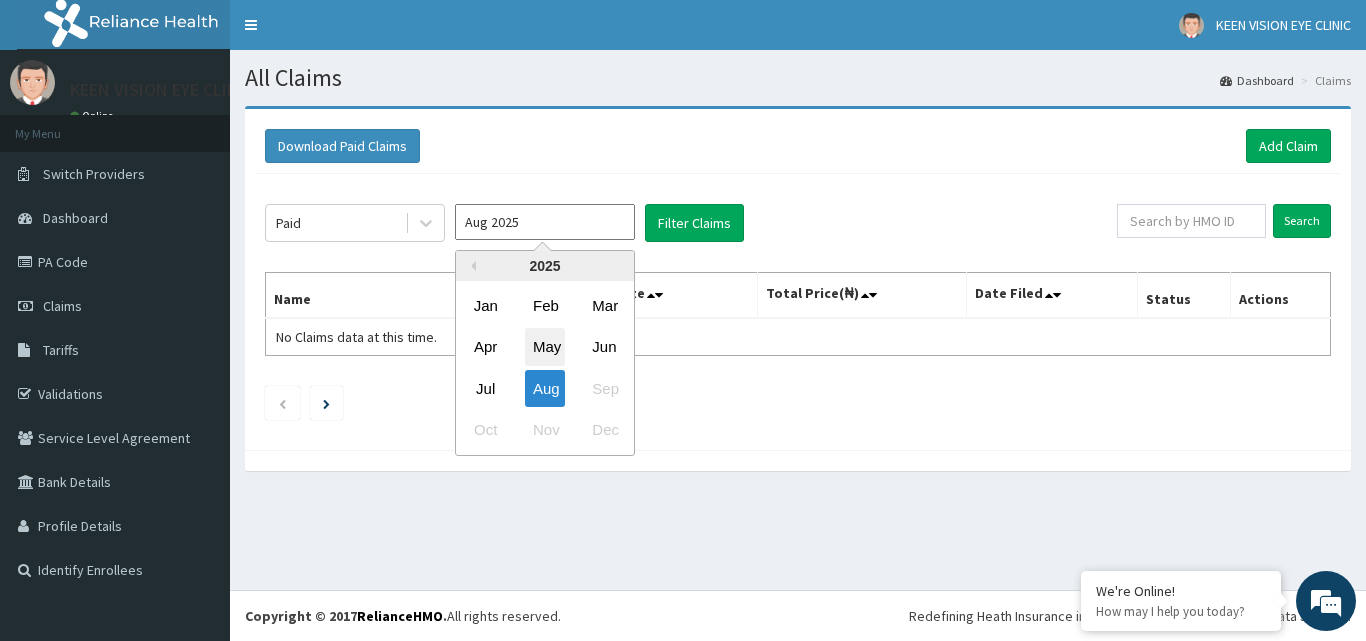 click on "May" at bounding box center (545, 347) 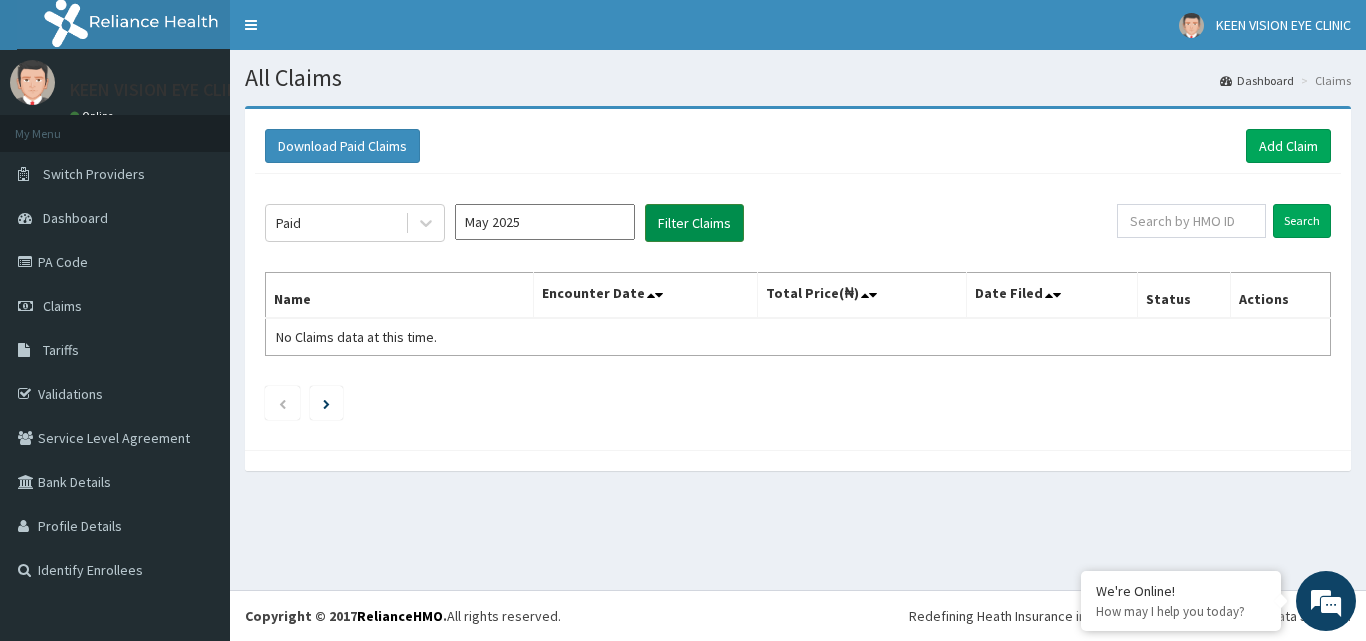 click on "Filter Claims" at bounding box center [694, 223] 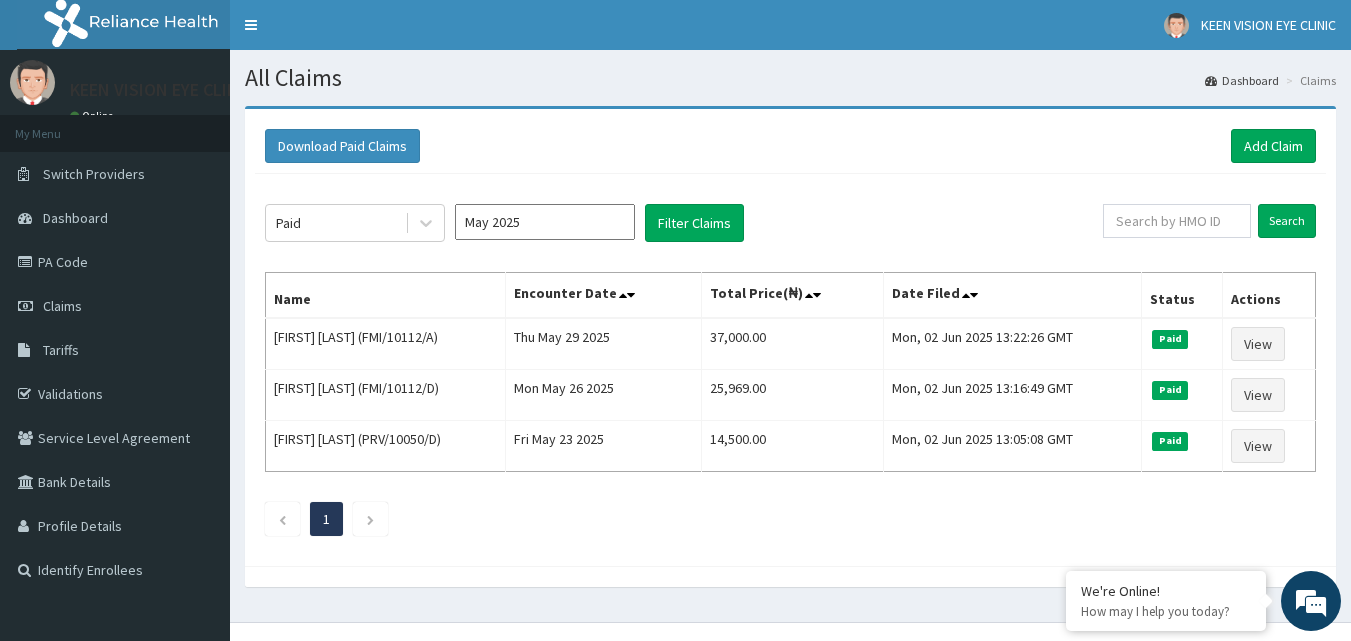 click on "May 2025" at bounding box center [545, 222] 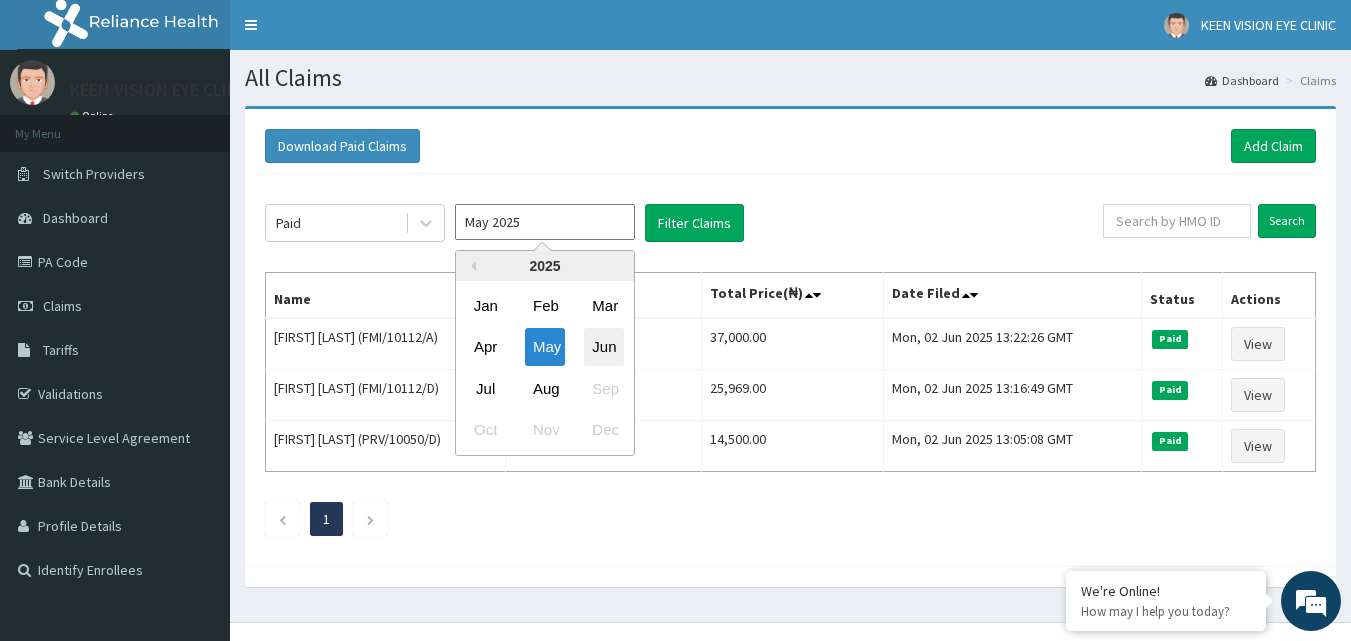 click on "Jun" at bounding box center (604, 347) 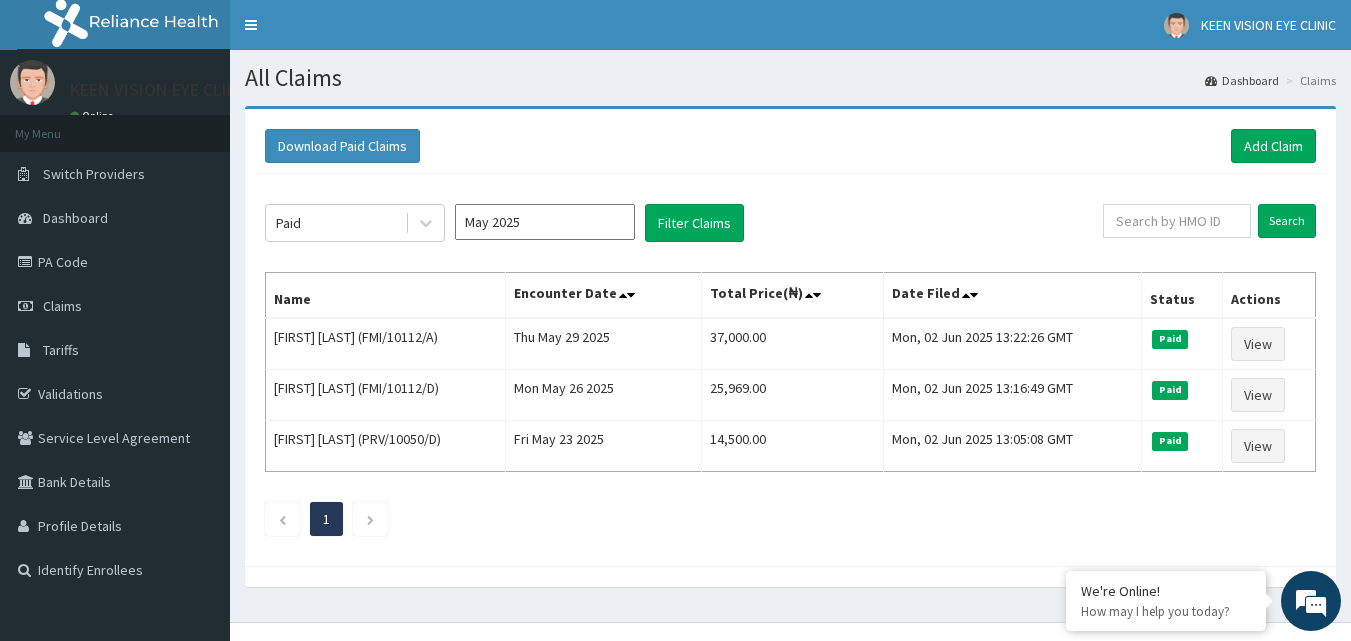 type on "Jun 2025" 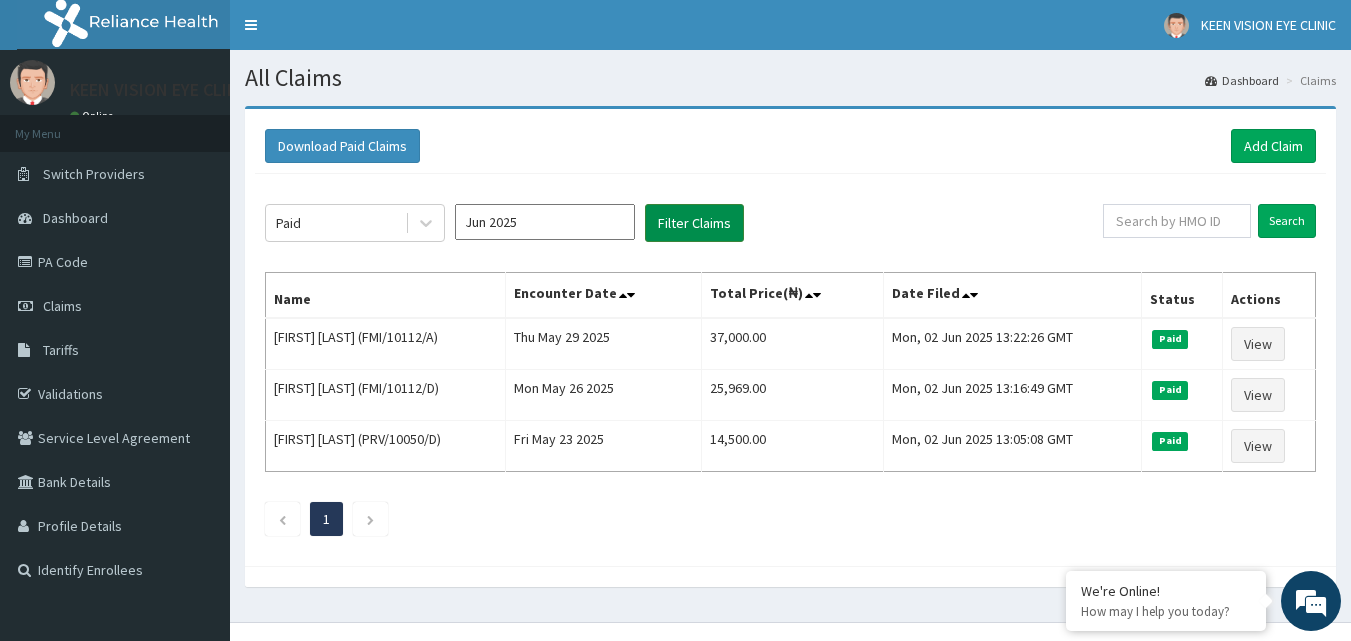 click on "Filter Claims" at bounding box center [694, 223] 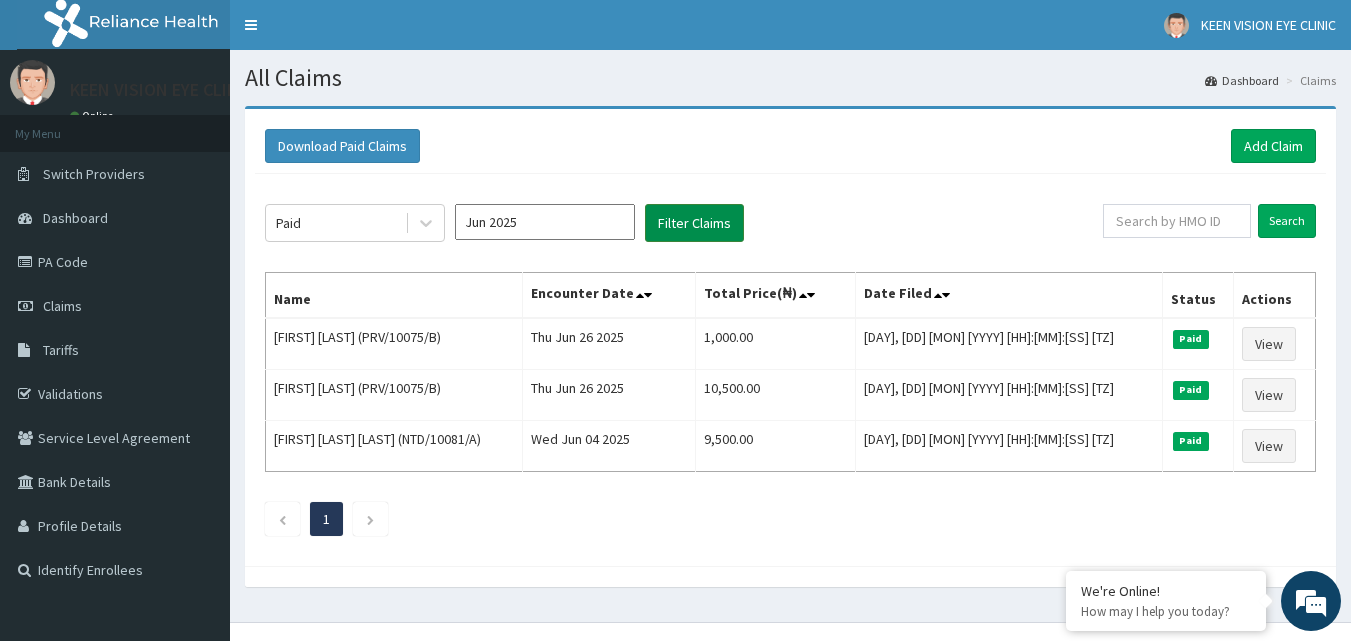 click on "Filter Claims" at bounding box center [694, 223] 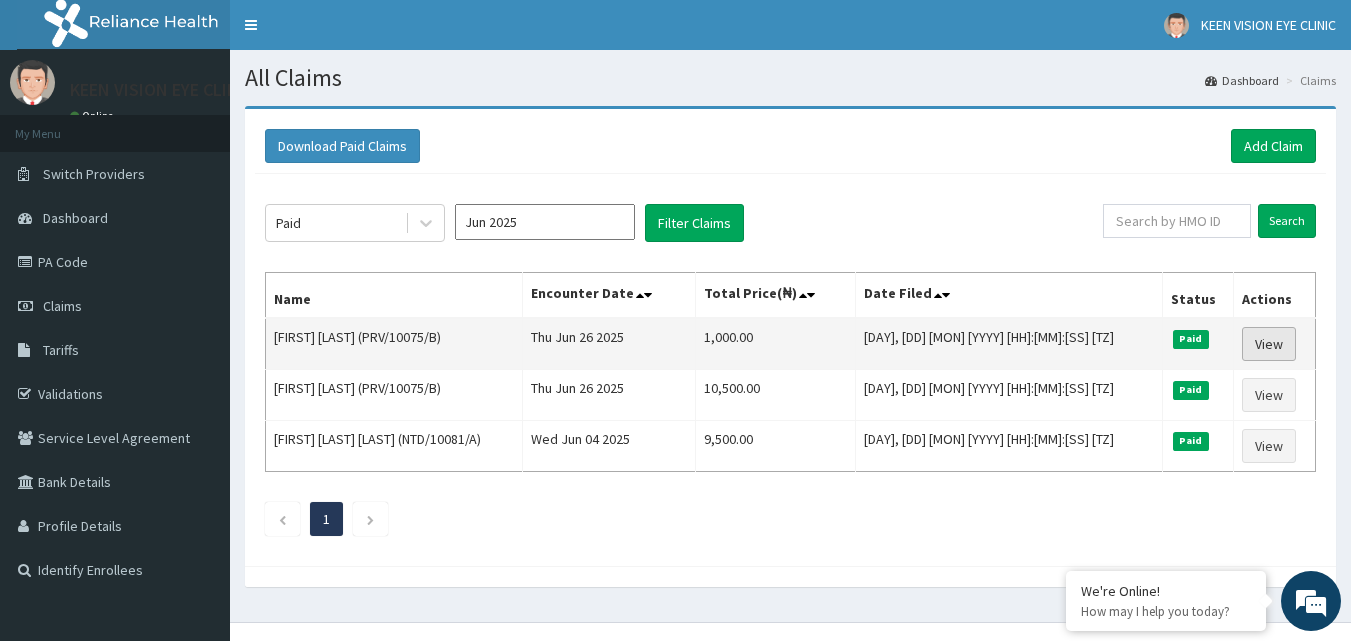 click on "View" at bounding box center [1269, 344] 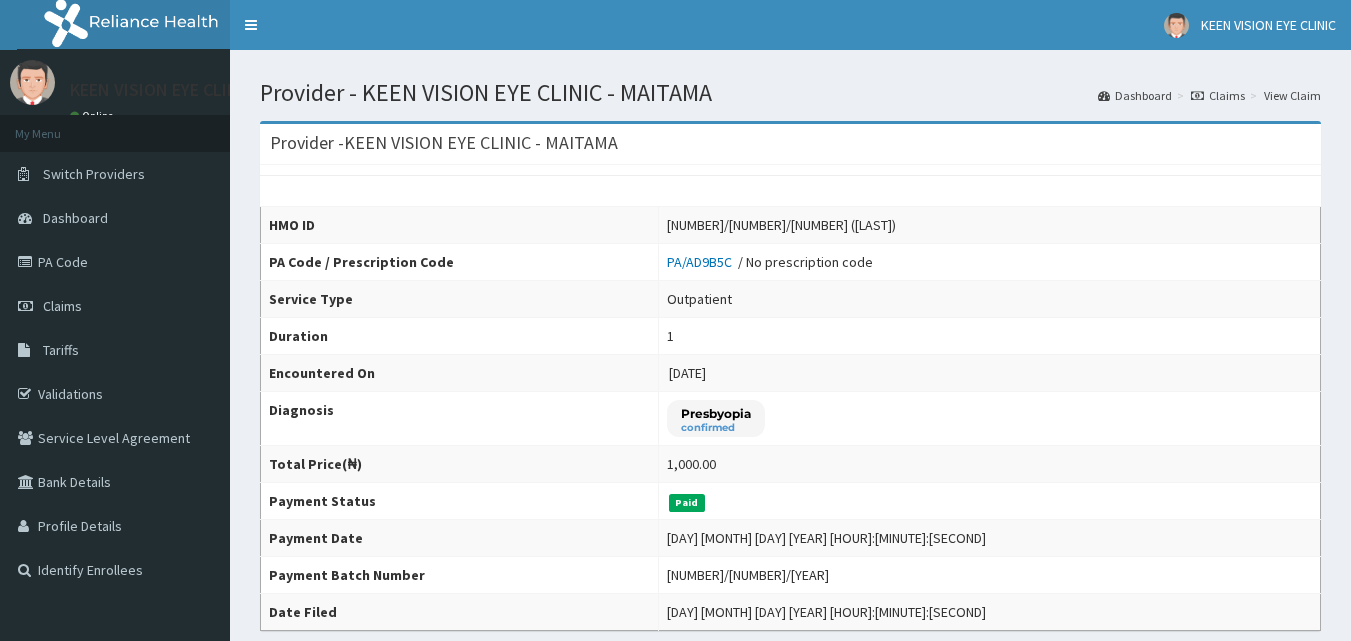 scroll, scrollTop: 0, scrollLeft: 0, axis: both 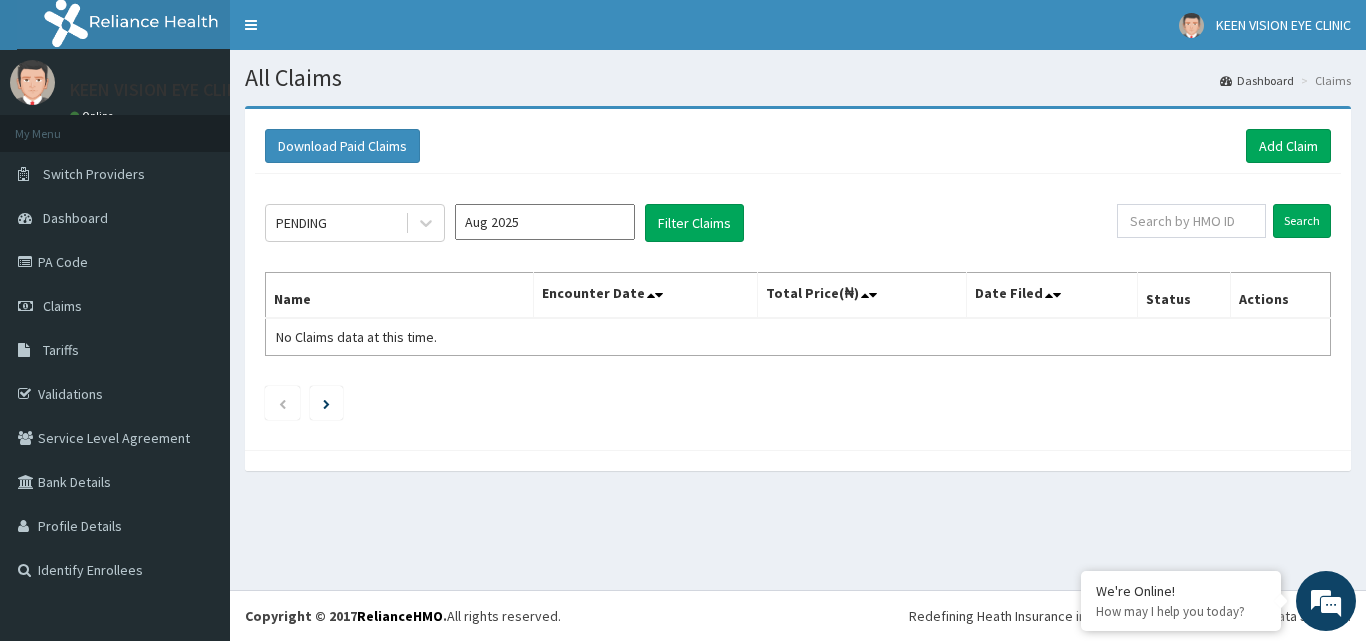 click on "Aug 2025" at bounding box center [545, 222] 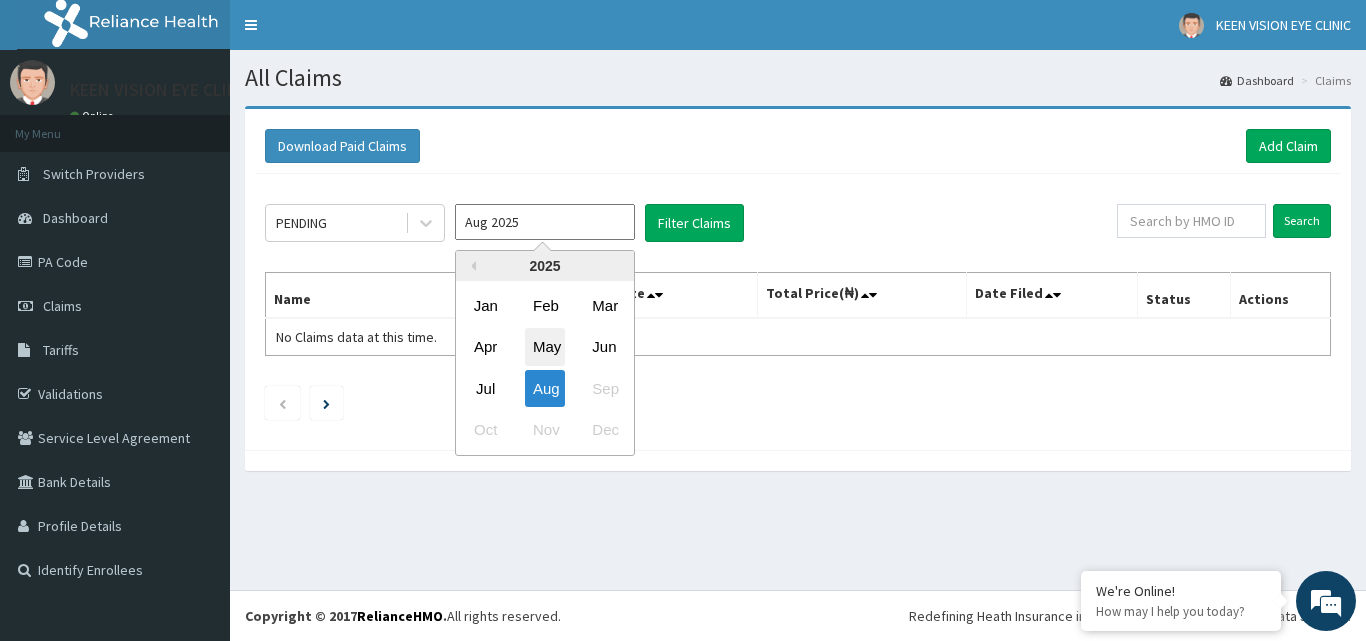 click on "May" at bounding box center [545, 347] 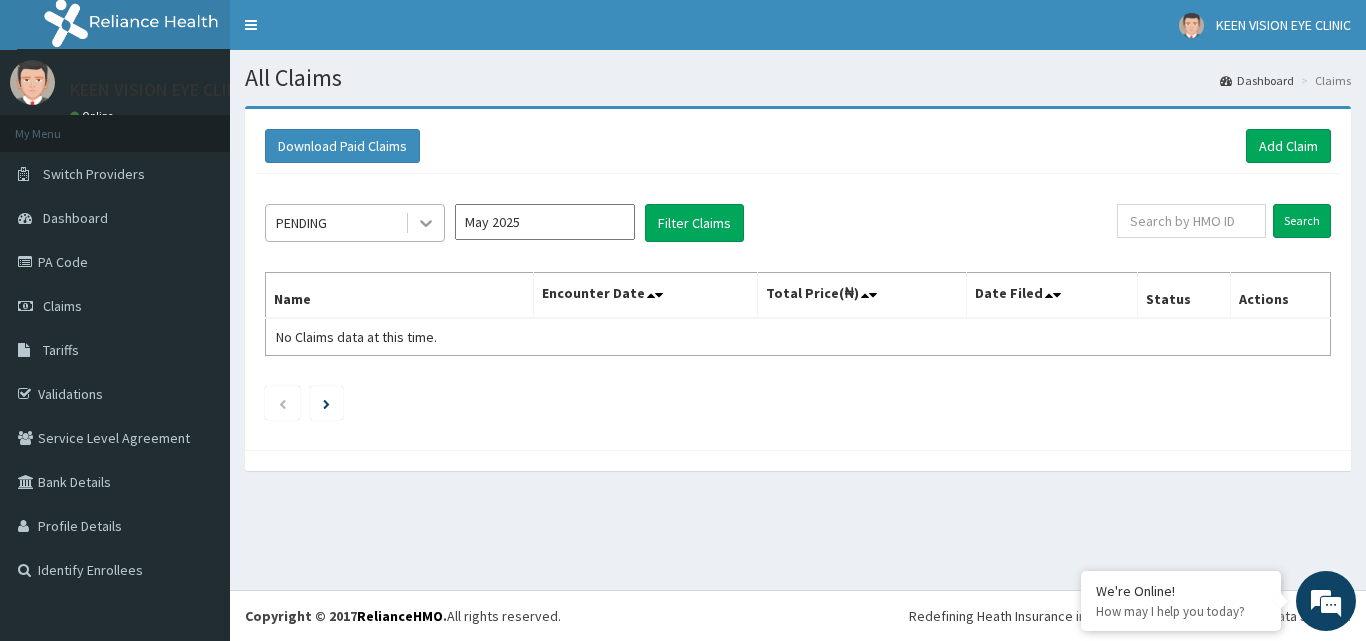 click 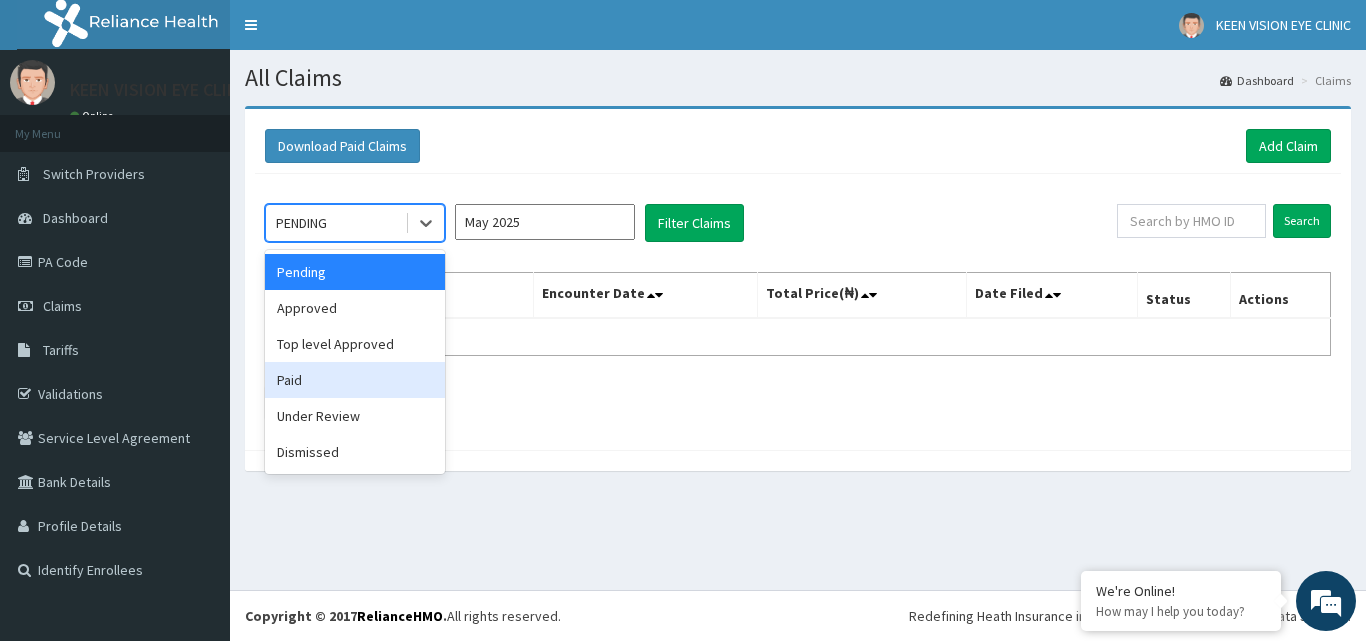 click on "Paid" at bounding box center (355, 380) 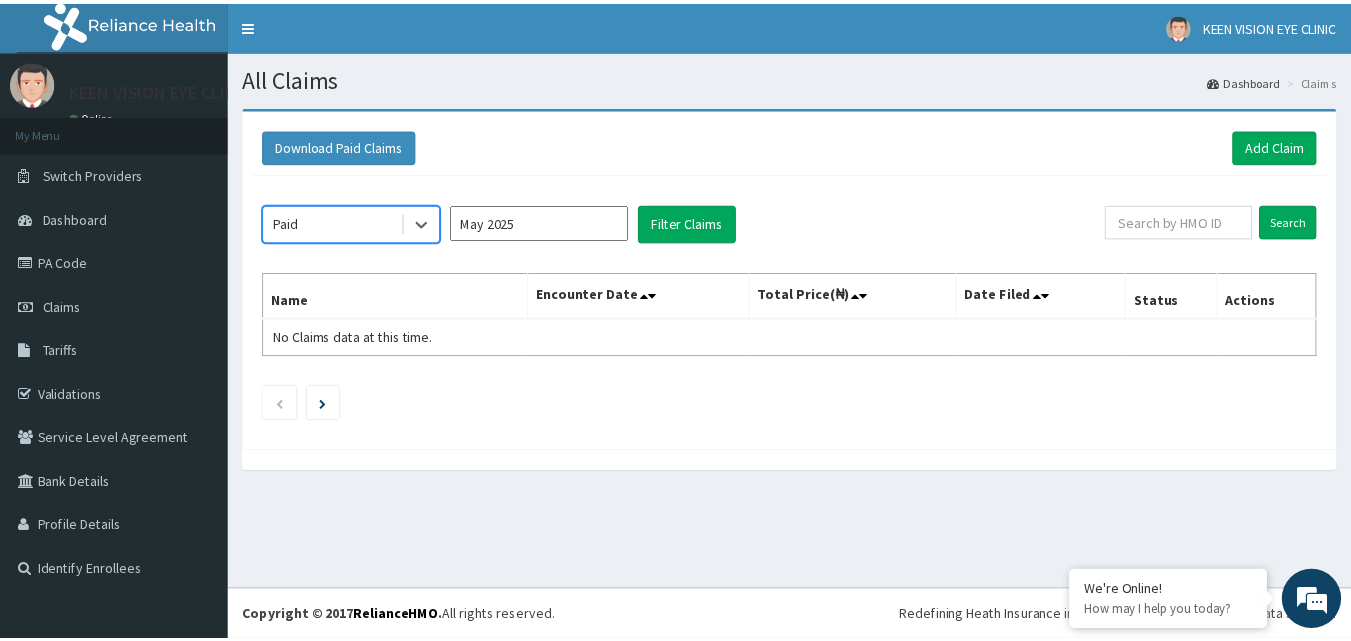 scroll, scrollTop: 0, scrollLeft: 0, axis: both 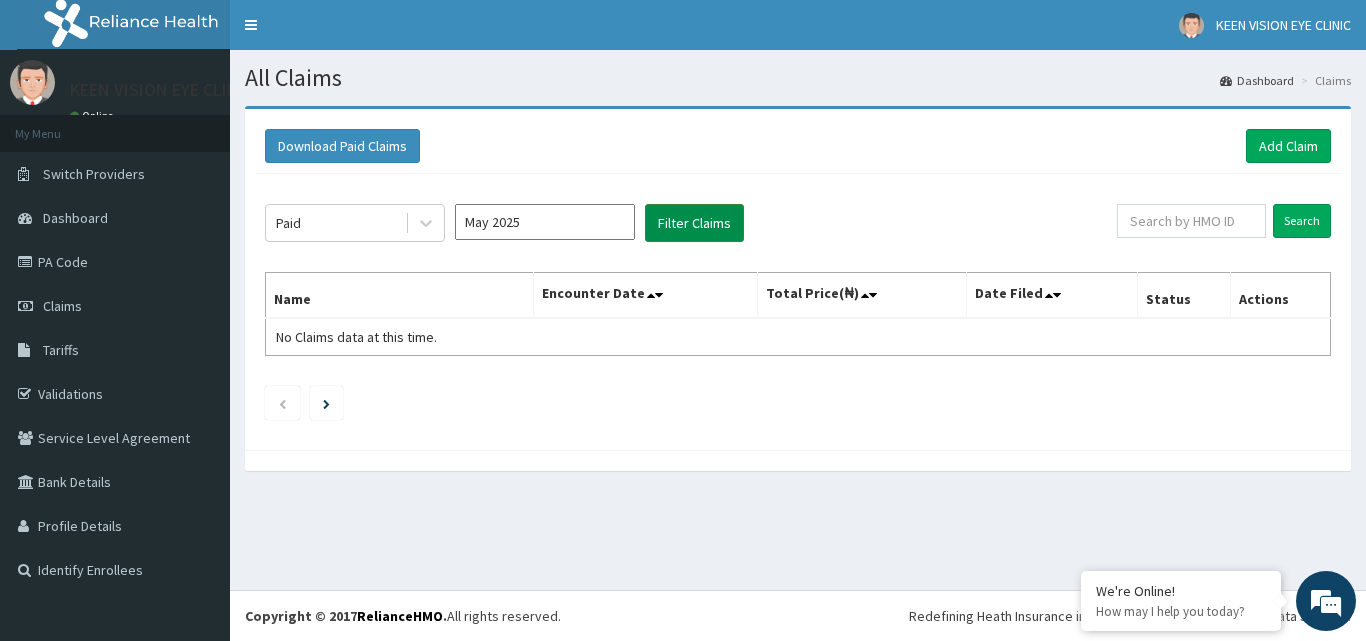 click on "Filter Claims" at bounding box center (694, 223) 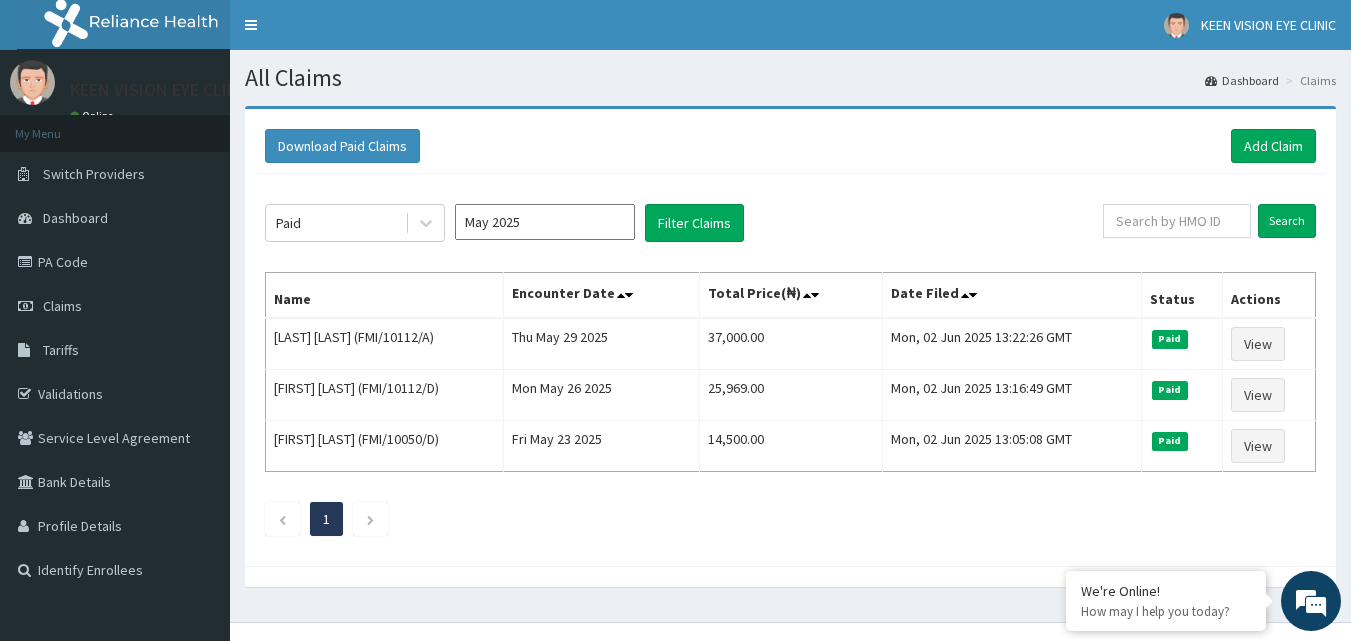click on "May 2025" at bounding box center [545, 222] 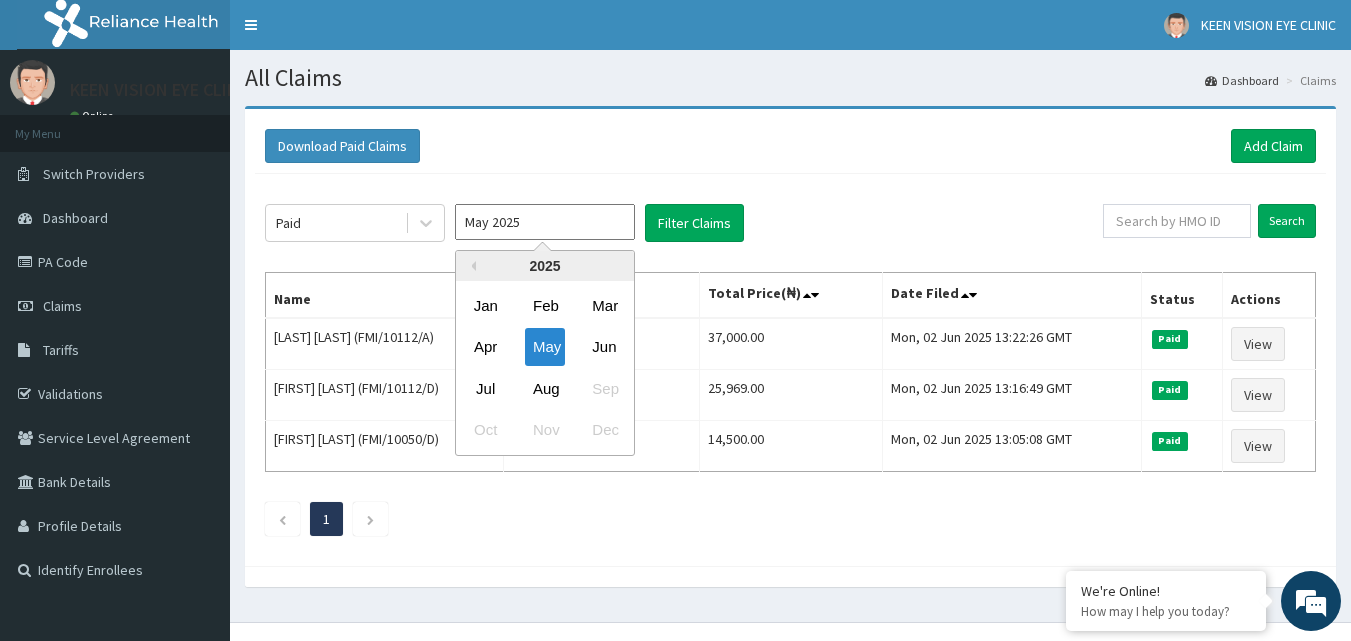 click on "1" at bounding box center [790, 519] 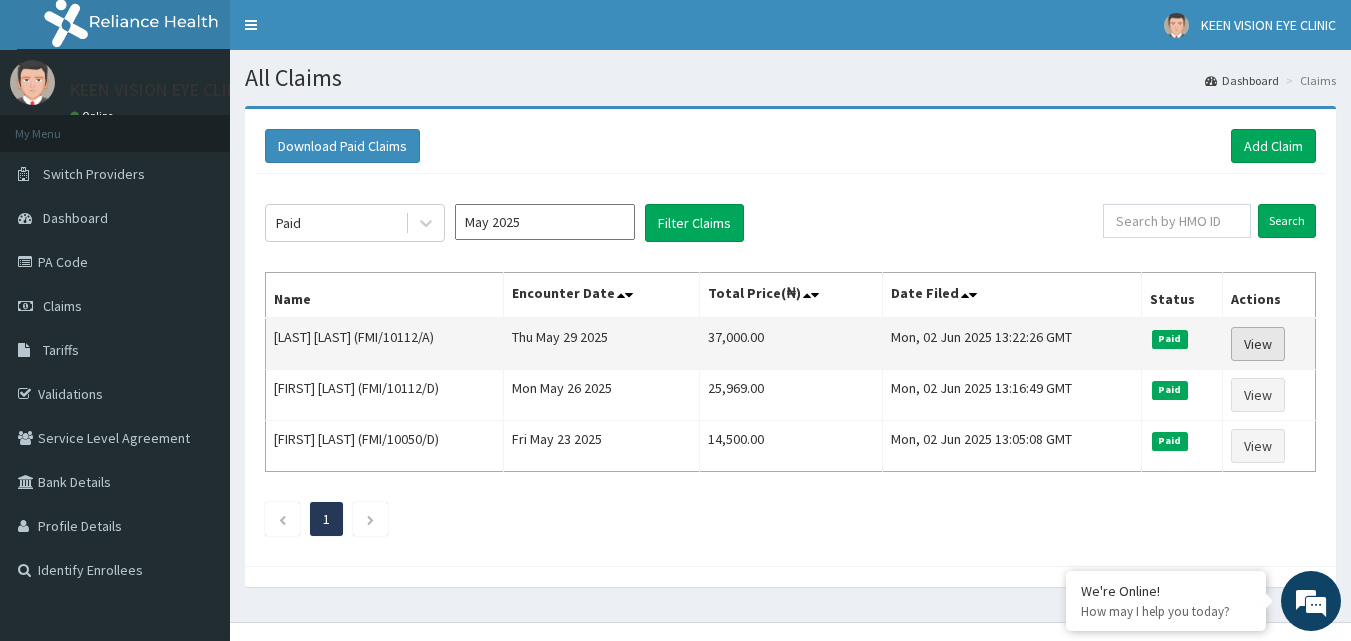 click on "View" at bounding box center [1258, 344] 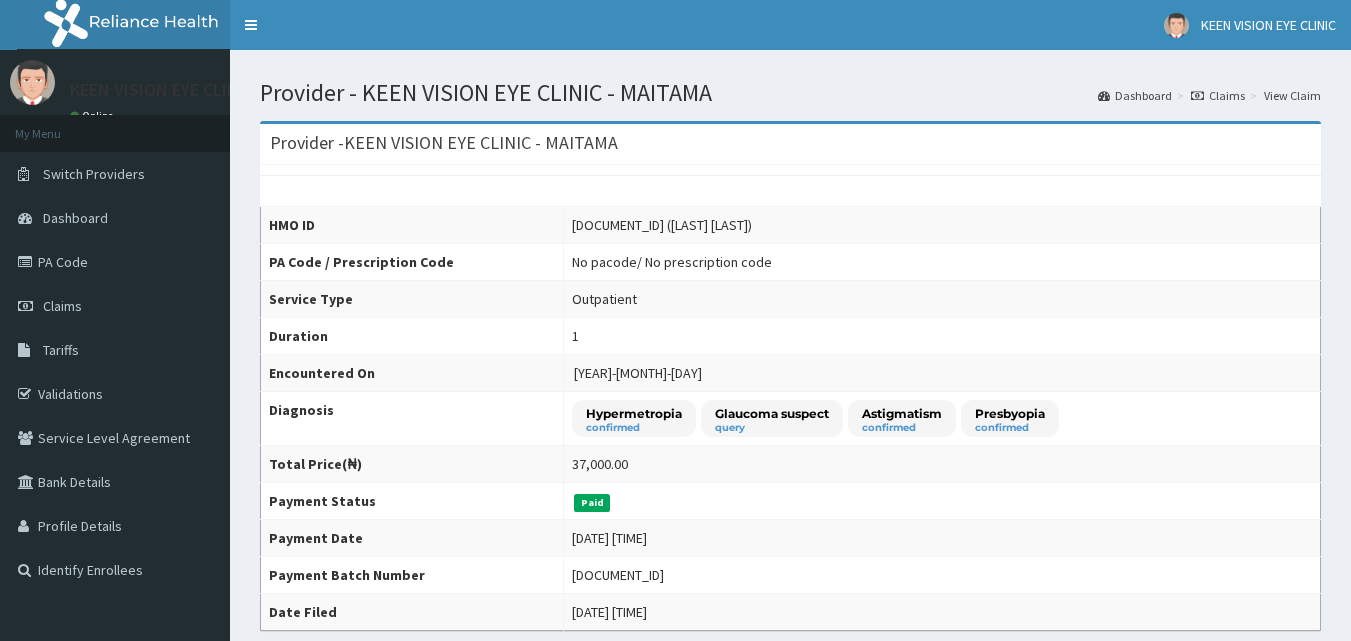 scroll, scrollTop: 0, scrollLeft: 0, axis: both 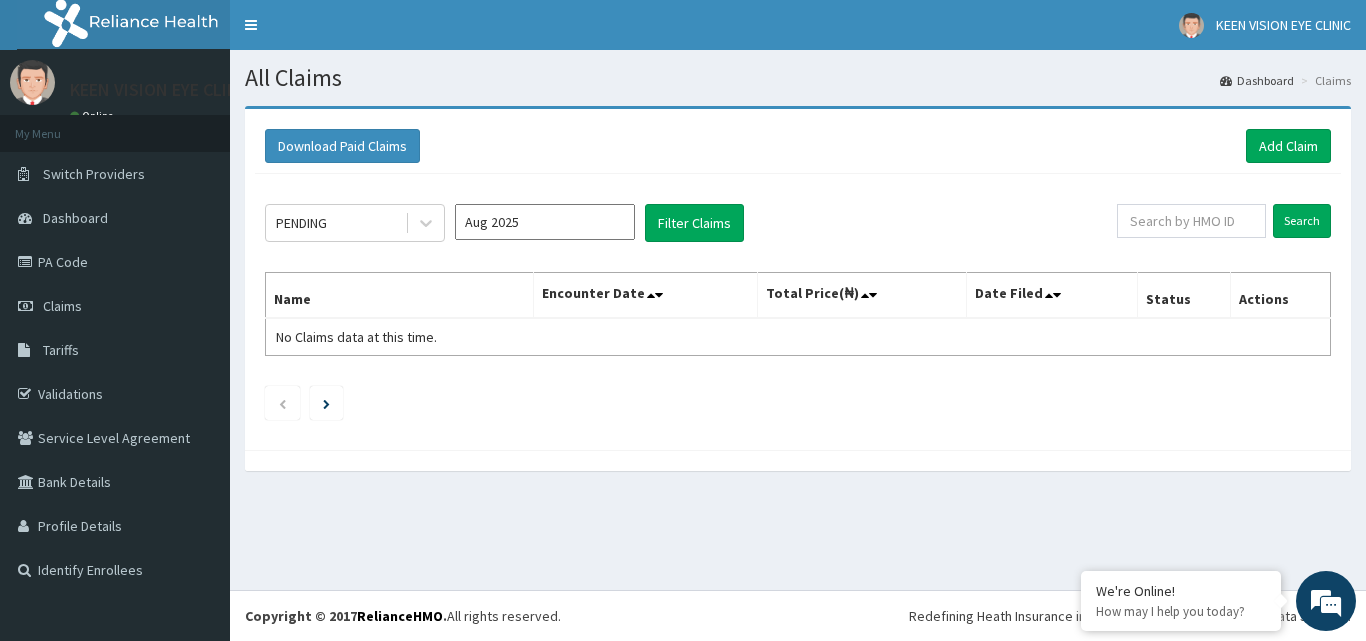 click on "Aug 2025" at bounding box center (545, 222) 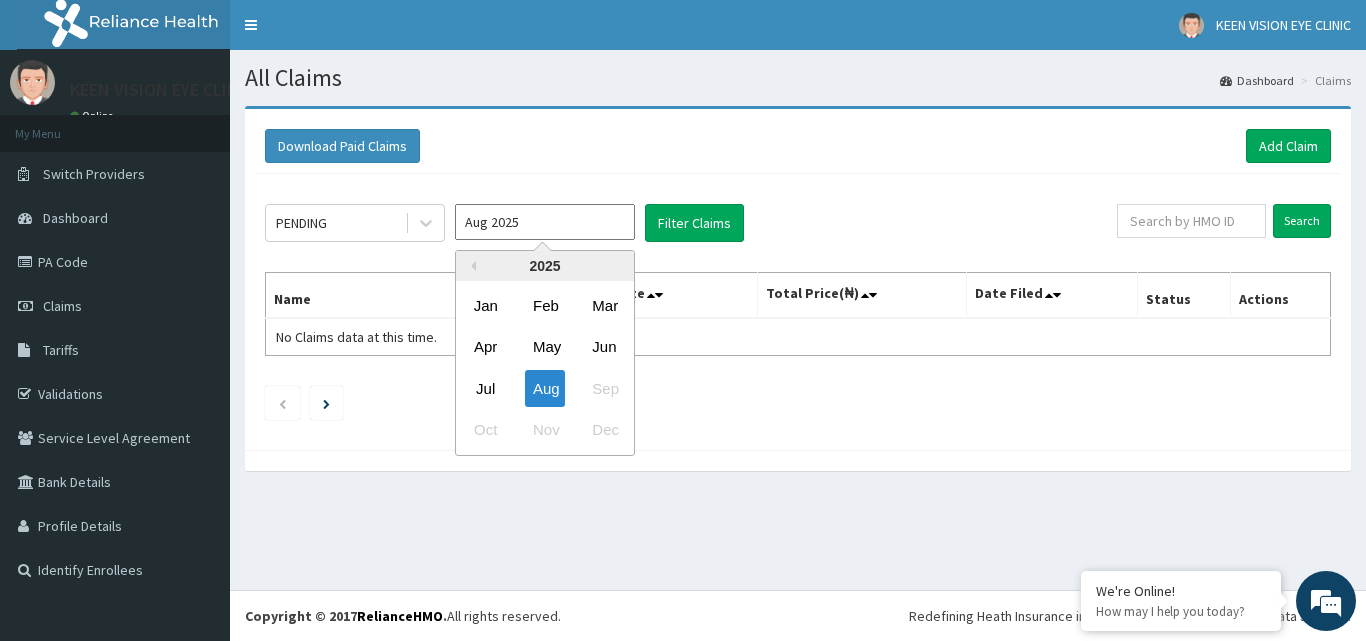 scroll, scrollTop: 0, scrollLeft: 0, axis: both 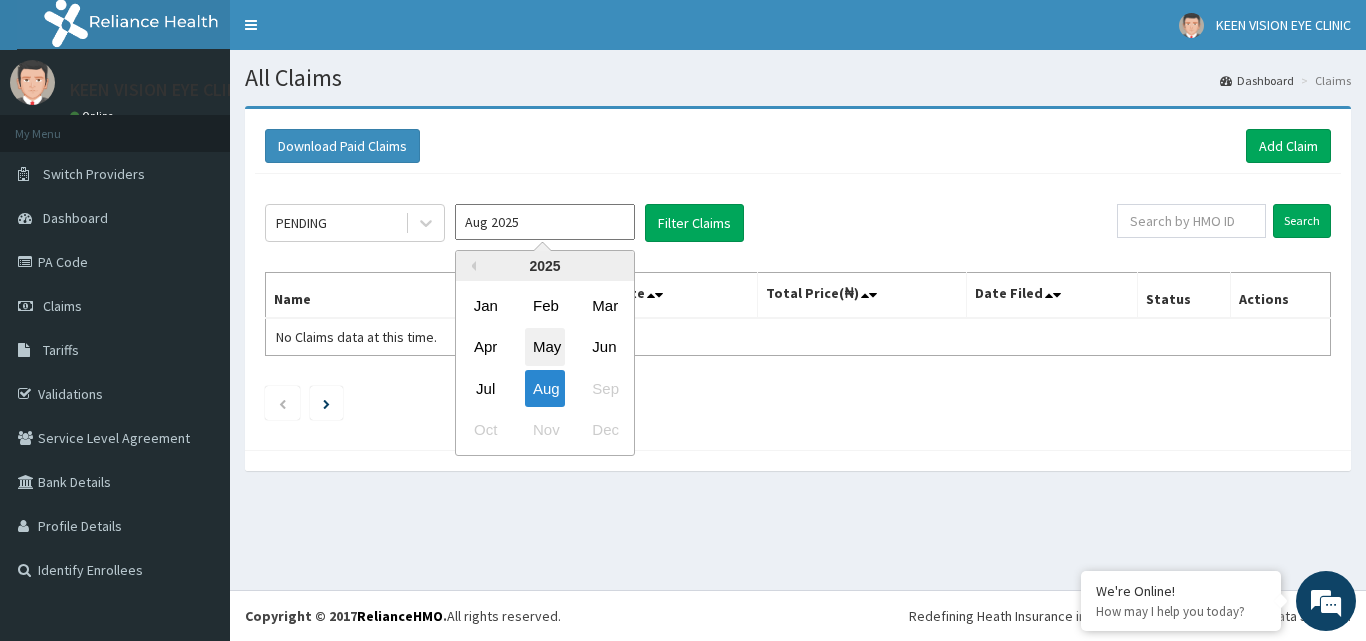 click on "May" at bounding box center [545, 347] 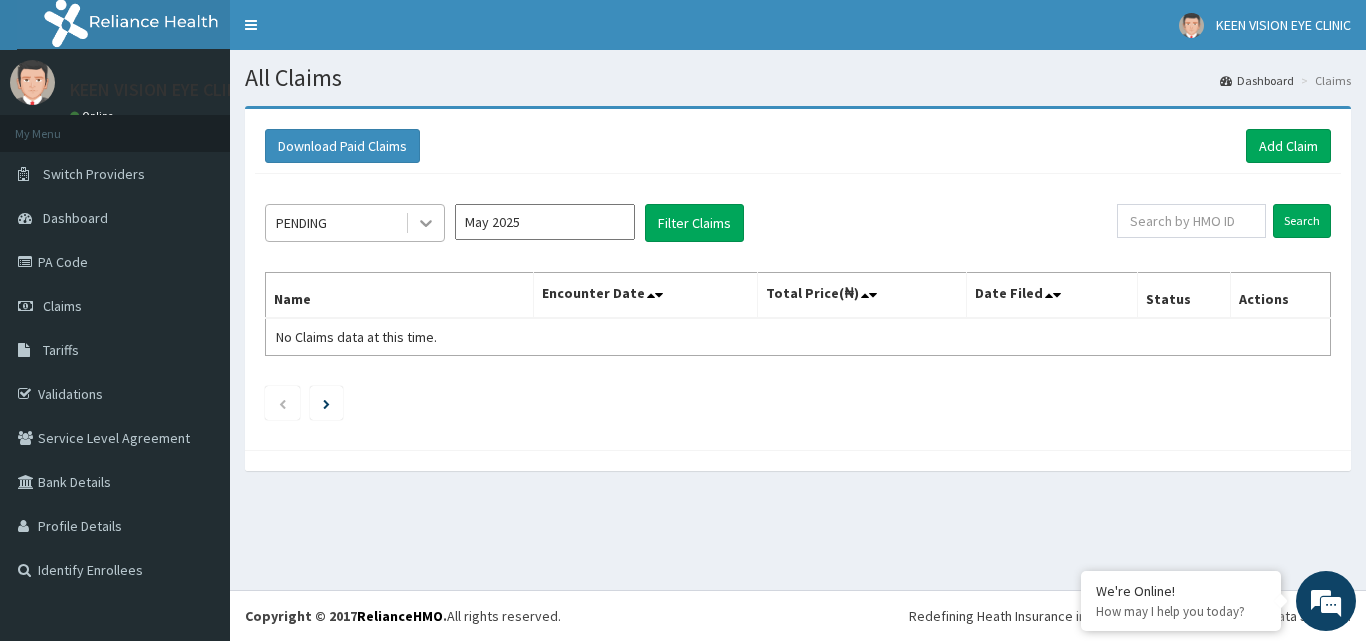 click 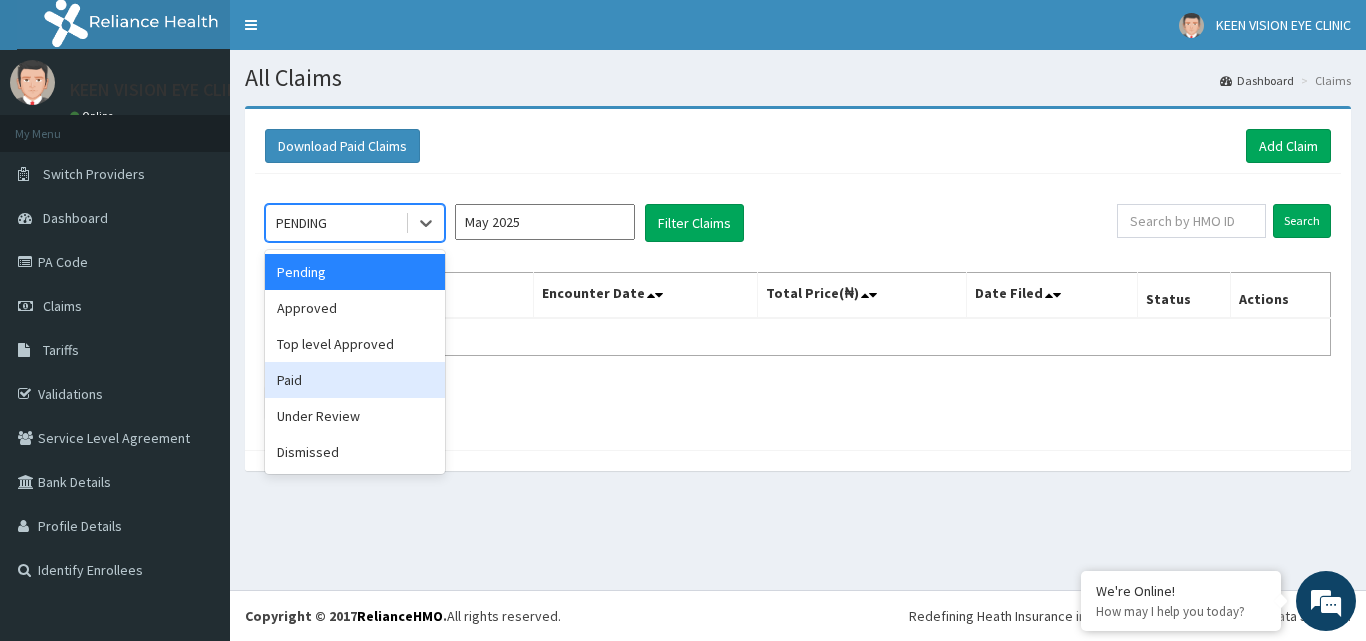 click on "Paid" at bounding box center [355, 380] 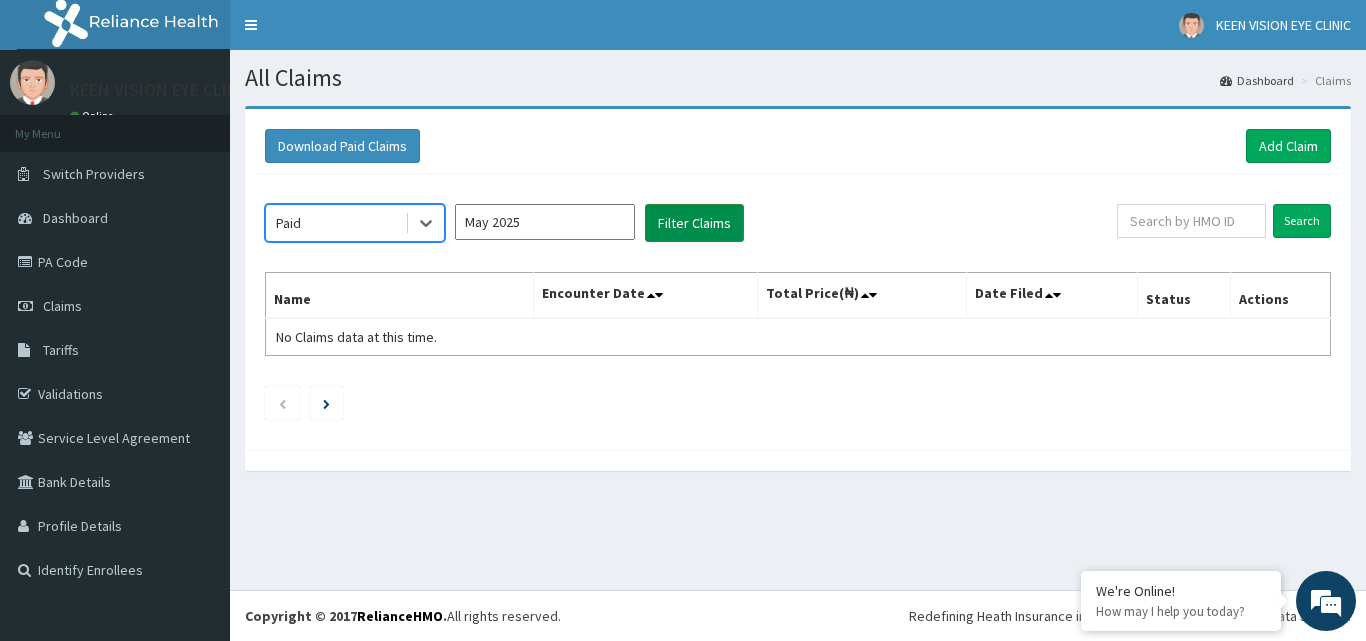 click on "Filter Claims" at bounding box center (694, 223) 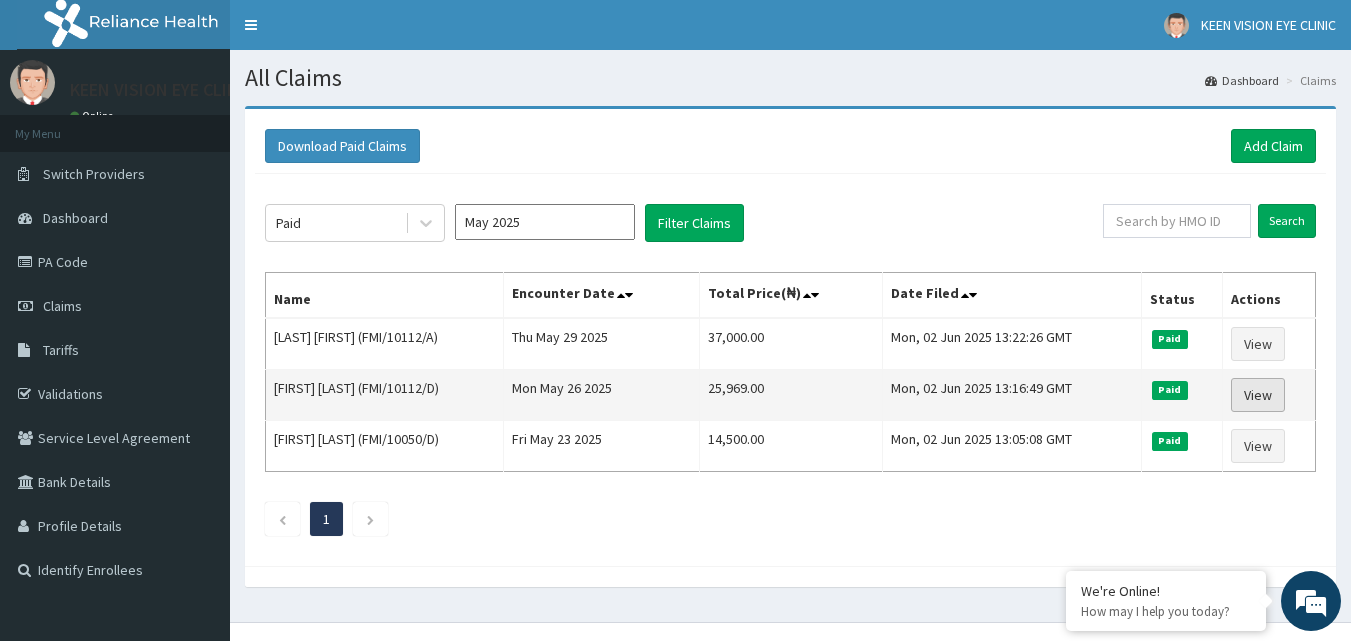 click on "View" at bounding box center (1258, 395) 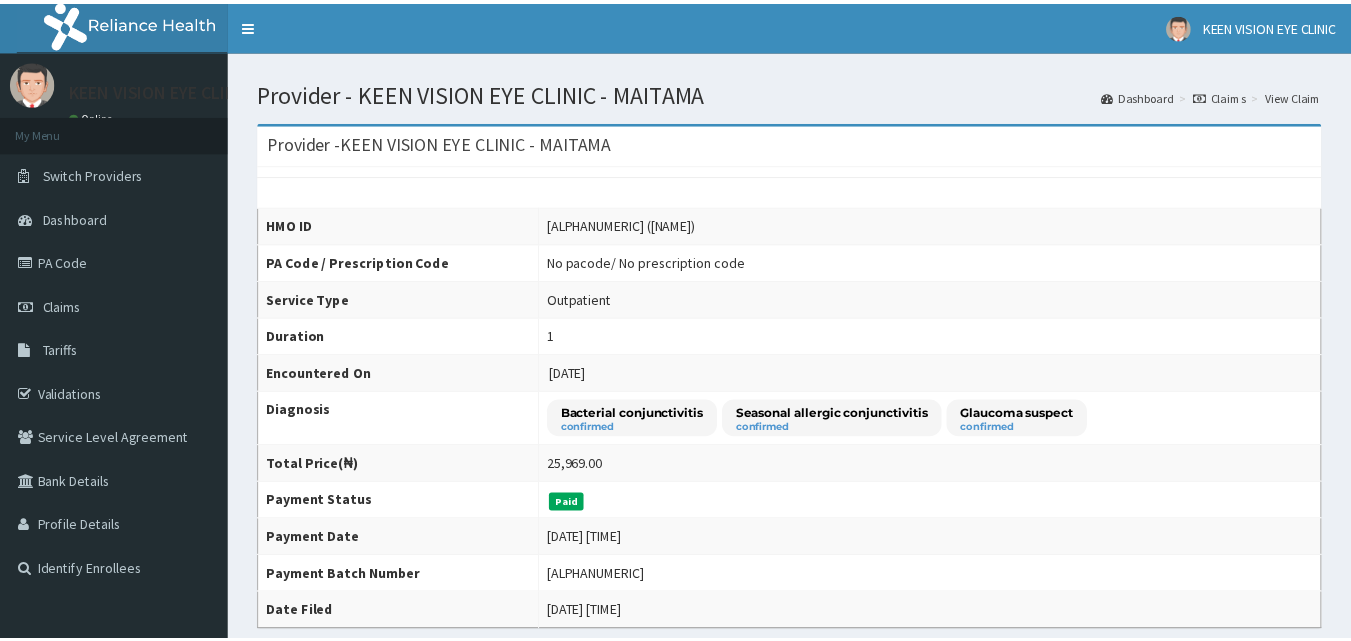 scroll, scrollTop: 0, scrollLeft: 0, axis: both 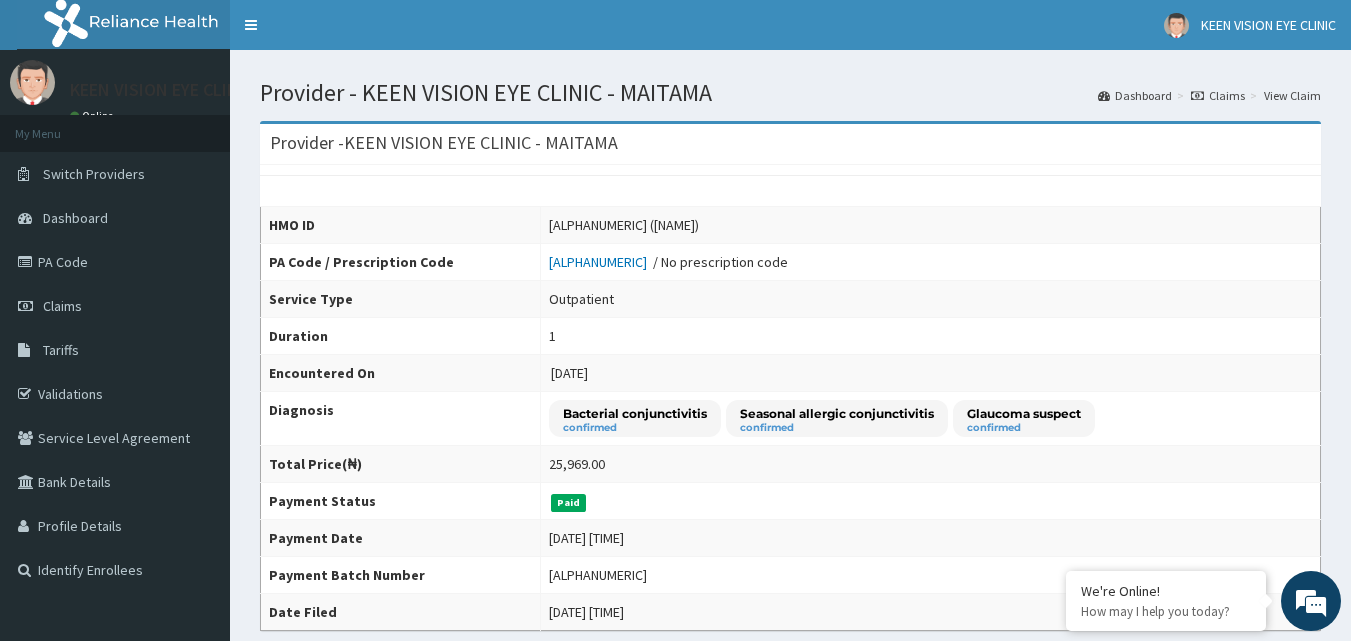 click on "Provider - [CLINIC_NAME] - [STATE_CODE]" at bounding box center [790, 144] 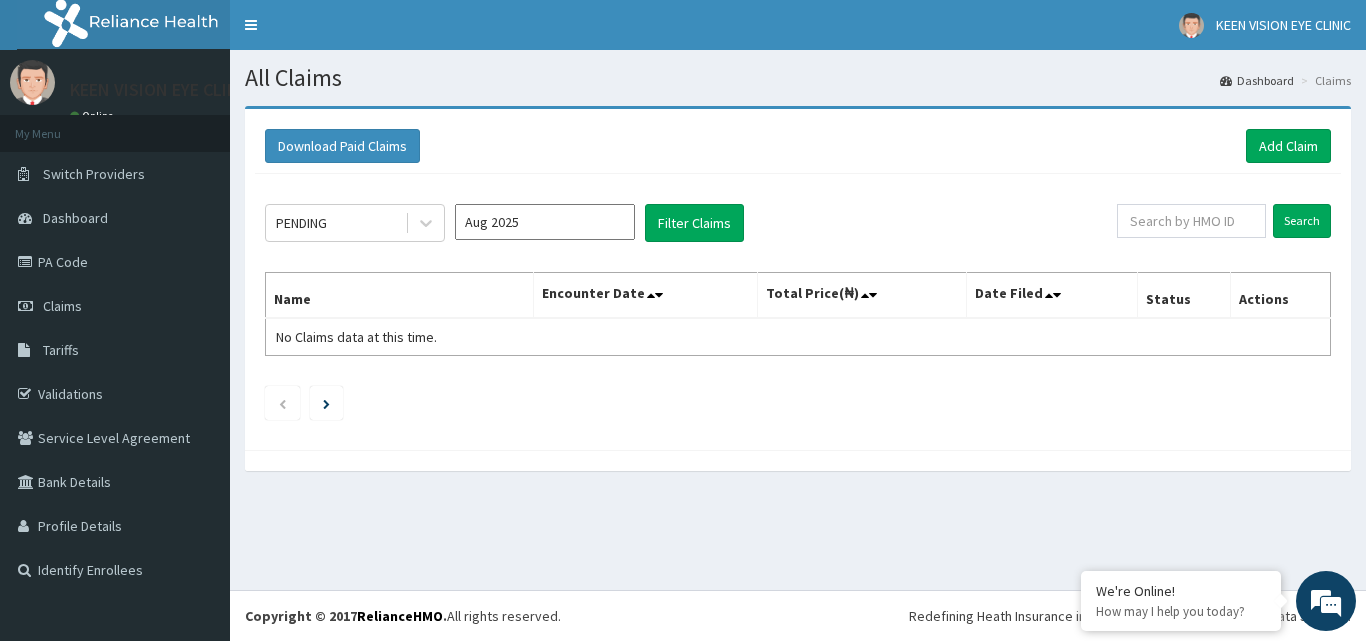 scroll, scrollTop: 0, scrollLeft: 0, axis: both 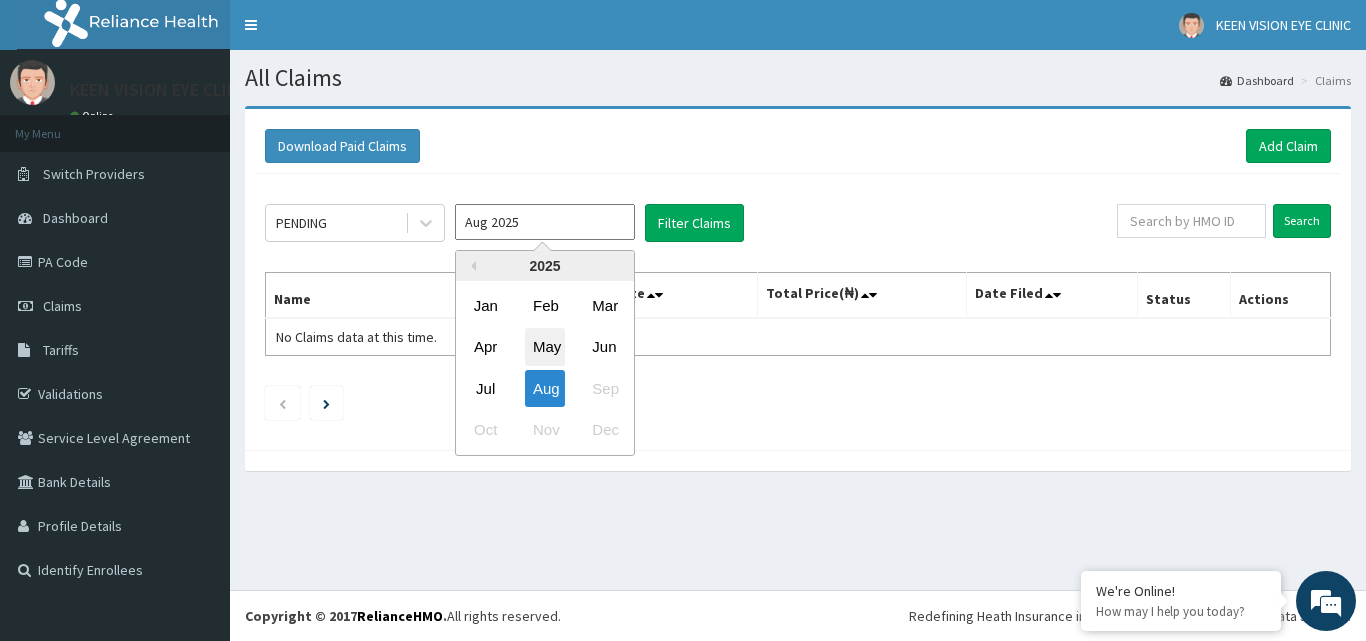 click on "May" at bounding box center [545, 347] 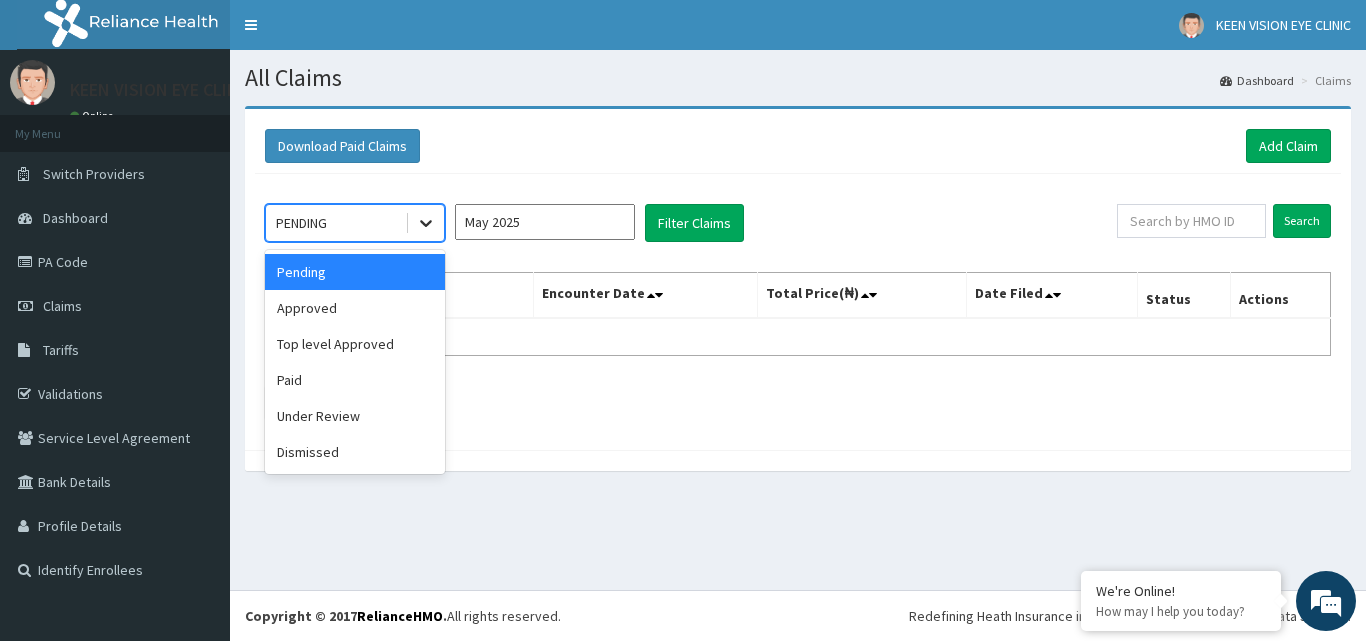 click 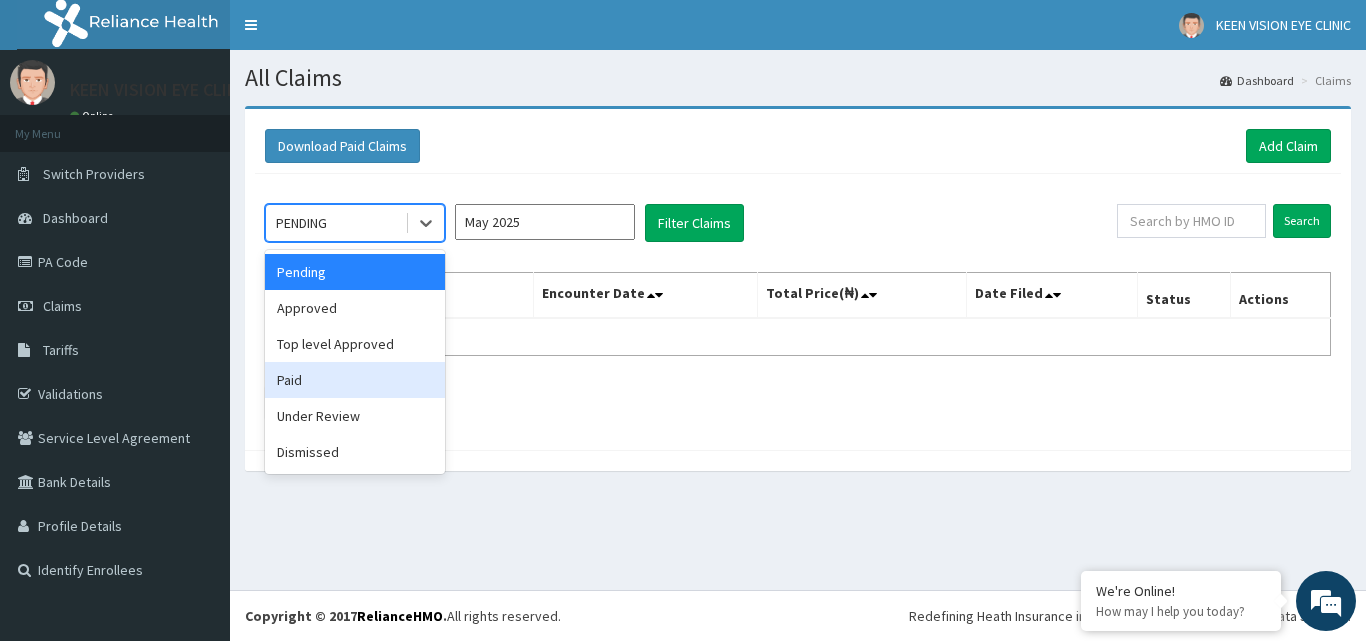 click on "Paid" at bounding box center [355, 380] 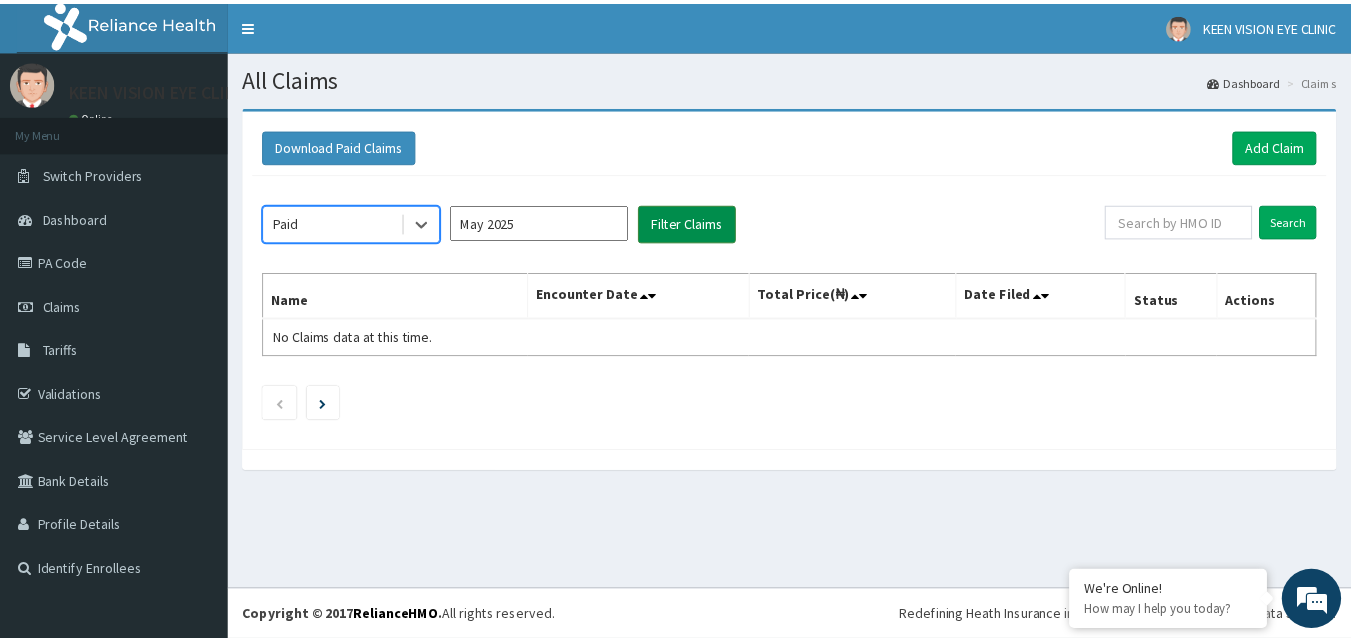 scroll, scrollTop: 0, scrollLeft: 0, axis: both 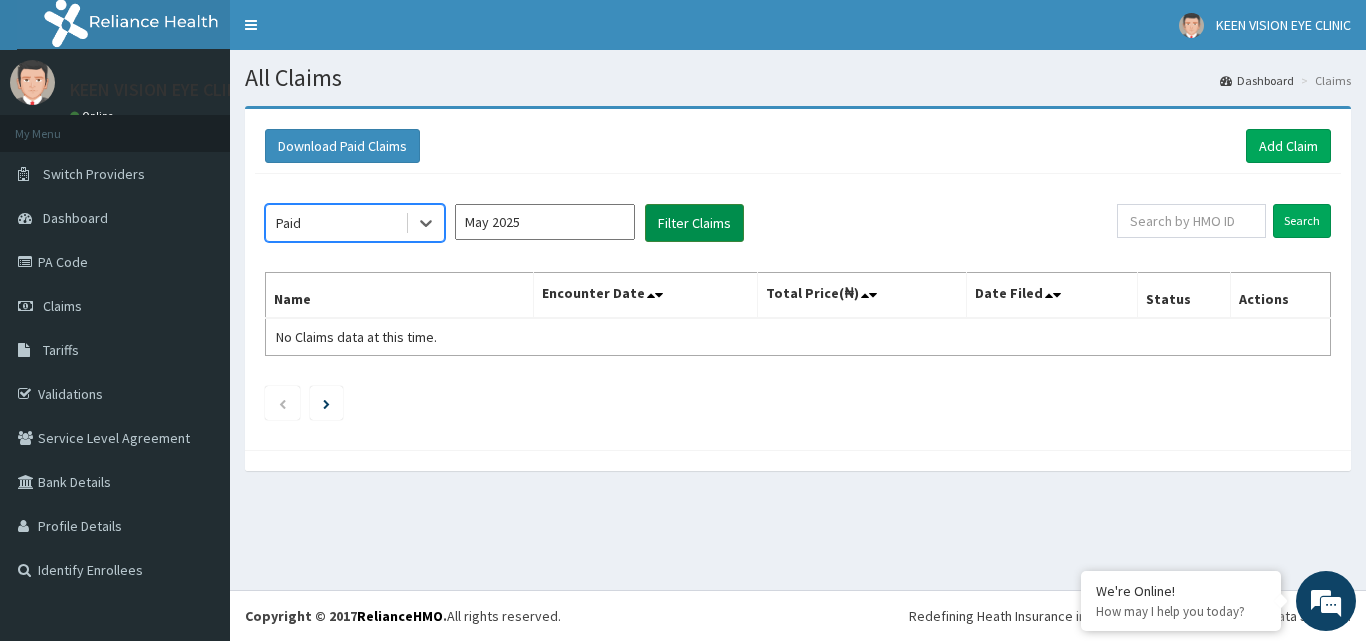 click on "Filter Claims" at bounding box center [694, 223] 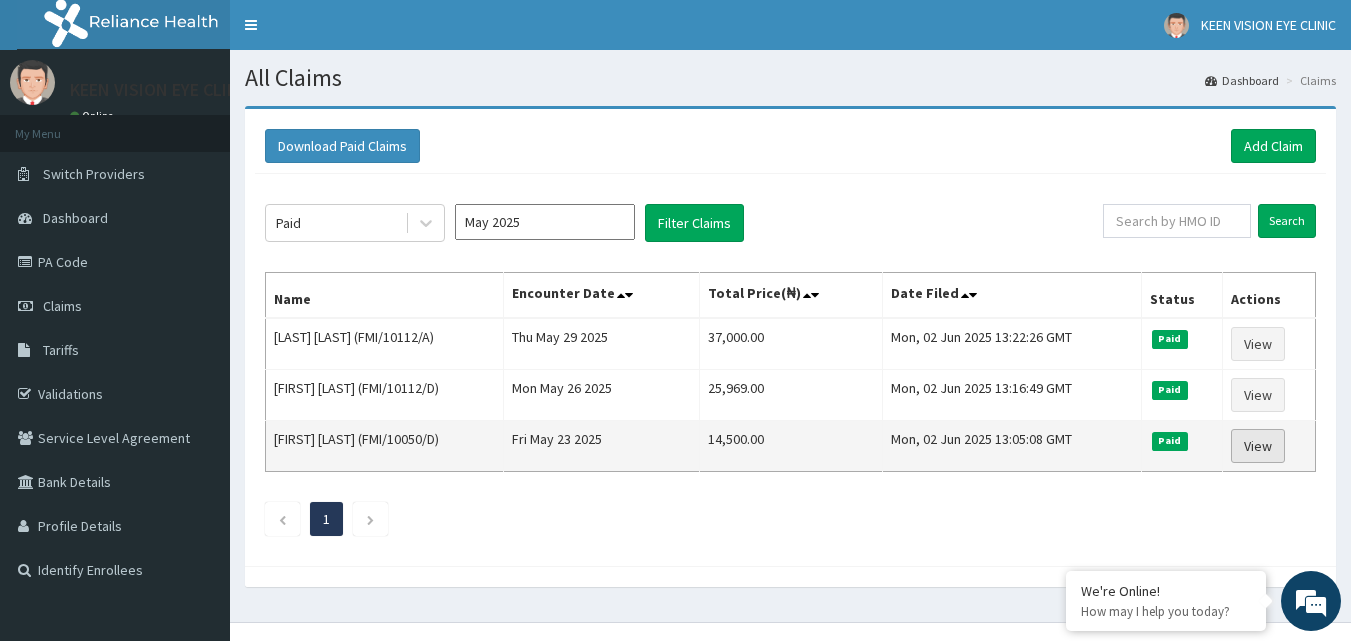 click on "View" at bounding box center (1258, 446) 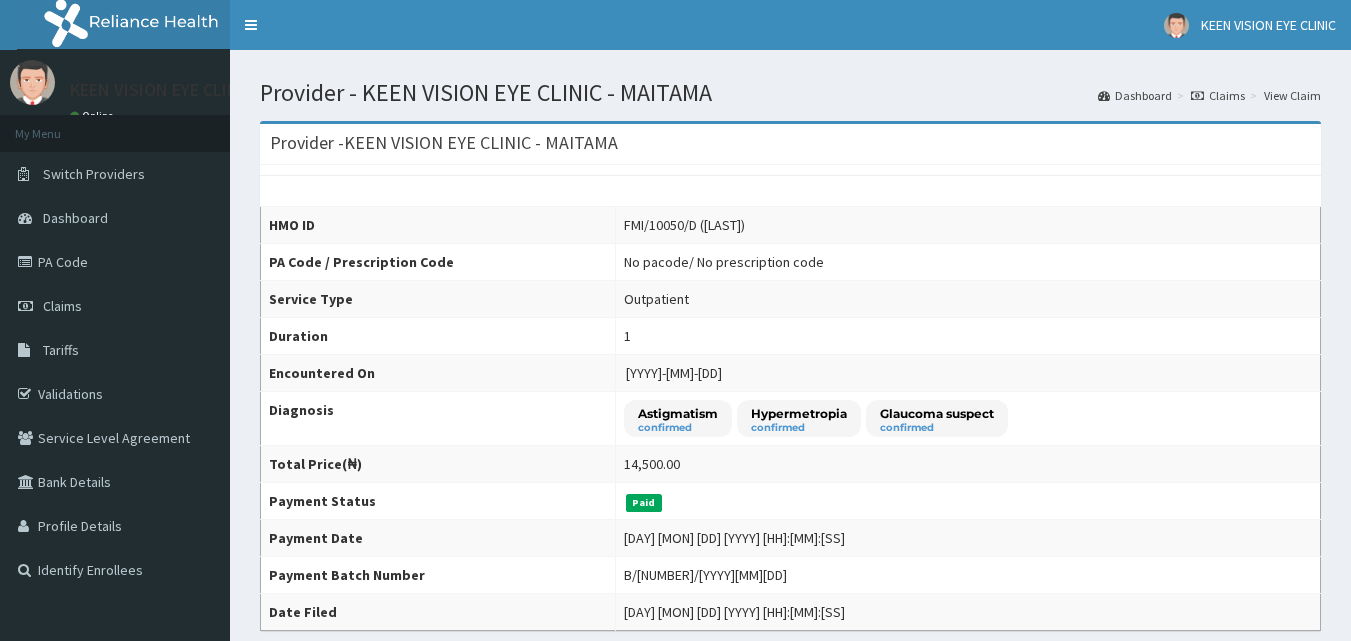scroll, scrollTop: 0, scrollLeft: 0, axis: both 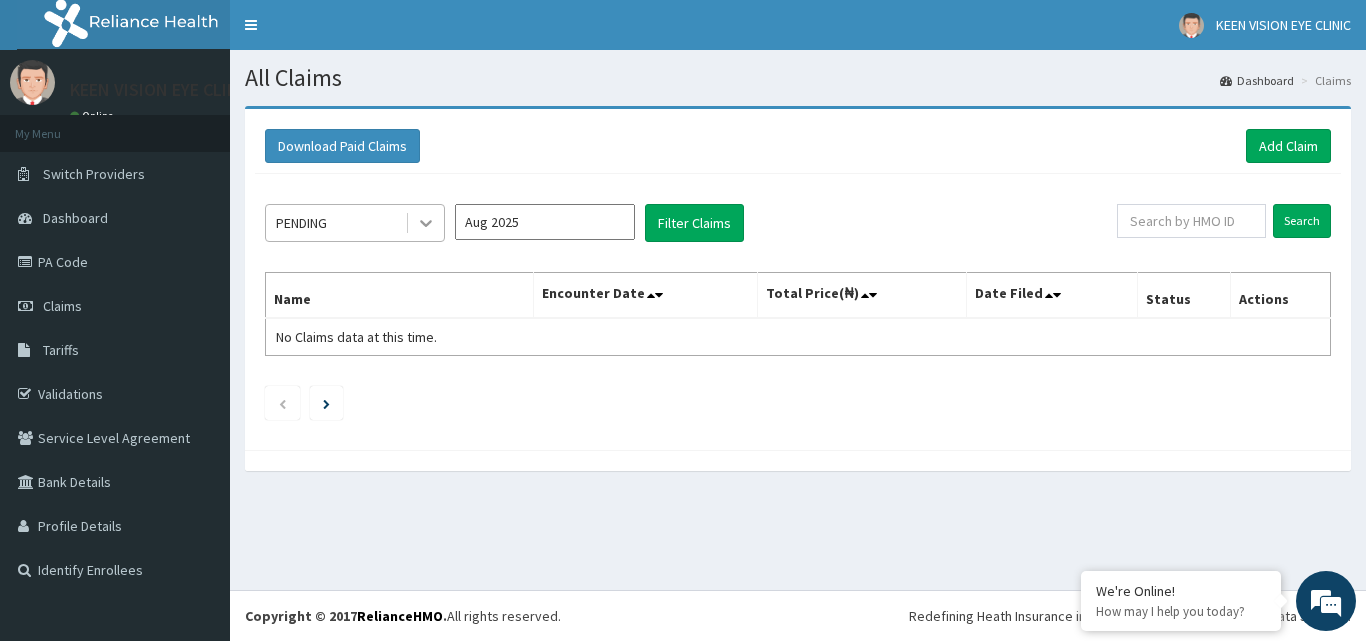 click 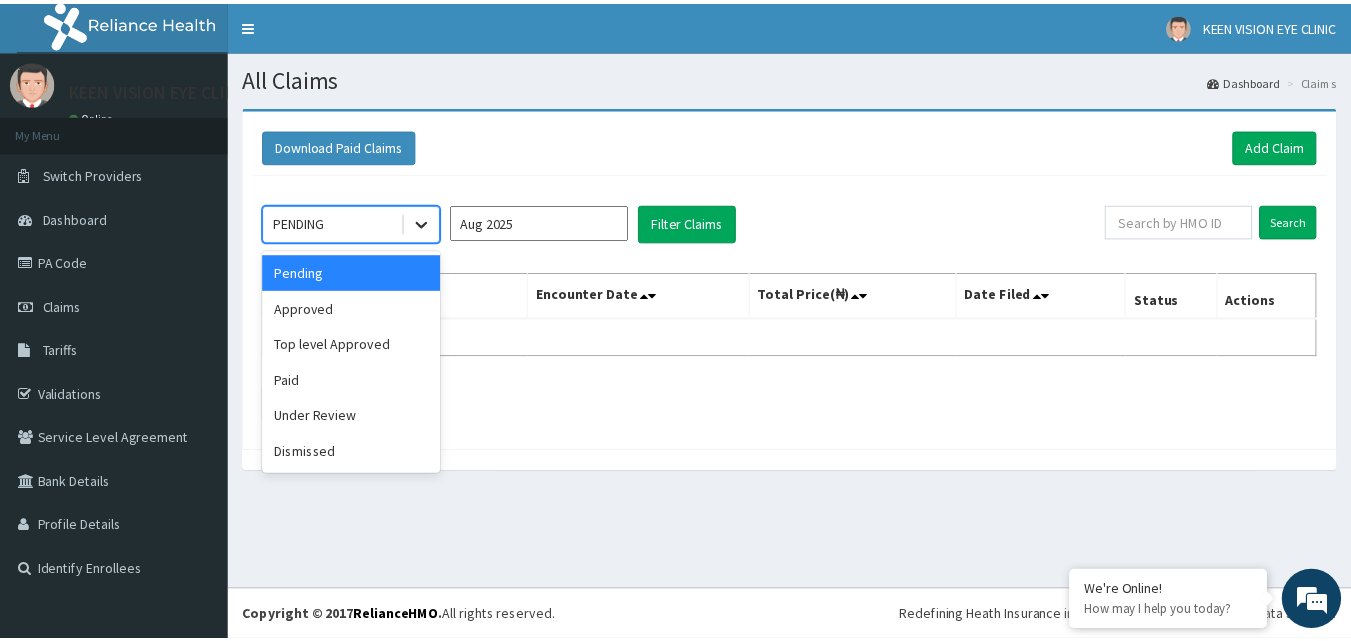 scroll, scrollTop: 0, scrollLeft: 0, axis: both 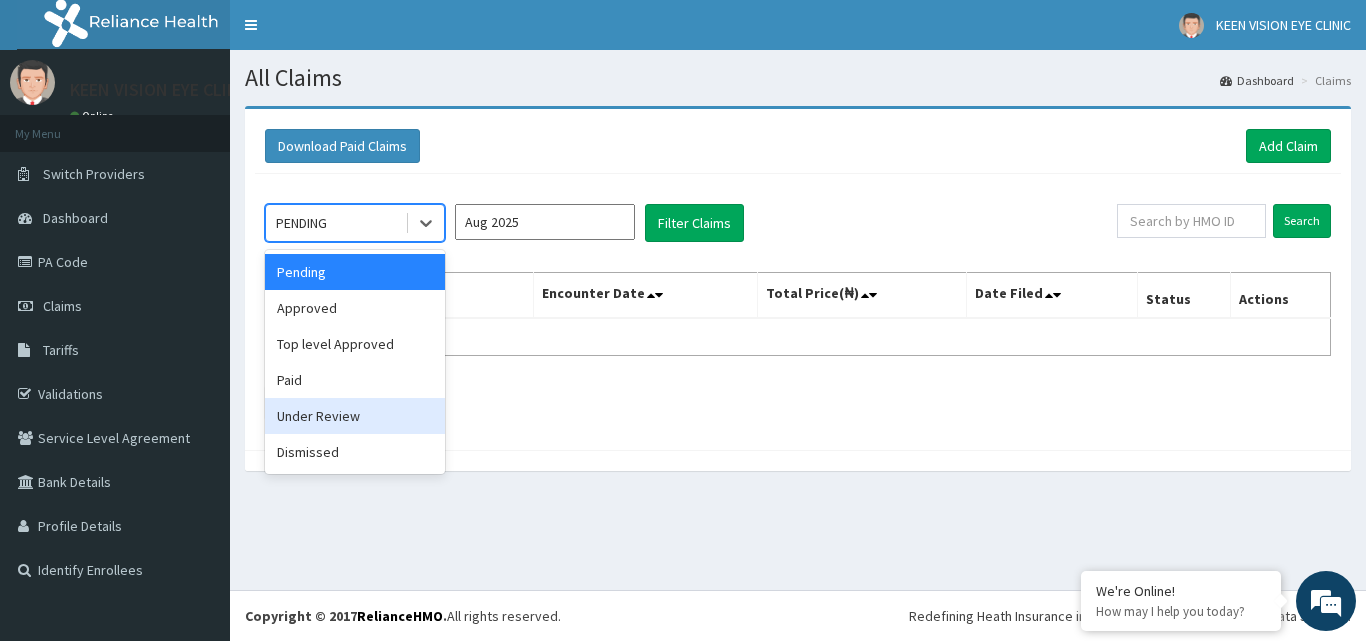 click on "Under Review" at bounding box center [355, 416] 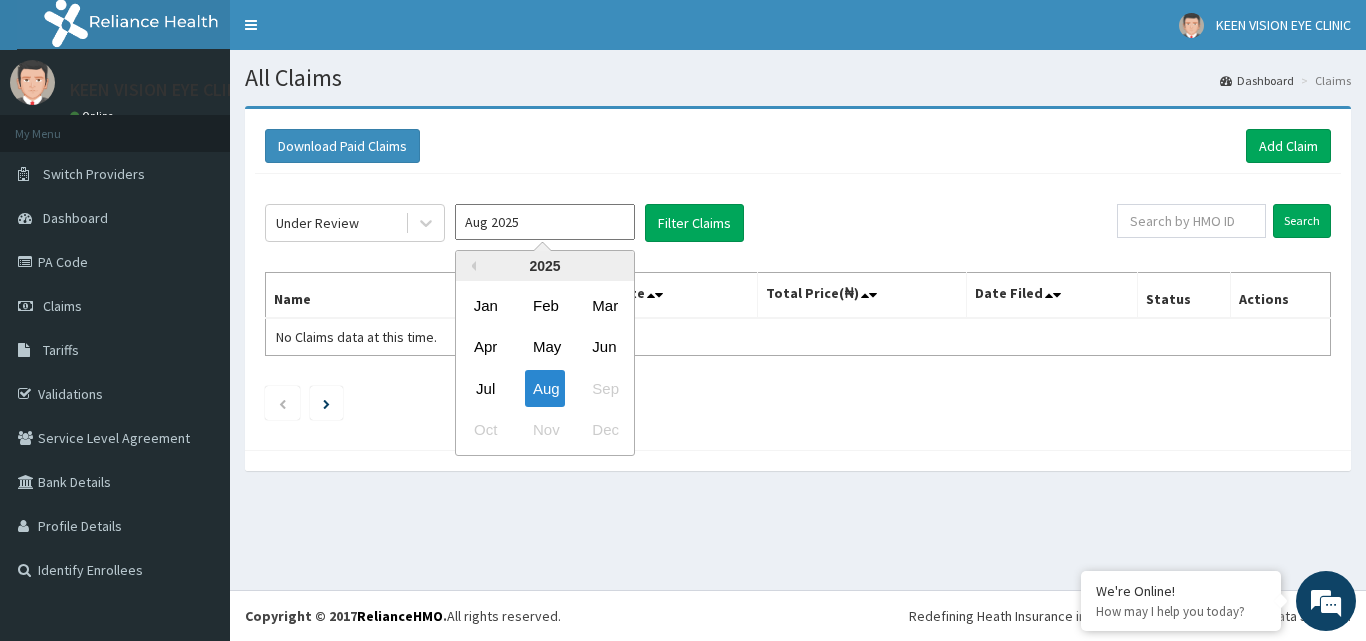 click on "Aug 2025" at bounding box center (545, 222) 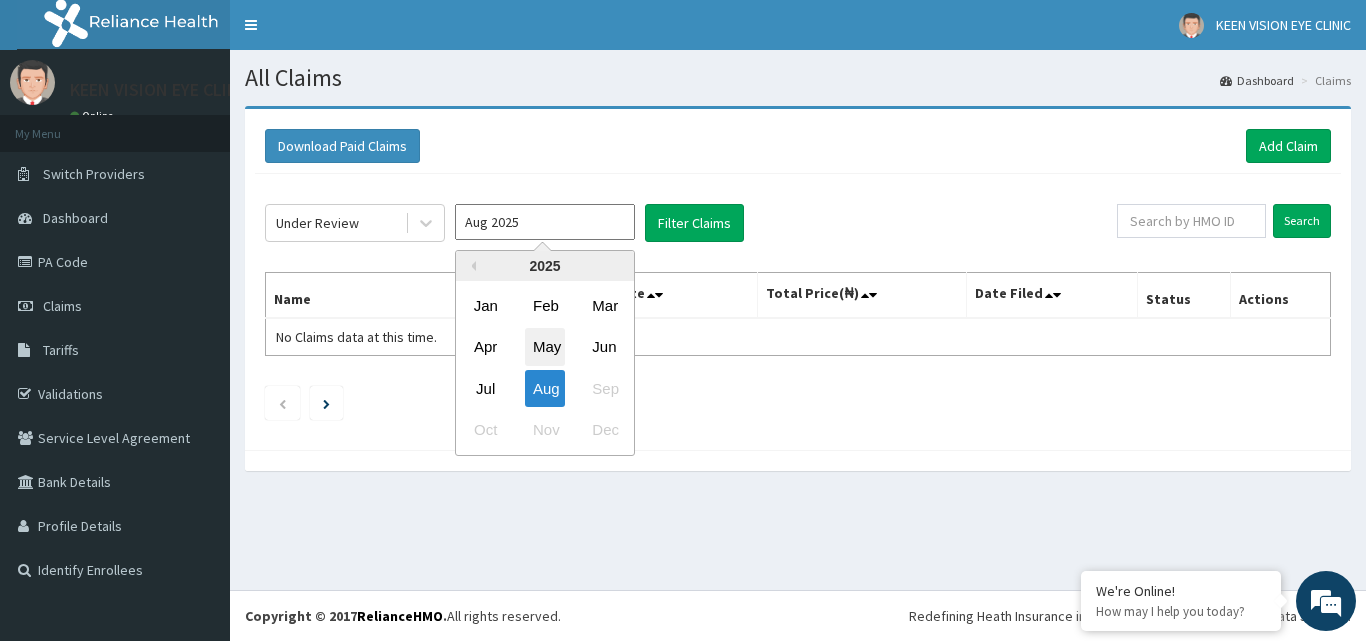 click on "May" at bounding box center (545, 347) 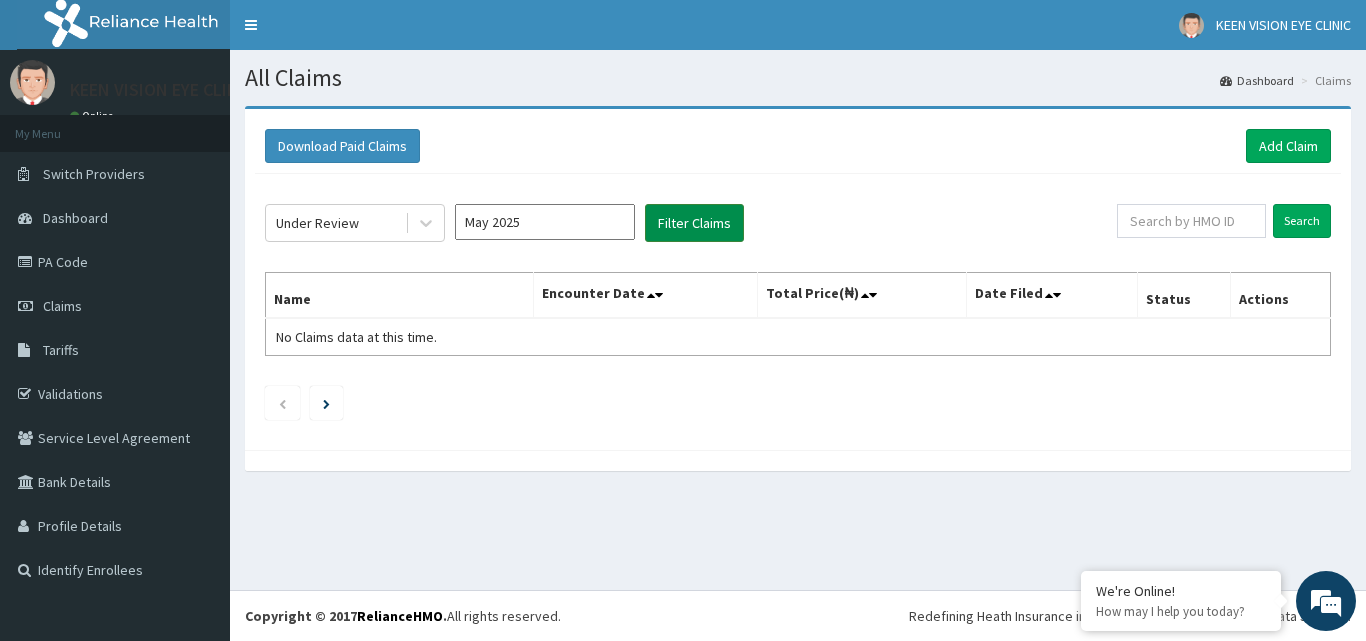 click on "Filter Claims" at bounding box center [694, 223] 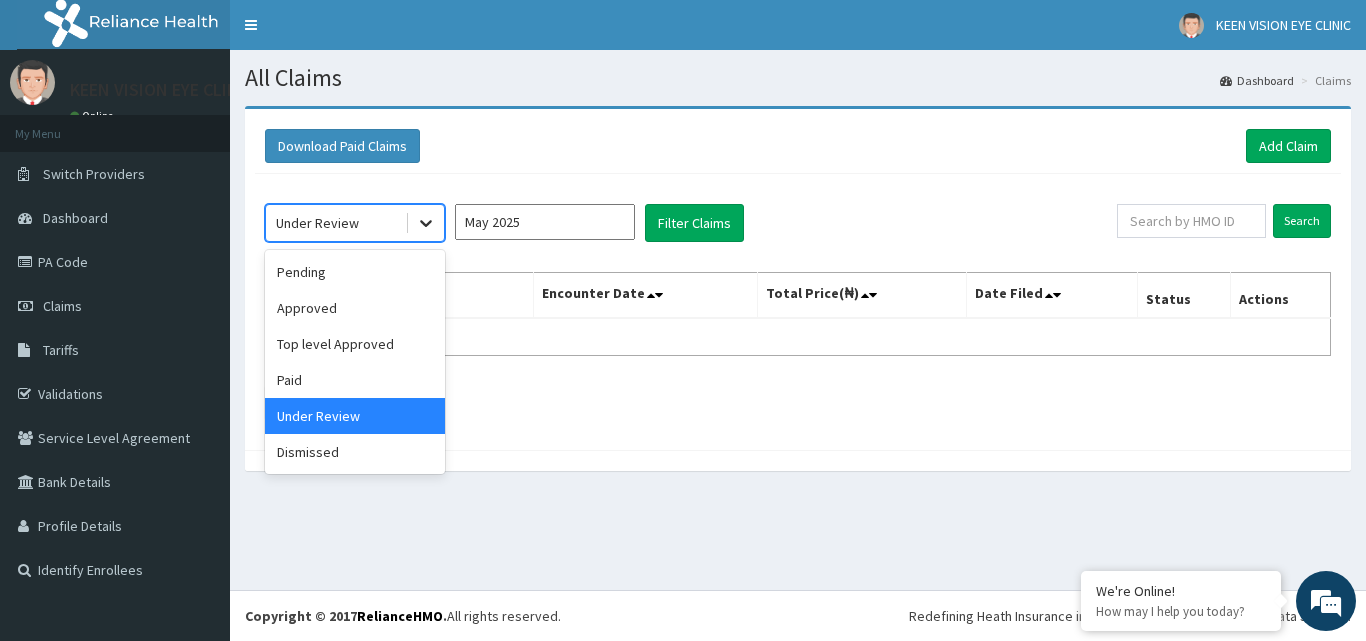 click 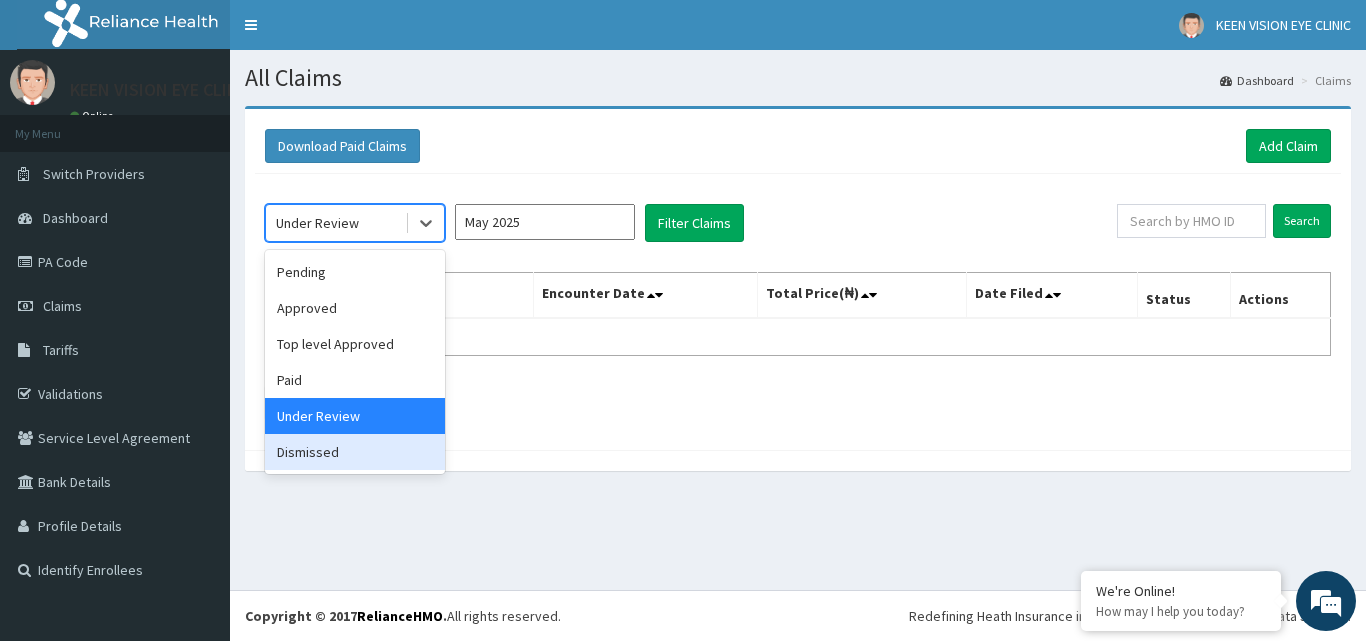 click on "Dismissed" at bounding box center (355, 452) 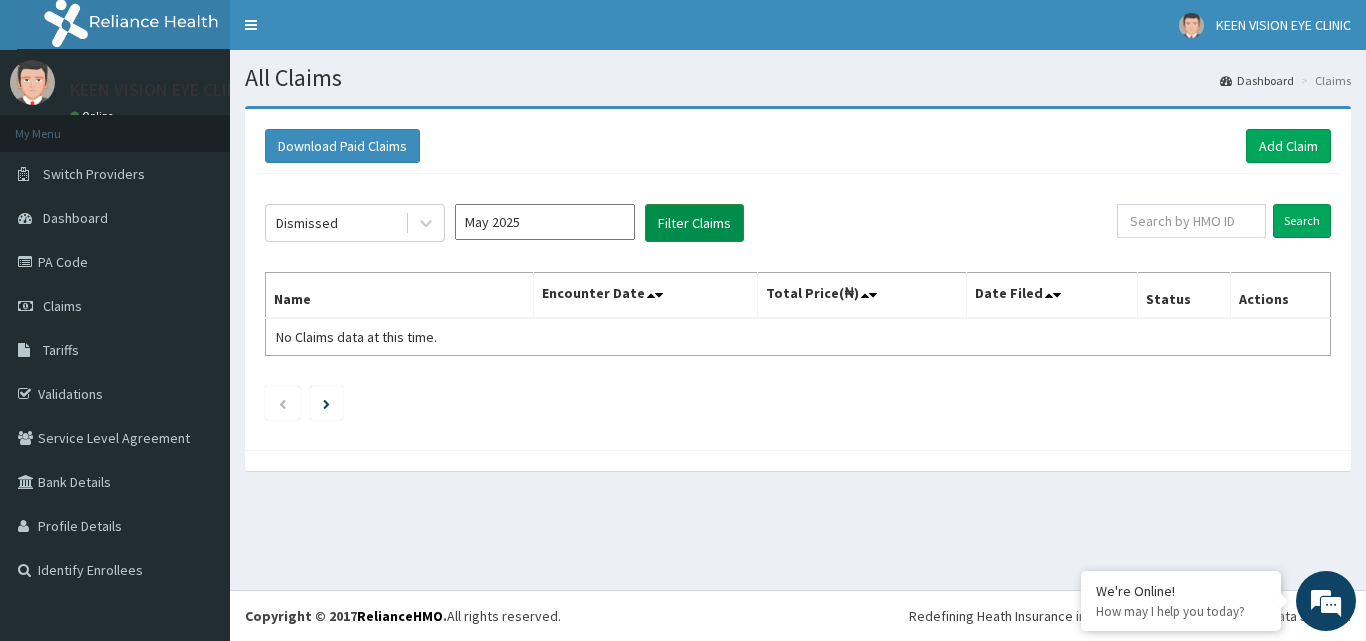 click on "Filter Claims" at bounding box center (694, 223) 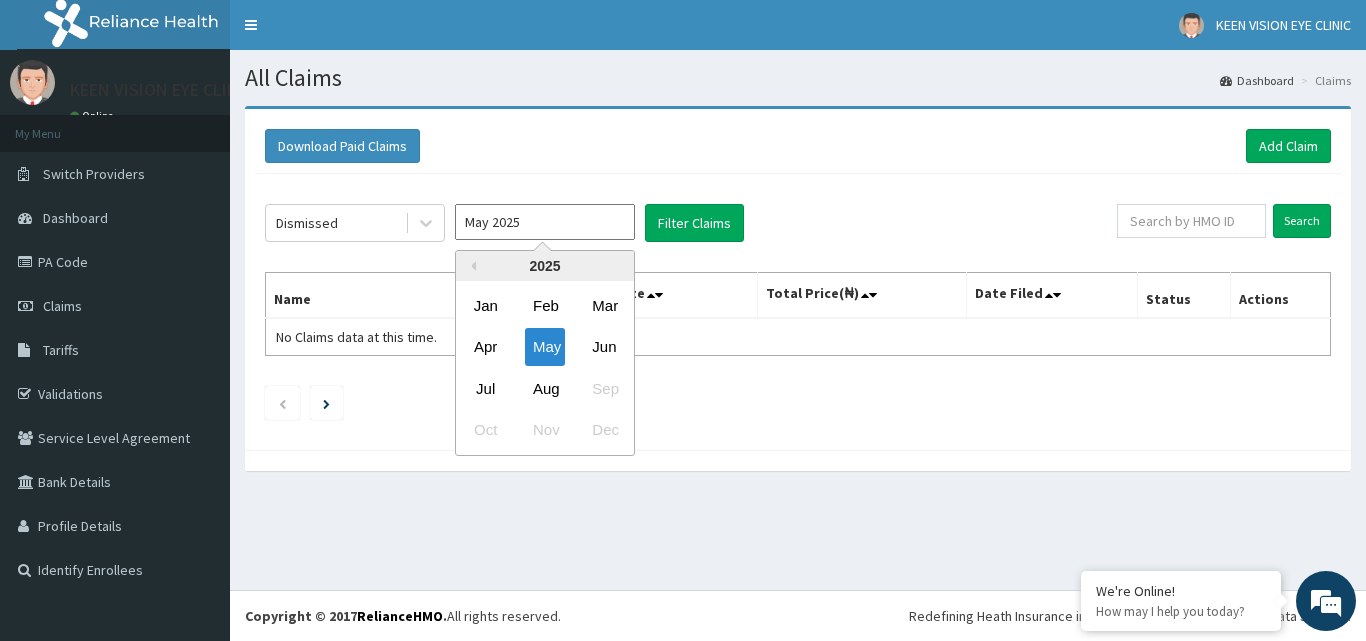 click on "May 2025" at bounding box center (545, 222) 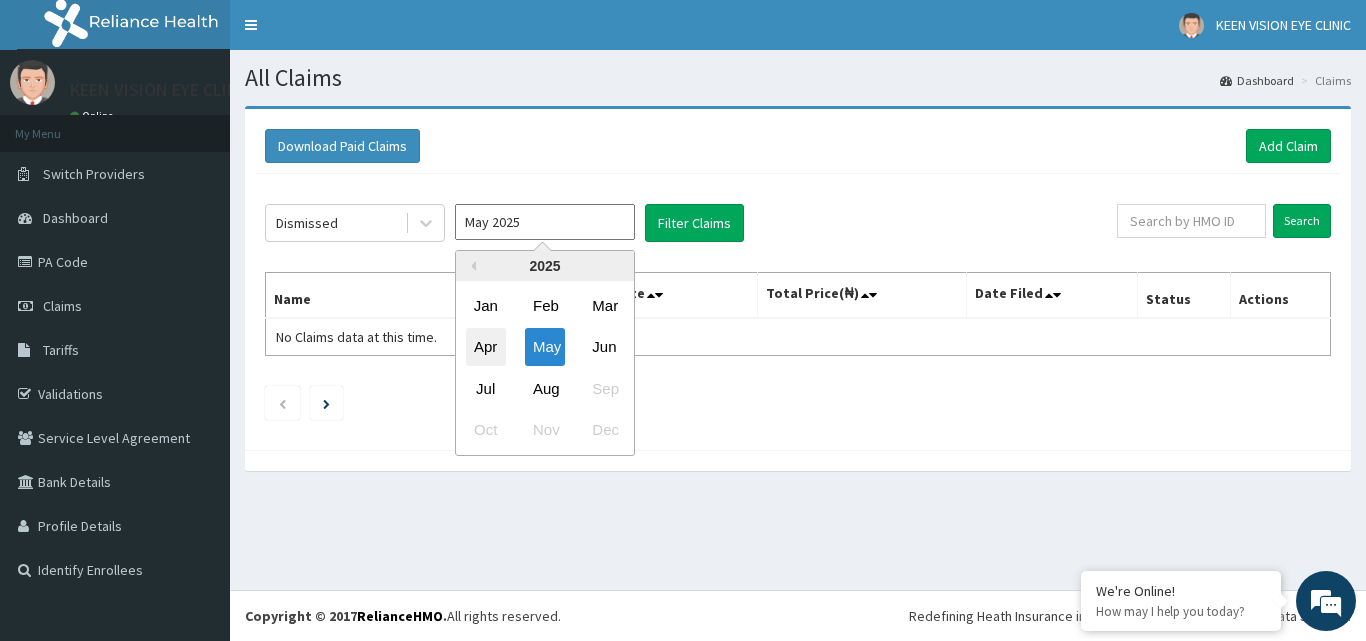 click on "Apr" at bounding box center (486, 347) 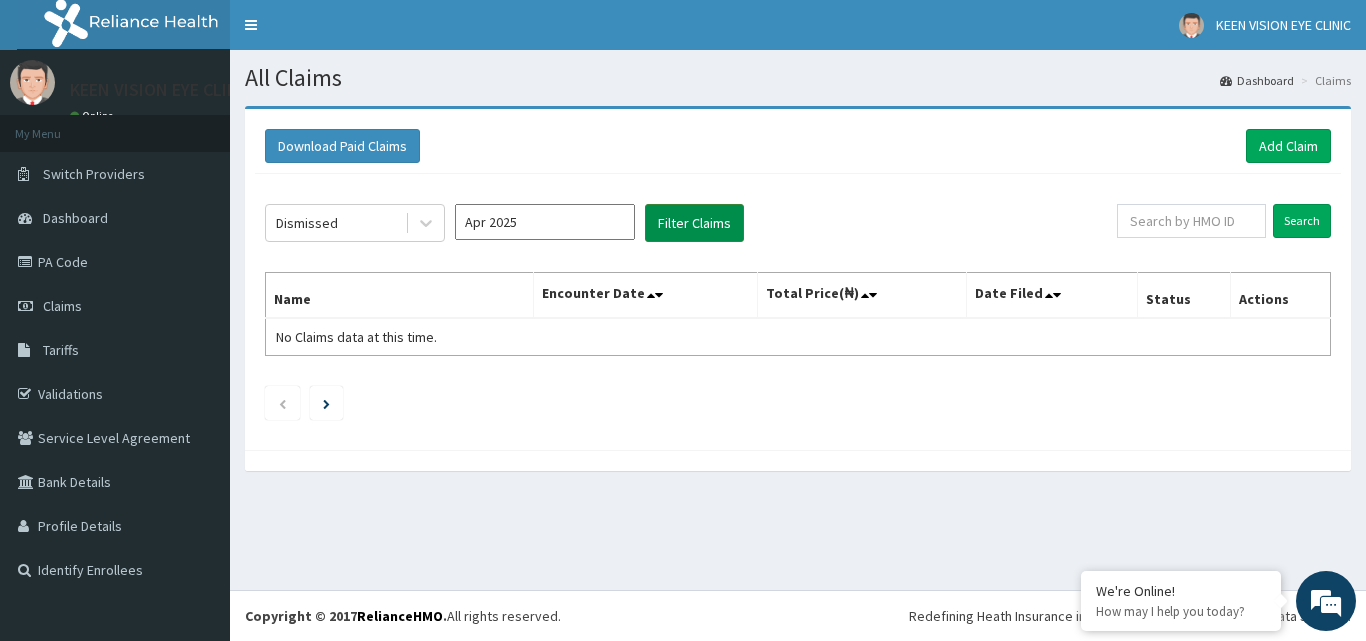 click on "Filter Claims" at bounding box center [694, 223] 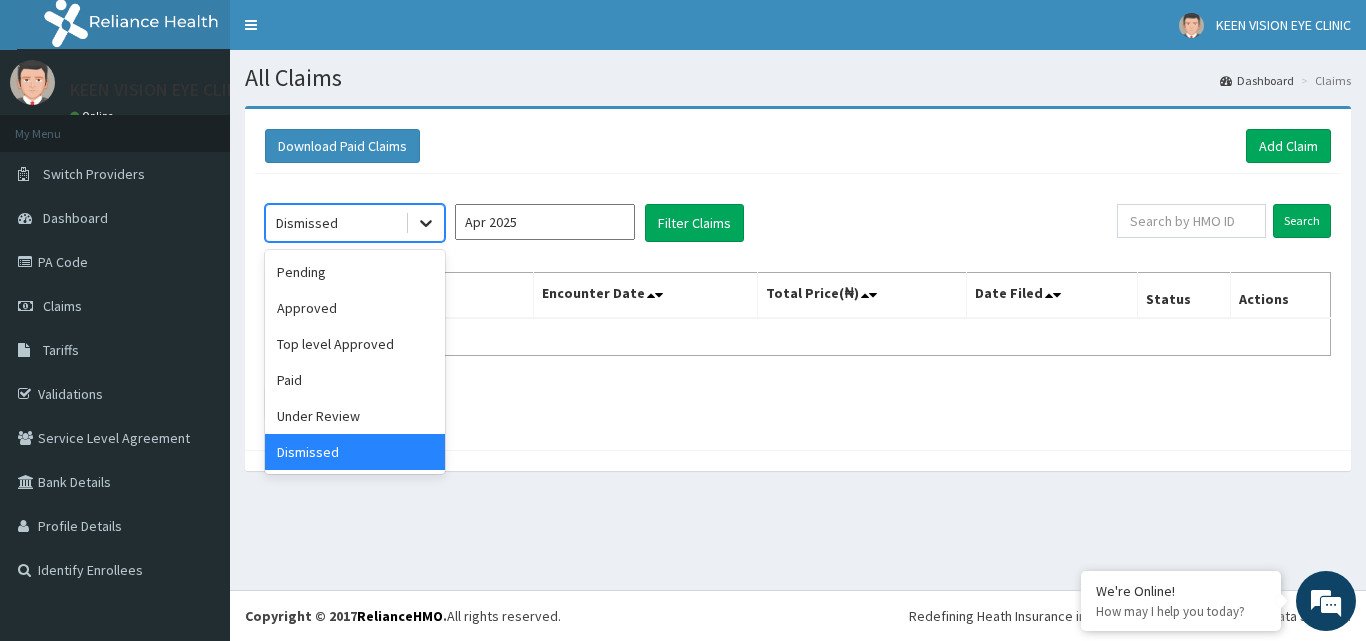 click 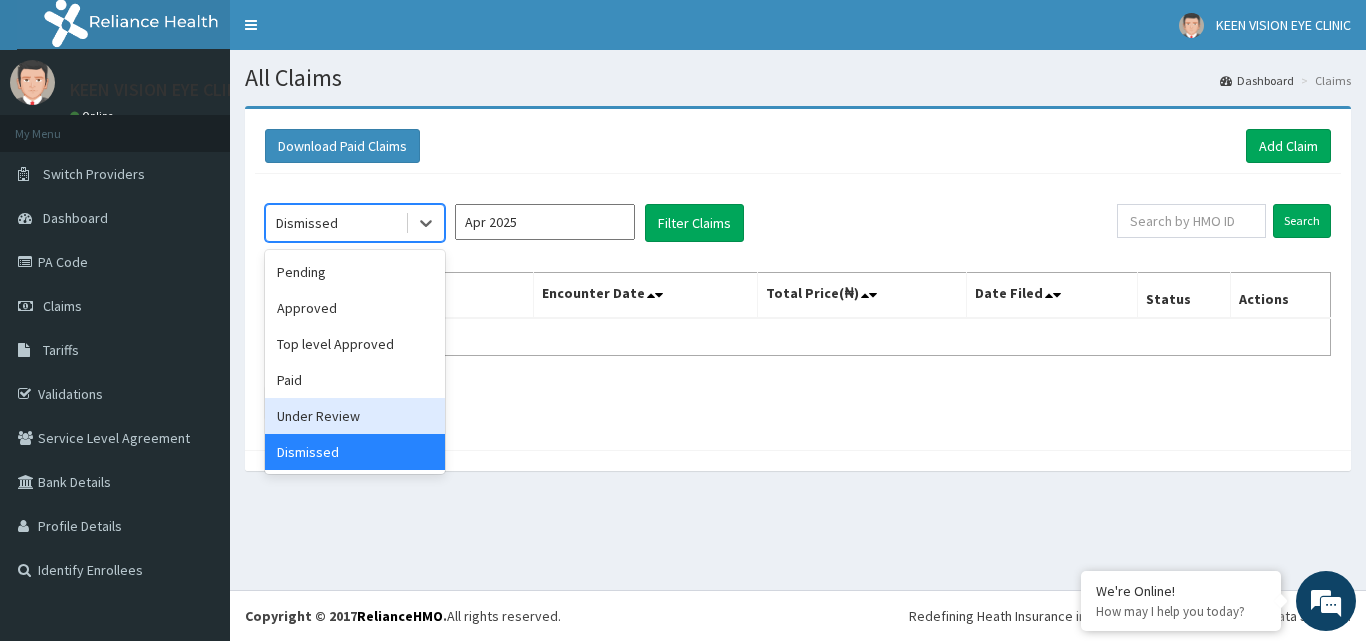 click on "Under Review" at bounding box center [355, 416] 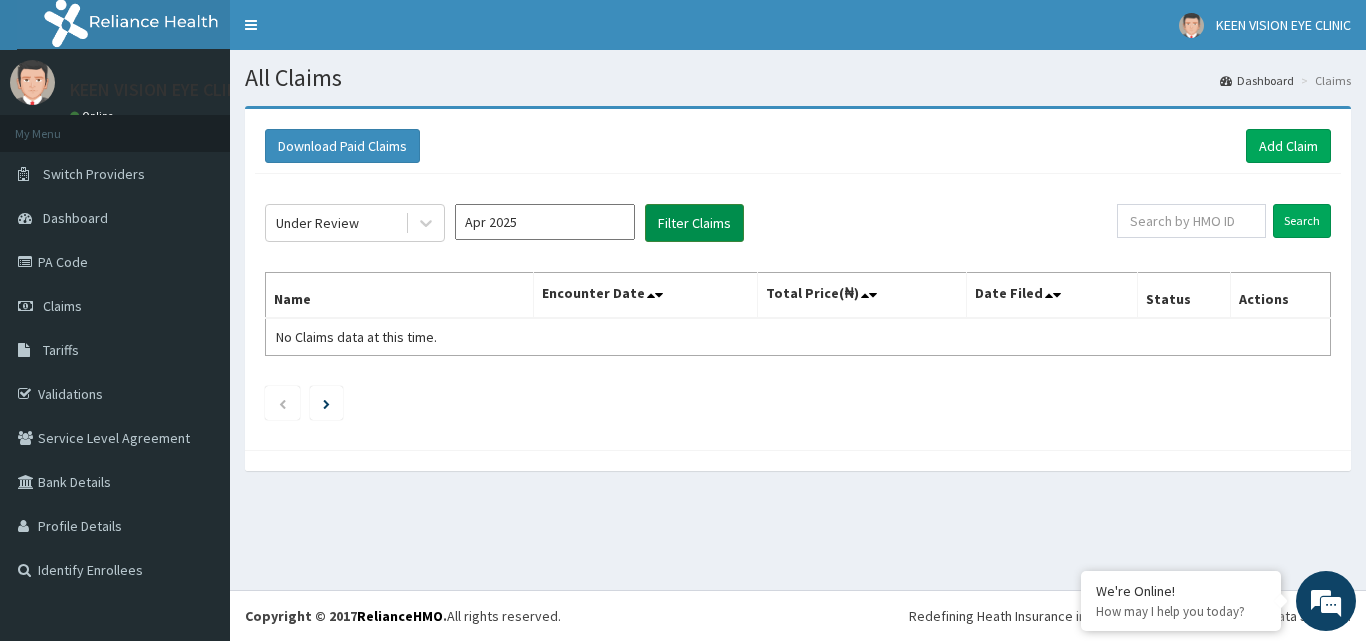click on "Filter Claims" at bounding box center [694, 223] 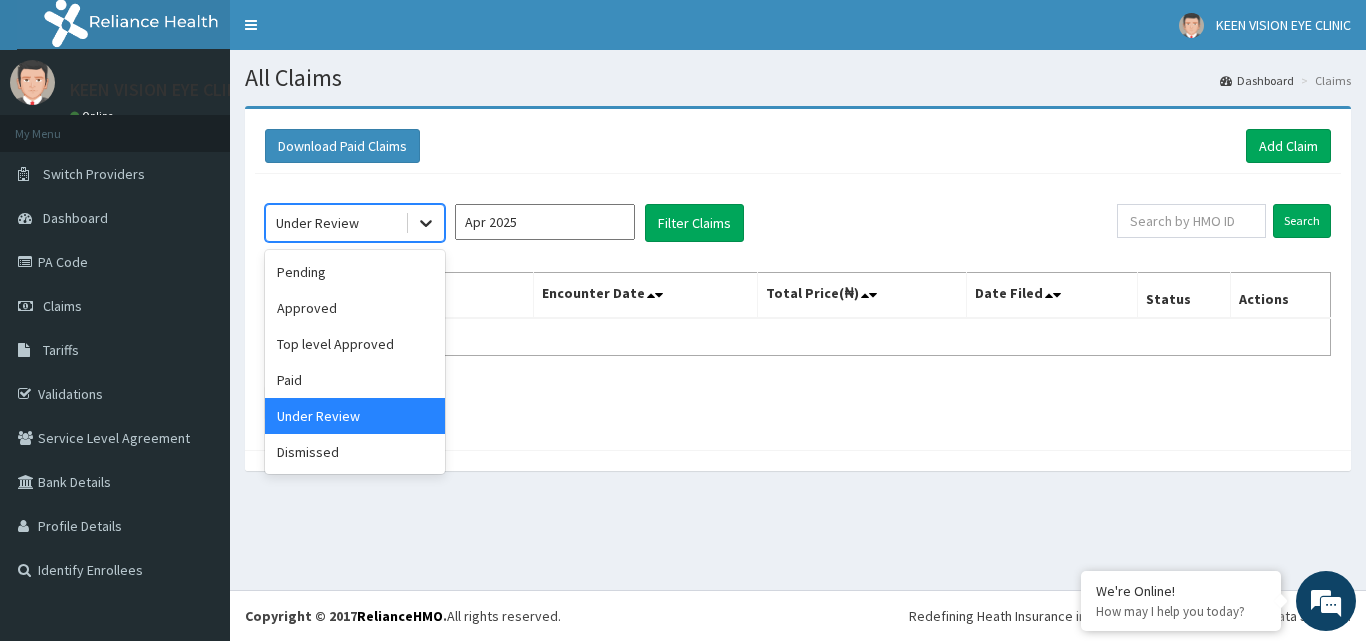 click 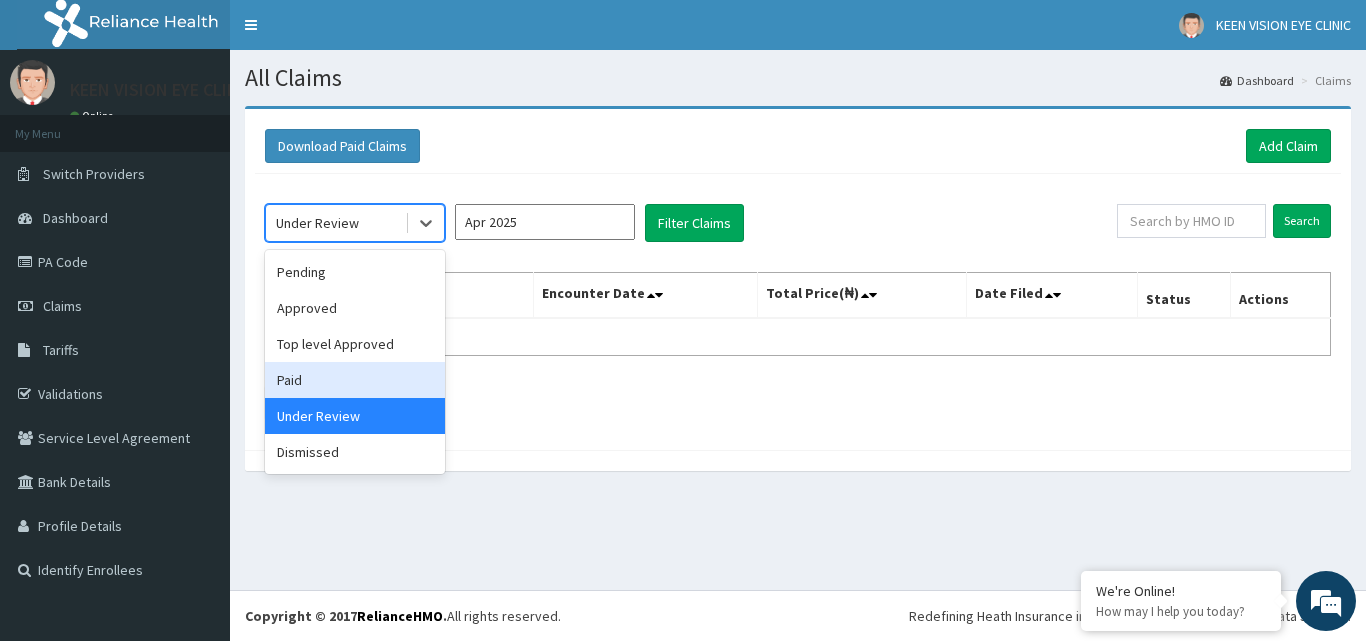 click on "Paid" at bounding box center [355, 380] 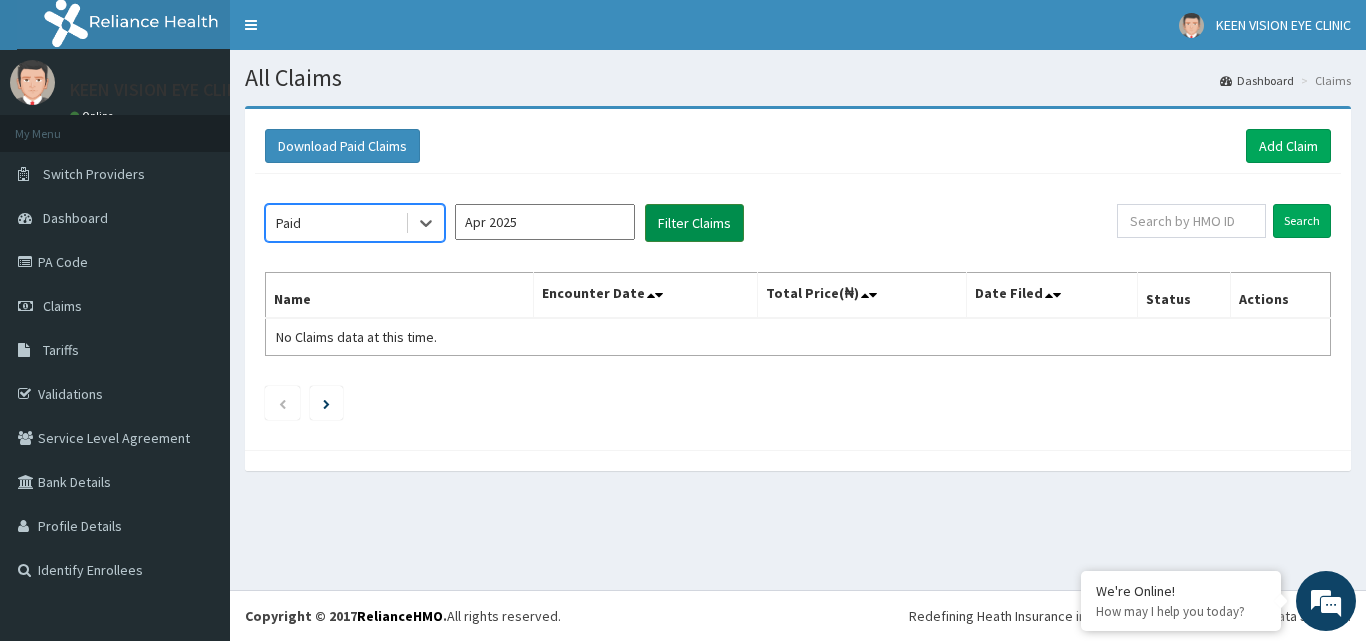 click on "Filter Claims" at bounding box center [694, 223] 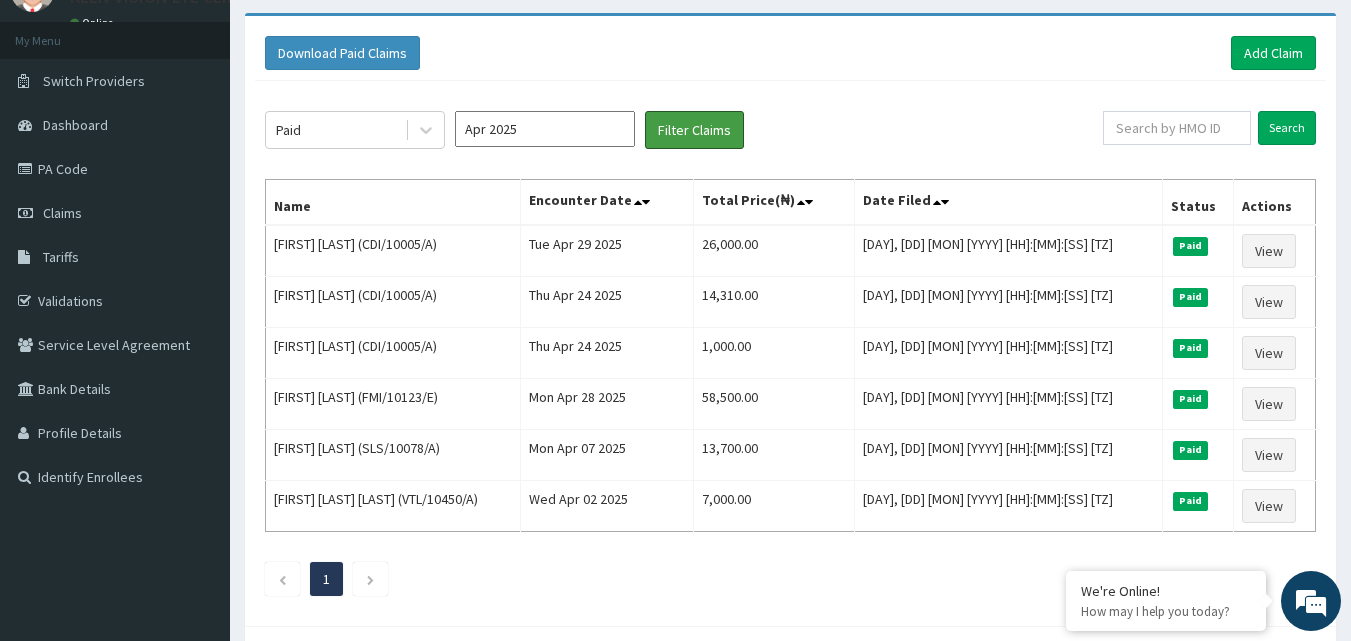 scroll, scrollTop: 185, scrollLeft: 0, axis: vertical 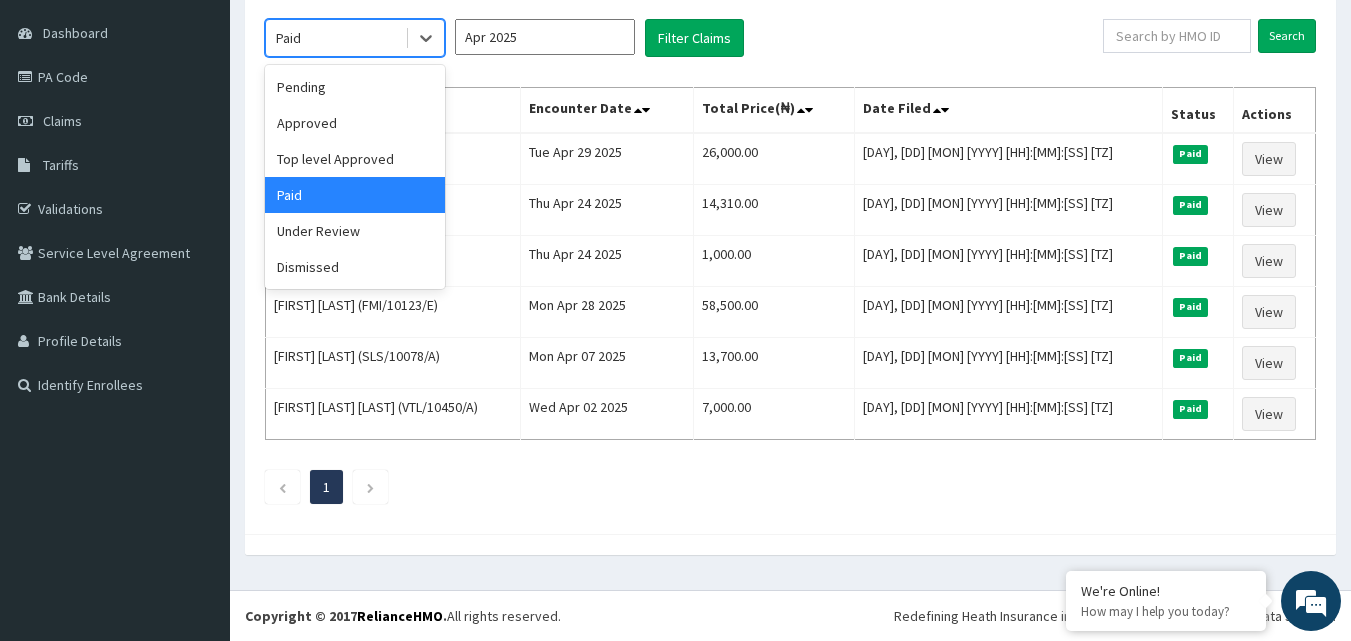 click on "Paid" at bounding box center [335, 38] 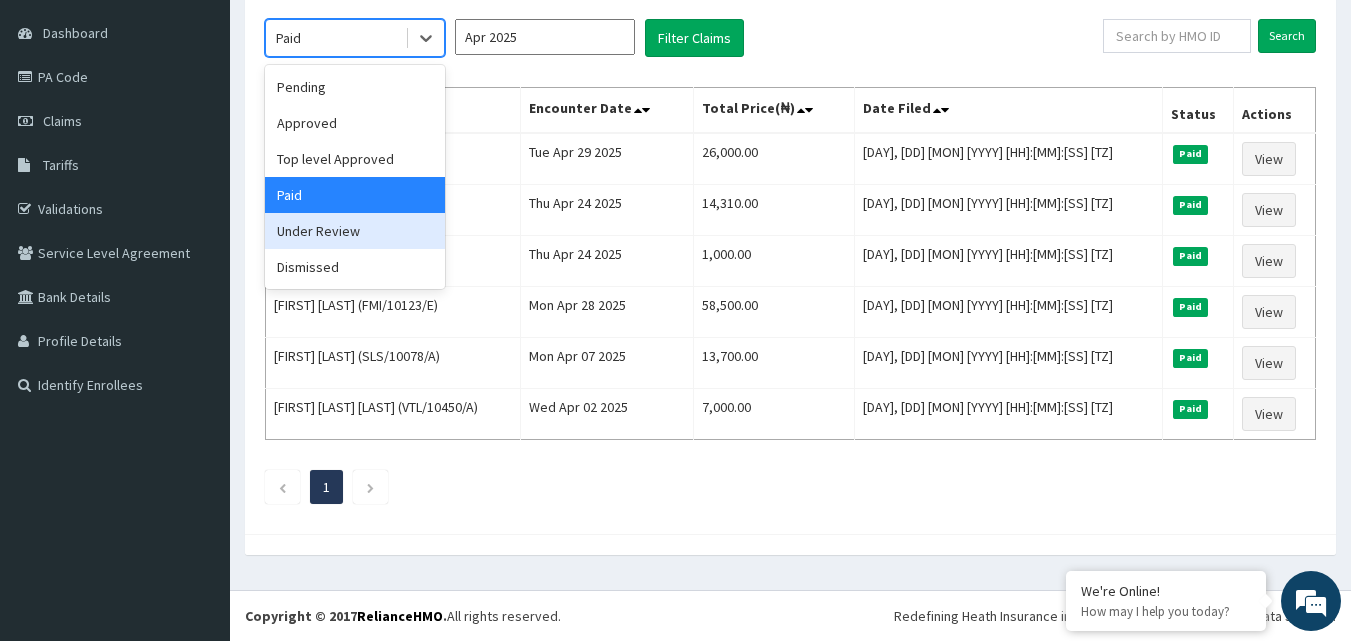 click on "Under Review" at bounding box center [355, 231] 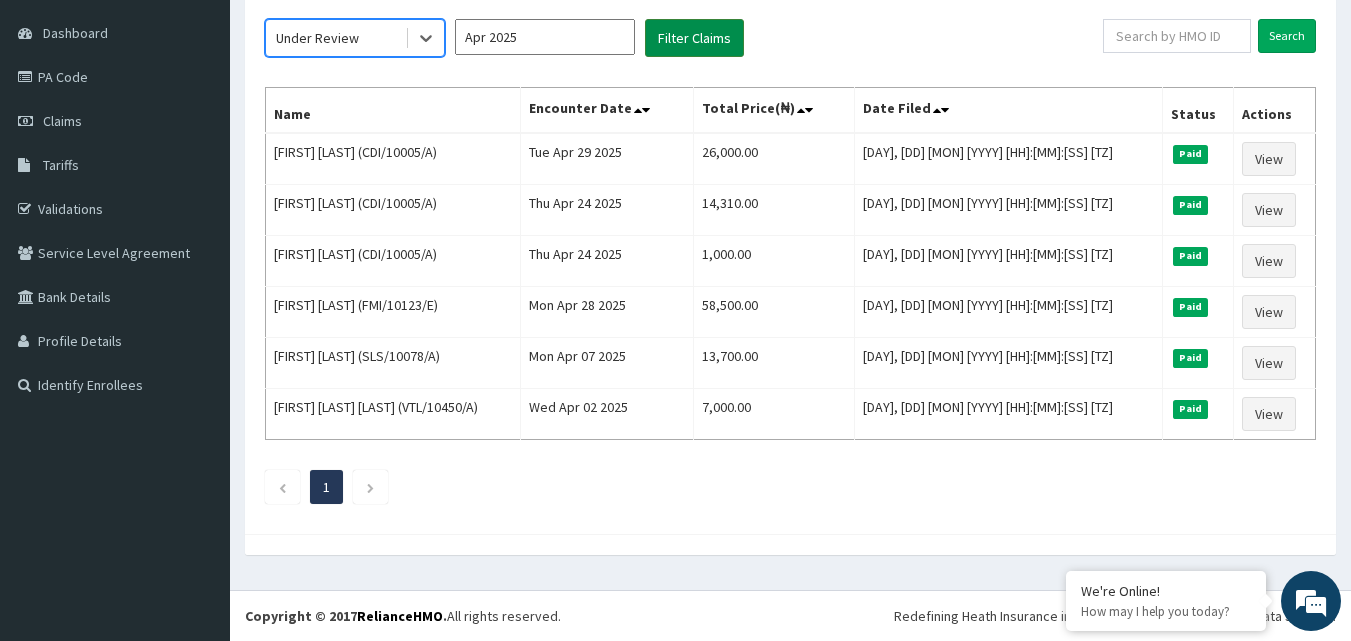 click on "Filter Claims" at bounding box center [694, 38] 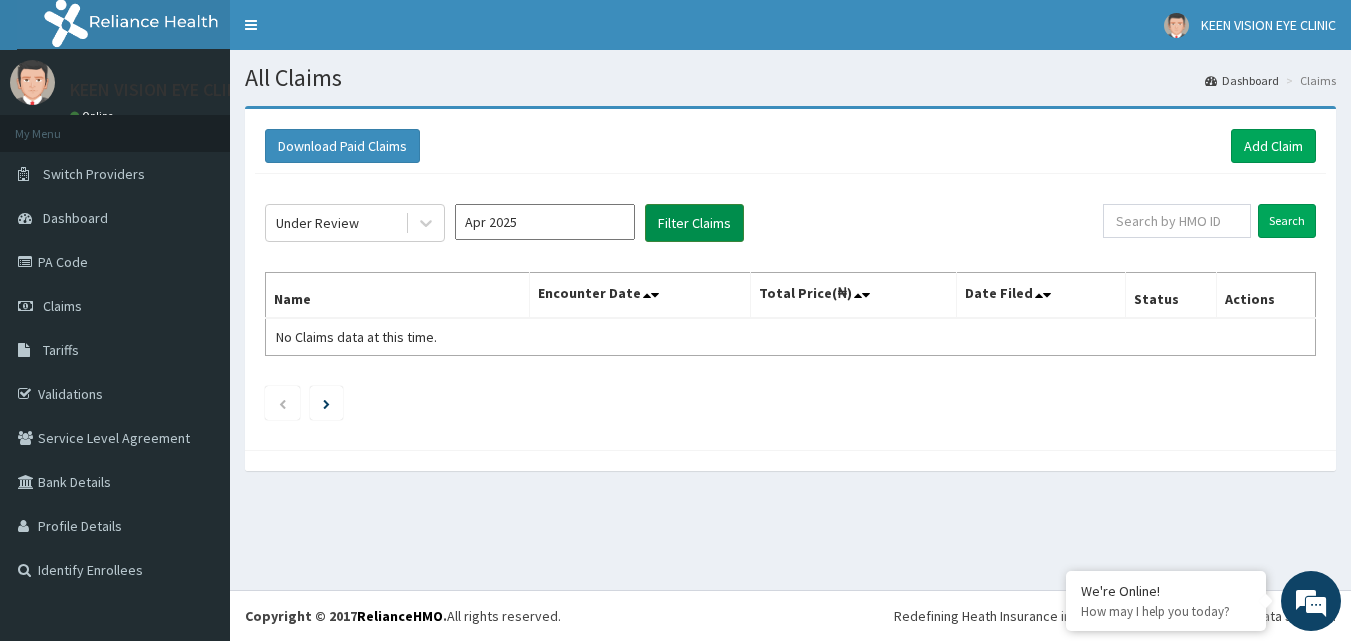 scroll, scrollTop: 0, scrollLeft: 0, axis: both 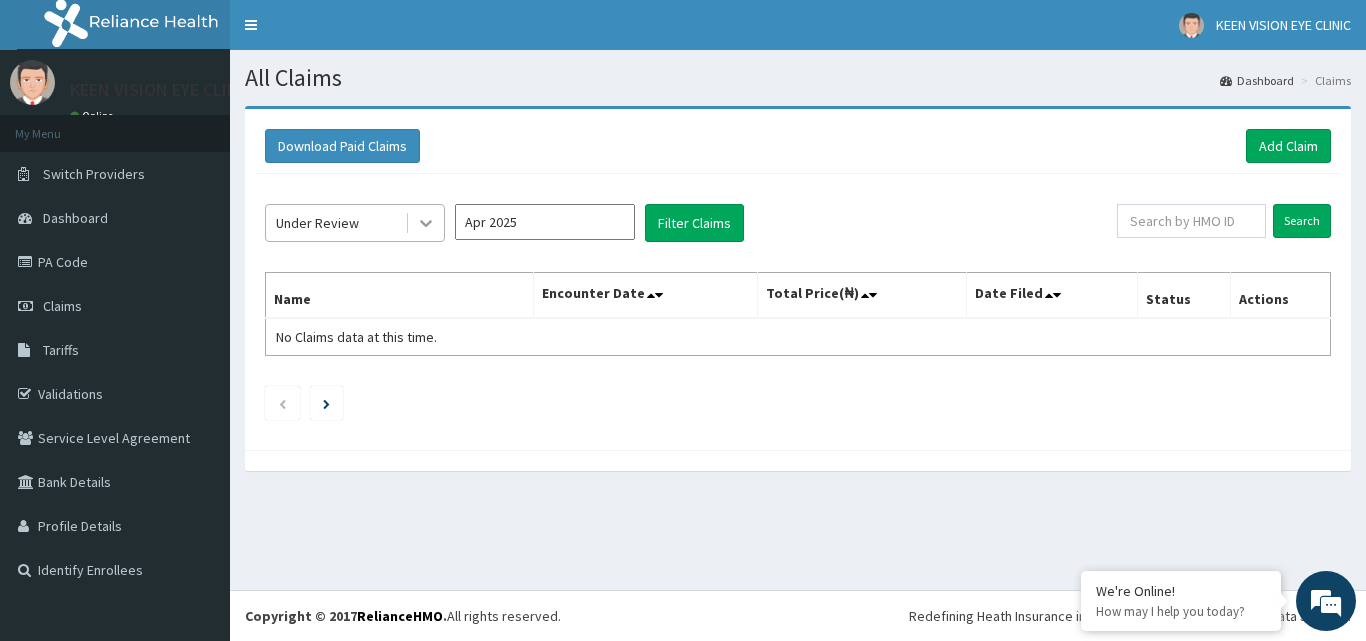 click 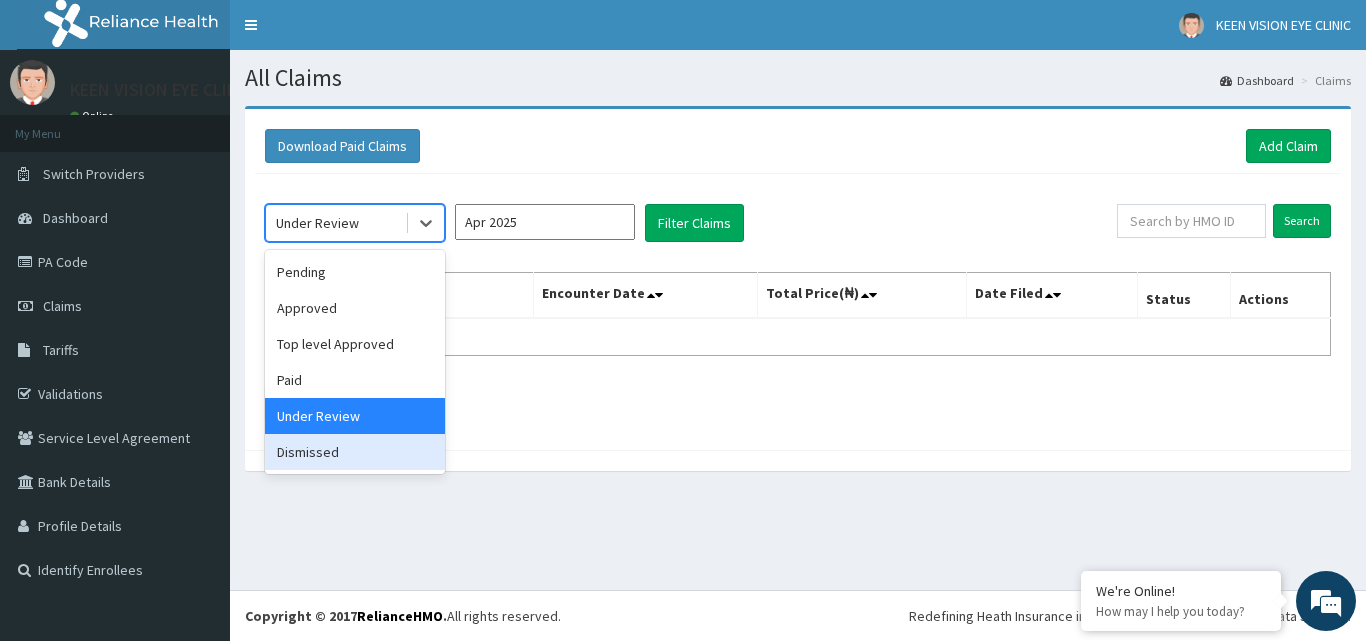 click on "Dismissed" at bounding box center (355, 452) 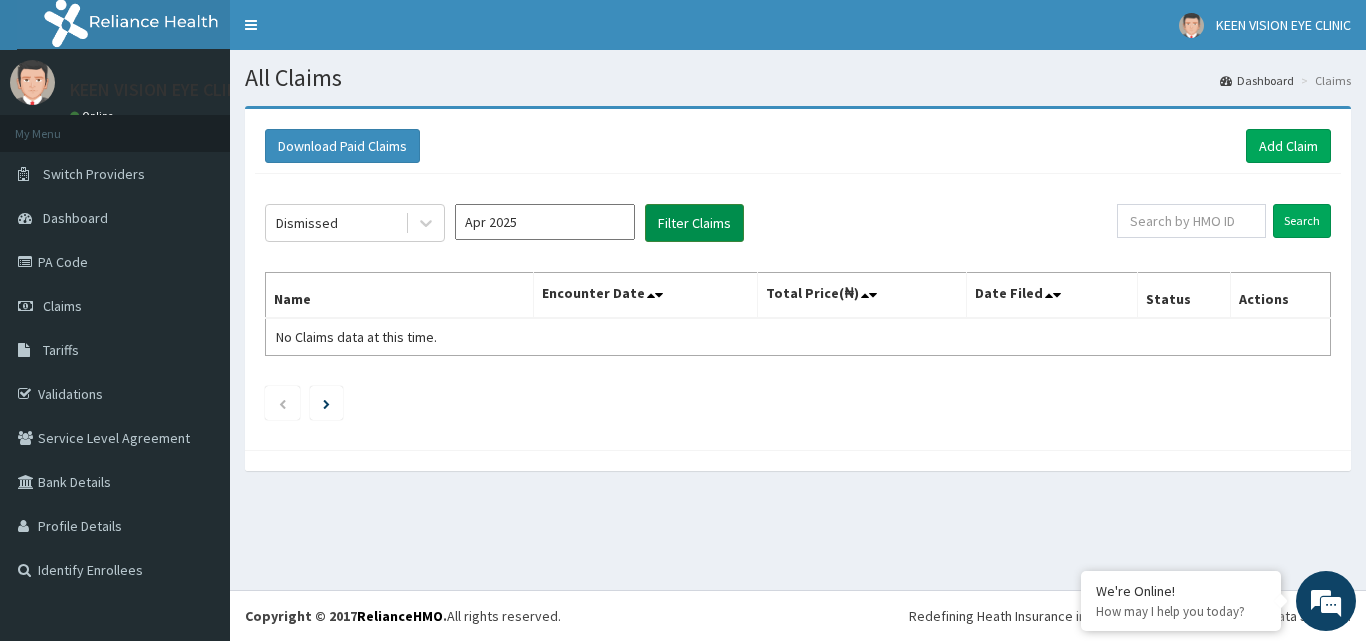 click on "Filter Claims" at bounding box center (694, 223) 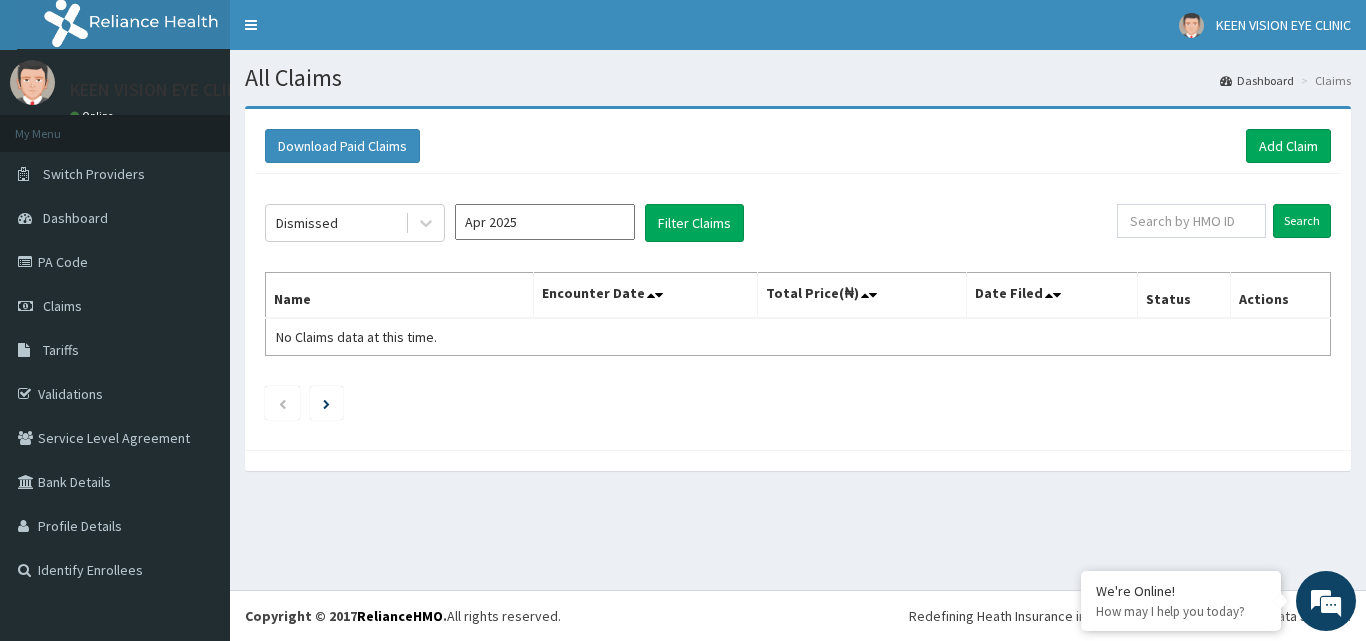click on "Apr 2025" at bounding box center (545, 222) 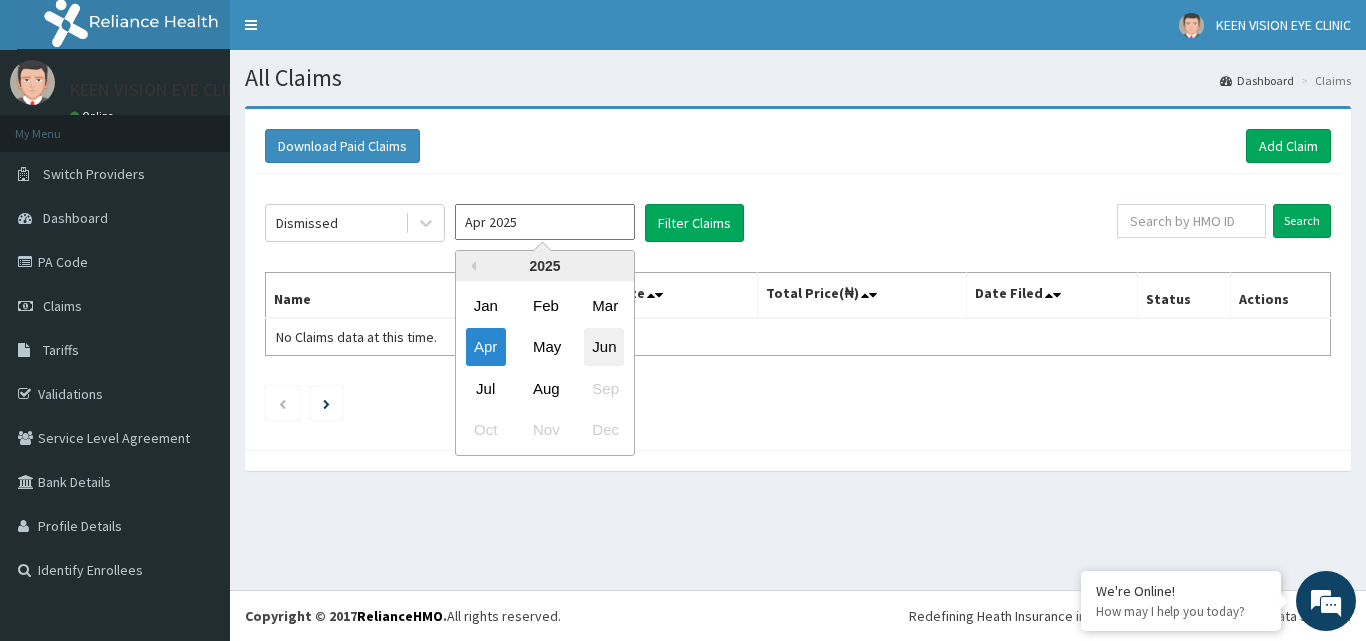 click on "Jun" at bounding box center (604, 347) 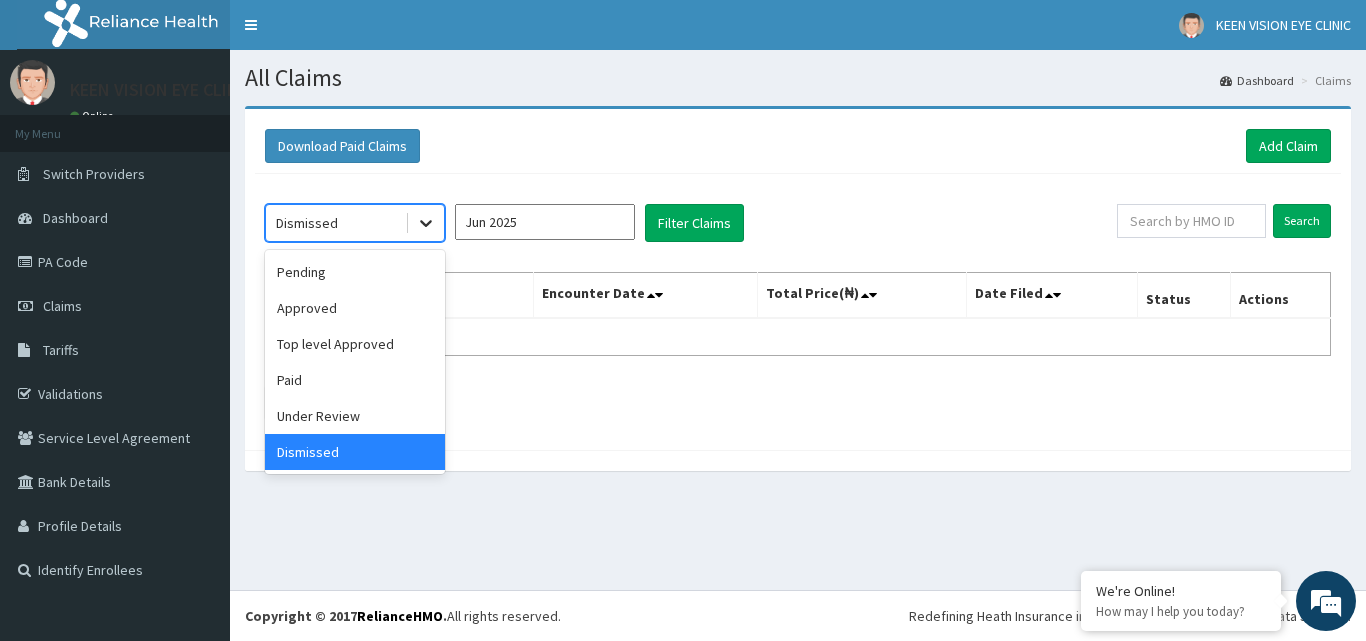 click 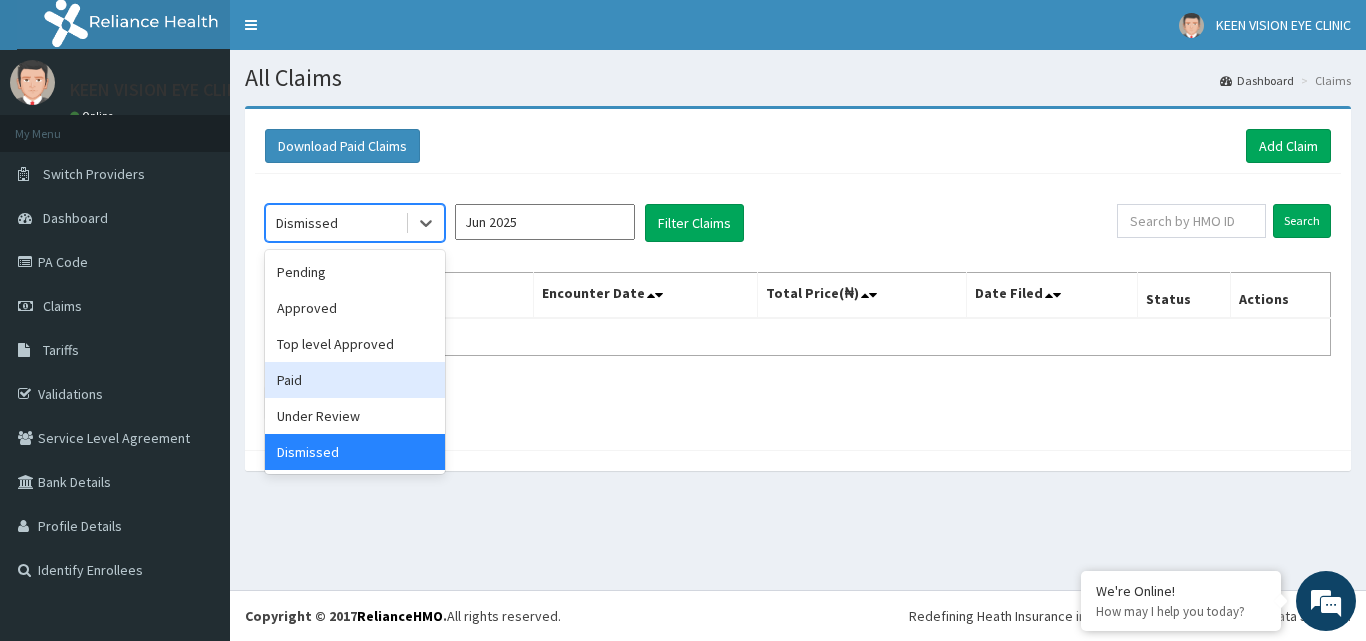 click on "Paid" at bounding box center (355, 380) 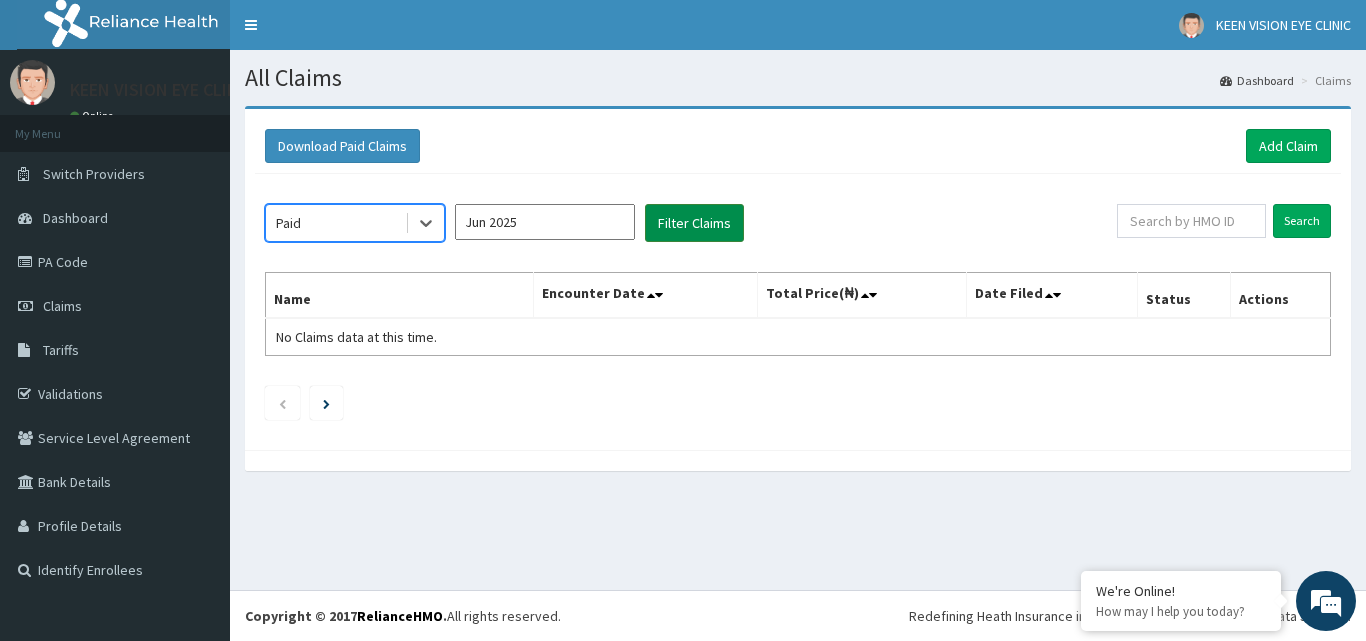 click on "Filter Claims" at bounding box center [694, 223] 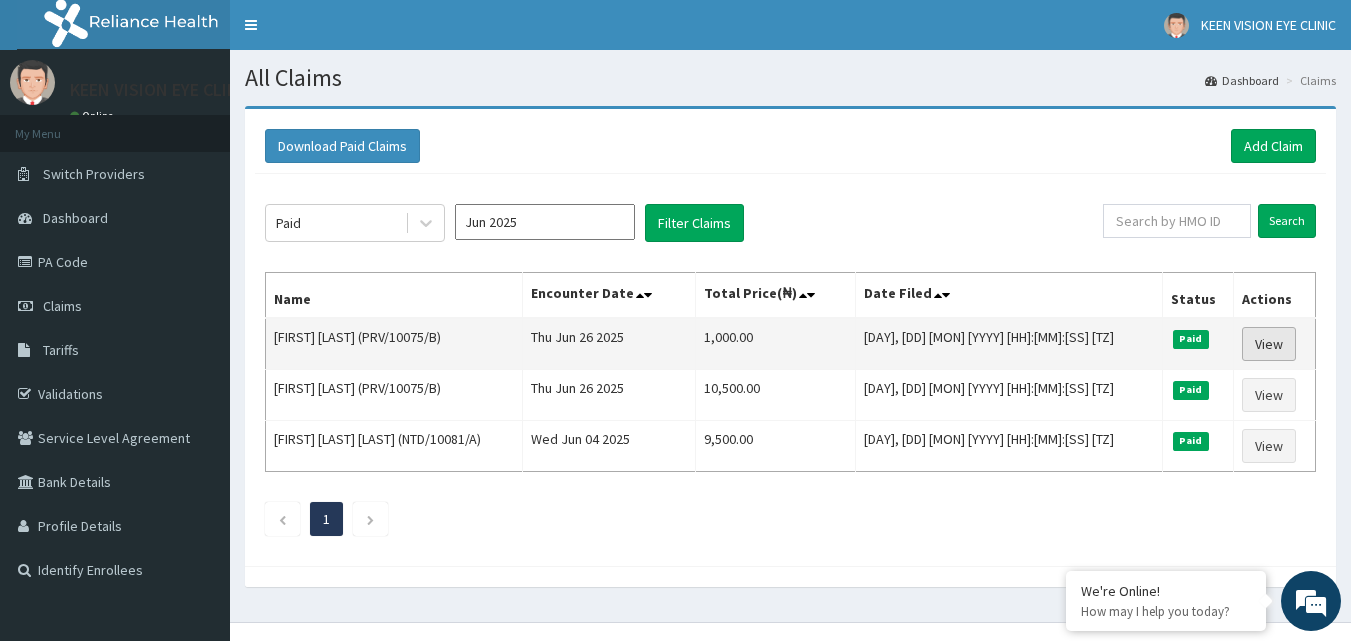 click on "View" at bounding box center (1269, 344) 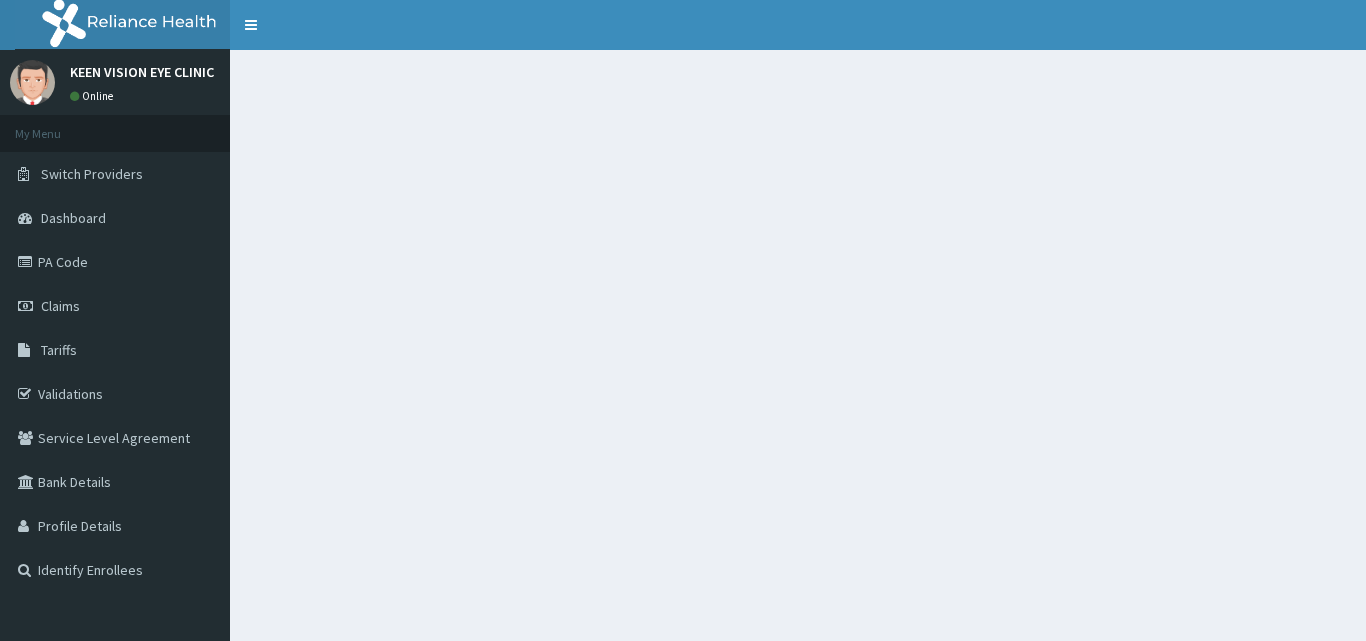 scroll, scrollTop: 0, scrollLeft: 0, axis: both 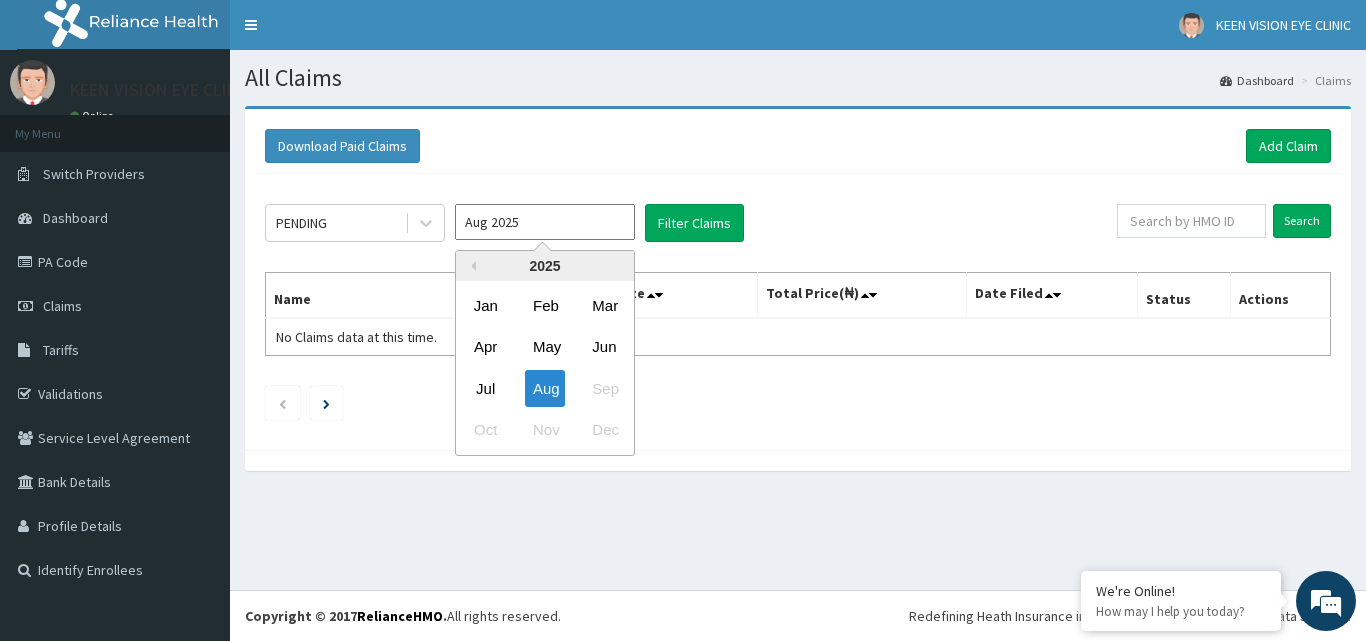 click on "Aug 2025" at bounding box center (545, 222) 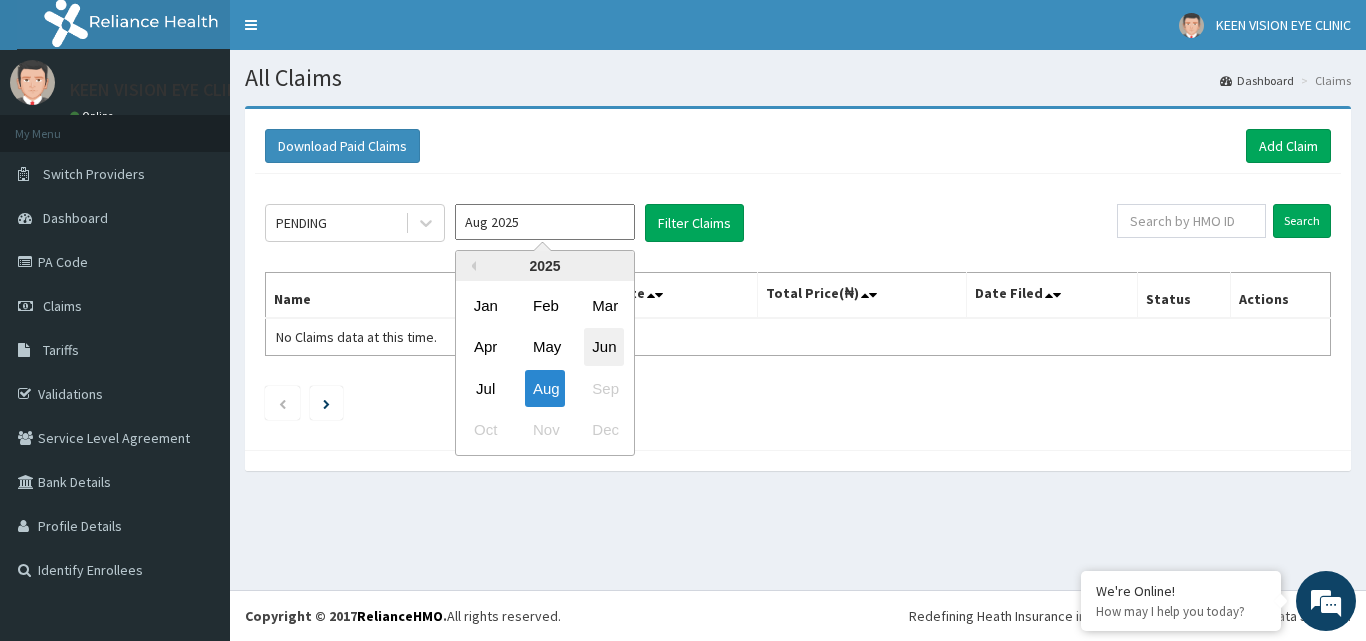 click on "Jun" at bounding box center [604, 347] 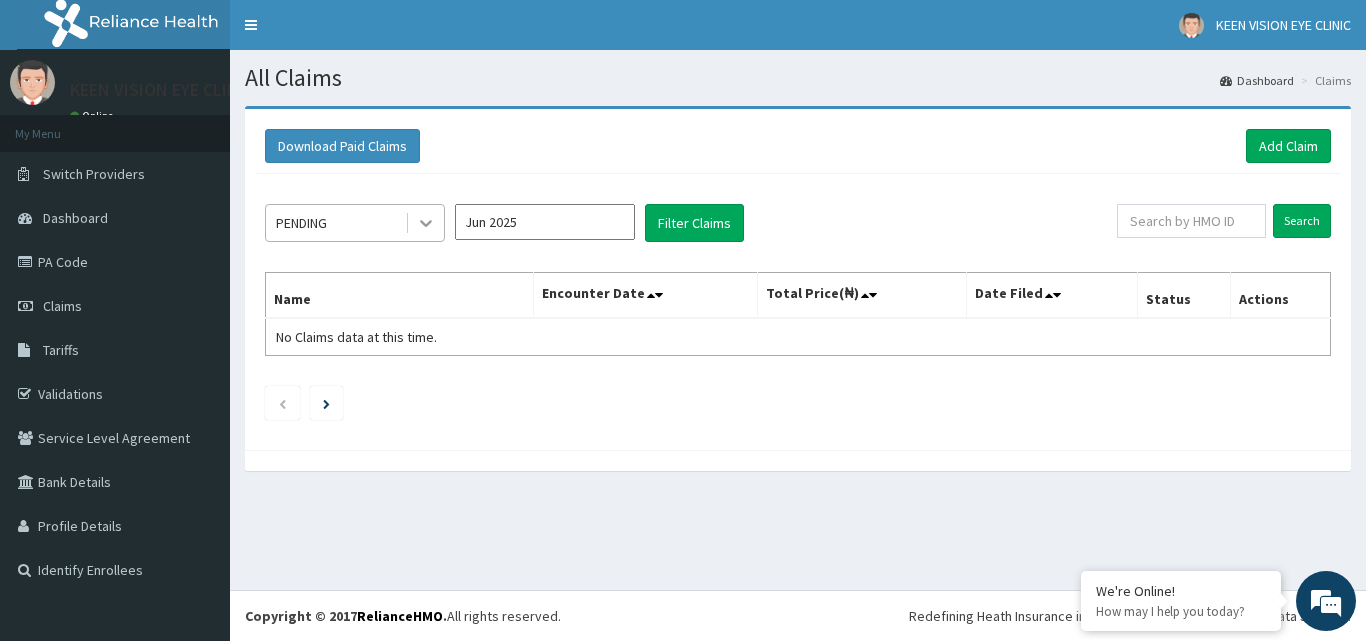 click 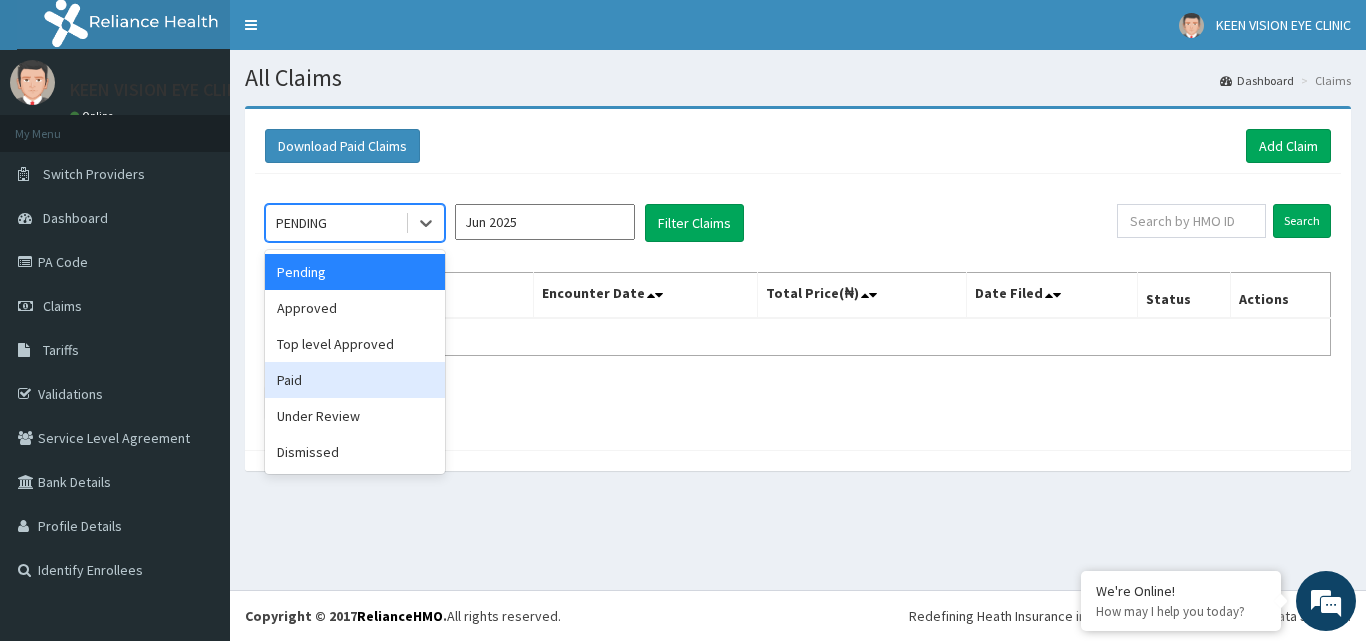 click on "Paid" at bounding box center (355, 380) 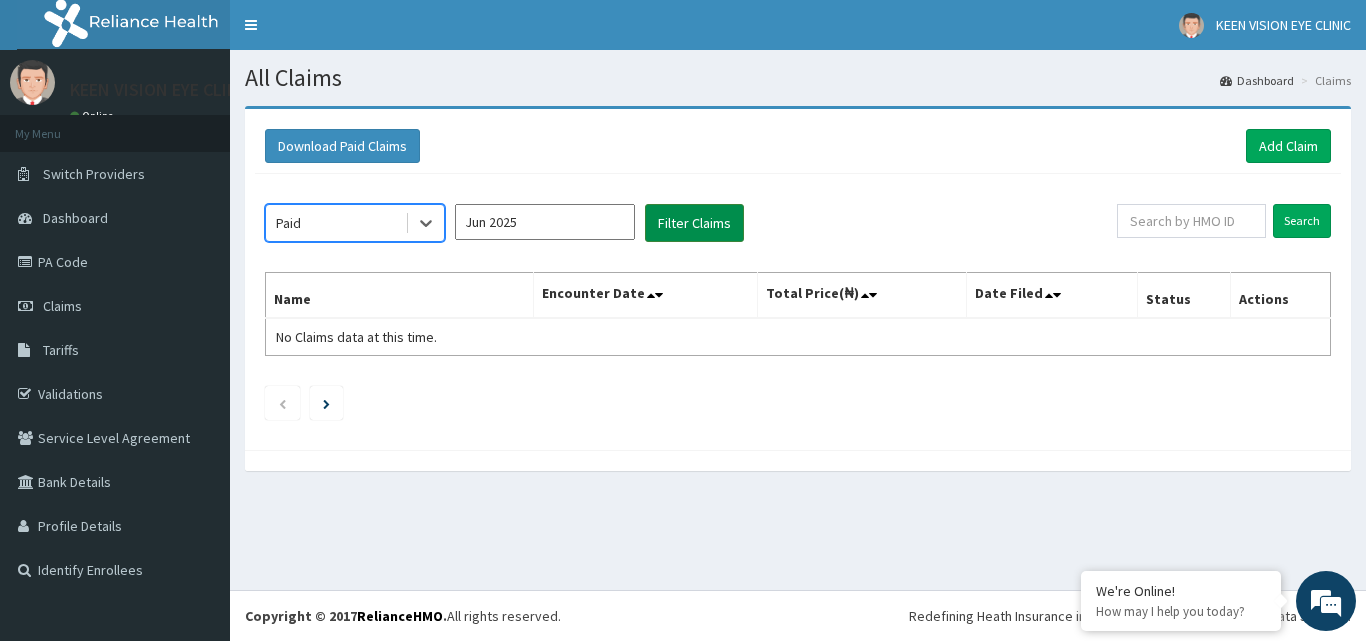 click on "Filter Claims" at bounding box center [694, 223] 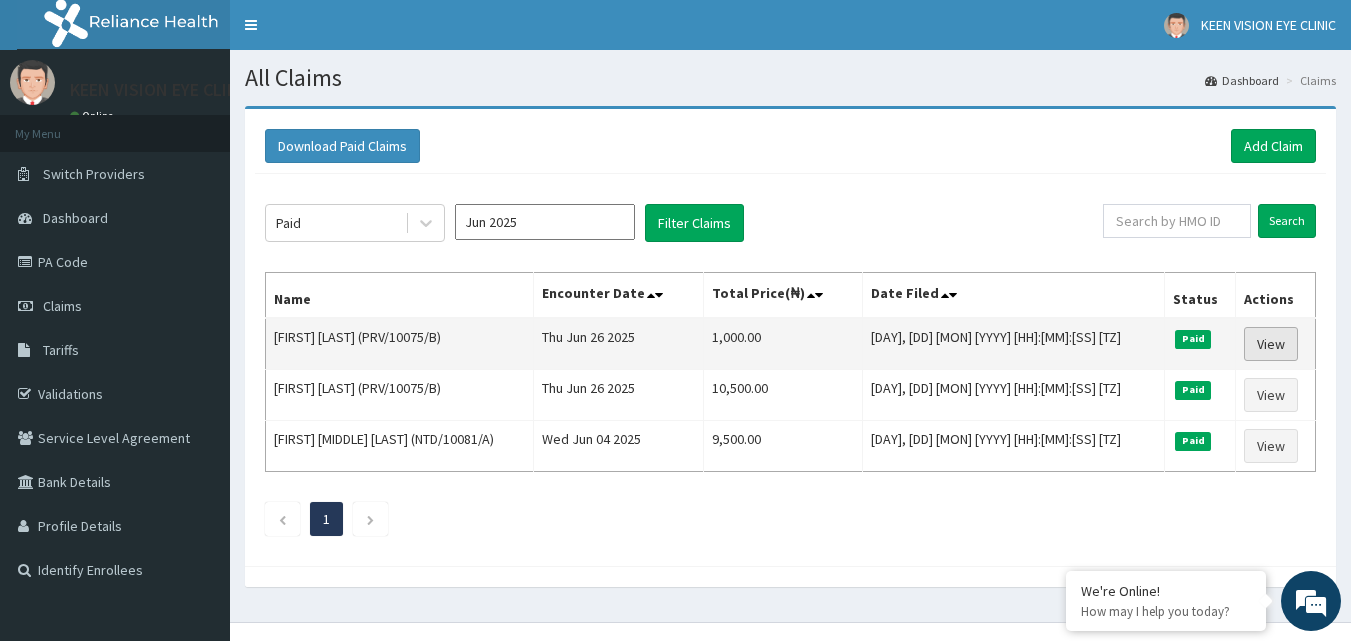 click on "View" at bounding box center [1271, 344] 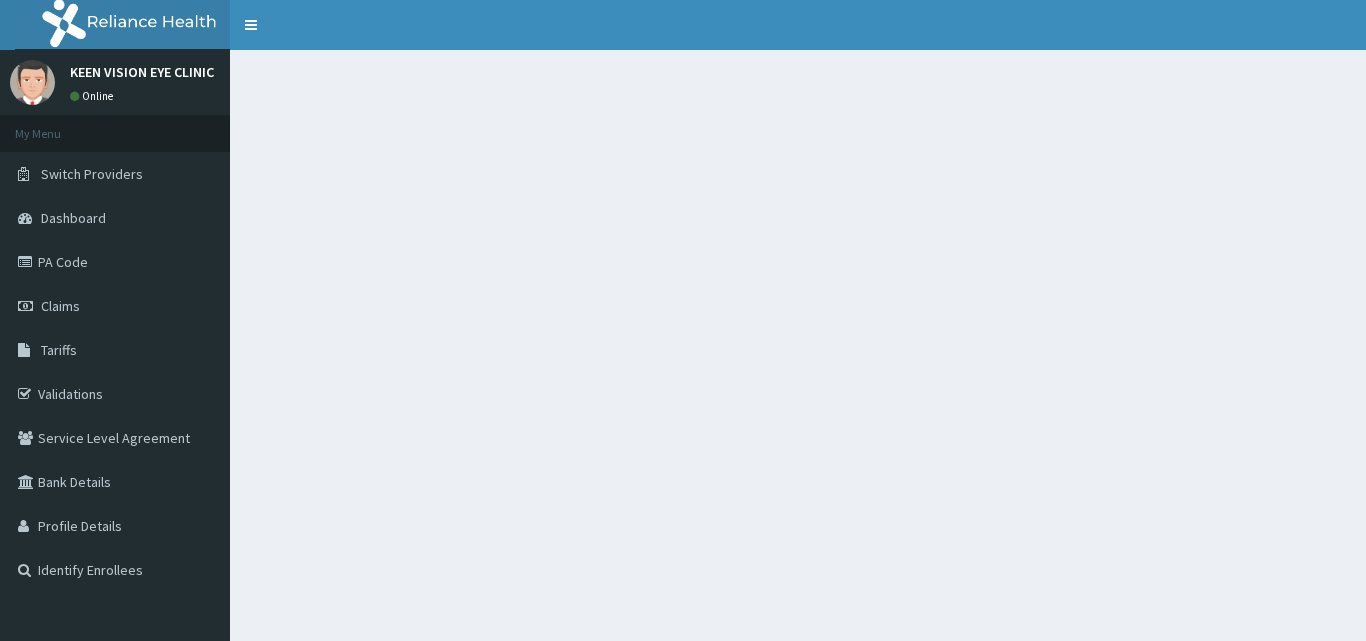 scroll, scrollTop: 0, scrollLeft: 0, axis: both 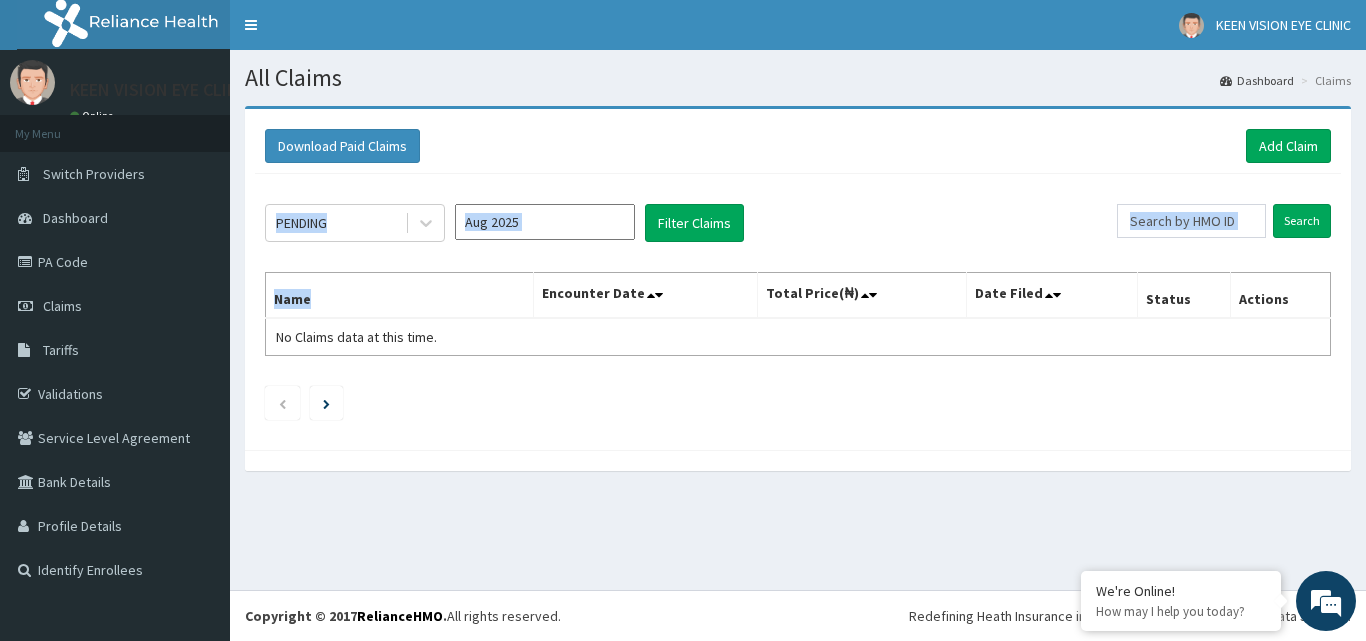 drag, startPoint x: 0, startPoint y: 0, endPoint x: 532, endPoint y: 223, distance: 576.8475 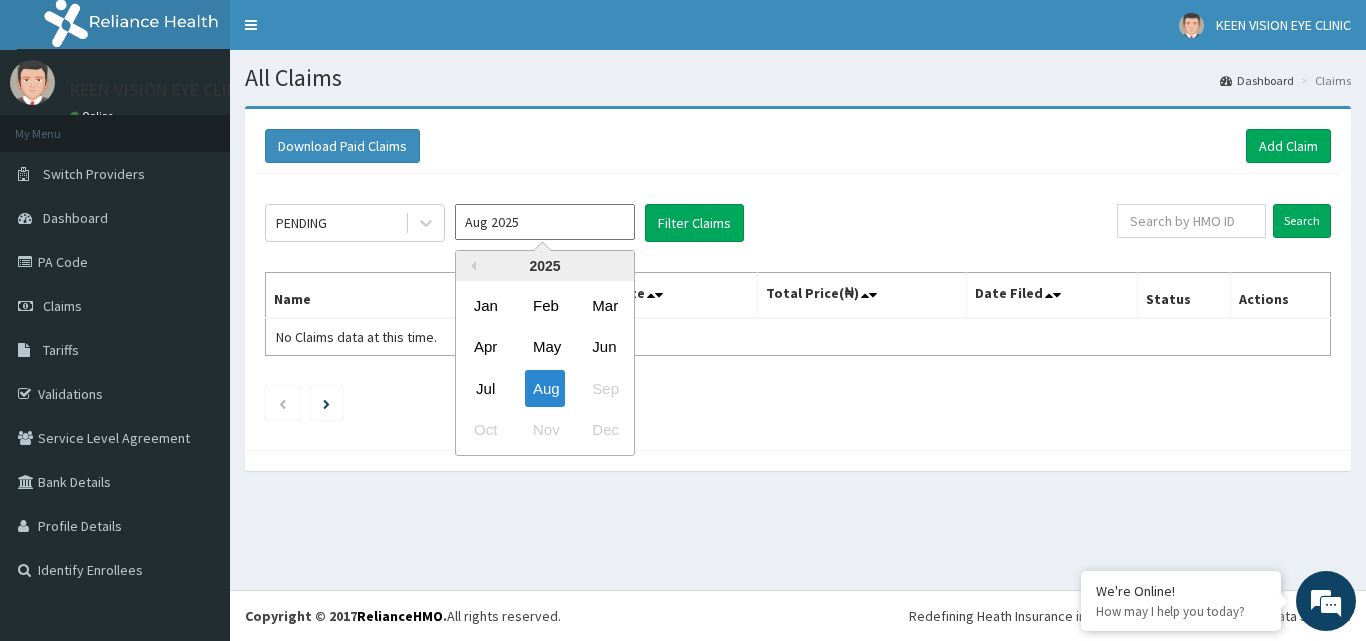 click on "Aug 2025" at bounding box center [545, 222] 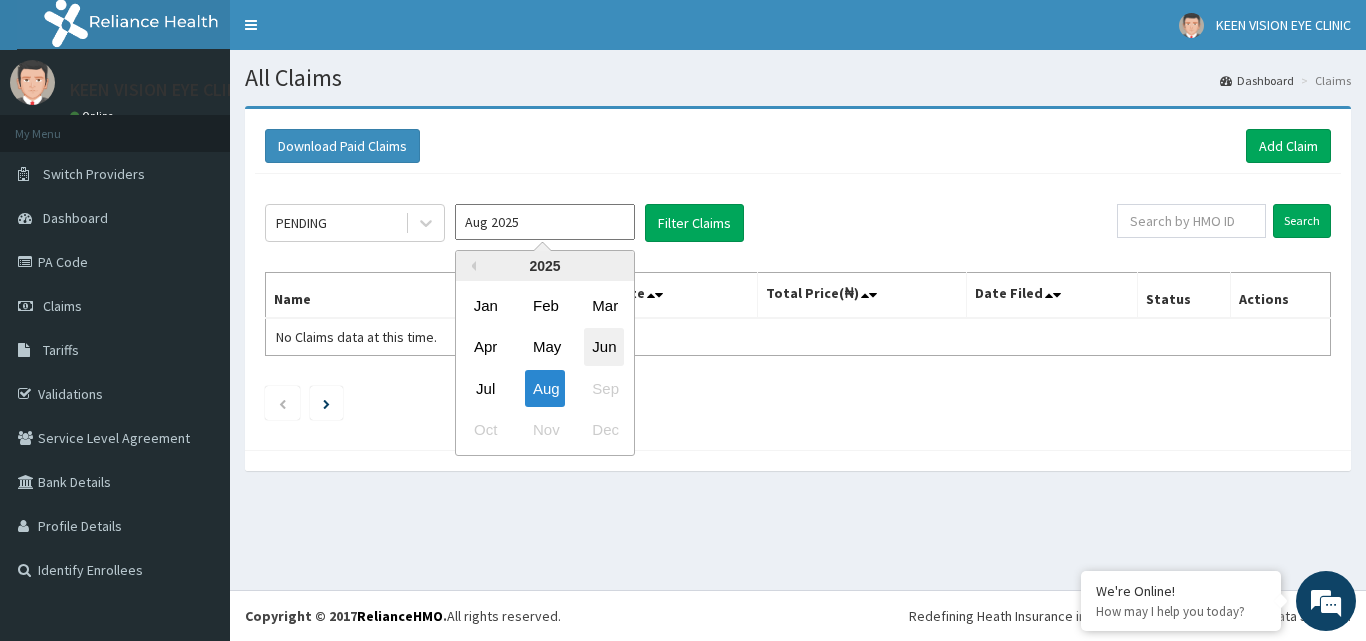 click on "Jun" at bounding box center [604, 347] 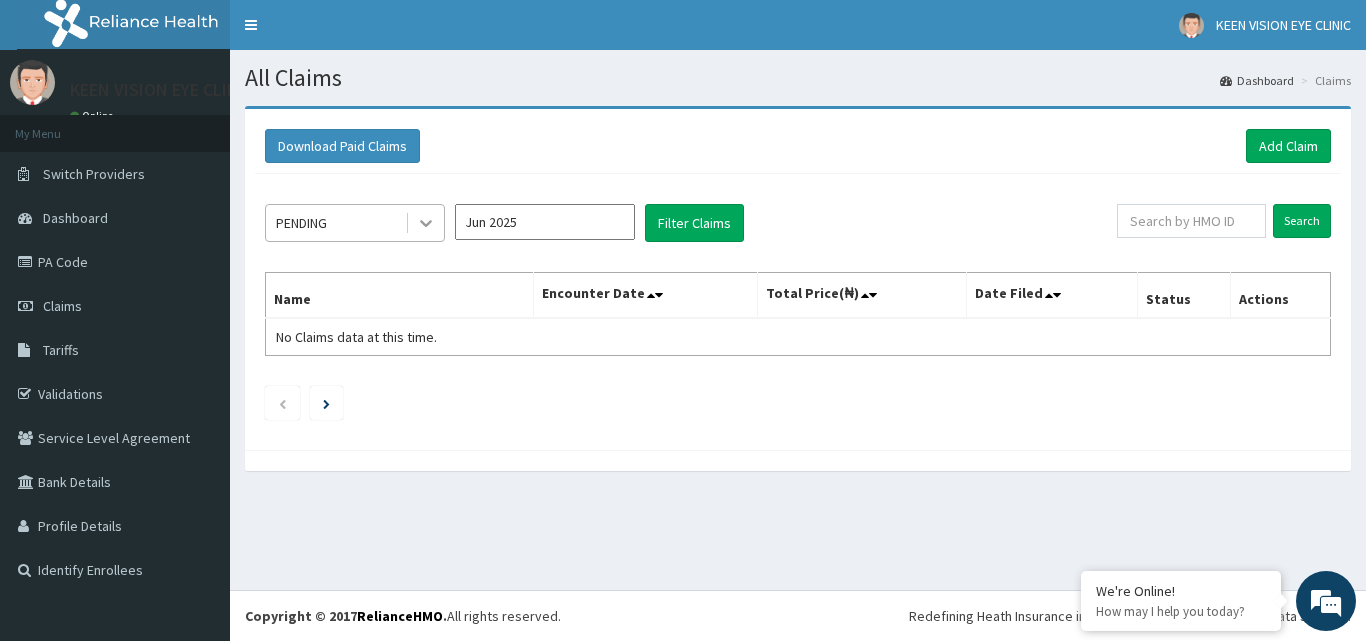 click 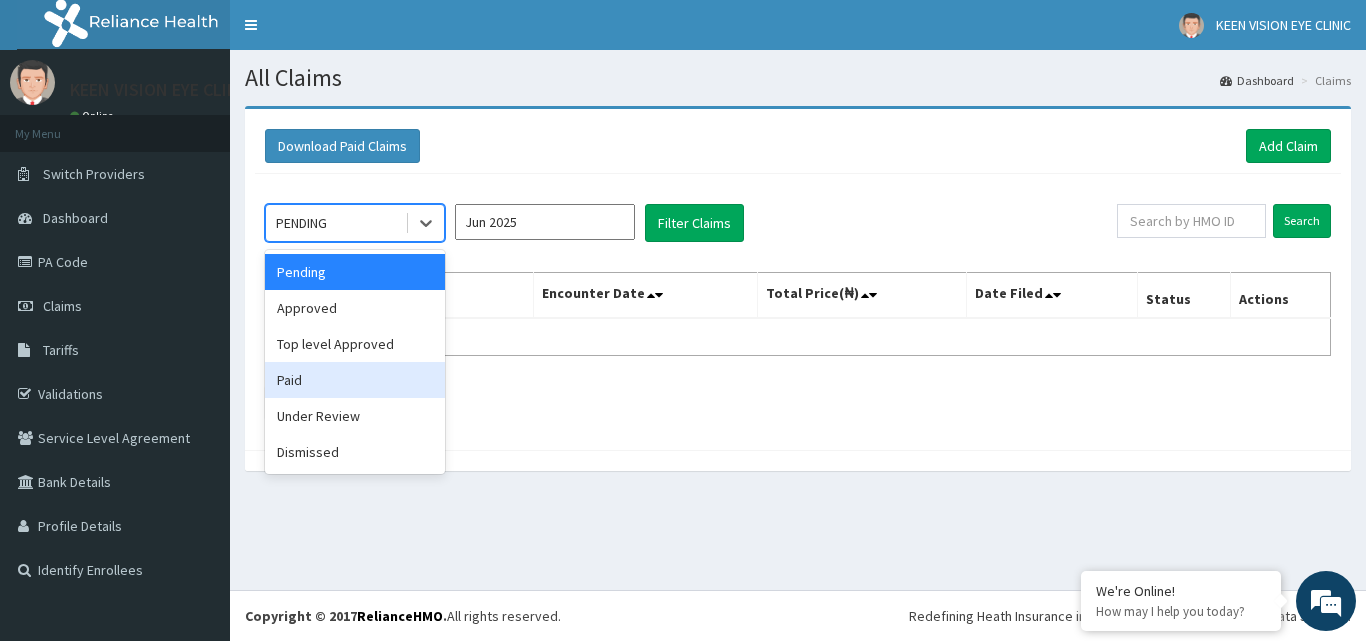 click on "Paid" at bounding box center (355, 380) 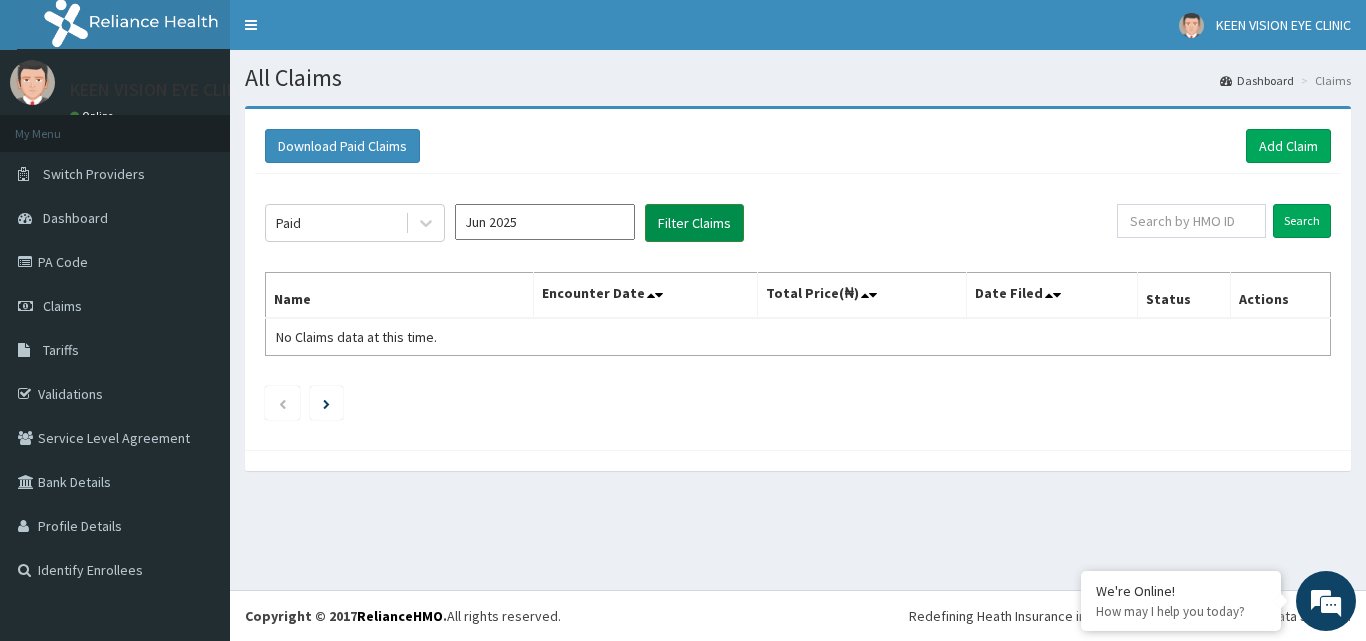 click on "Filter Claims" at bounding box center [694, 223] 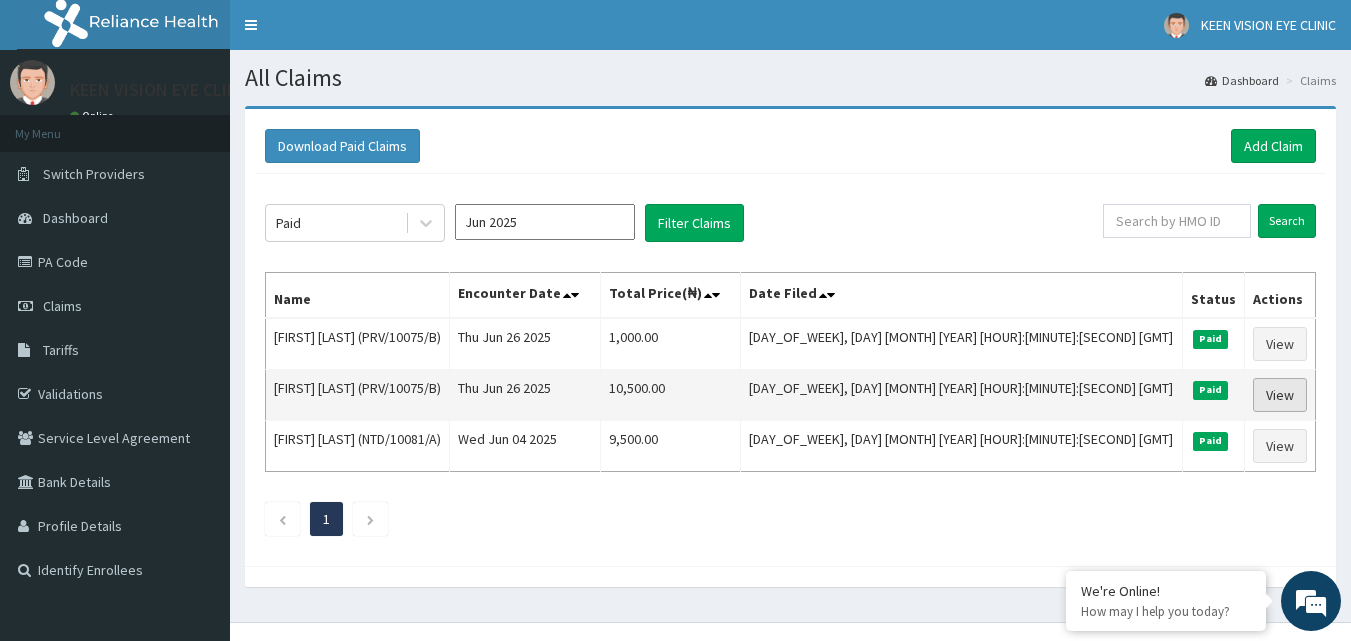 click on "View" at bounding box center [1280, 395] 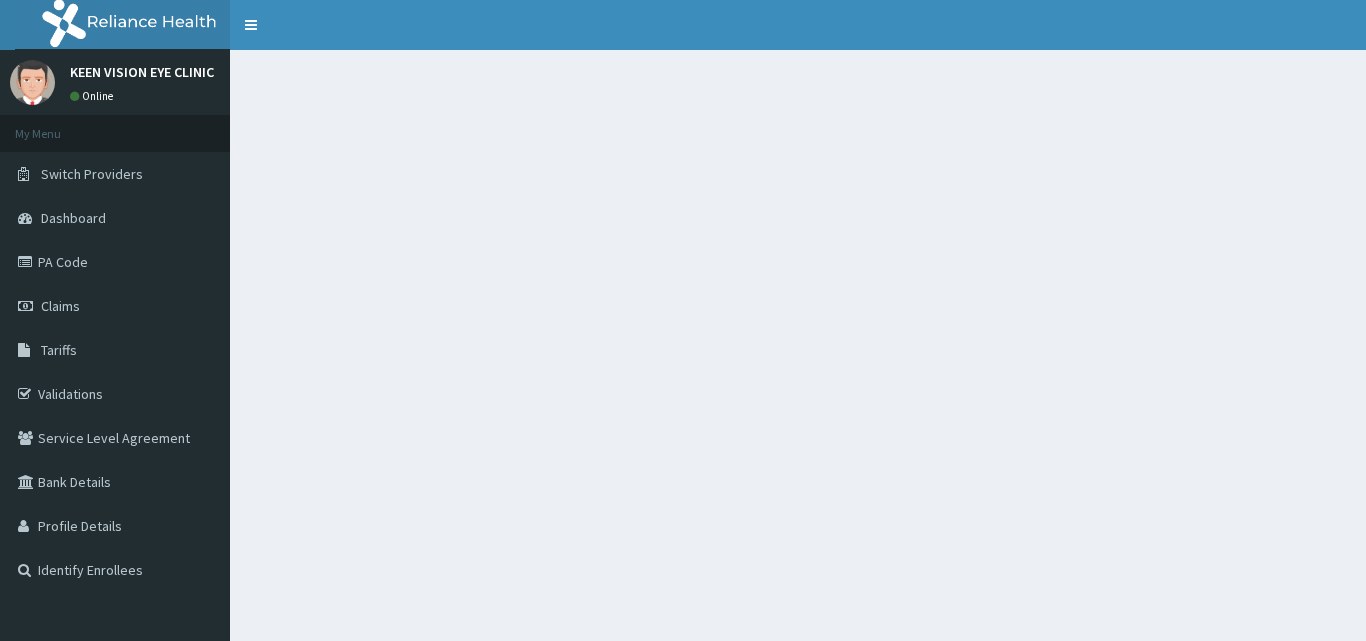 scroll, scrollTop: 0, scrollLeft: 0, axis: both 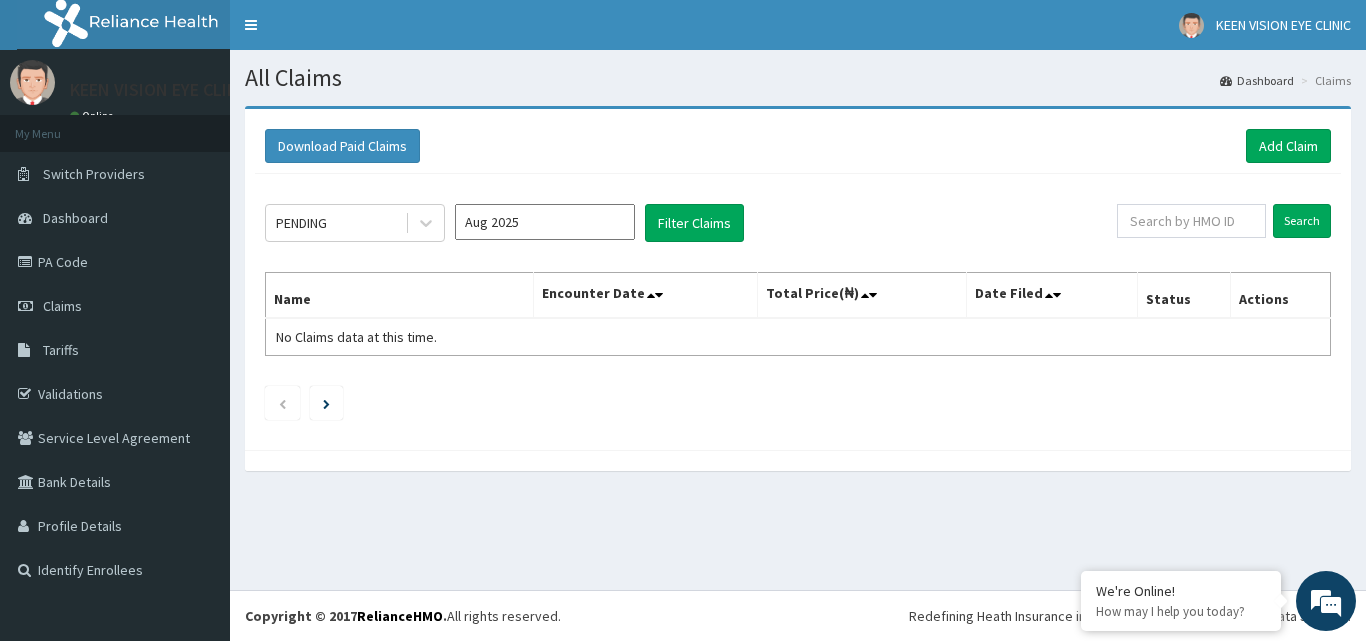 click on "Aug 2025" at bounding box center [545, 222] 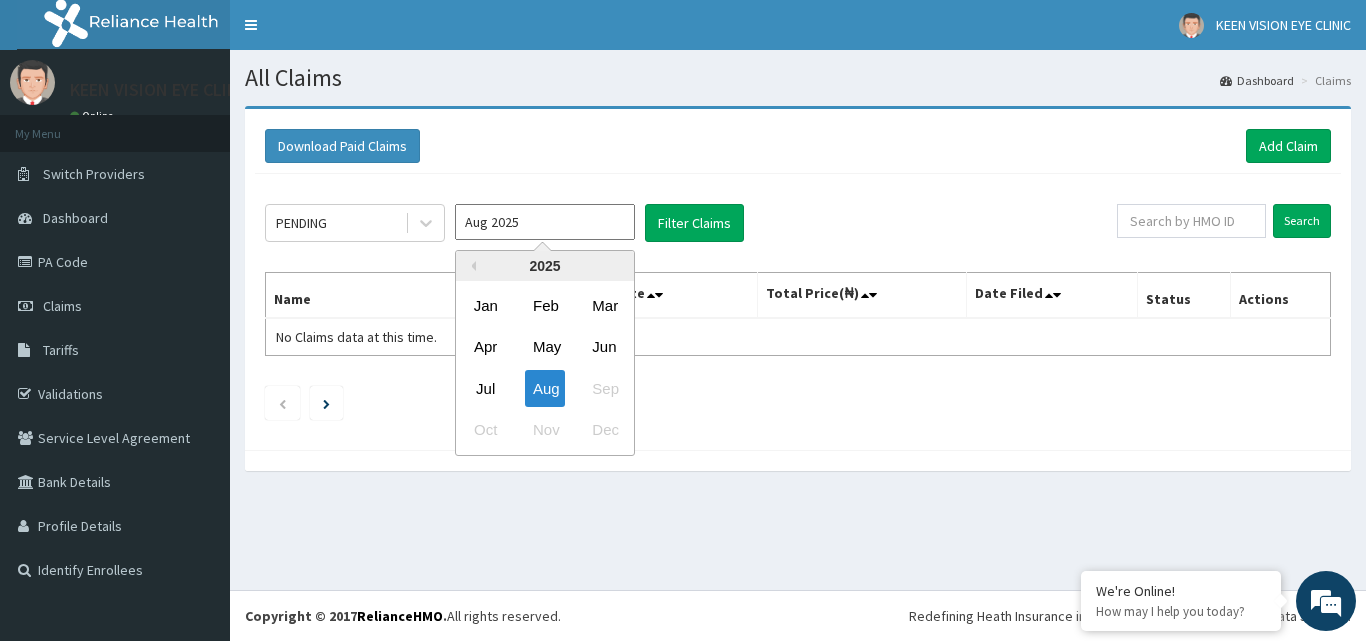 scroll, scrollTop: 0, scrollLeft: 0, axis: both 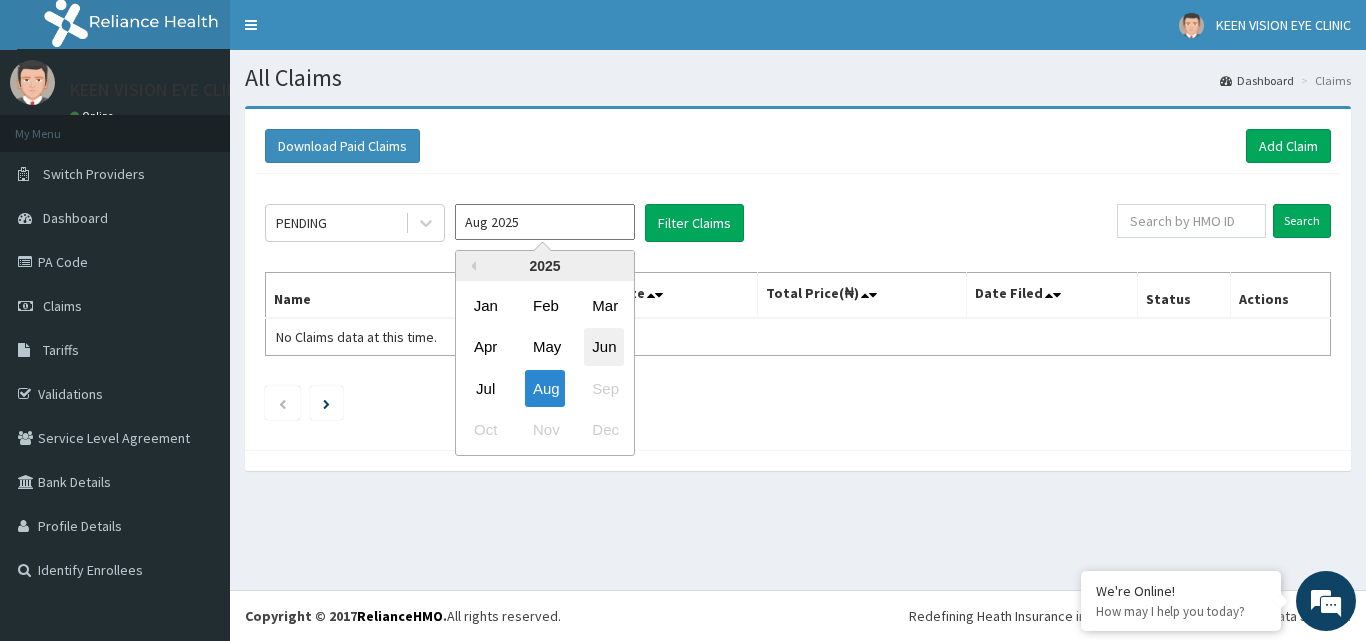 click on "Jun" at bounding box center [604, 347] 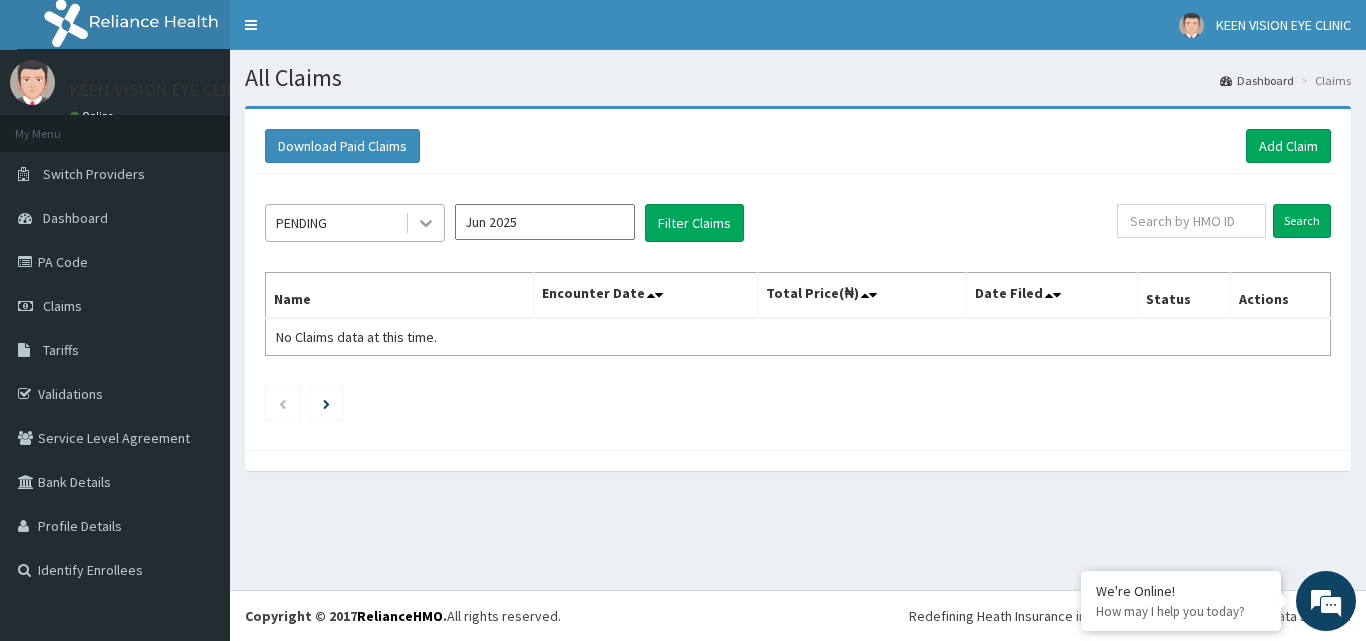 click 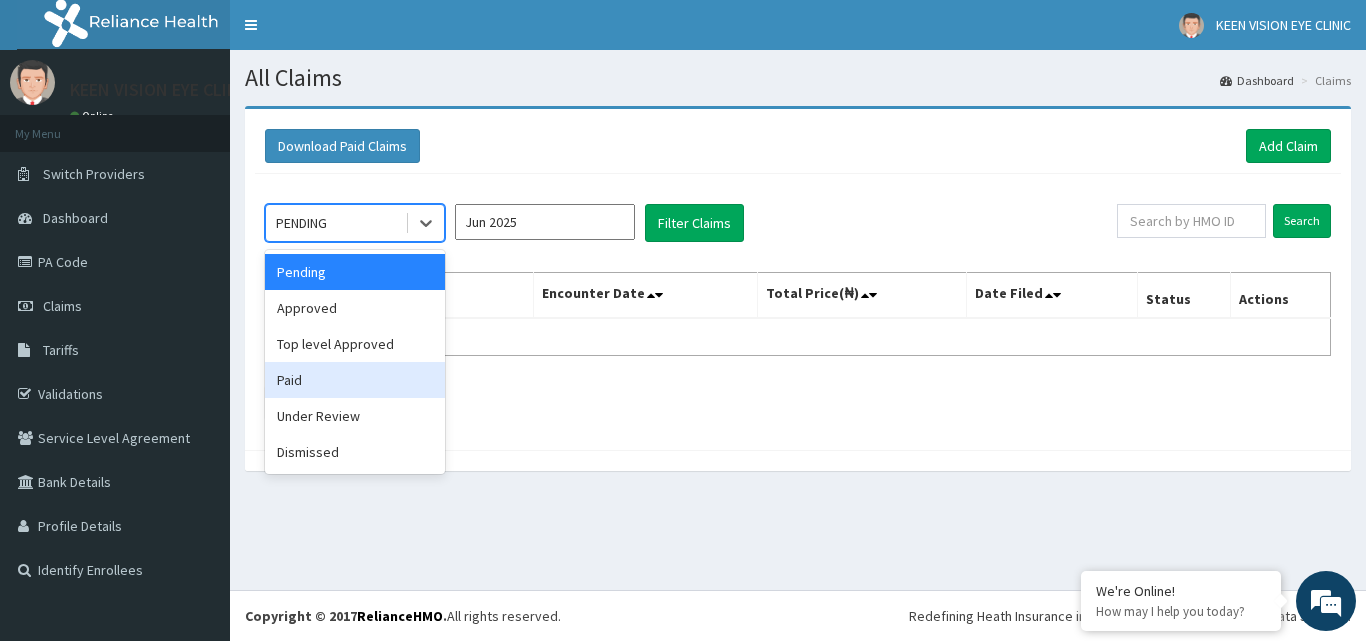 drag, startPoint x: 329, startPoint y: 360, endPoint x: 319, endPoint y: 388, distance: 29.732138 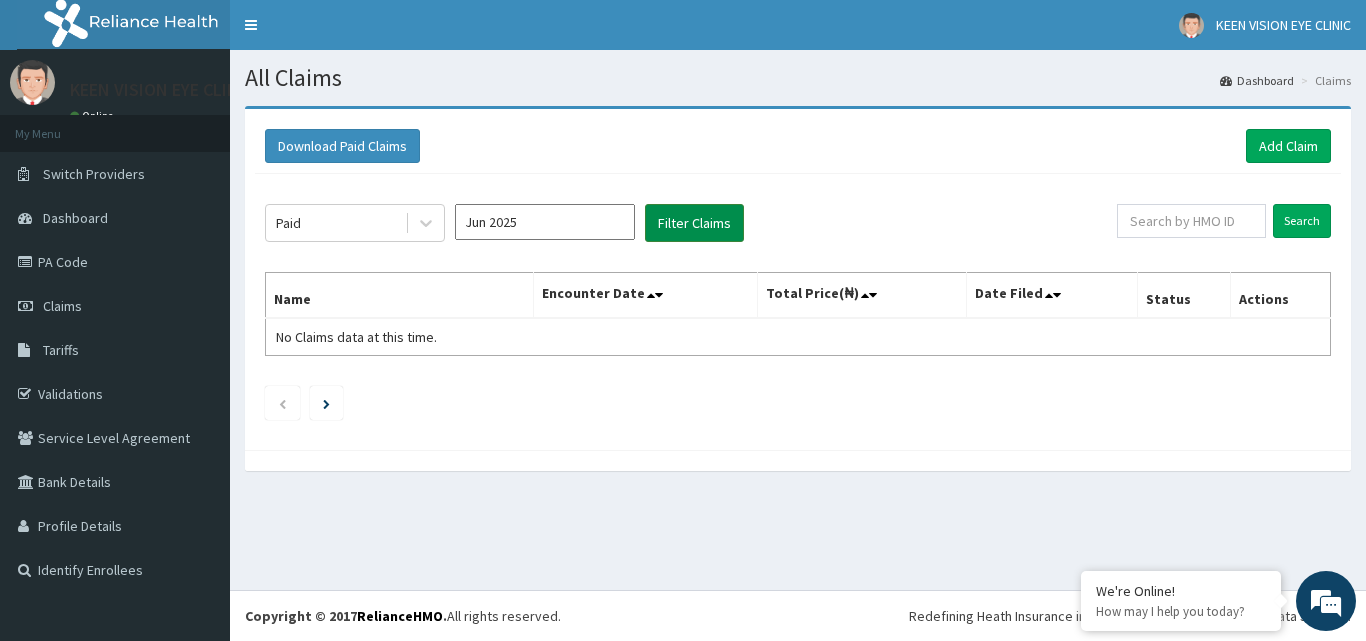 click on "Filter Claims" at bounding box center (694, 223) 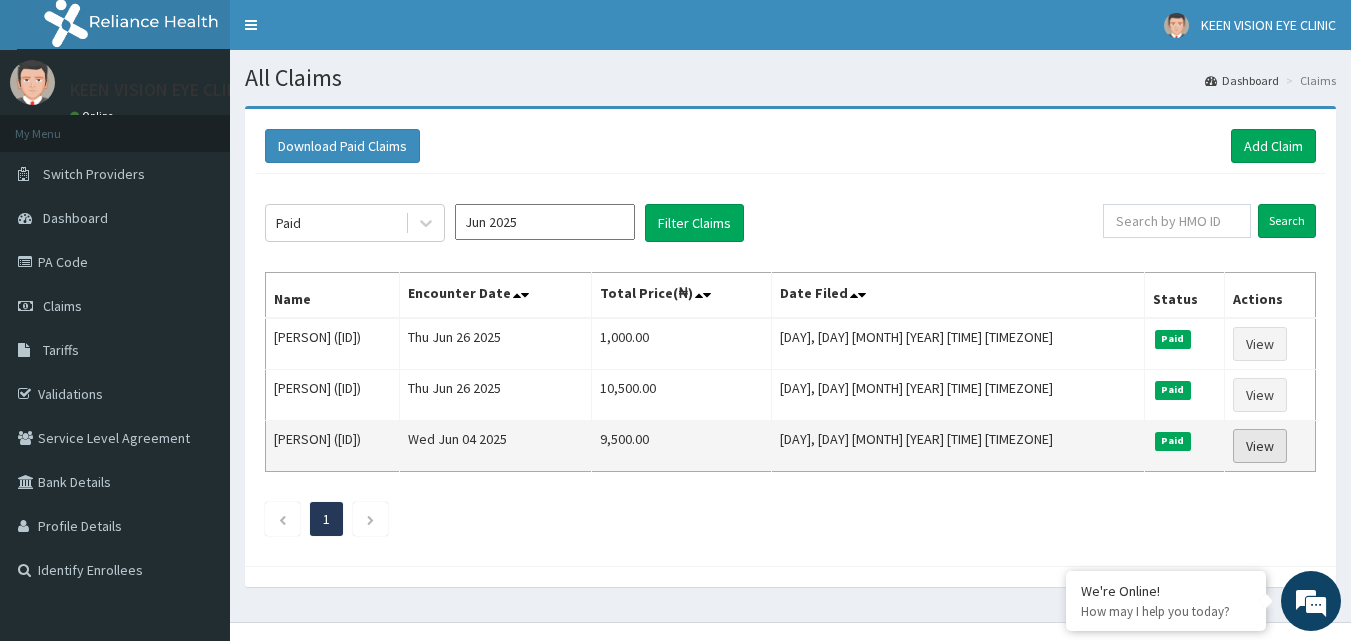 click on "View" at bounding box center [1260, 446] 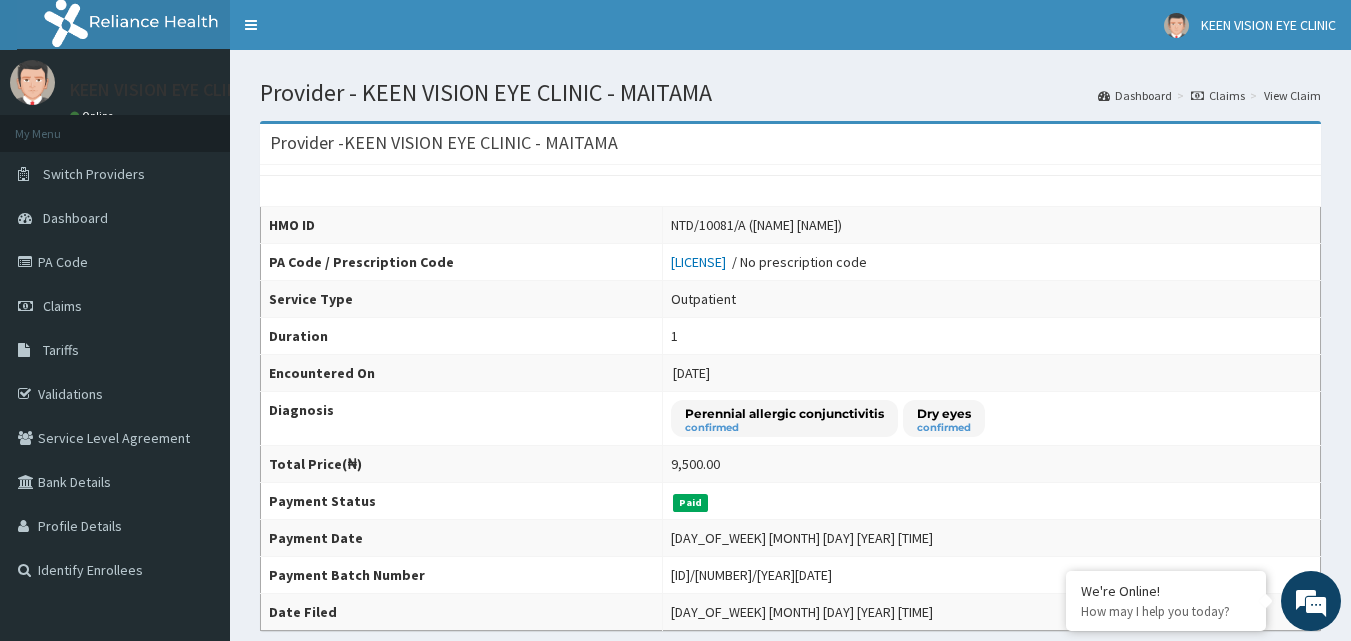 scroll, scrollTop: 0, scrollLeft: 0, axis: both 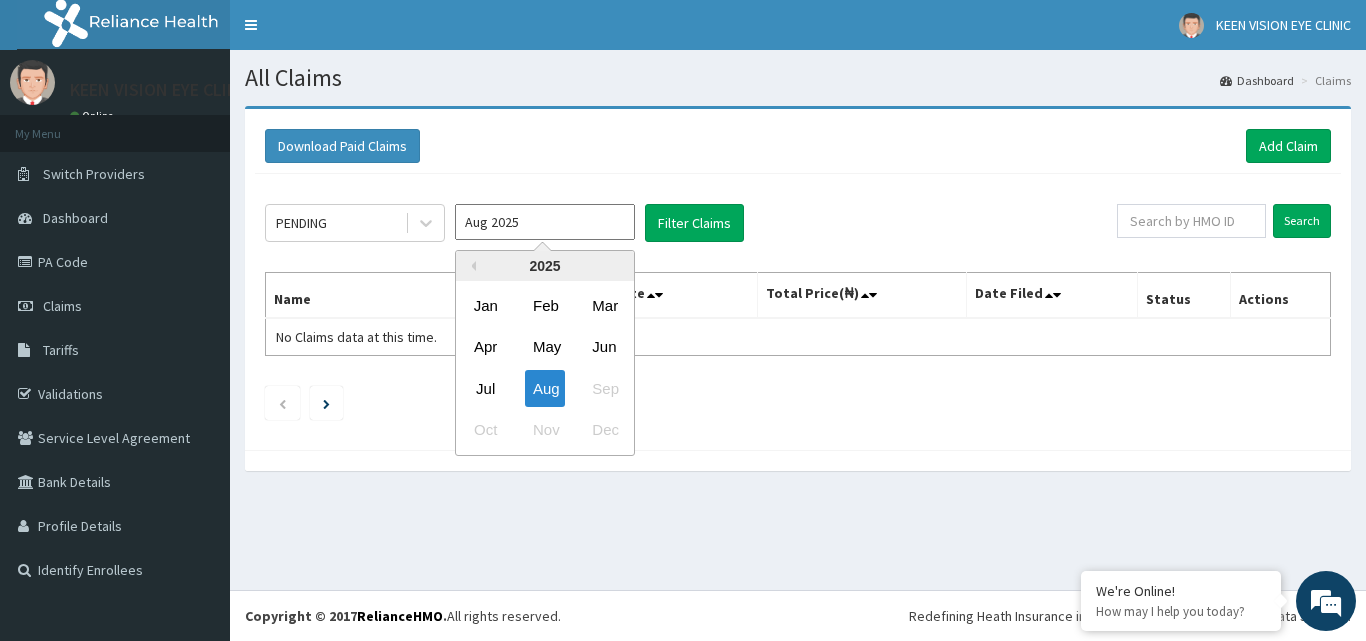 click on "Aug 2025" at bounding box center (545, 222) 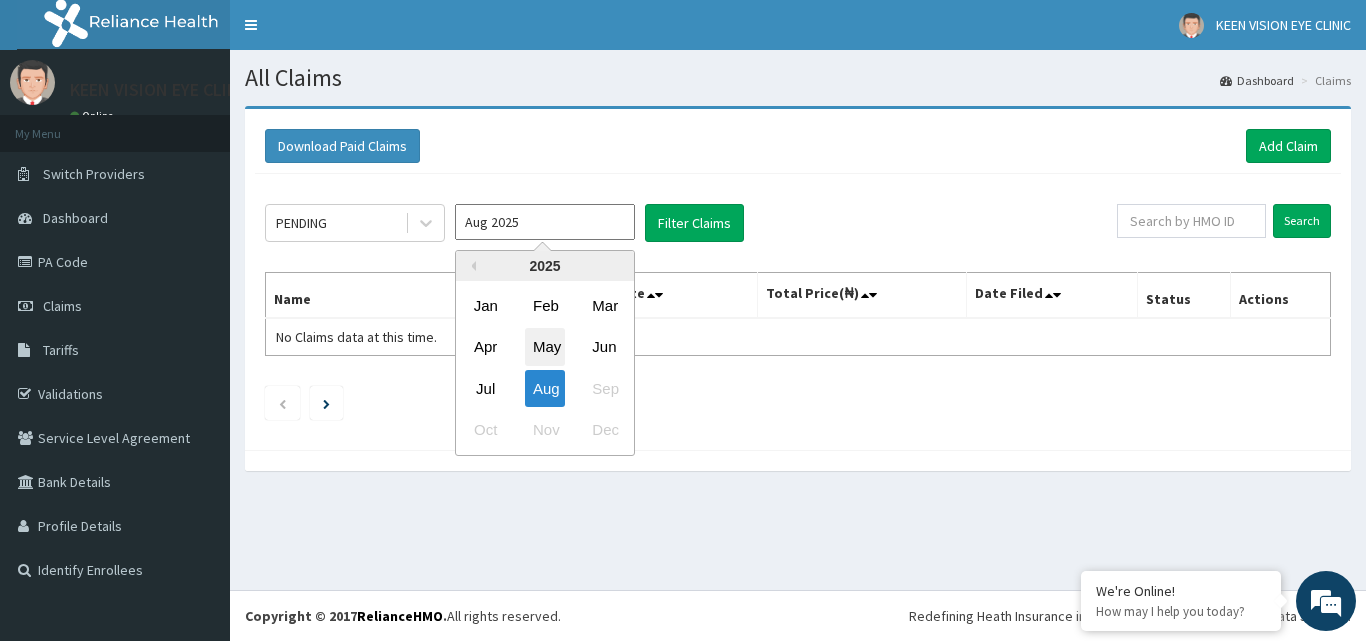 click on "May" at bounding box center (545, 347) 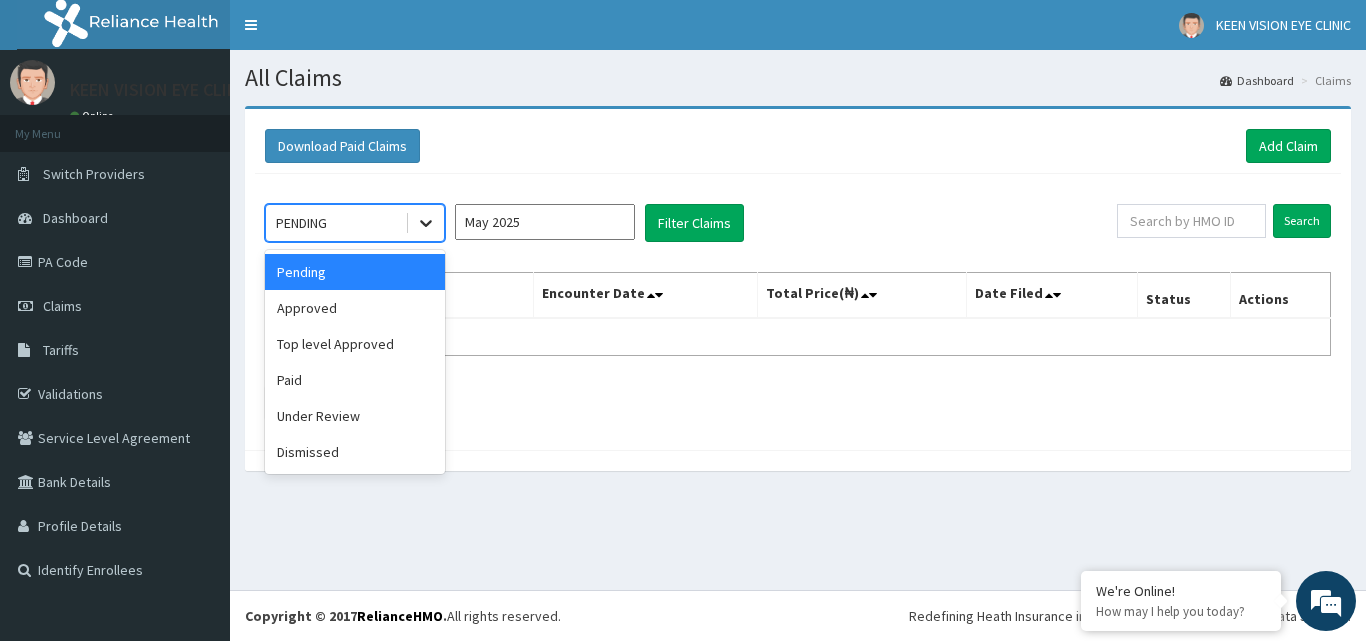 click 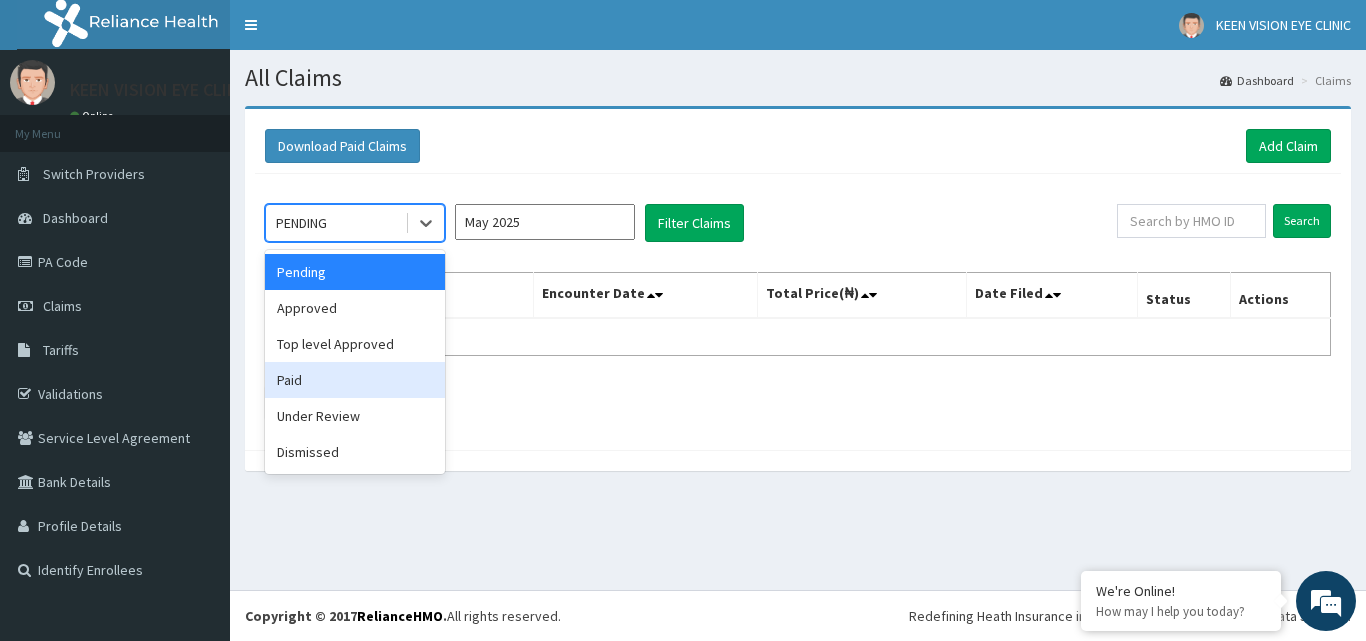 click on "Paid" at bounding box center [355, 380] 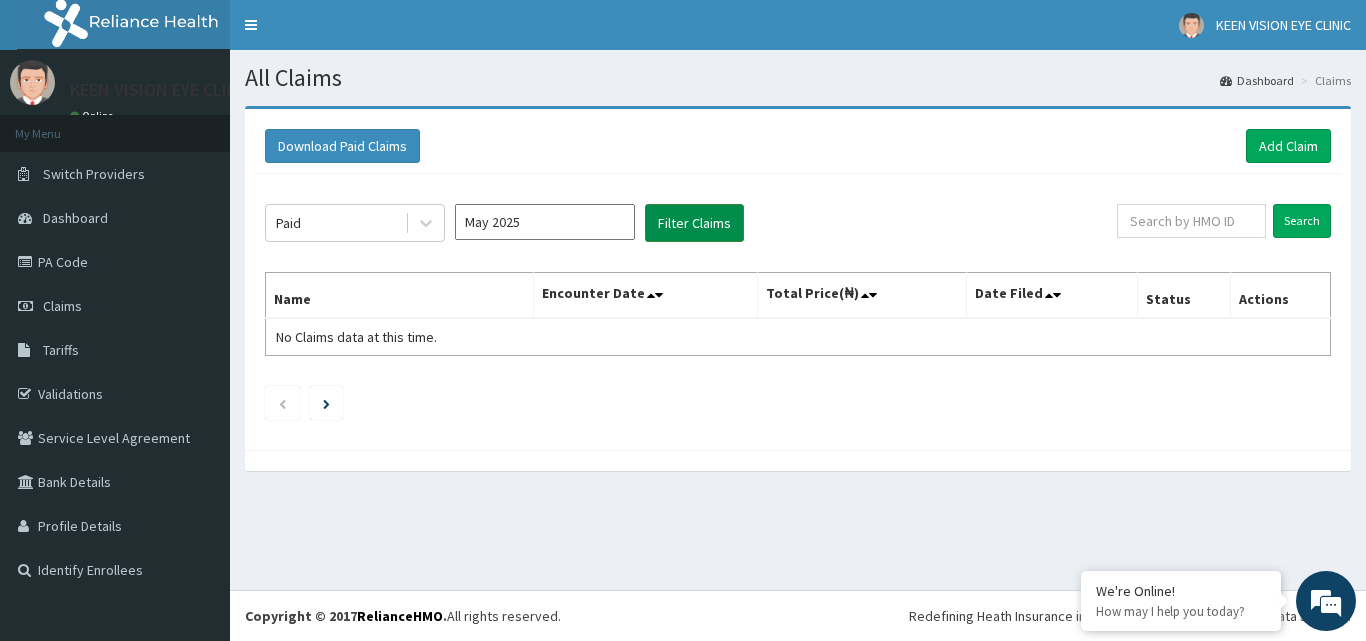 click on "Filter Claims" at bounding box center [694, 223] 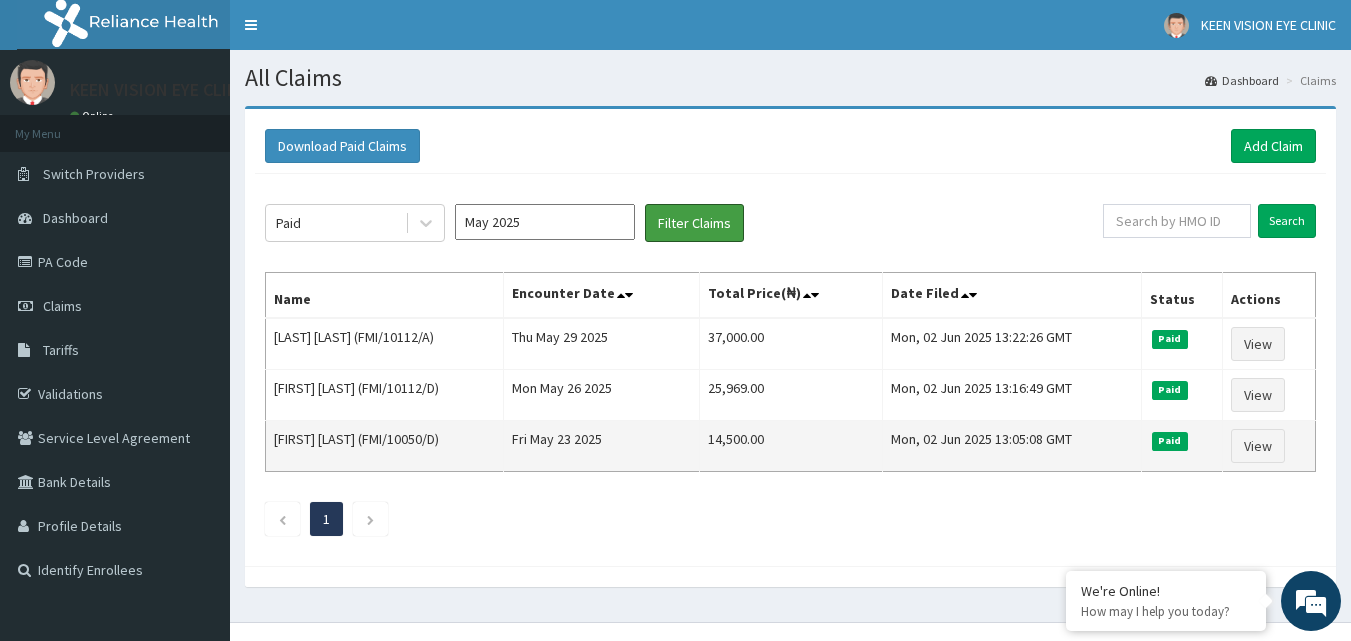 scroll, scrollTop: 0, scrollLeft: 0, axis: both 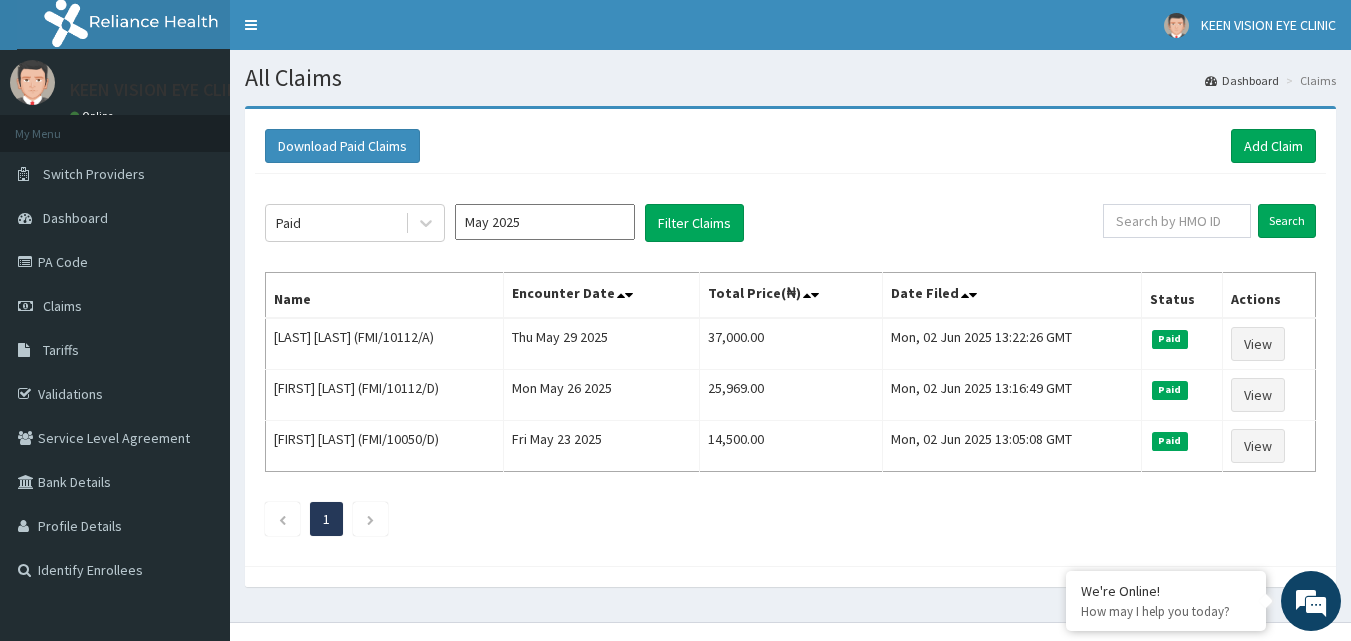 click on "May 2025" at bounding box center [545, 222] 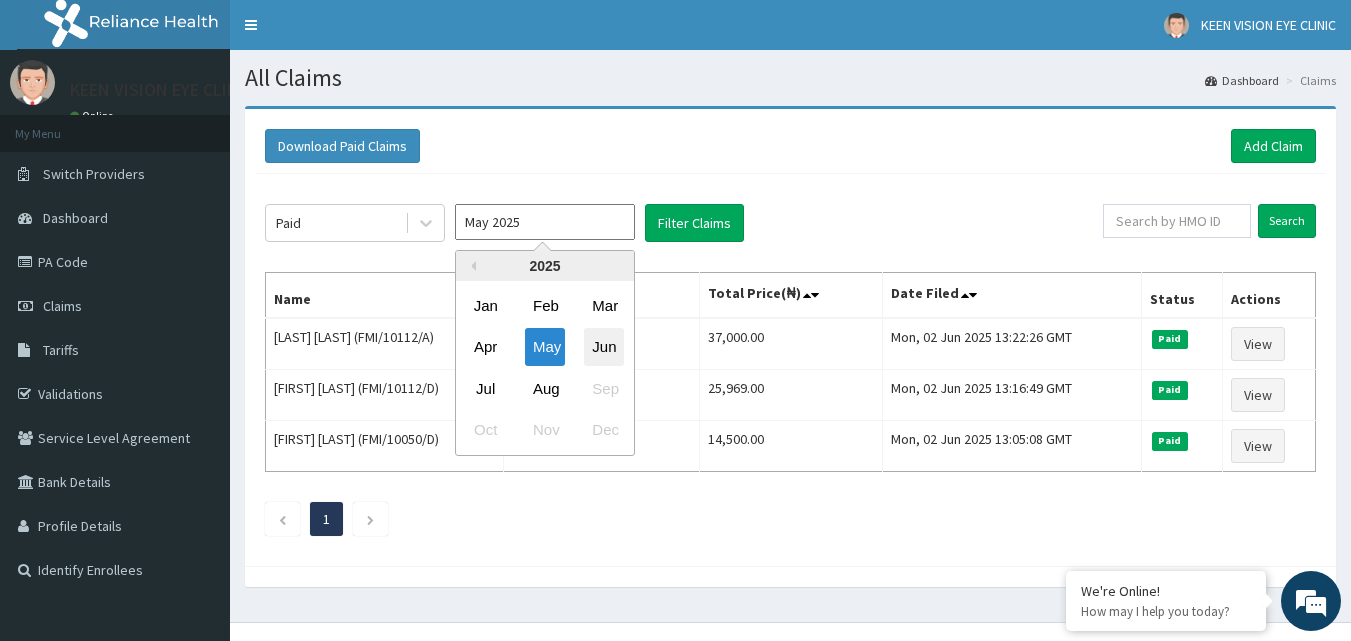 click on "Jun" at bounding box center (604, 347) 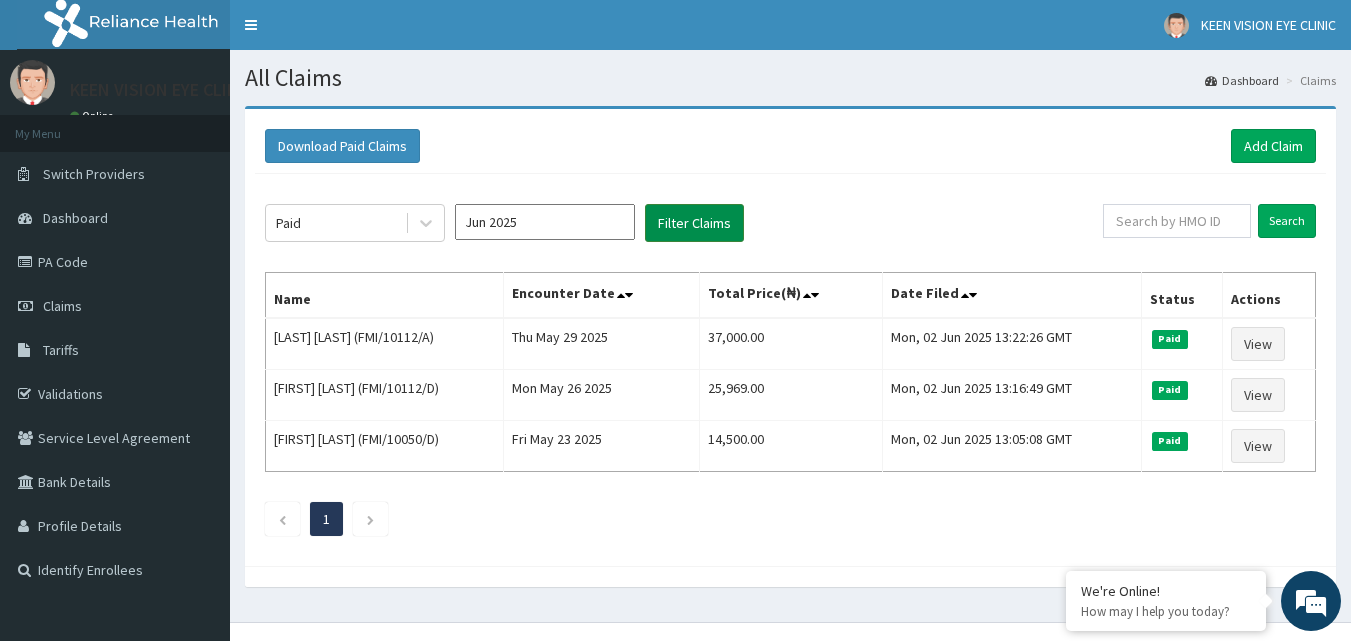 click on "Filter Claims" at bounding box center [694, 223] 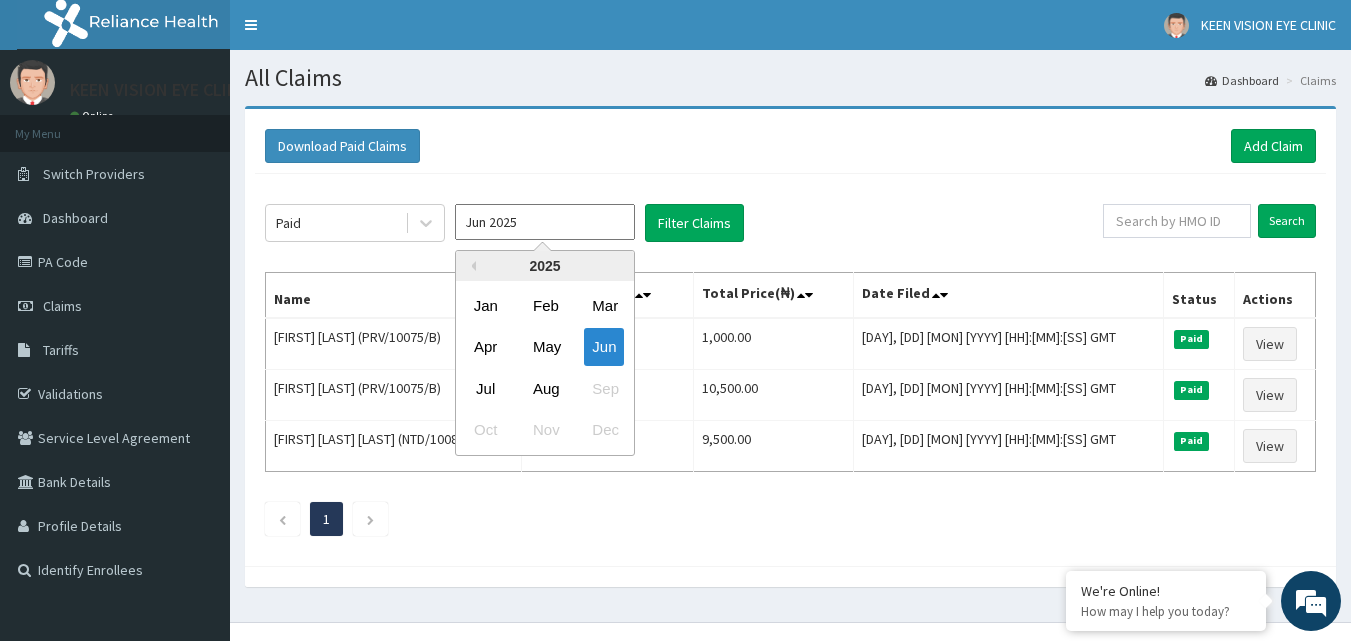click on "Jun 2025" at bounding box center (545, 222) 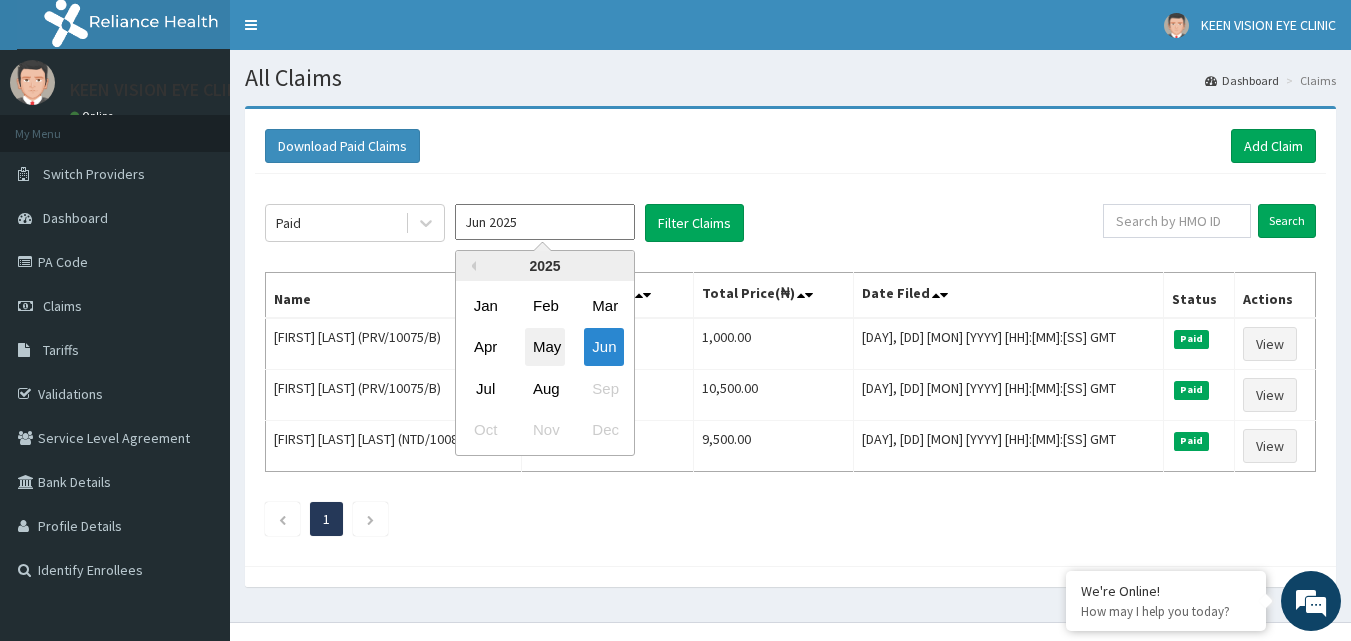 click on "May" at bounding box center (545, 347) 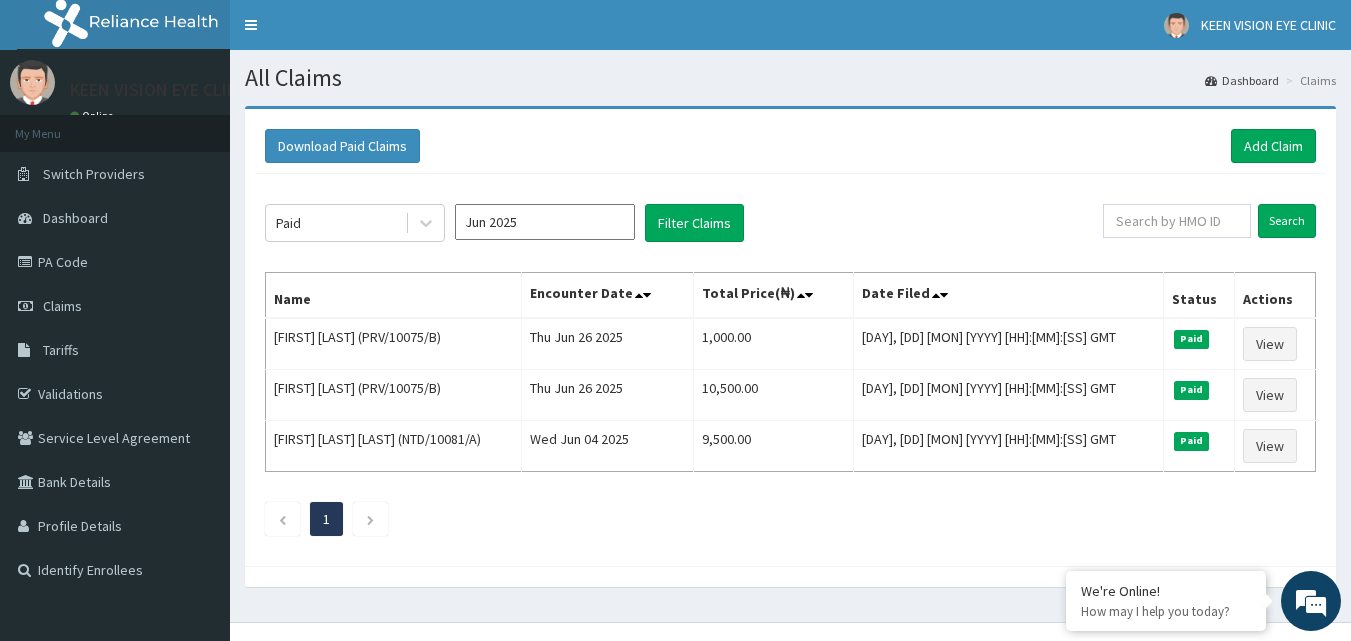 type on "May 2025" 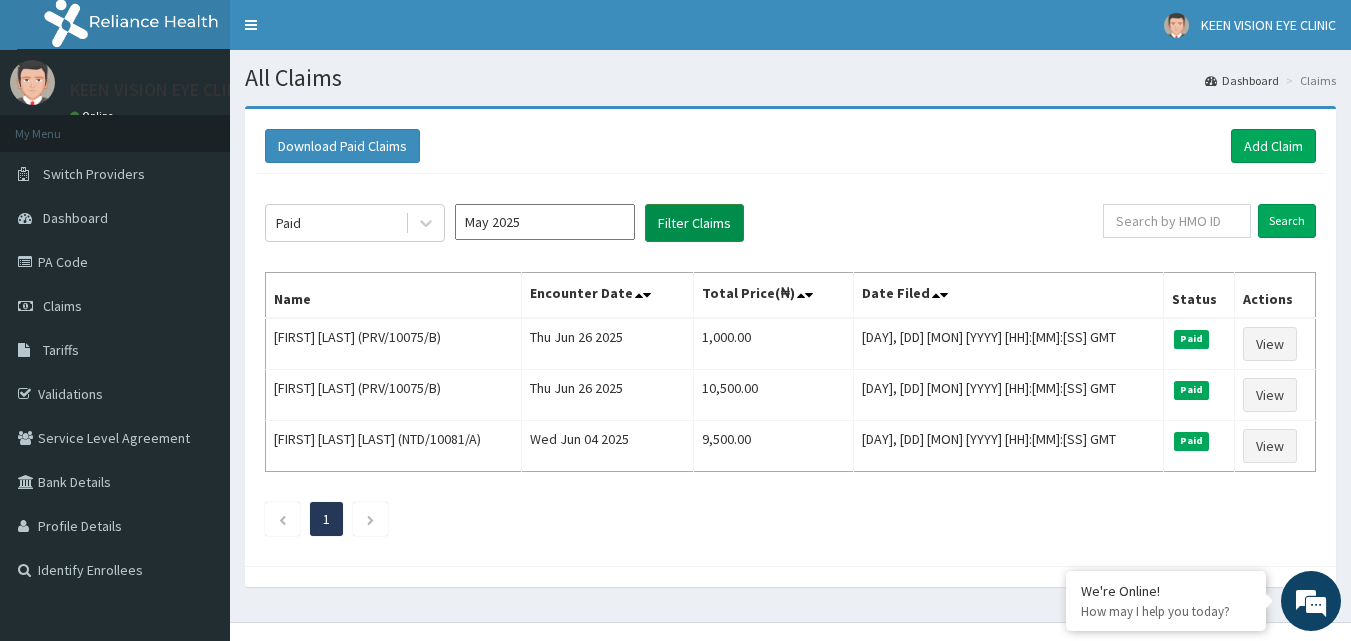 click on "Filter Claims" at bounding box center (694, 223) 